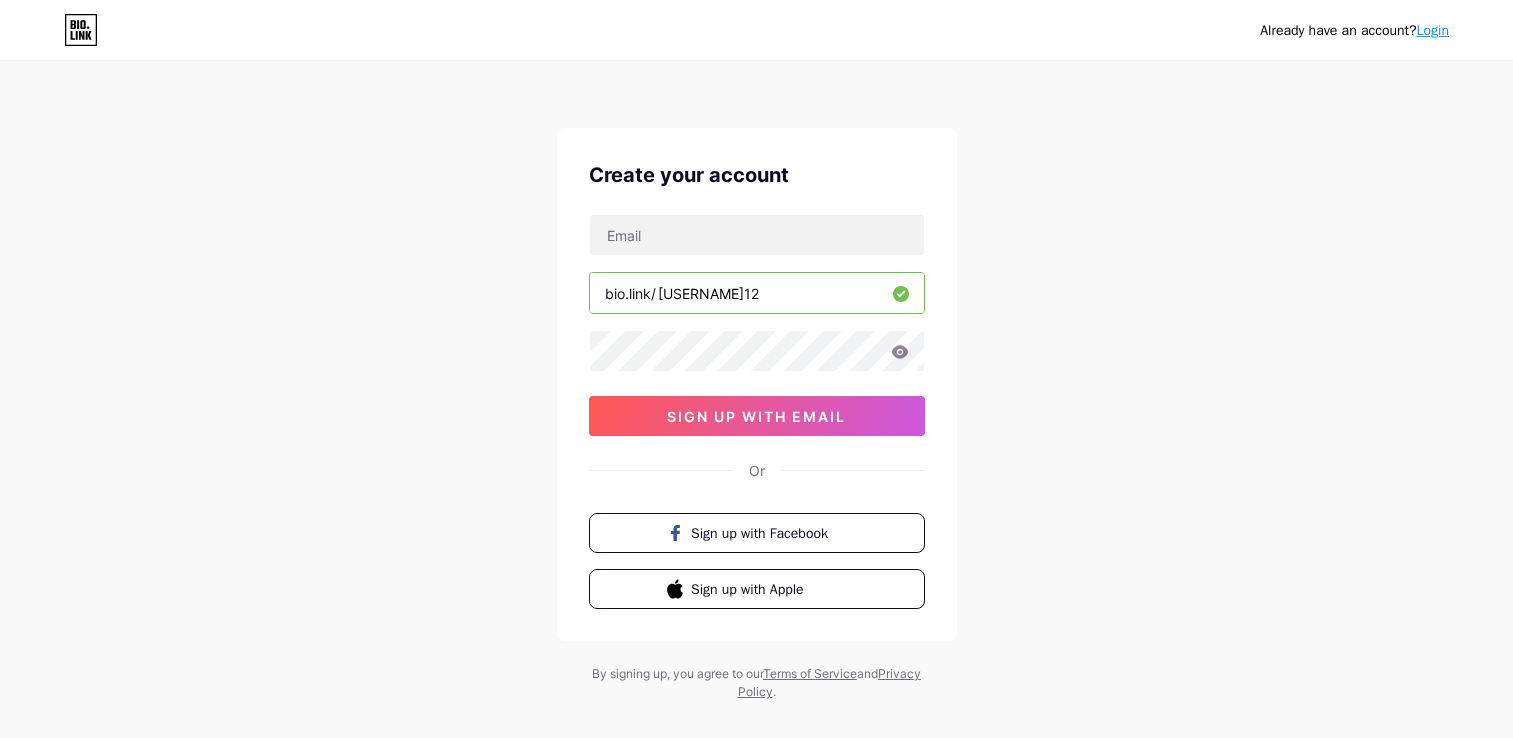 scroll, scrollTop: 0, scrollLeft: 0, axis: both 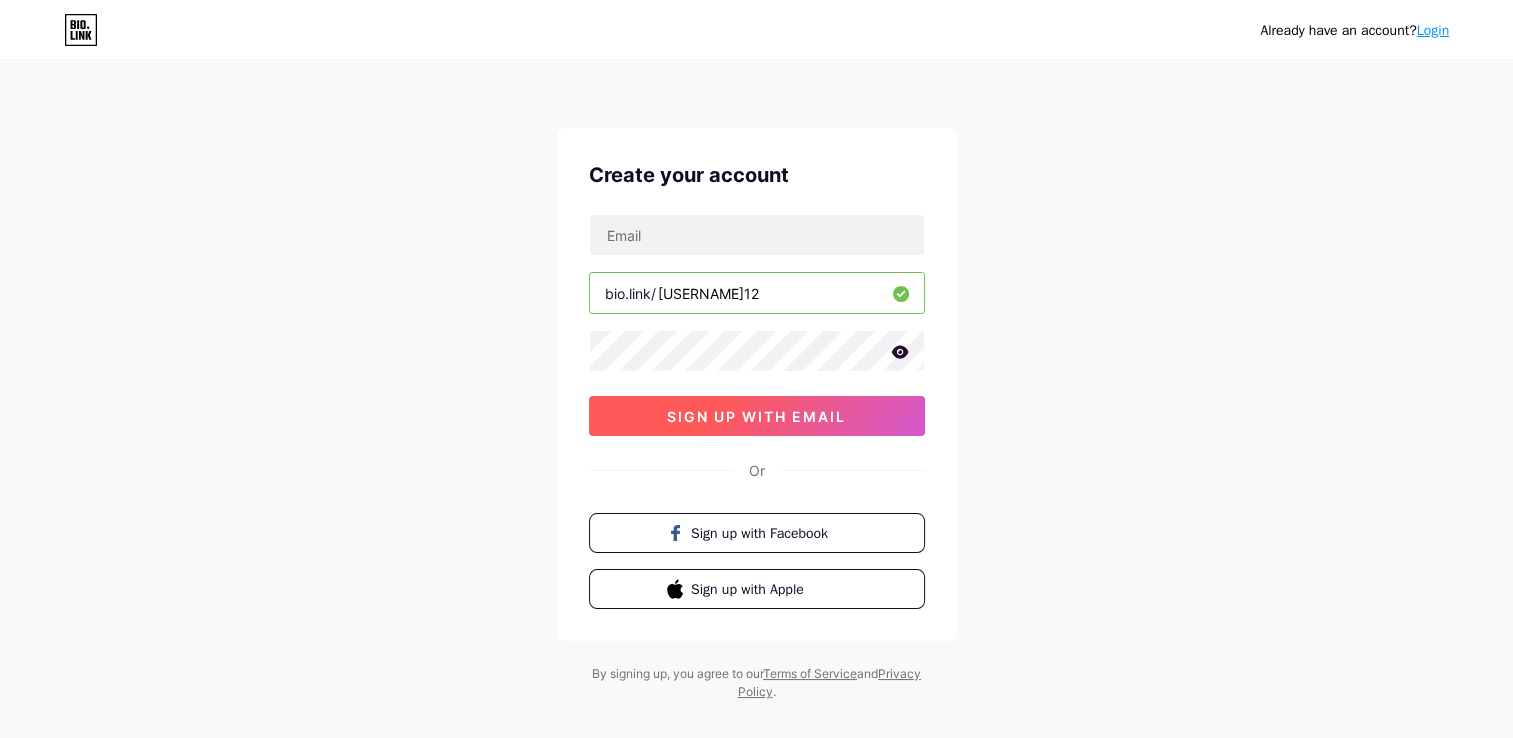 click on "sign up with email" at bounding box center (756, 416) 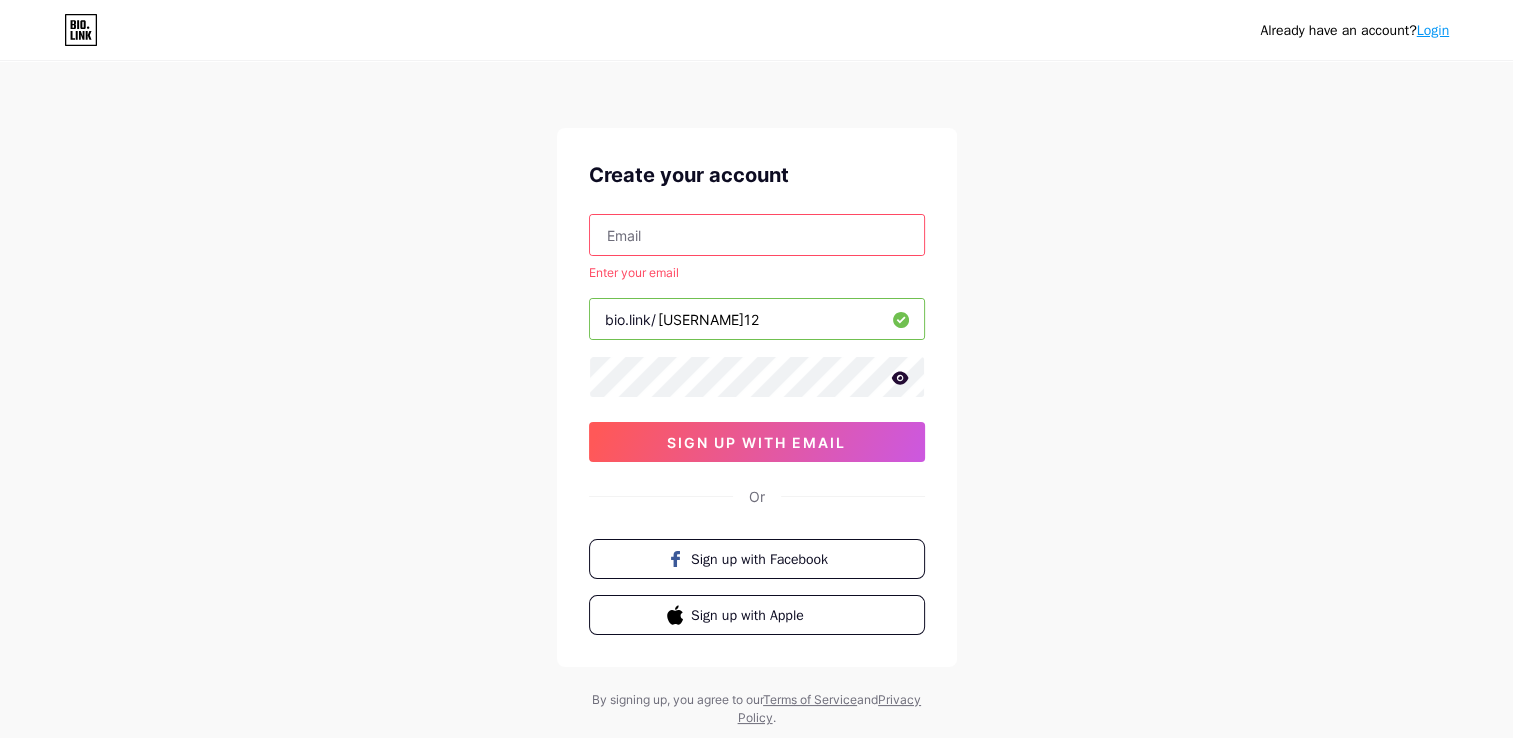 click at bounding box center [757, 235] 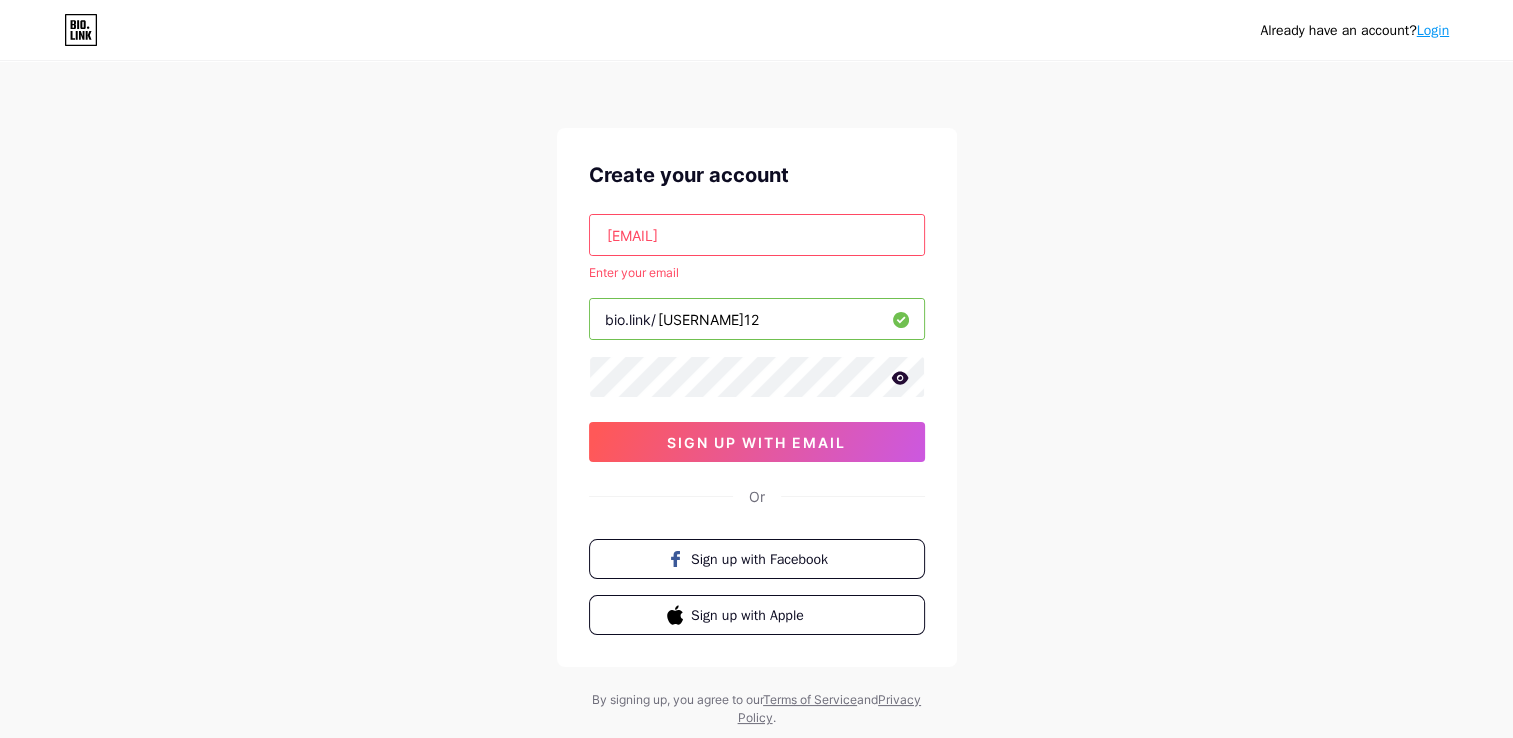 click on "[EMAIL]" at bounding box center (757, 235) 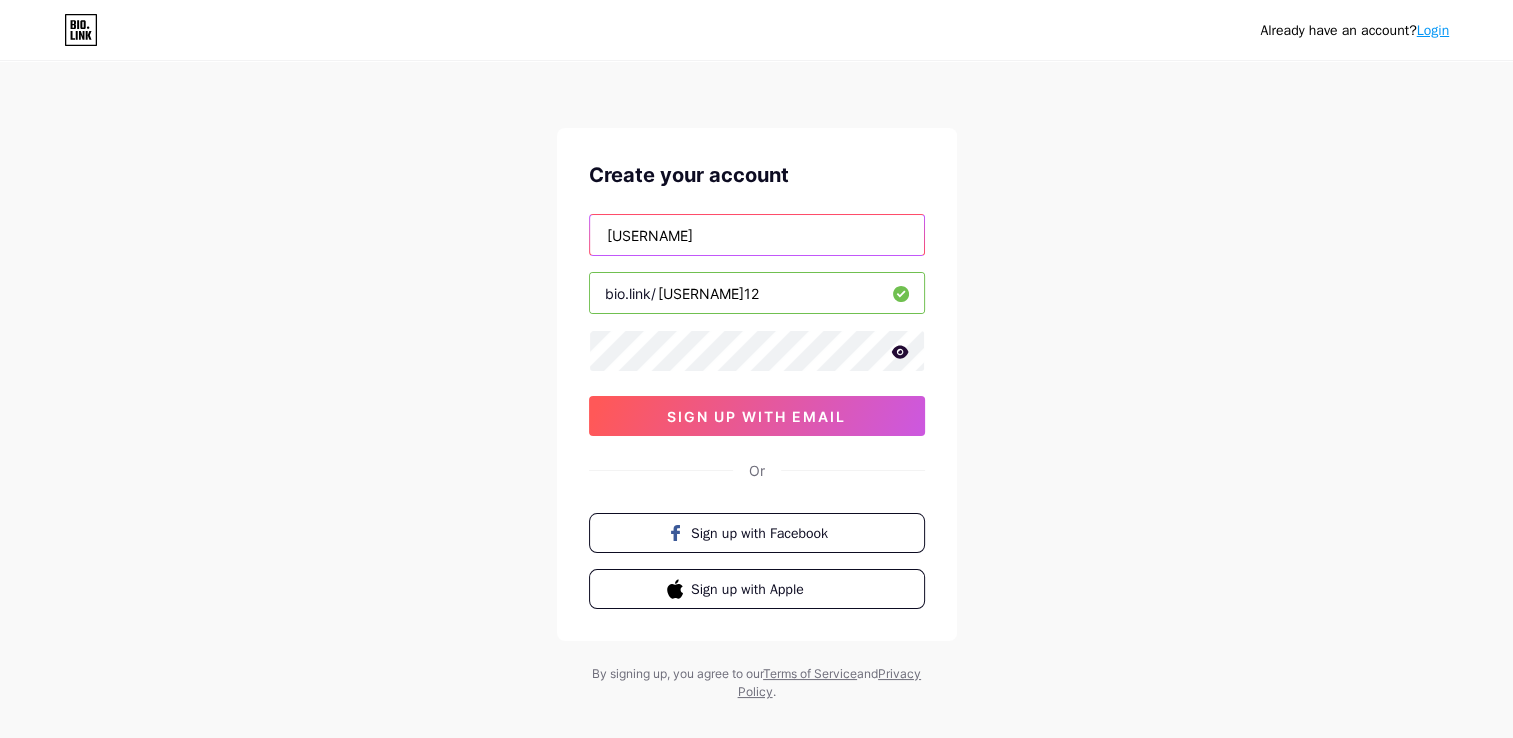 type on "[EMAIL]" 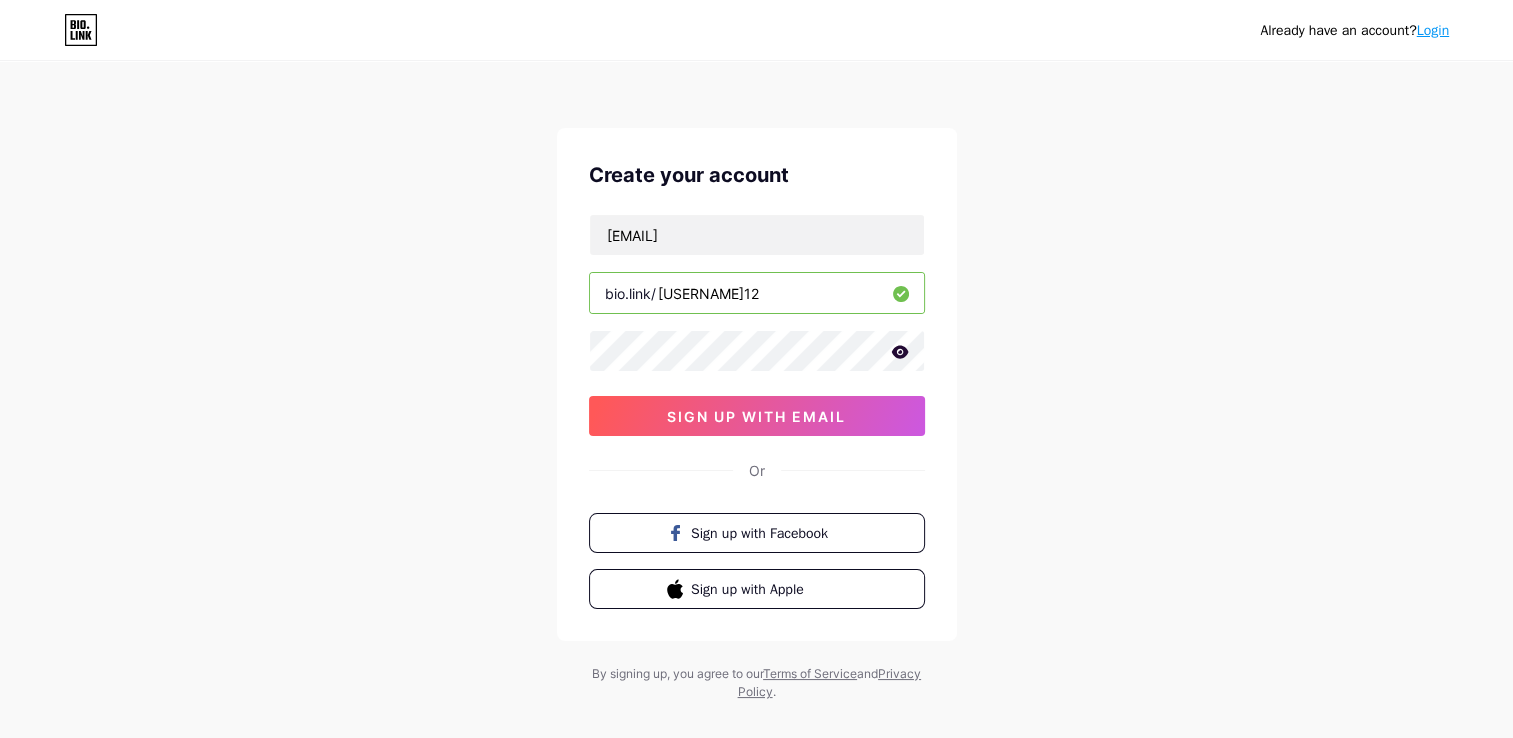 click on "Already have an account?  Login   Create your account     [EMAIL]     bio.link/   [USERNAME]                     sign up with email         Or       Sign up with Facebook
Sign up with Apple
By signing up, you agree to our  Terms of Service  and  Privacy Policy ." at bounding box center [756, 382] 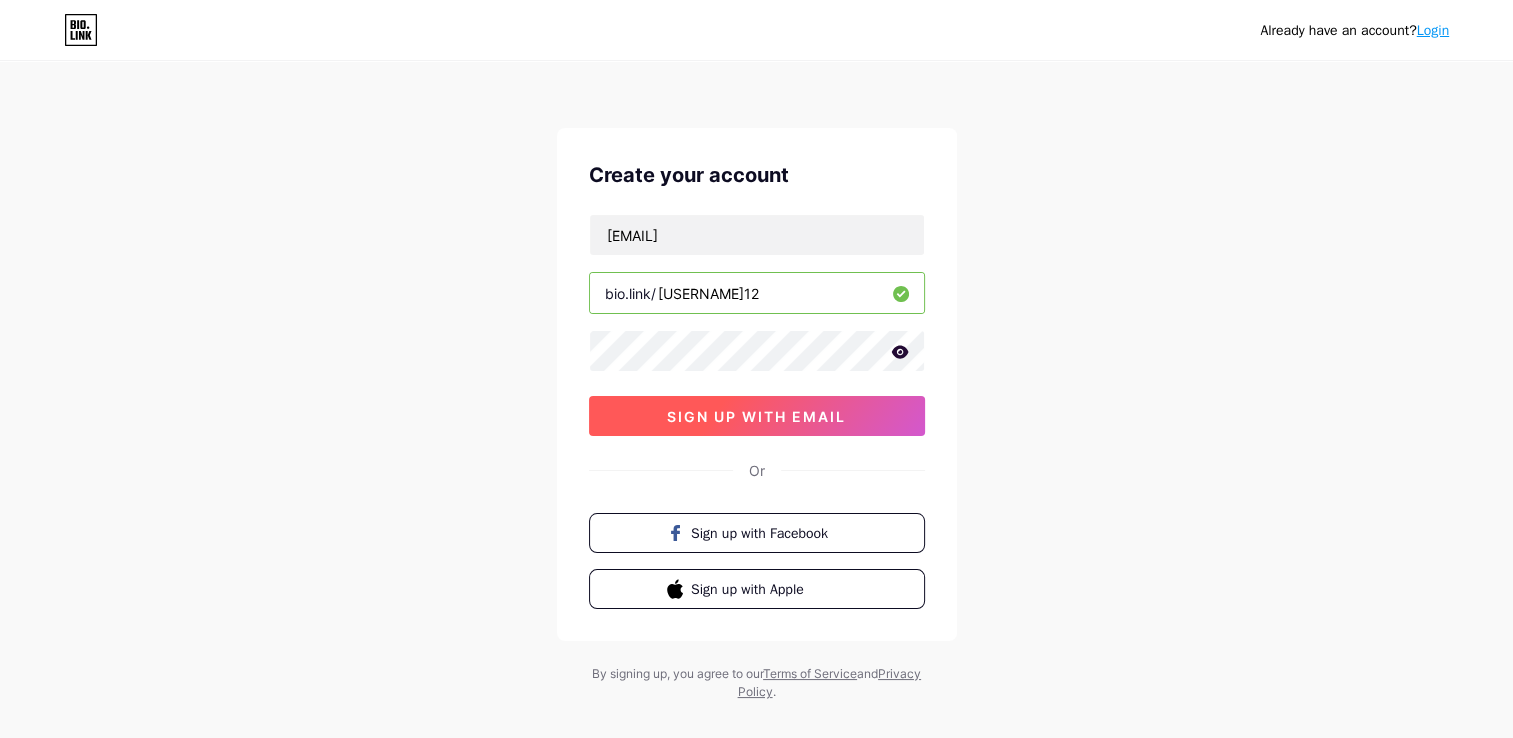 click on "sign up with email" at bounding box center [756, 416] 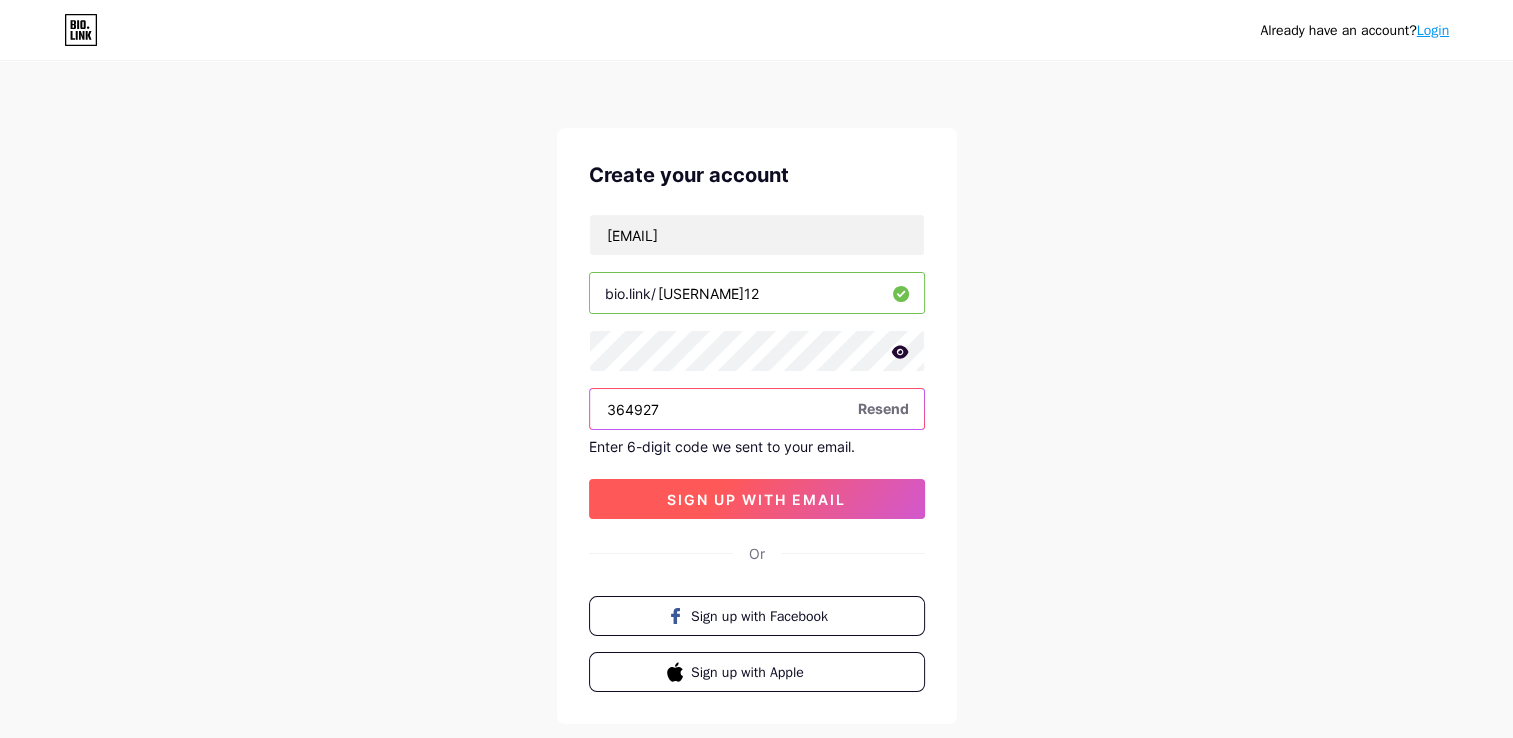 type on "364927" 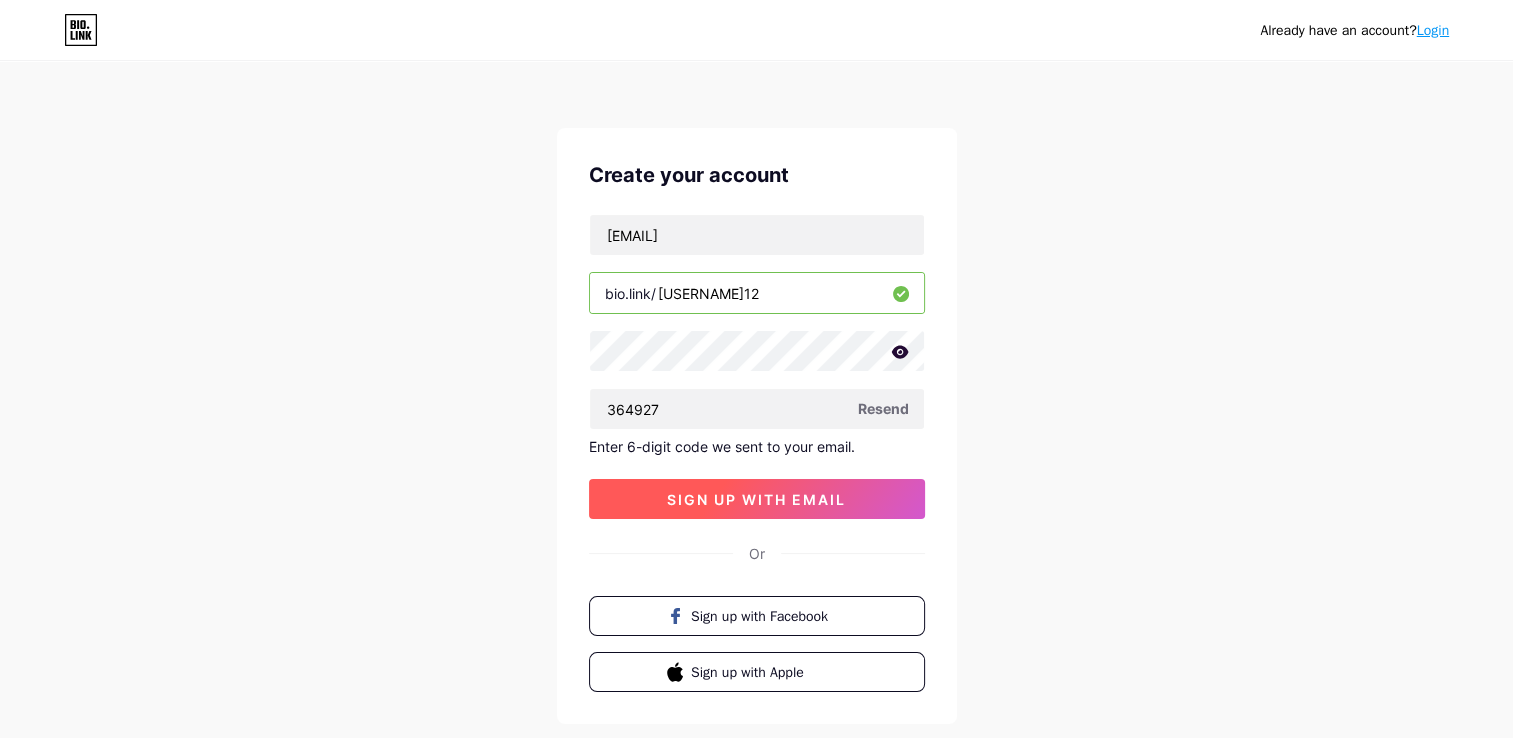 click on "sign up with email" at bounding box center (757, 499) 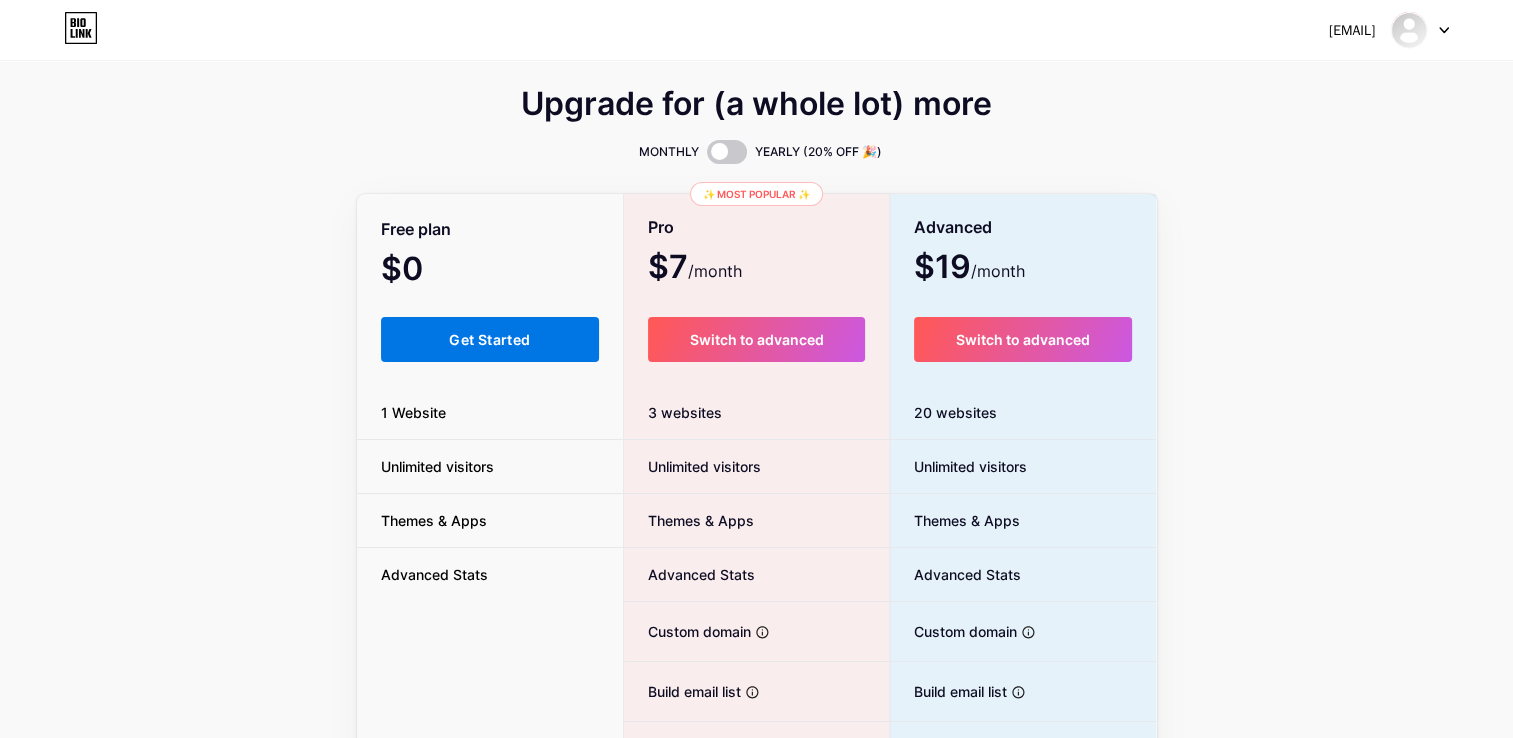 click on "Get Started" at bounding box center (489, 339) 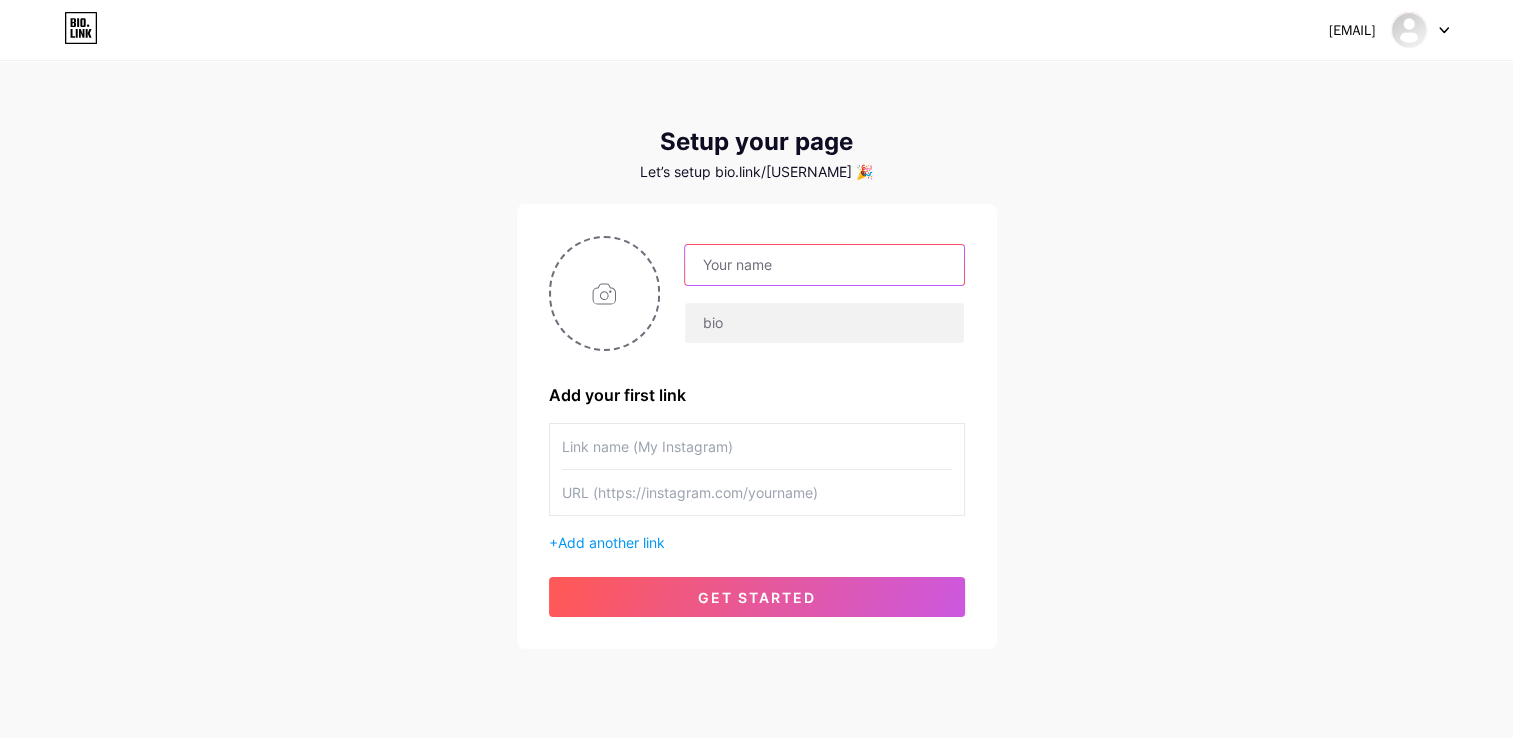 click at bounding box center [824, 265] 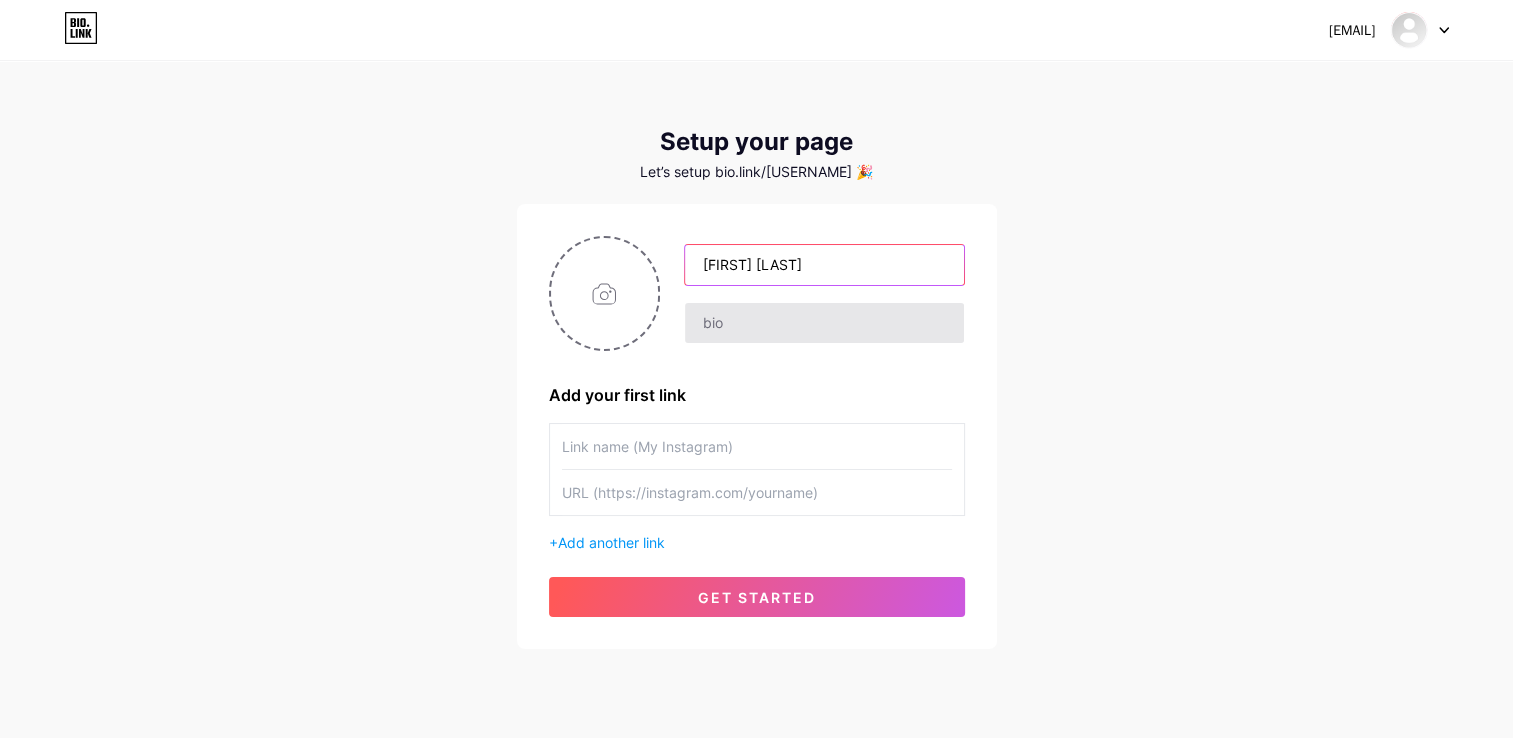 type on "[FIRST] [LAST]" 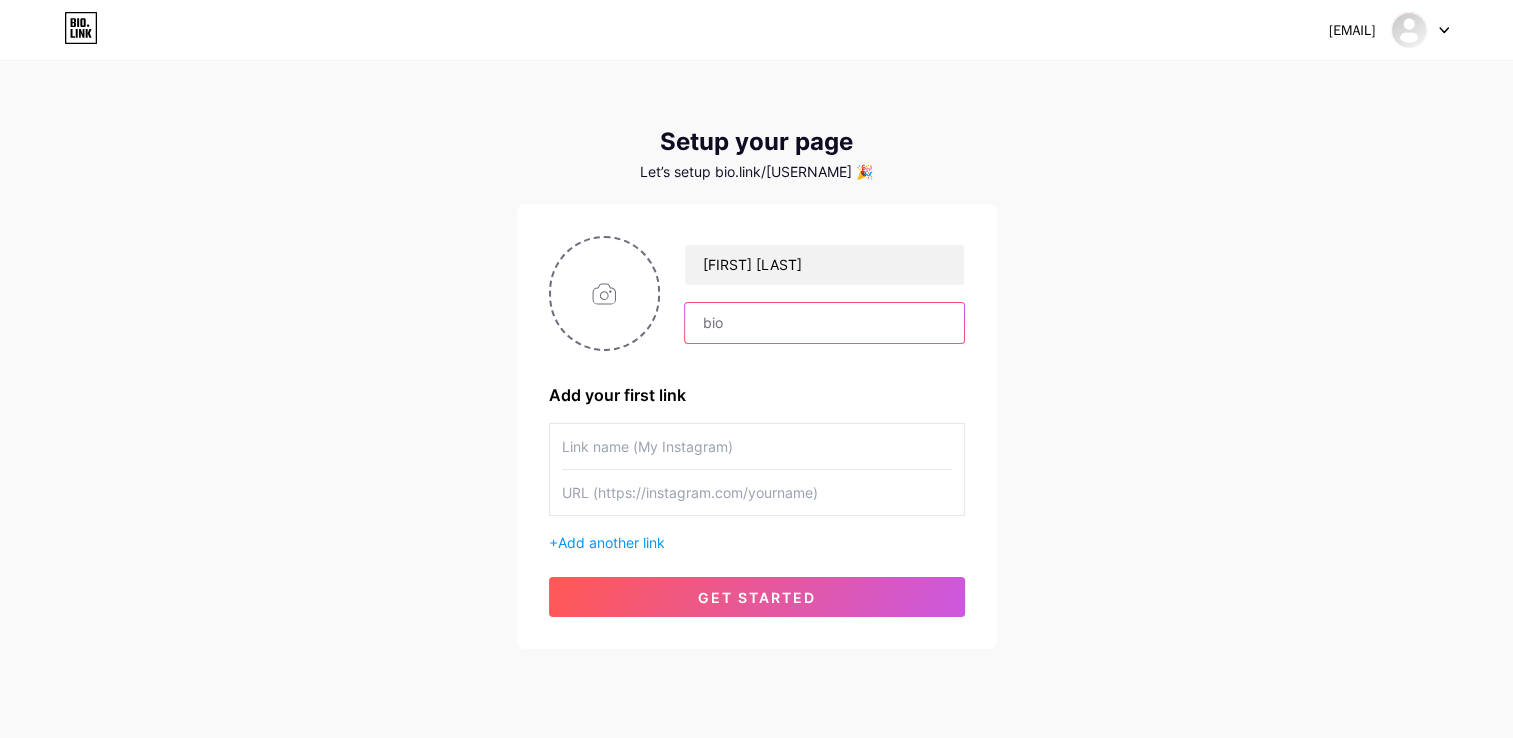 click at bounding box center (824, 323) 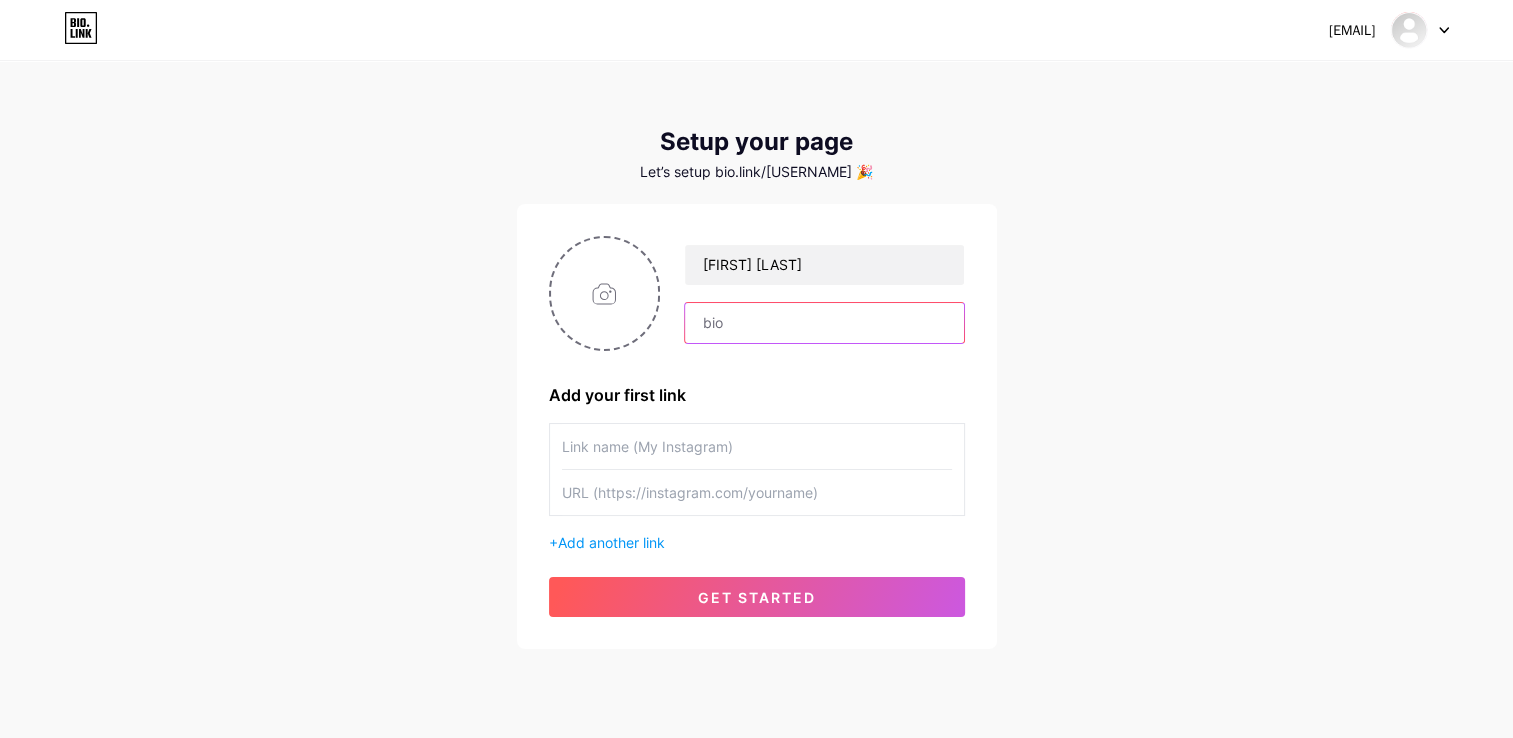 paste on "Creative graphic and website designer helping individuals and businesses stand out with clean, modern visuals and user-friendly websites." 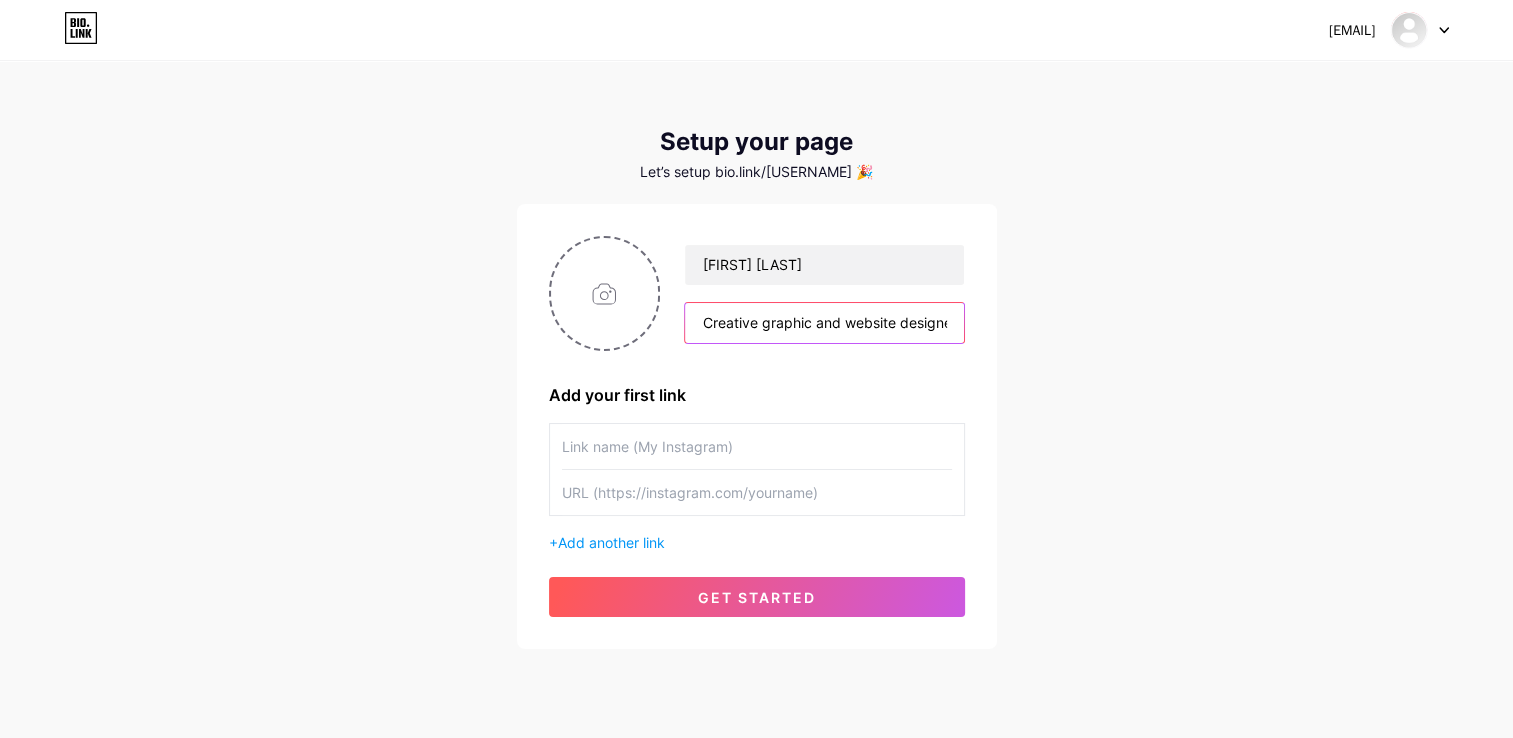 scroll, scrollTop: 0, scrollLeft: 672, axis: horizontal 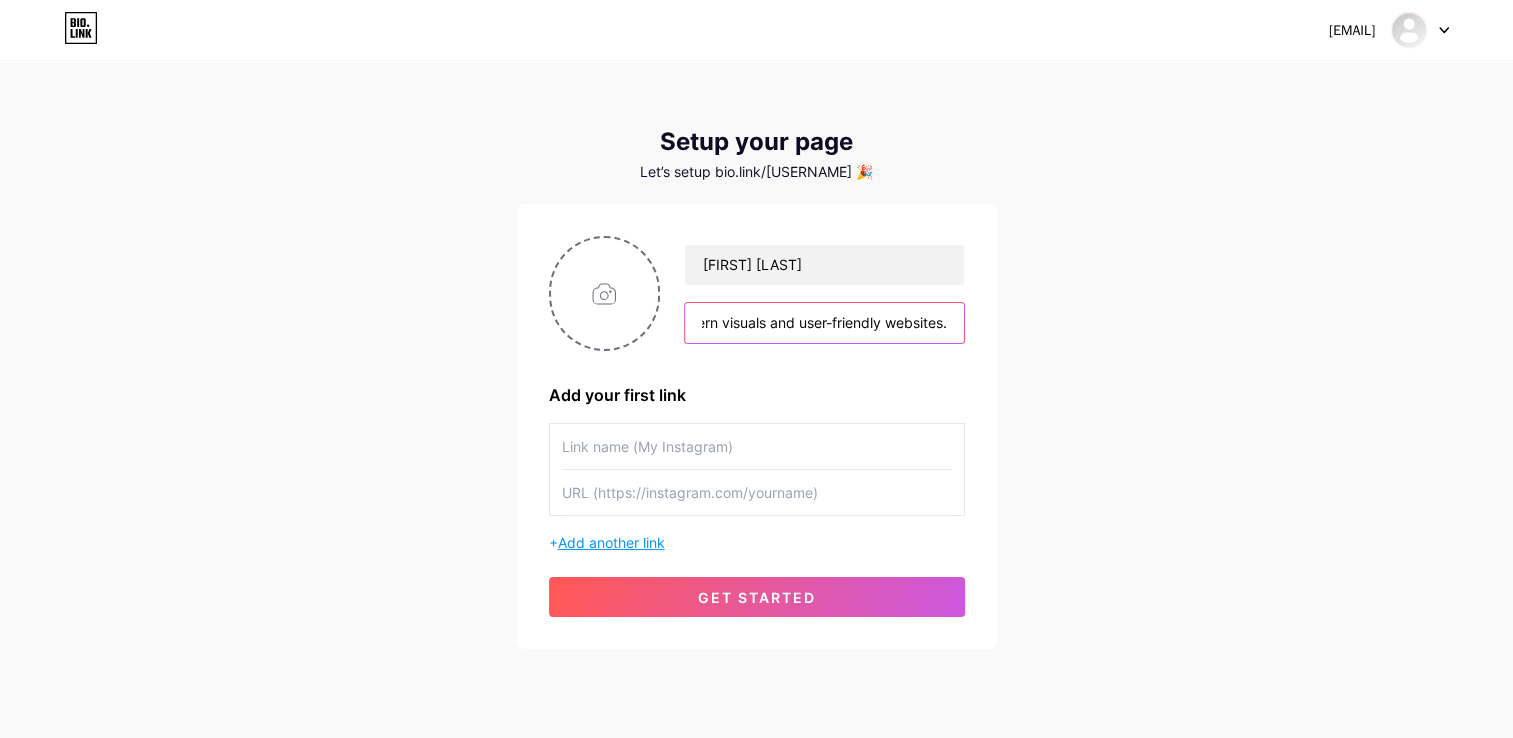 type on "Creative graphic and website designer helping individuals and businesses stand out with clean, modern visuals and user-friendly websites." 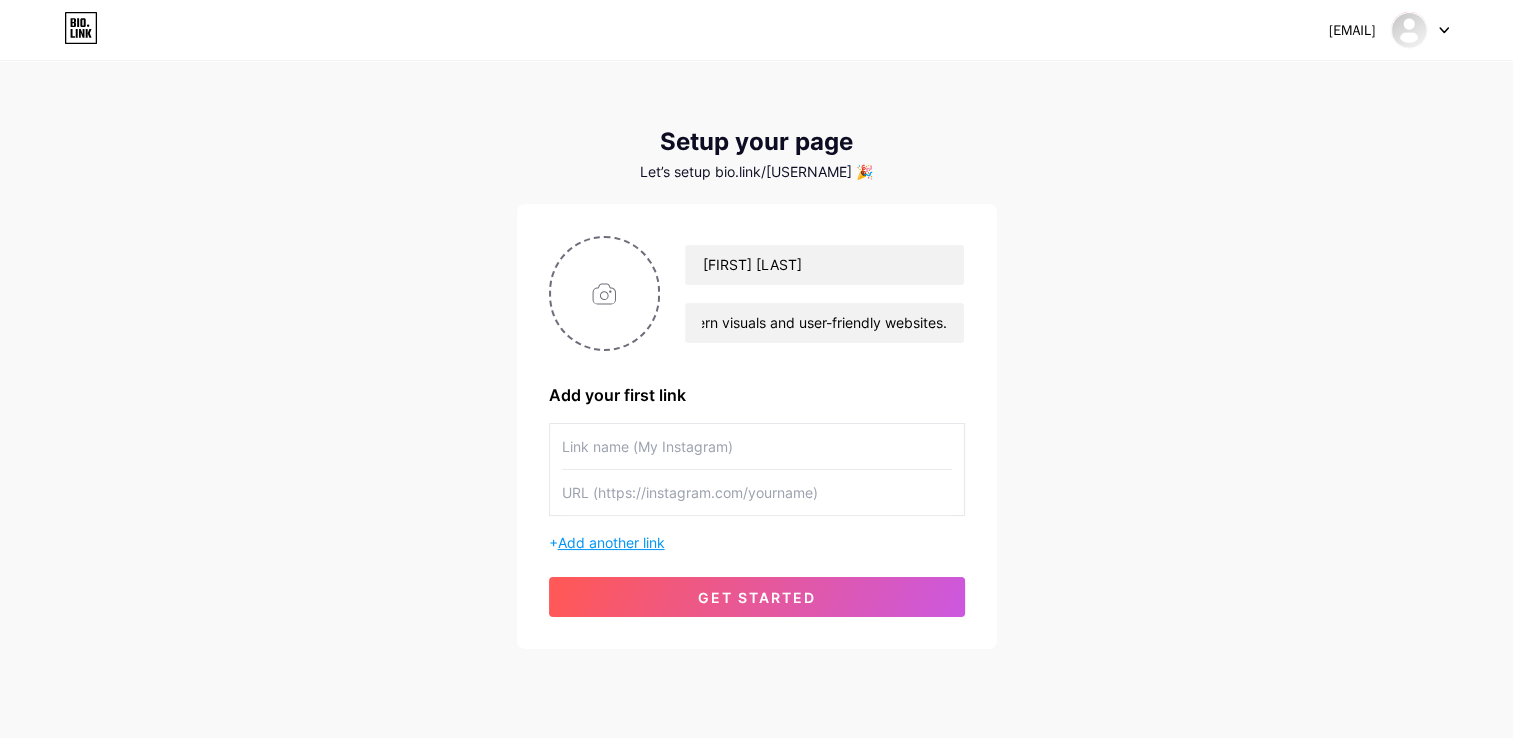 scroll, scrollTop: 0, scrollLeft: 0, axis: both 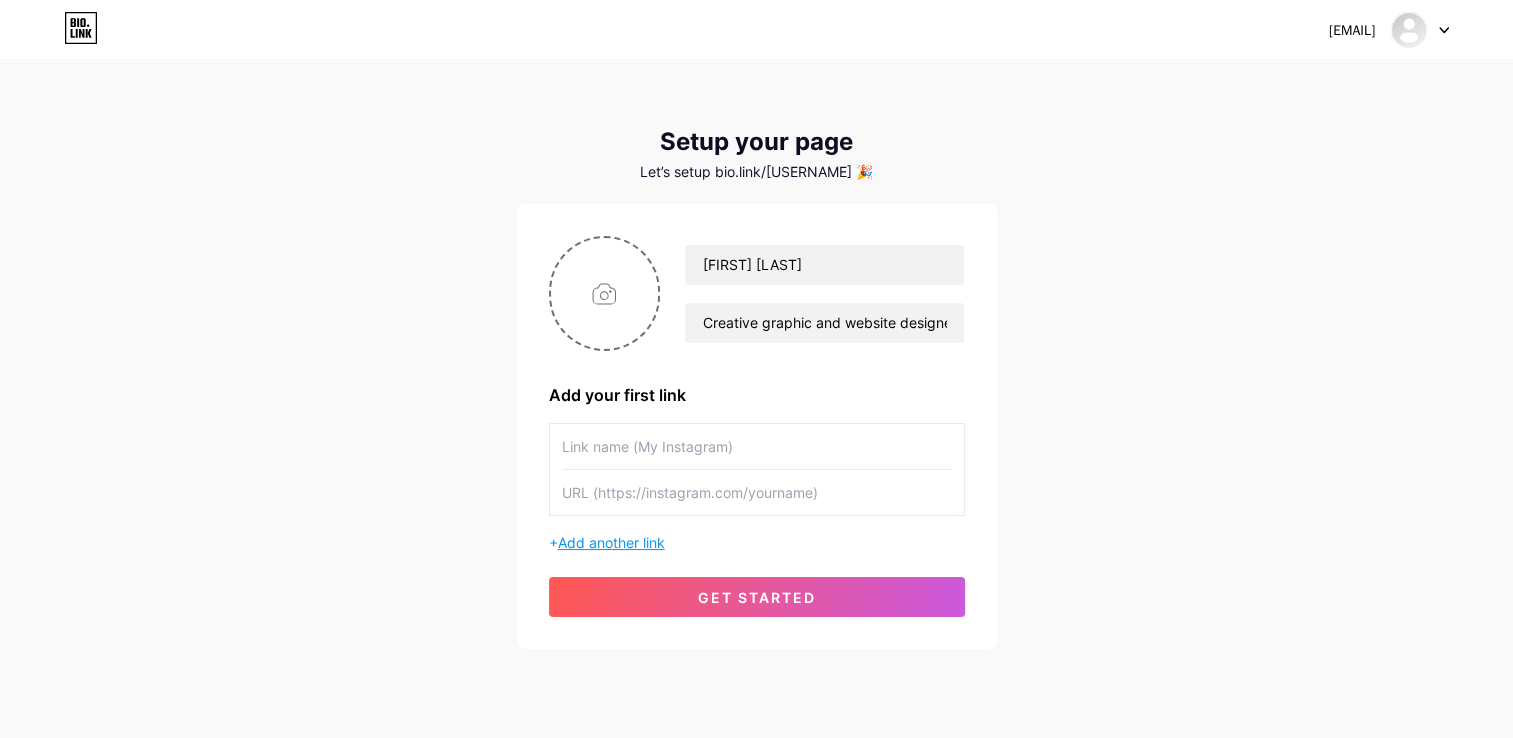 click on "Add another link" at bounding box center [611, 542] 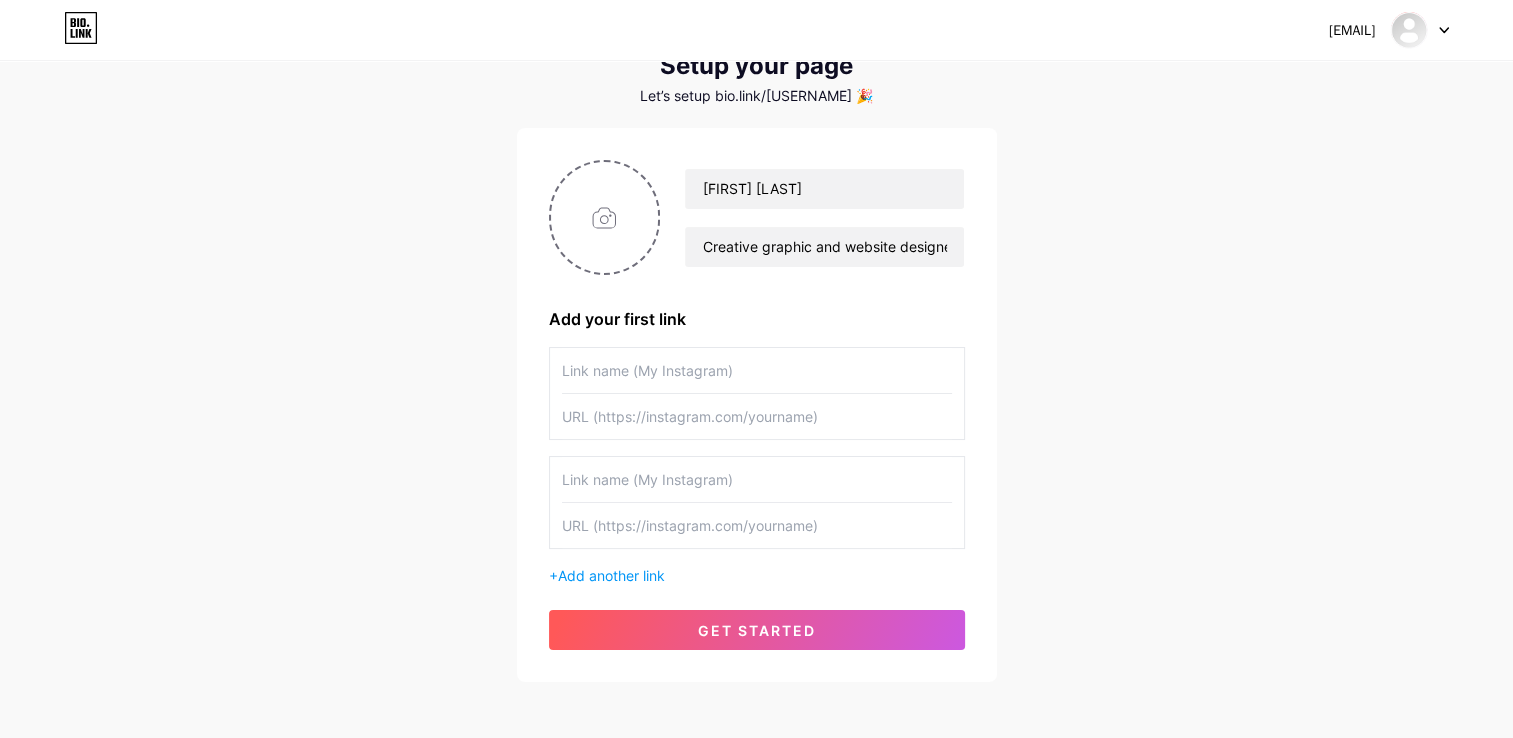 scroll, scrollTop: 84, scrollLeft: 0, axis: vertical 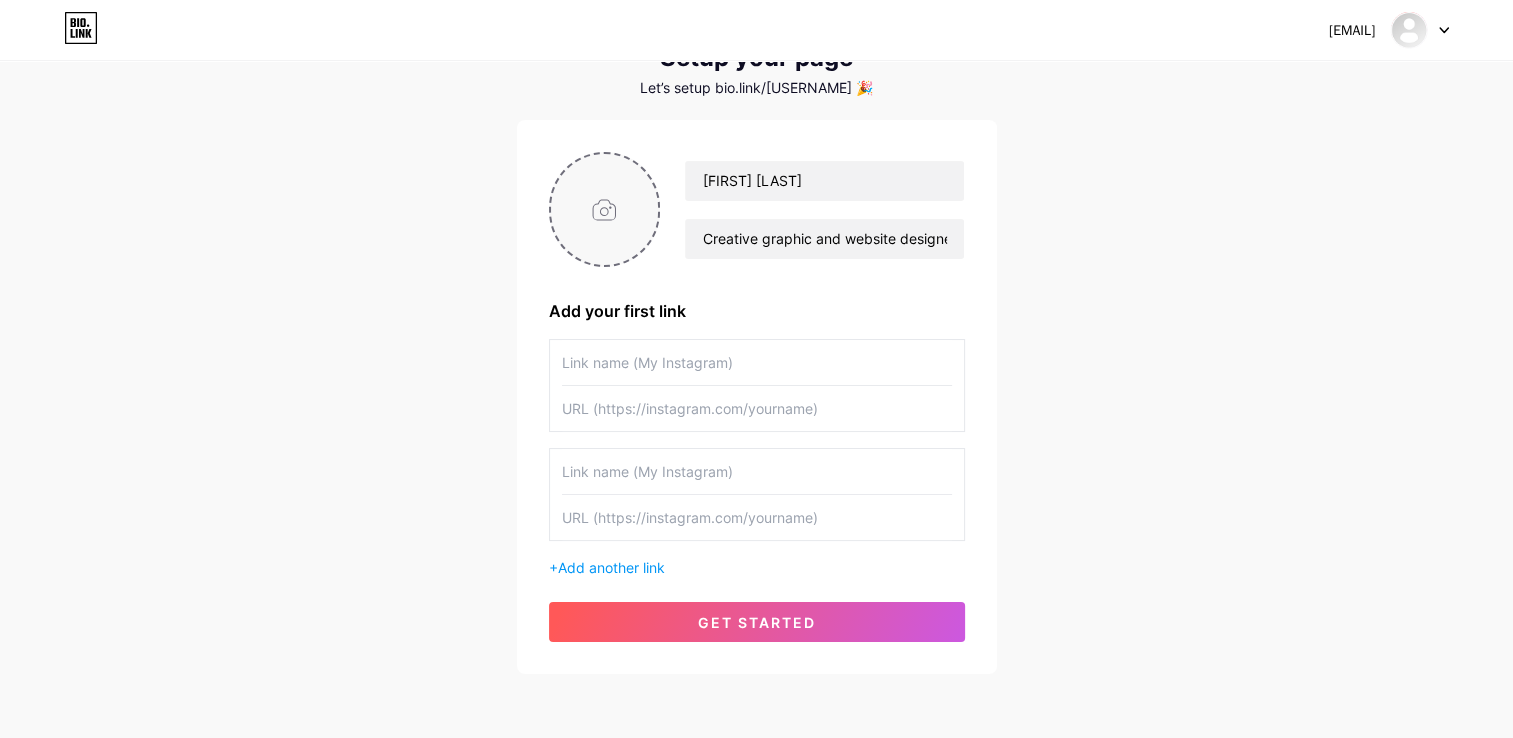 click at bounding box center (605, 209) 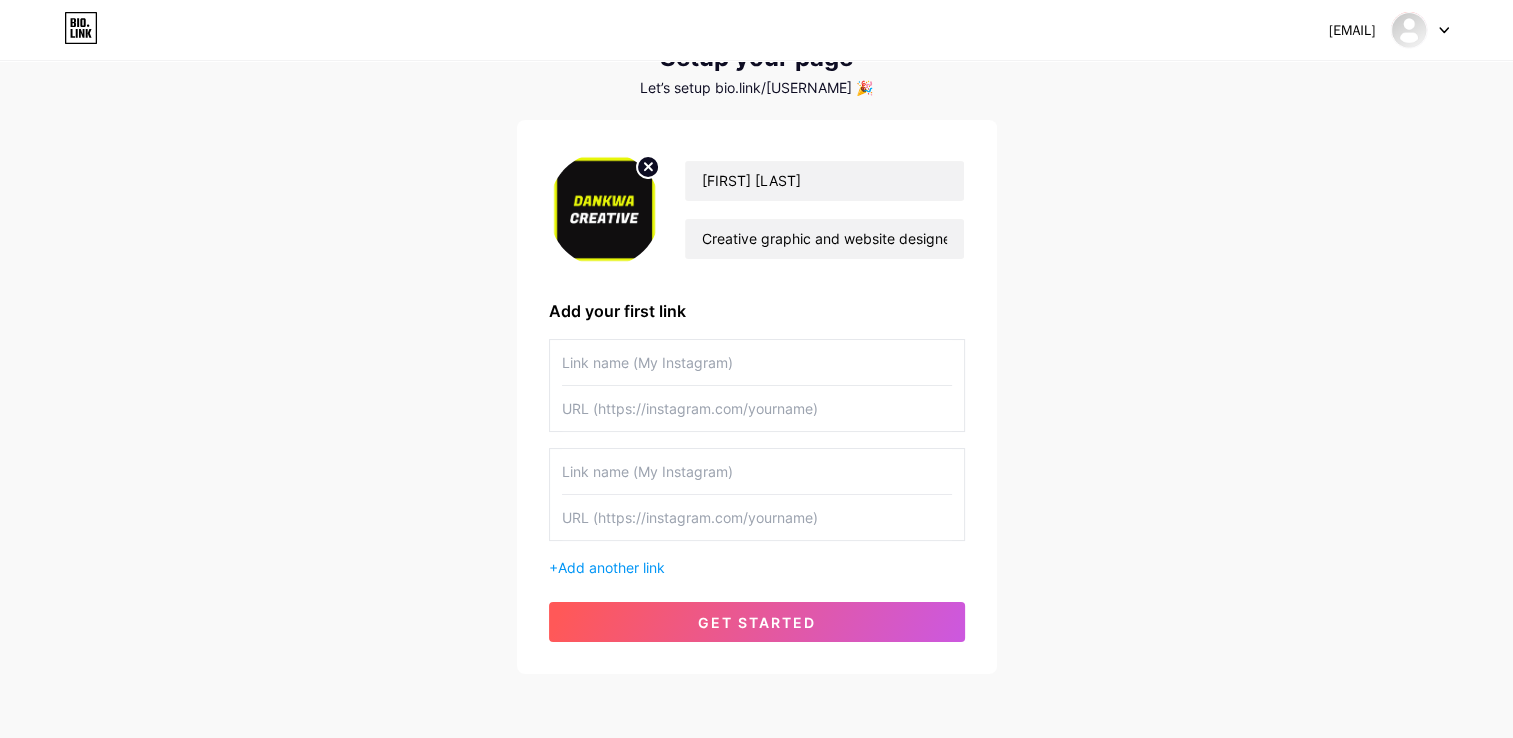 click at bounding box center [757, 362] 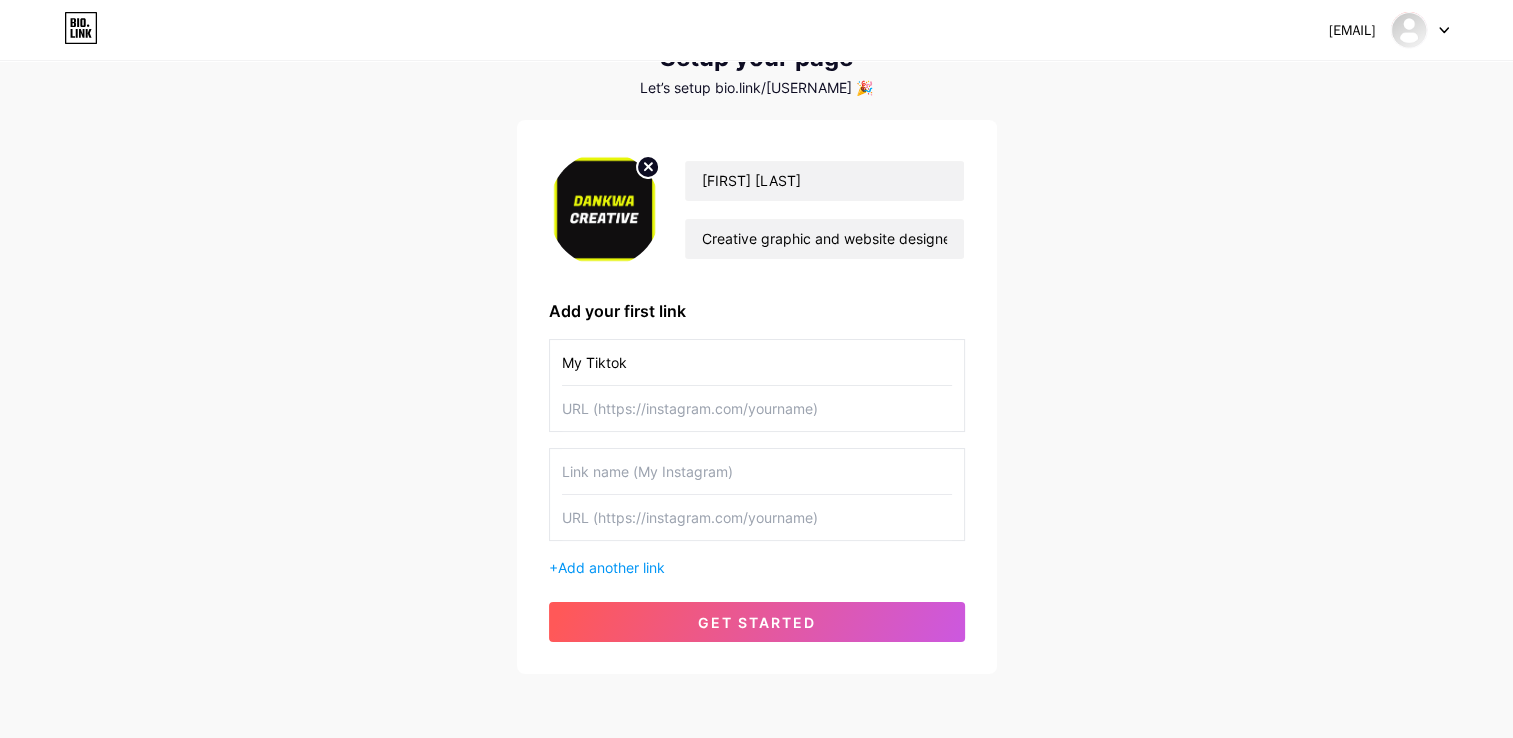 type on "My Tiktok" 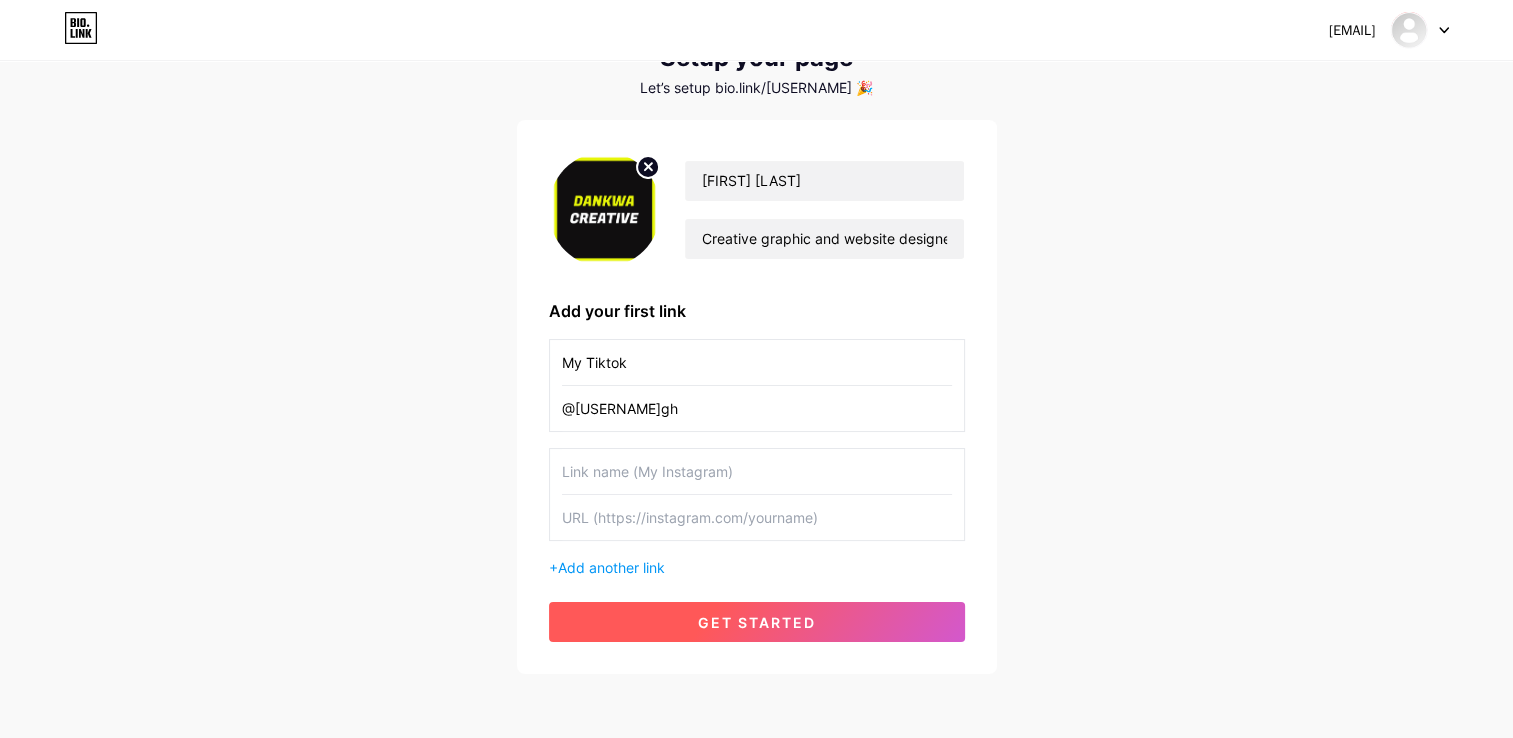 type on "@[USERNAME]gh" 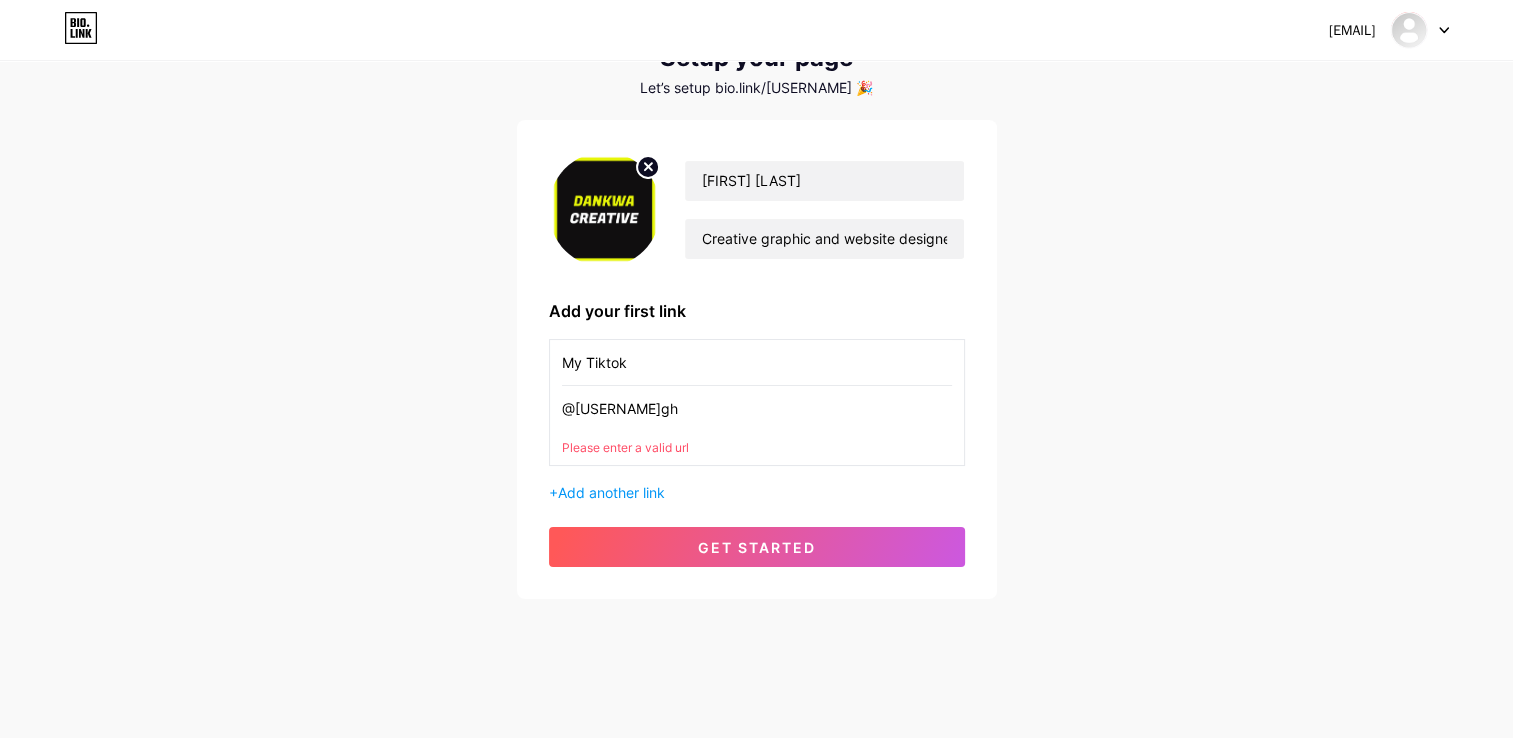 click on "Please enter a valid url" at bounding box center [757, 448] 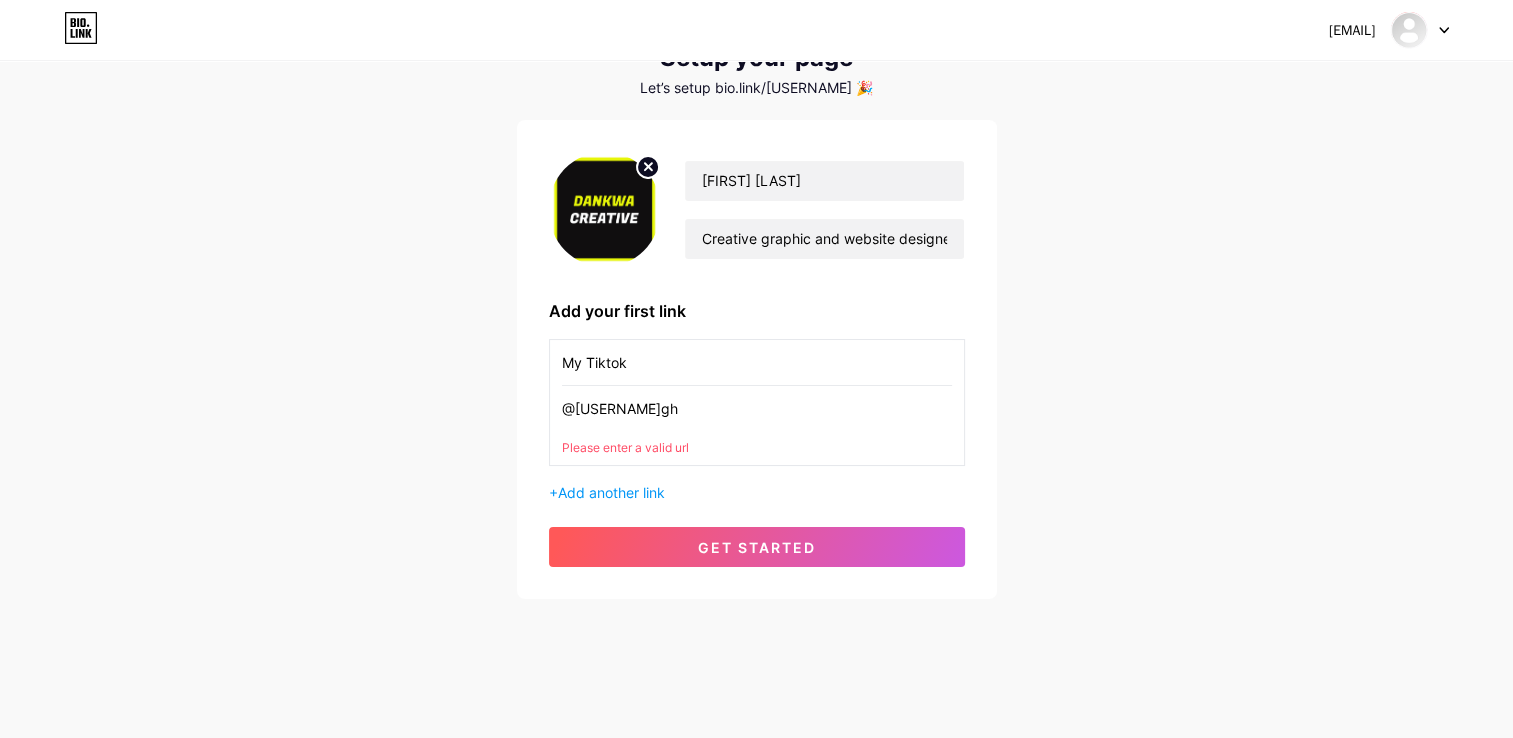 scroll, scrollTop: 54, scrollLeft: 0, axis: vertical 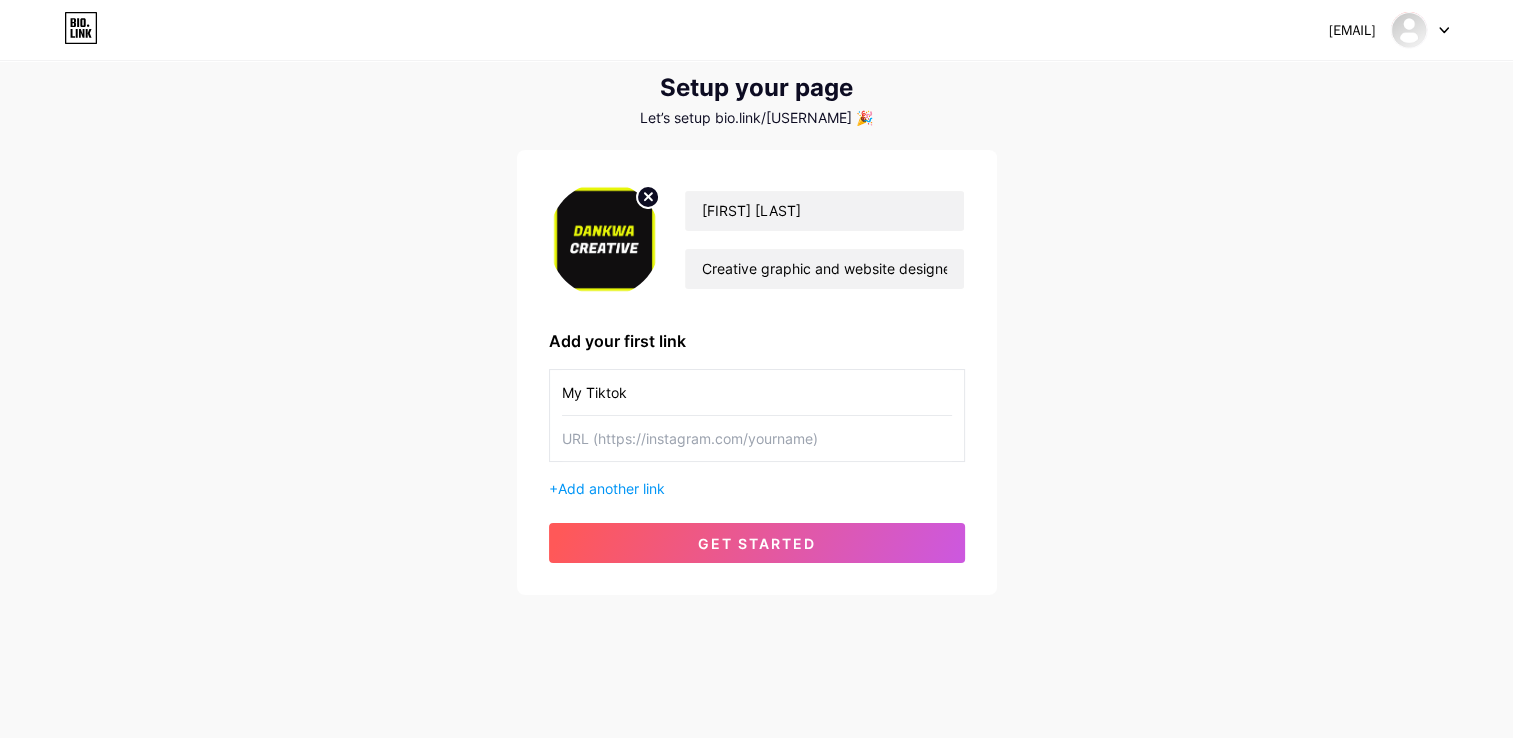 paste on "@[USERNAME]gh" 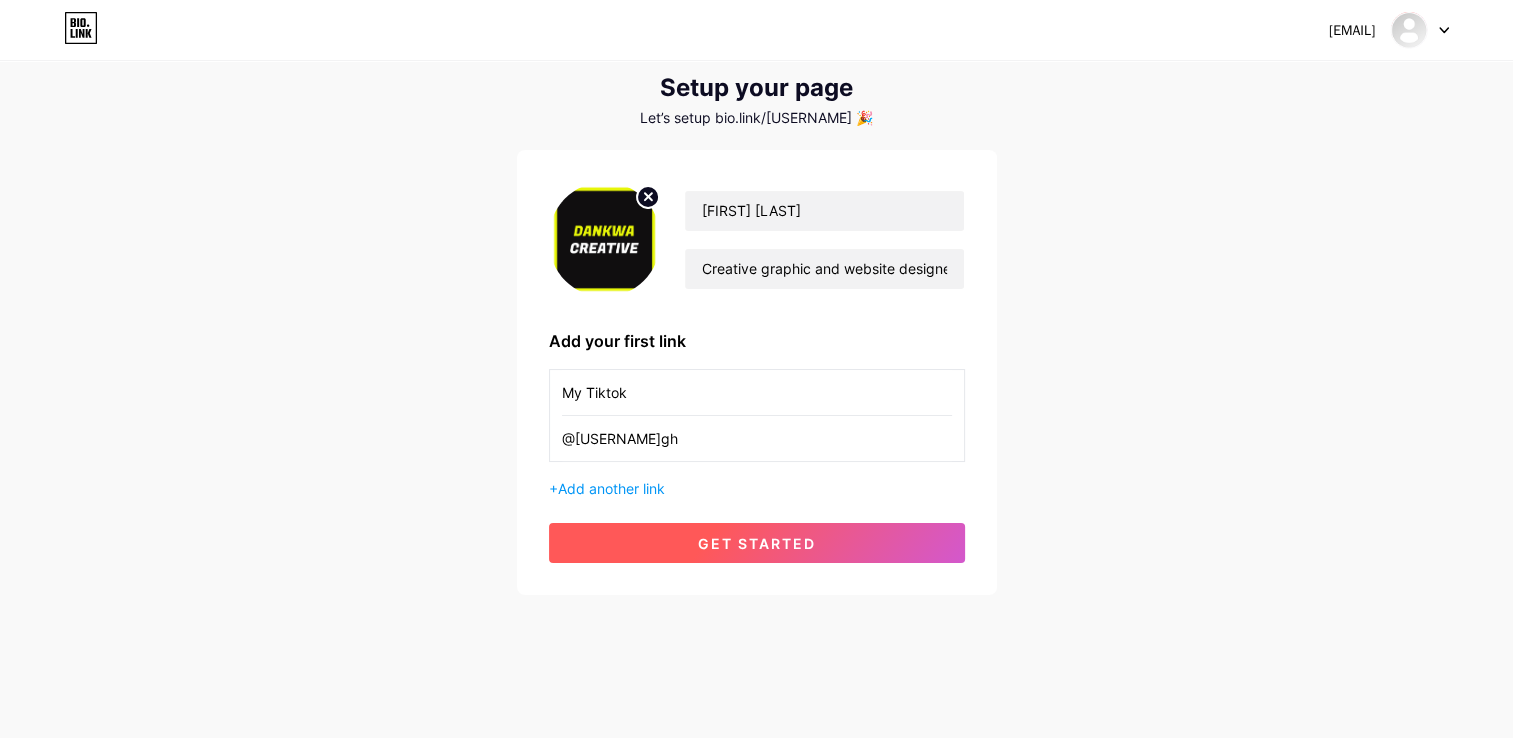 click on "get started" at bounding box center (757, 543) 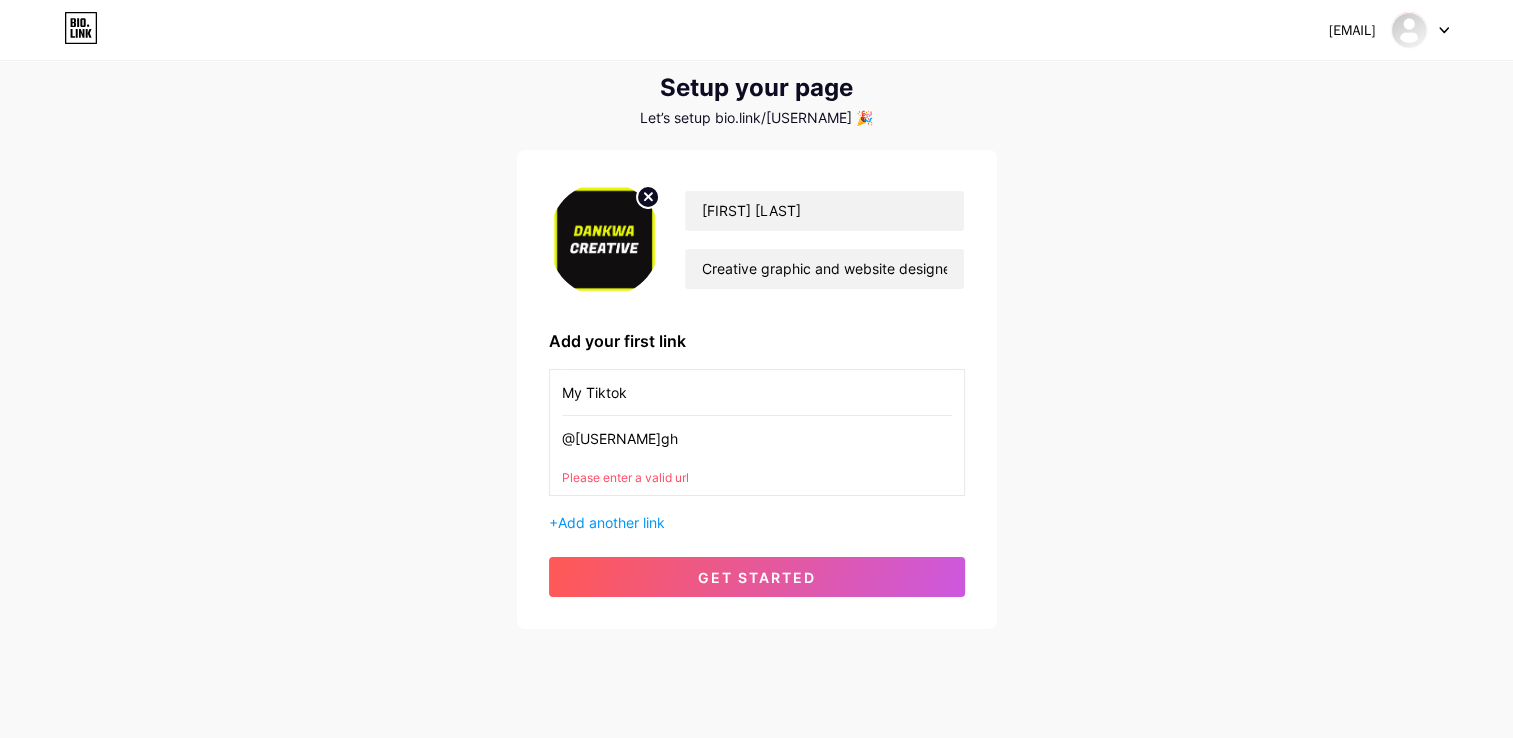 click on "Please enter a valid url" at bounding box center (757, 478) 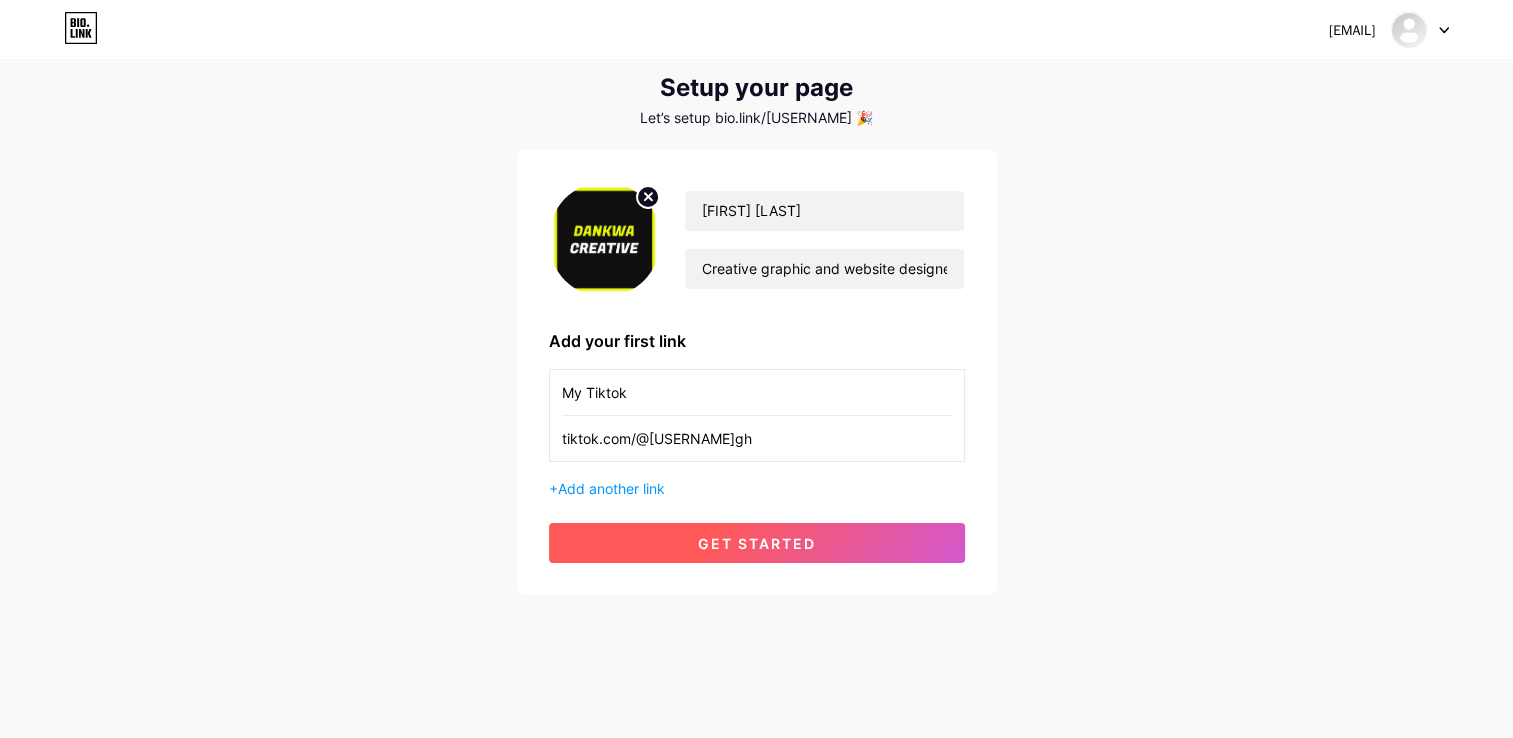 type on "tiktok.com/@[USERNAME]gh" 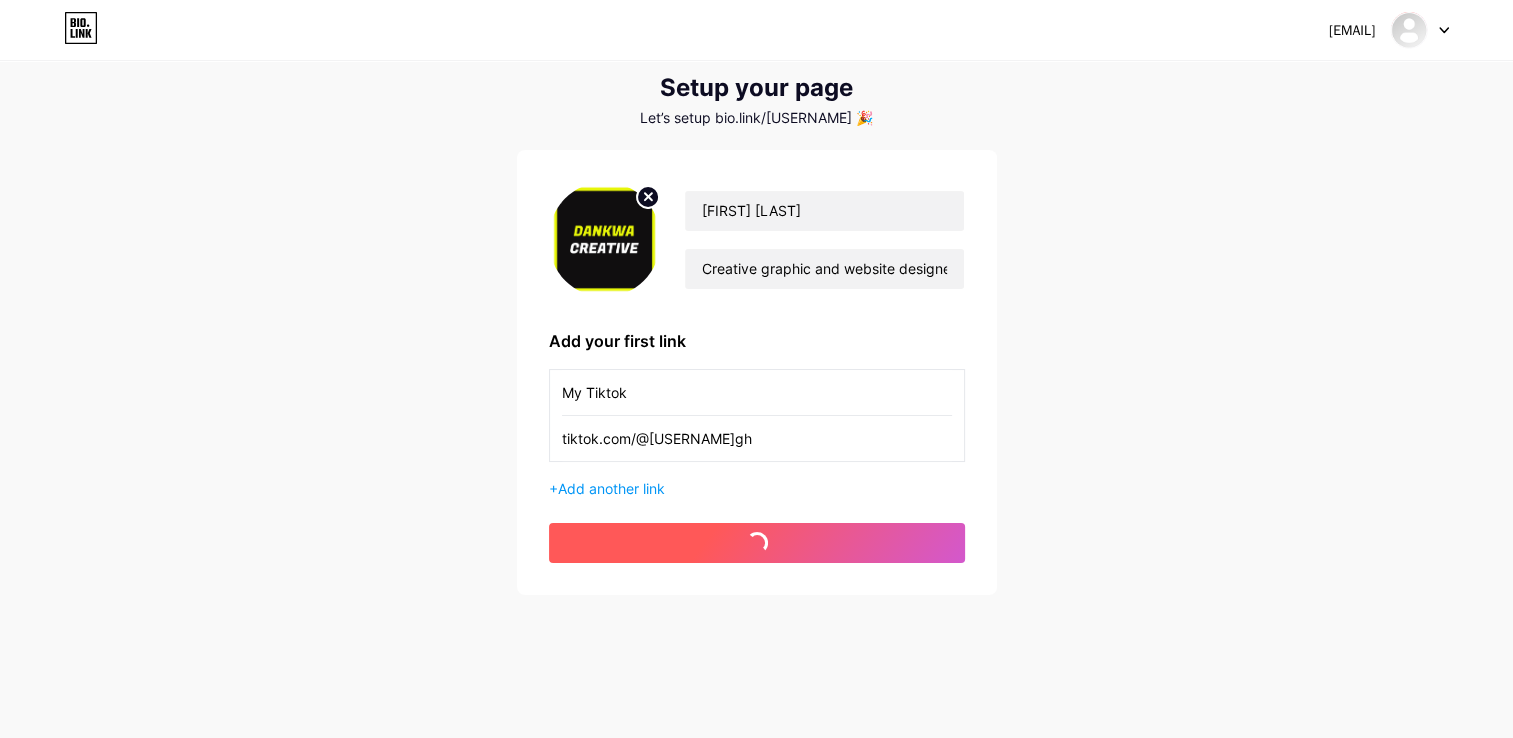 scroll, scrollTop: 0, scrollLeft: 0, axis: both 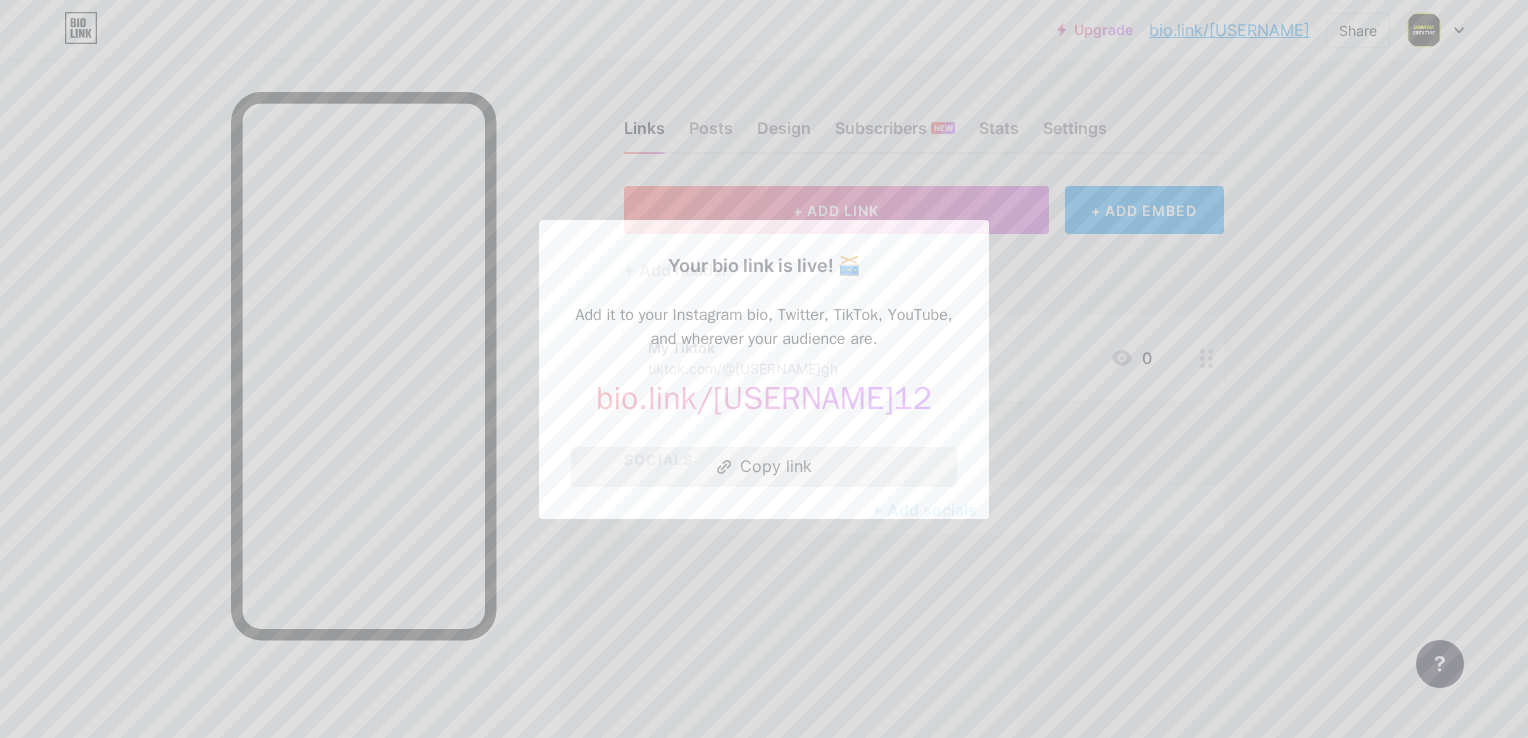 click on "Copy link" at bounding box center (764, 467) 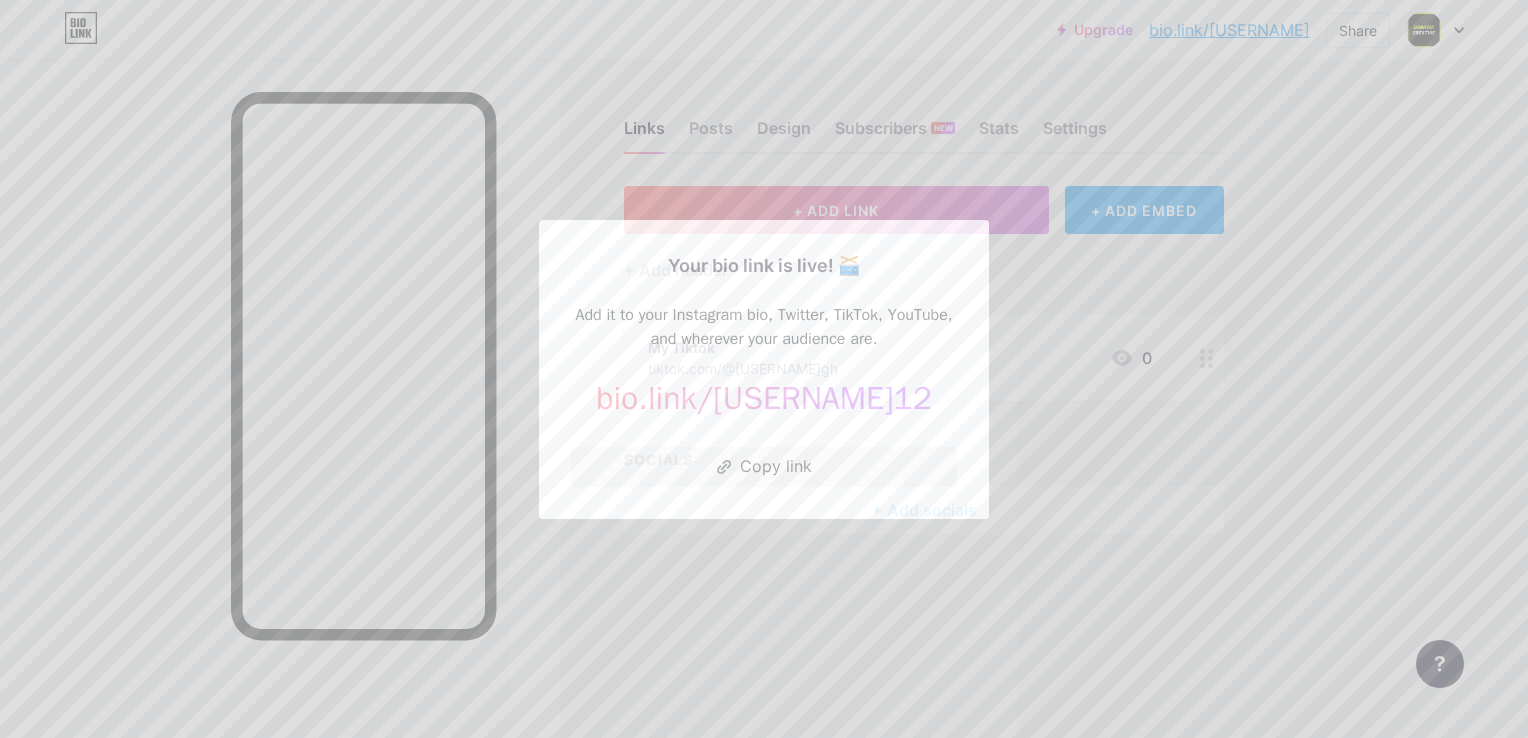 click at bounding box center [764, 369] 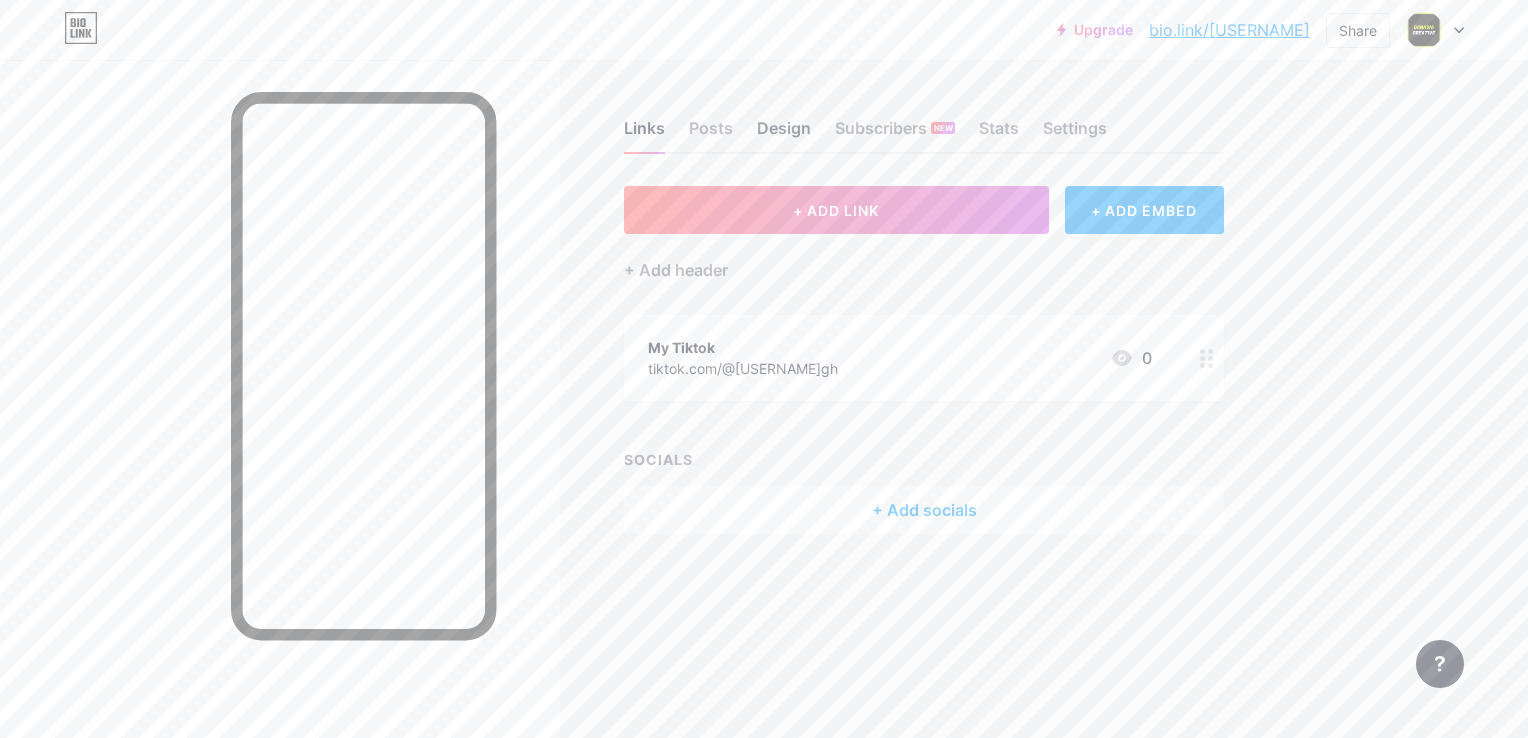 click on "Design" at bounding box center [784, 134] 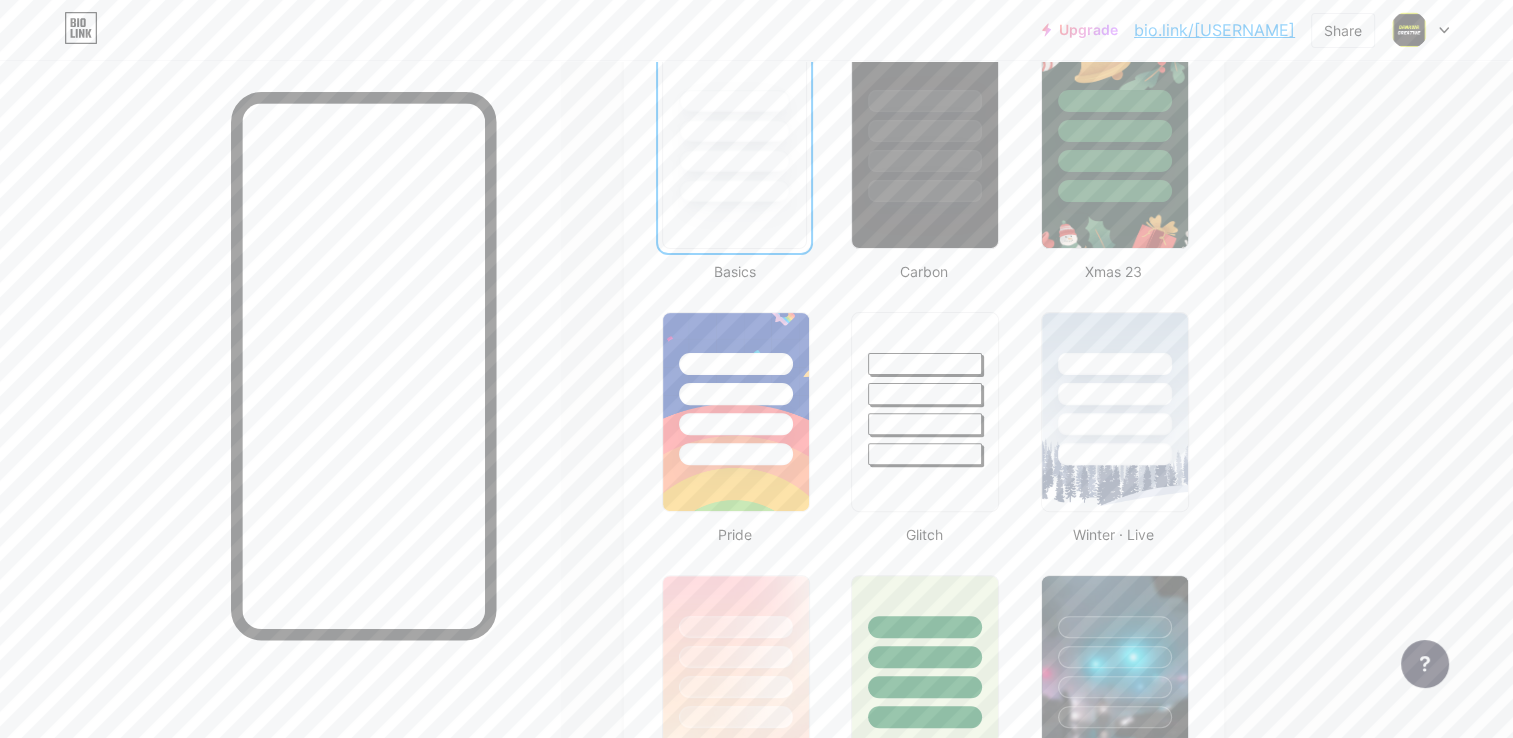 scroll, scrollTop: 528, scrollLeft: 0, axis: vertical 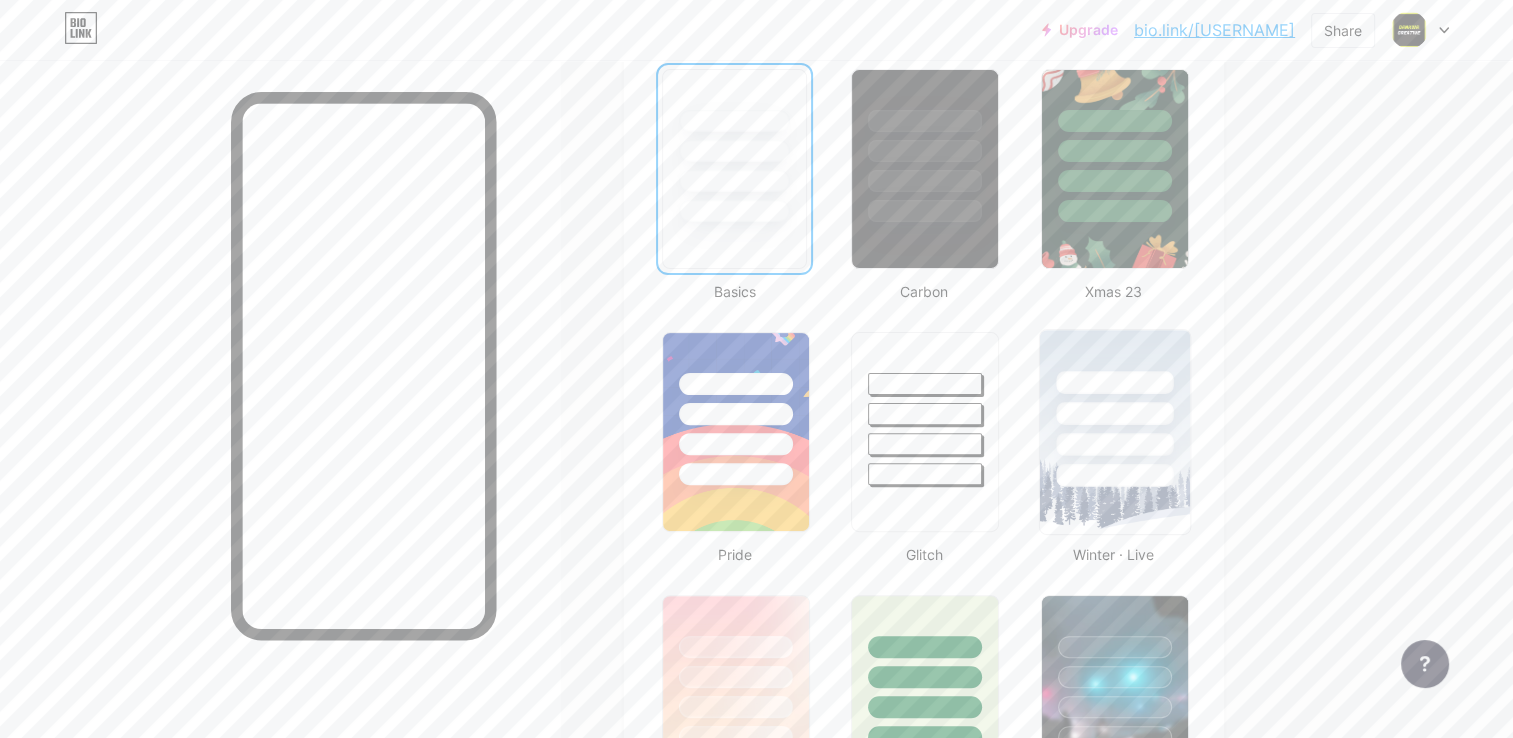click at bounding box center [1114, 475] 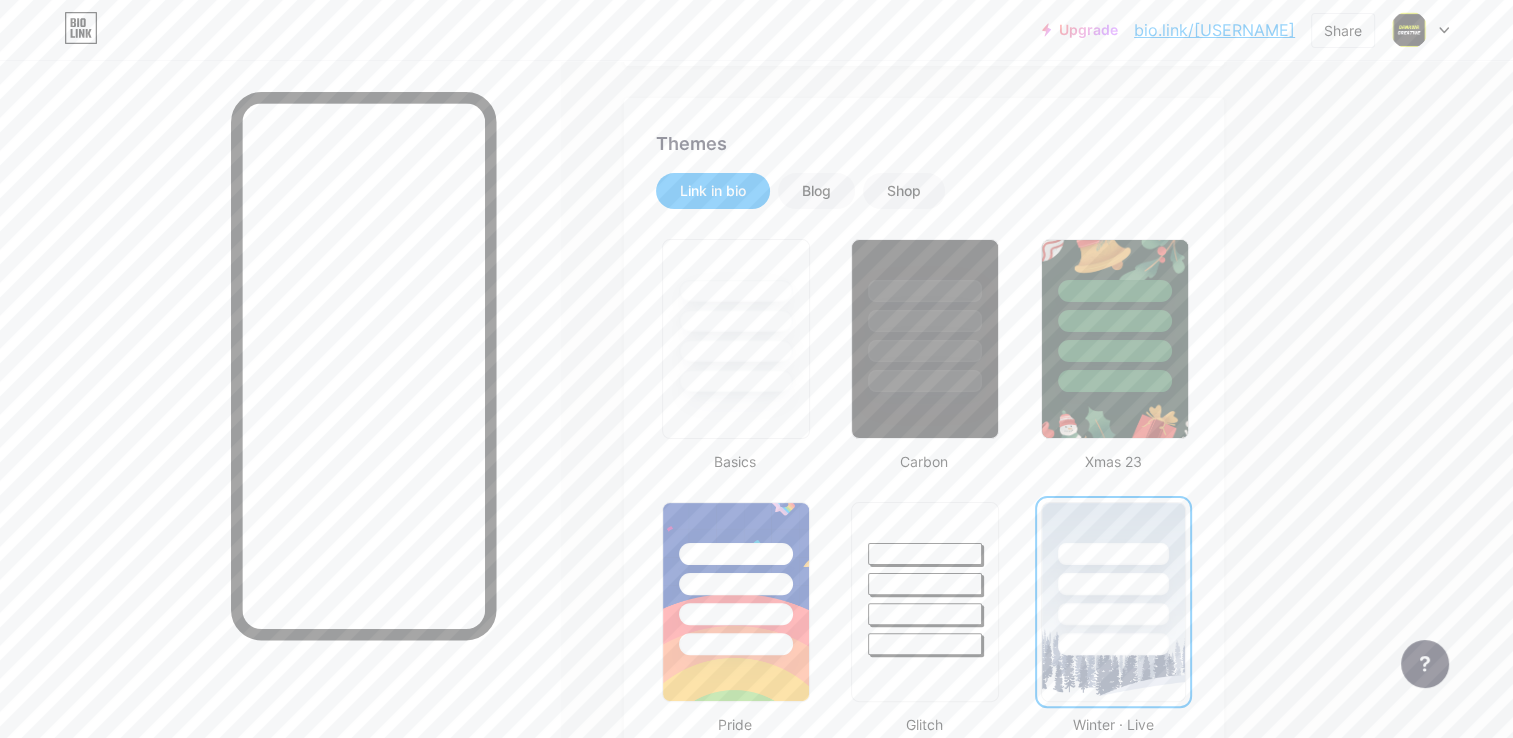 scroll, scrollTop: 346, scrollLeft: 0, axis: vertical 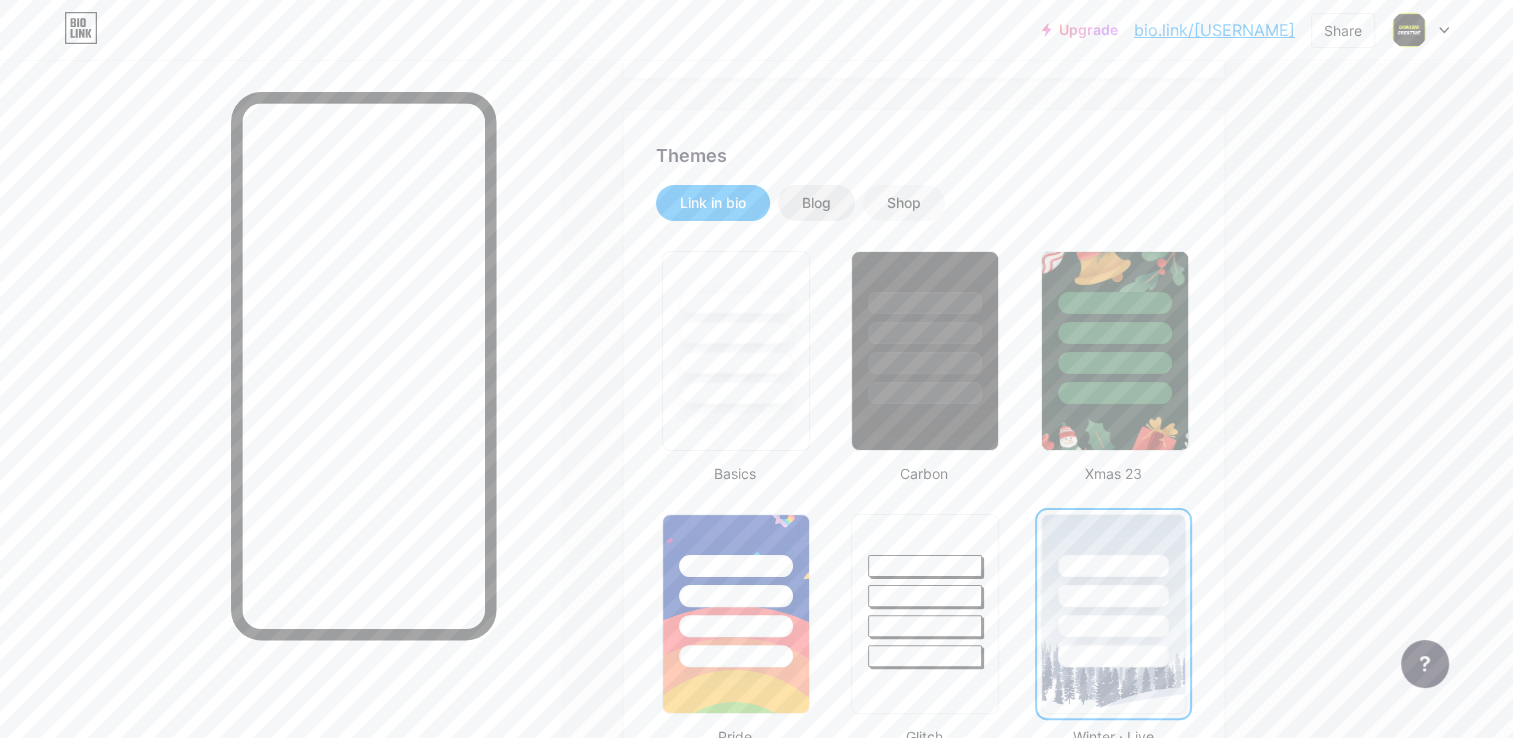 click on "Blog" at bounding box center [816, 203] 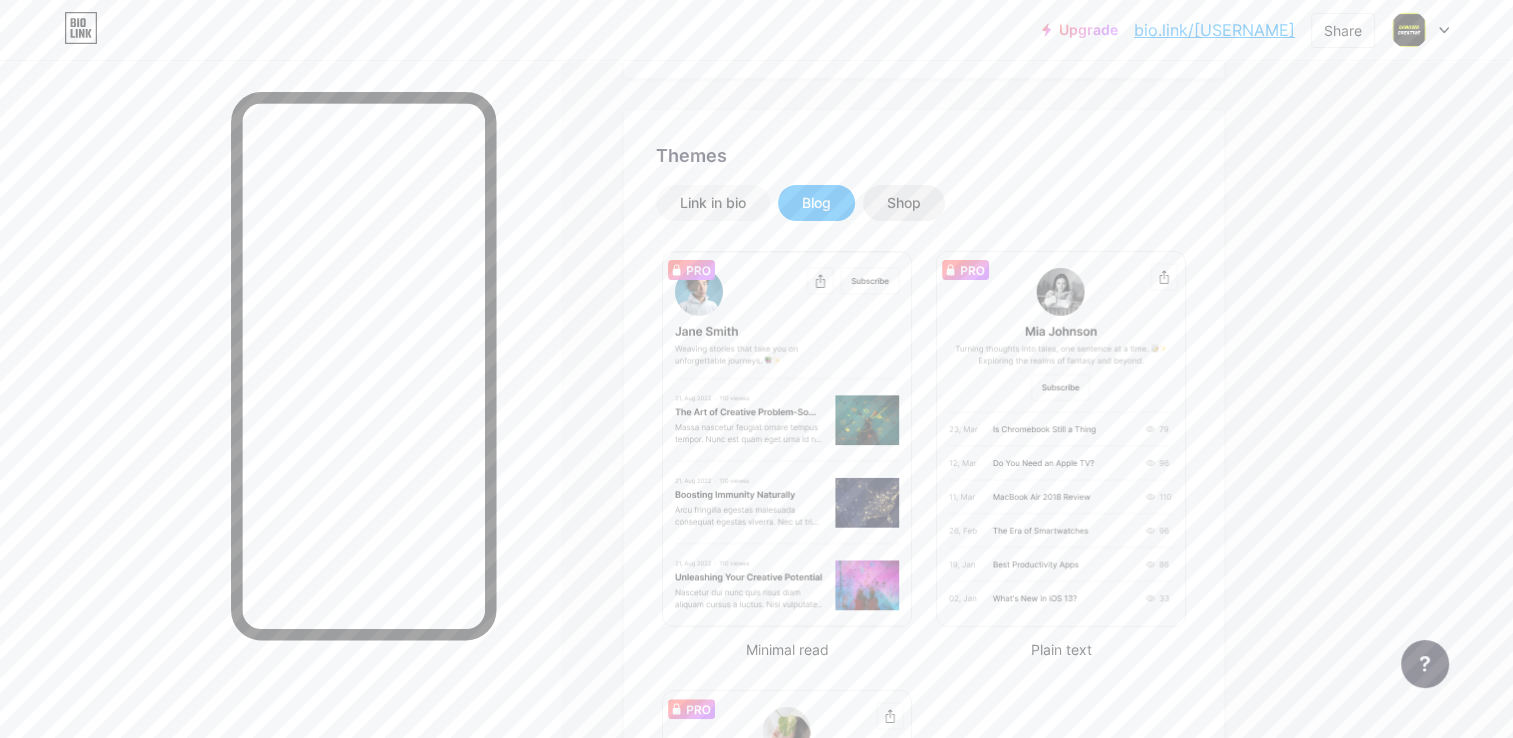 click on "Shop" at bounding box center [904, 203] 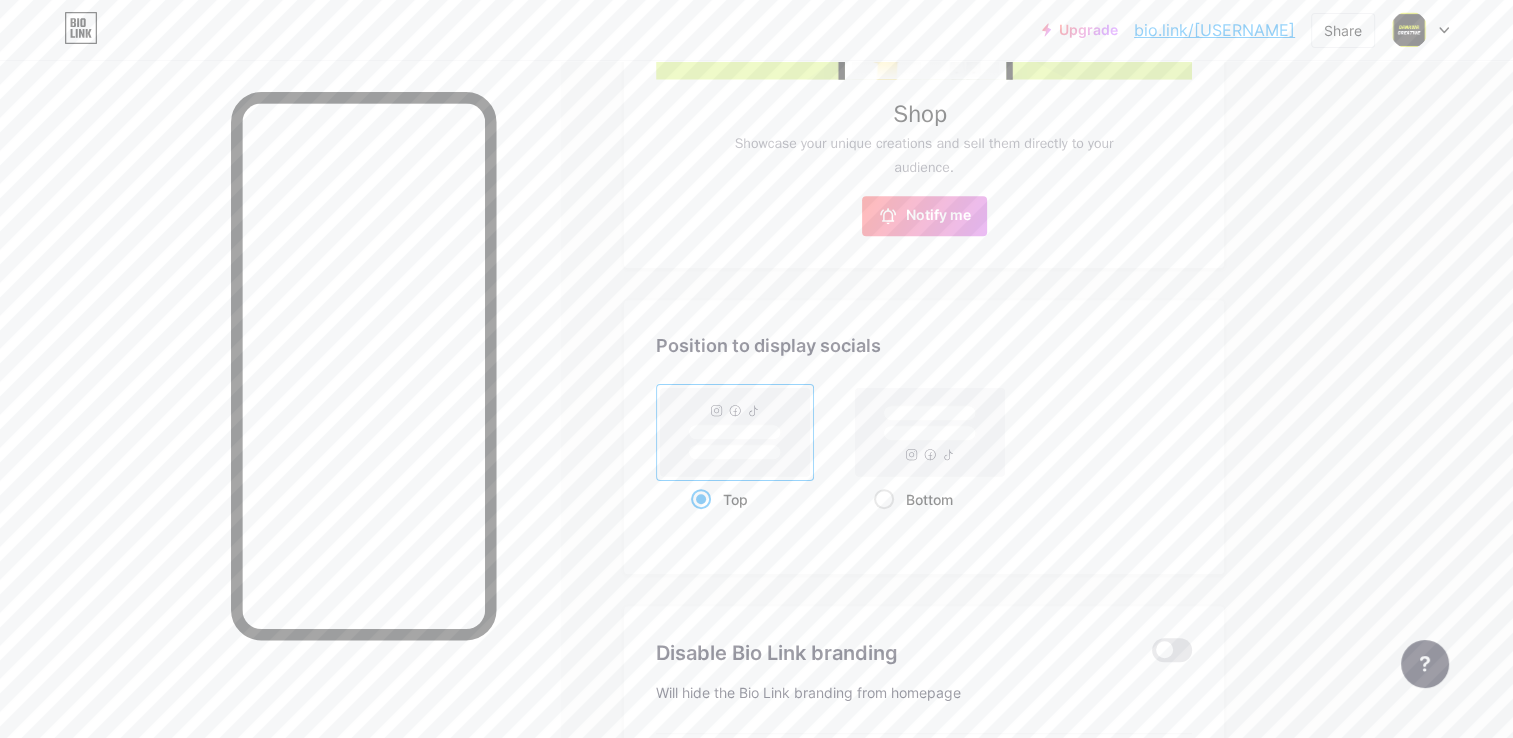 scroll, scrollTop: 790, scrollLeft: 0, axis: vertical 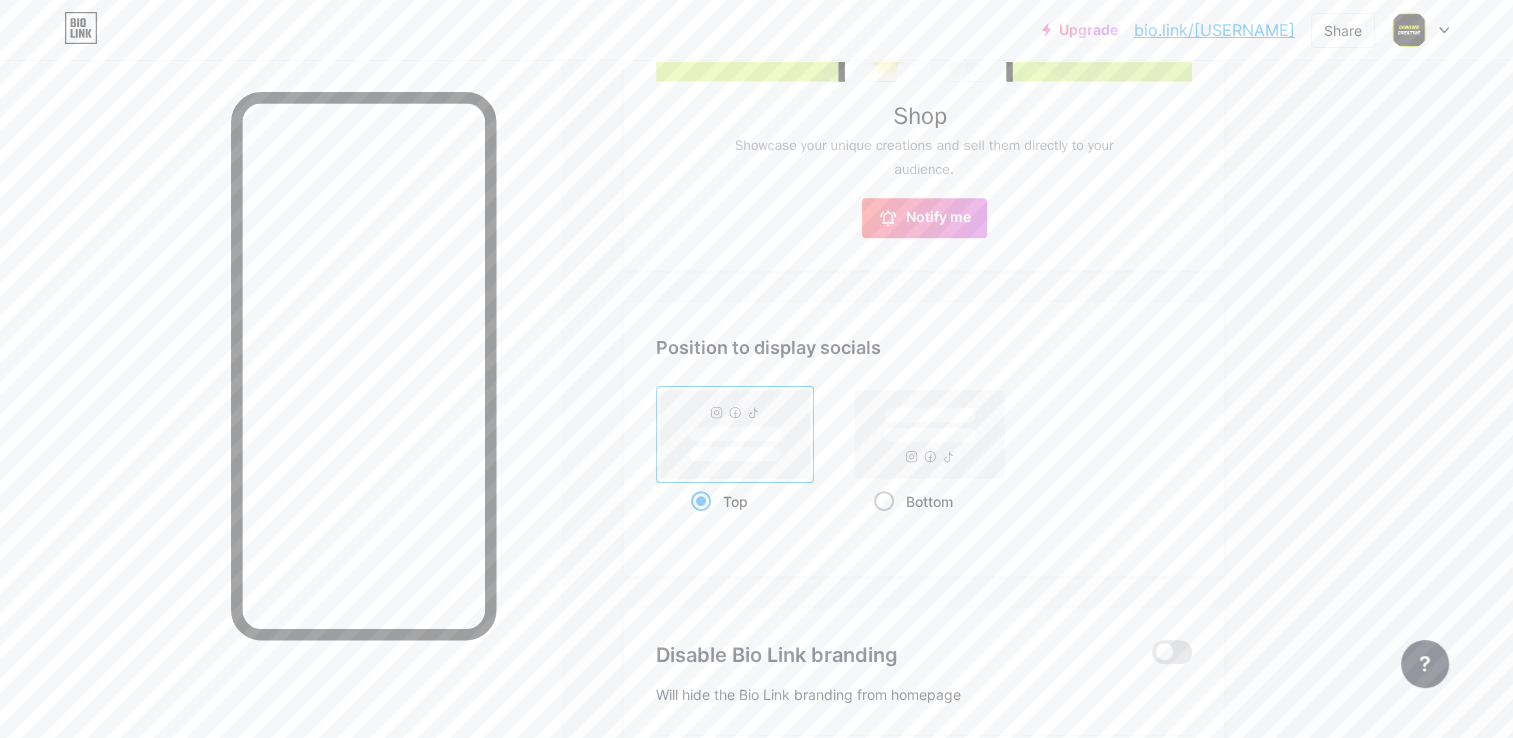 click at bounding box center (884, 501) 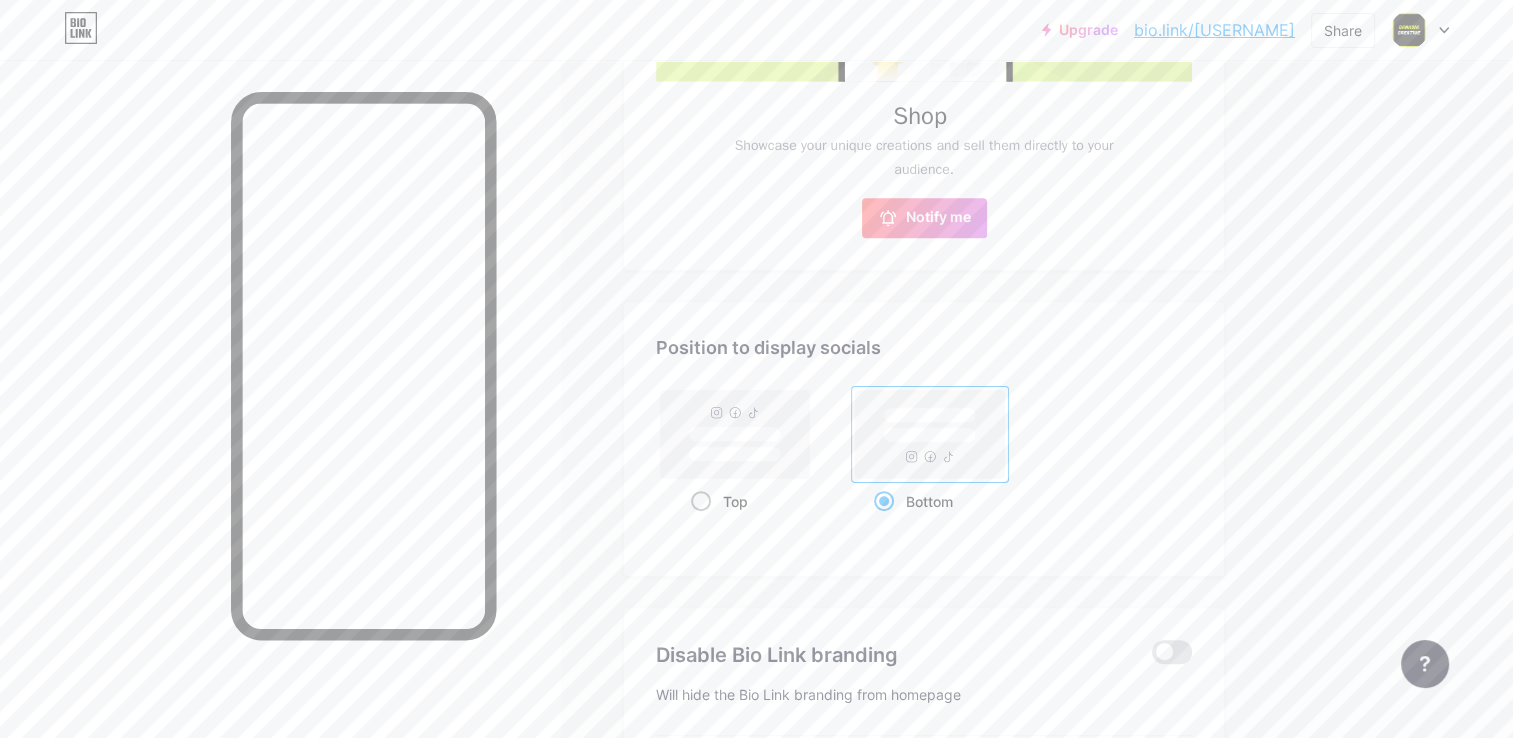click at bounding box center (701, 501) 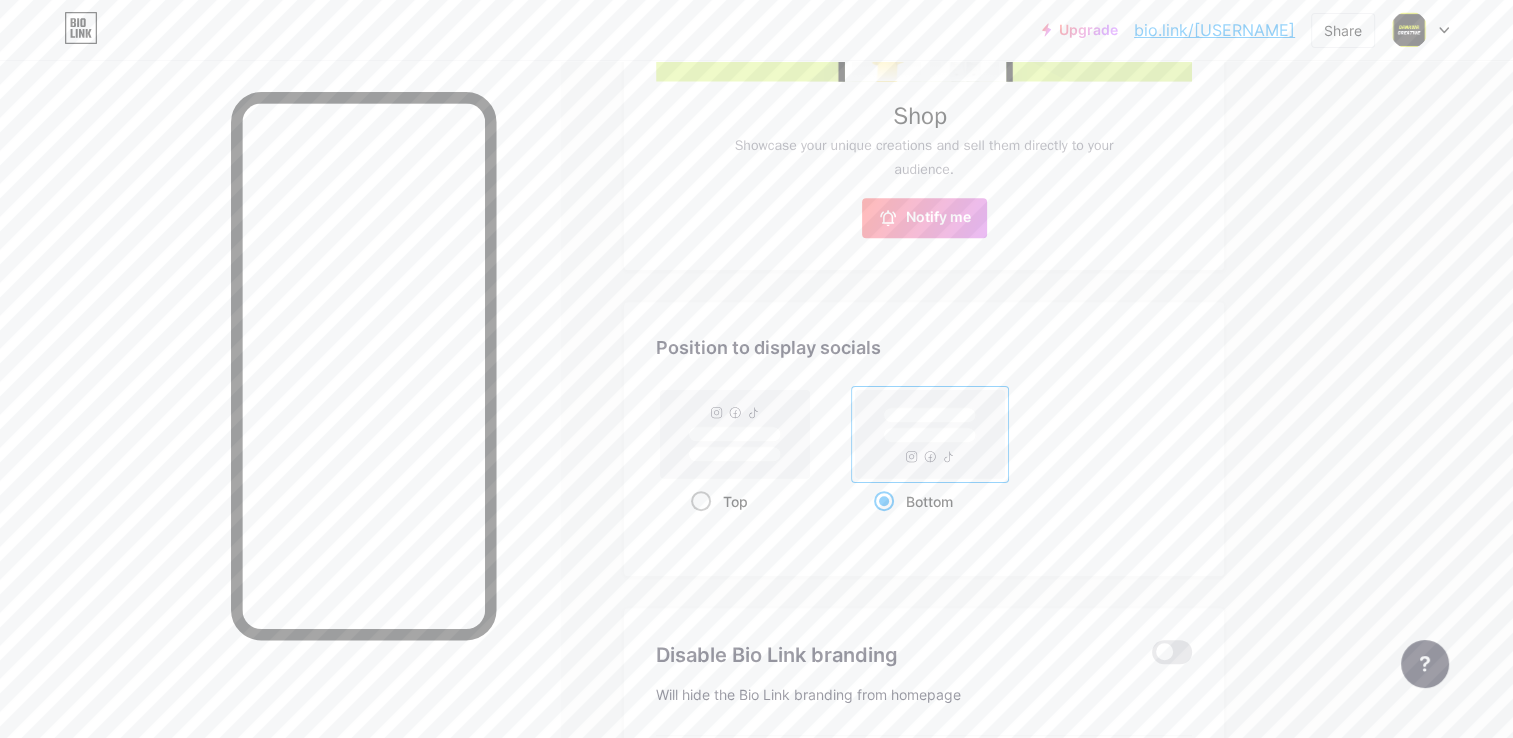 radio on "true" 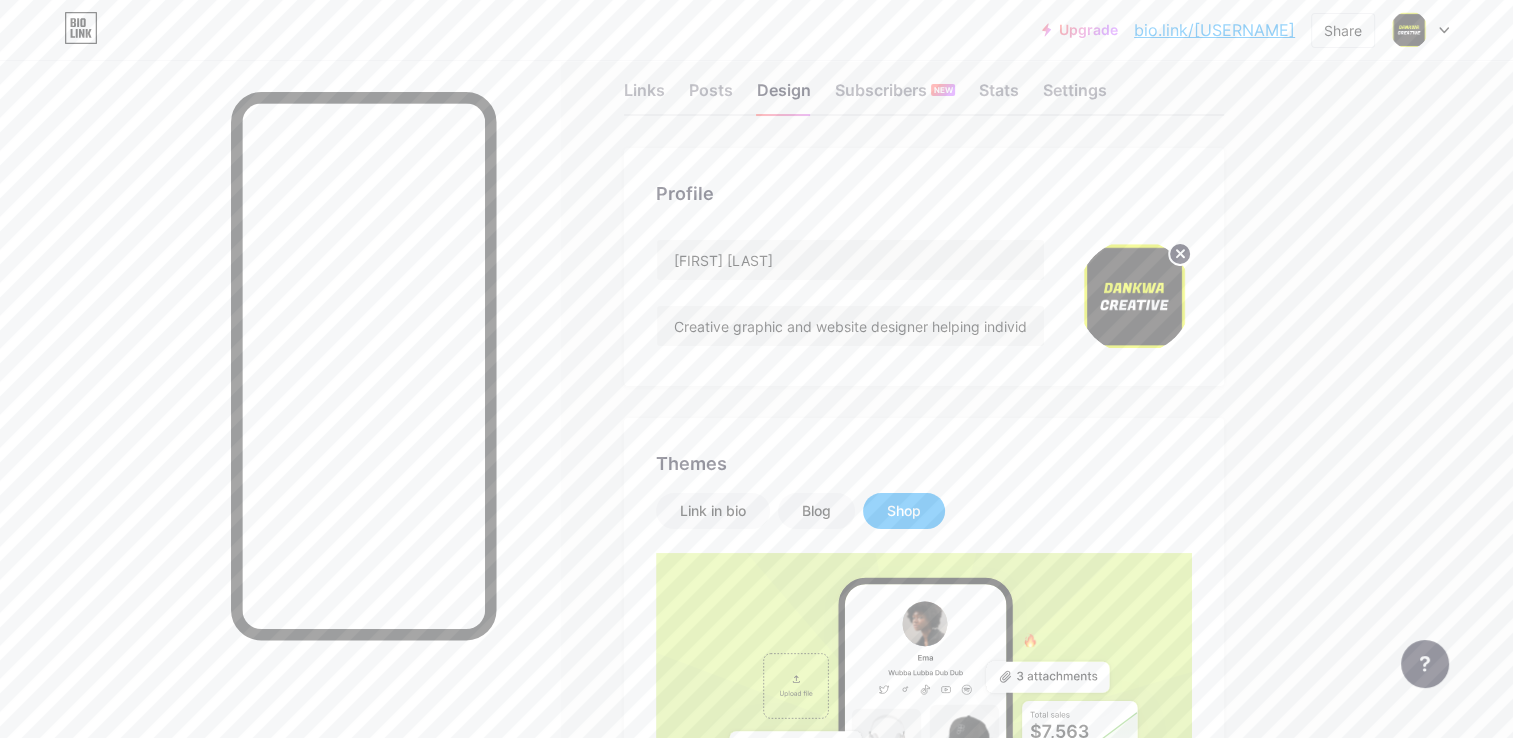 scroll, scrollTop: 34, scrollLeft: 0, axis: vertical 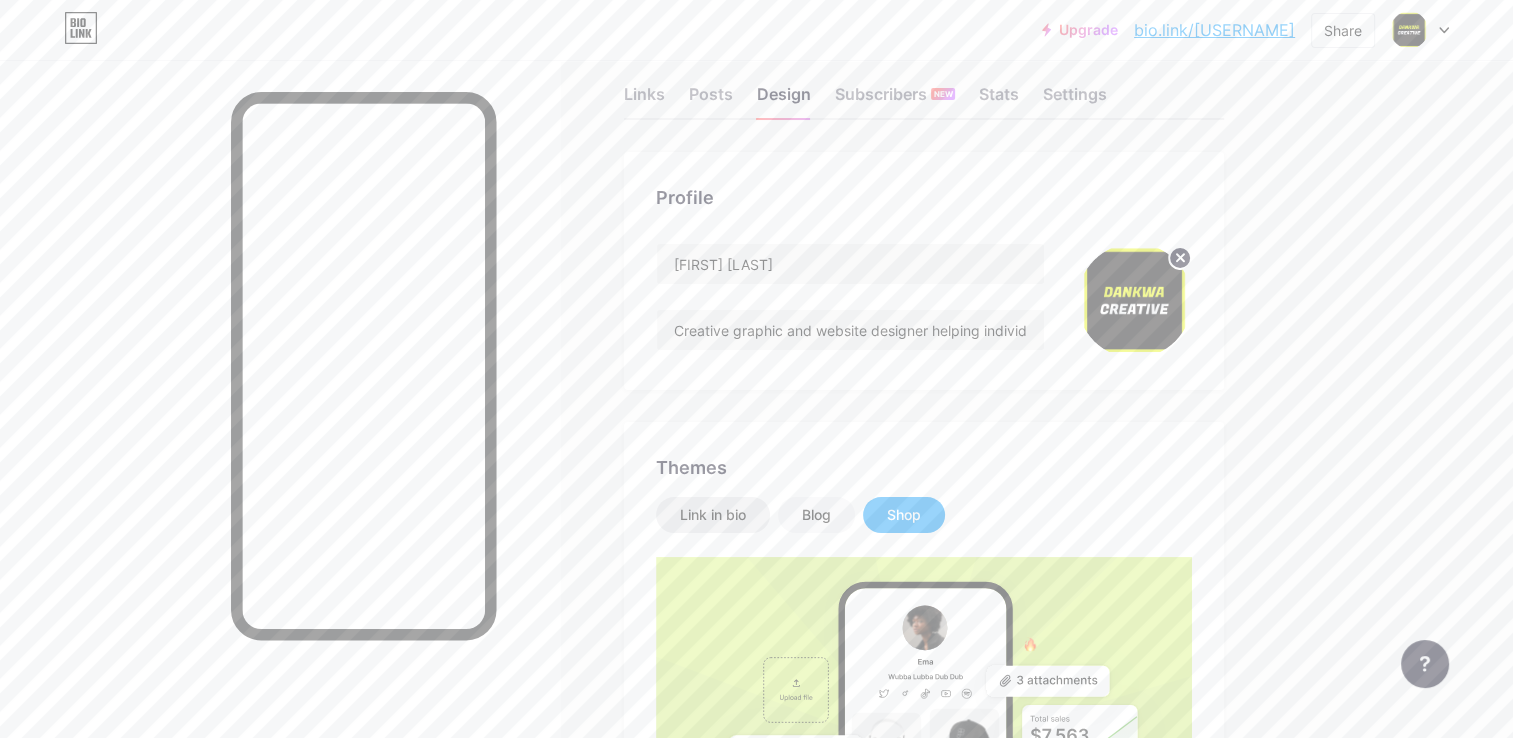 click on "Link in bio" at bounding box center (713, 515) 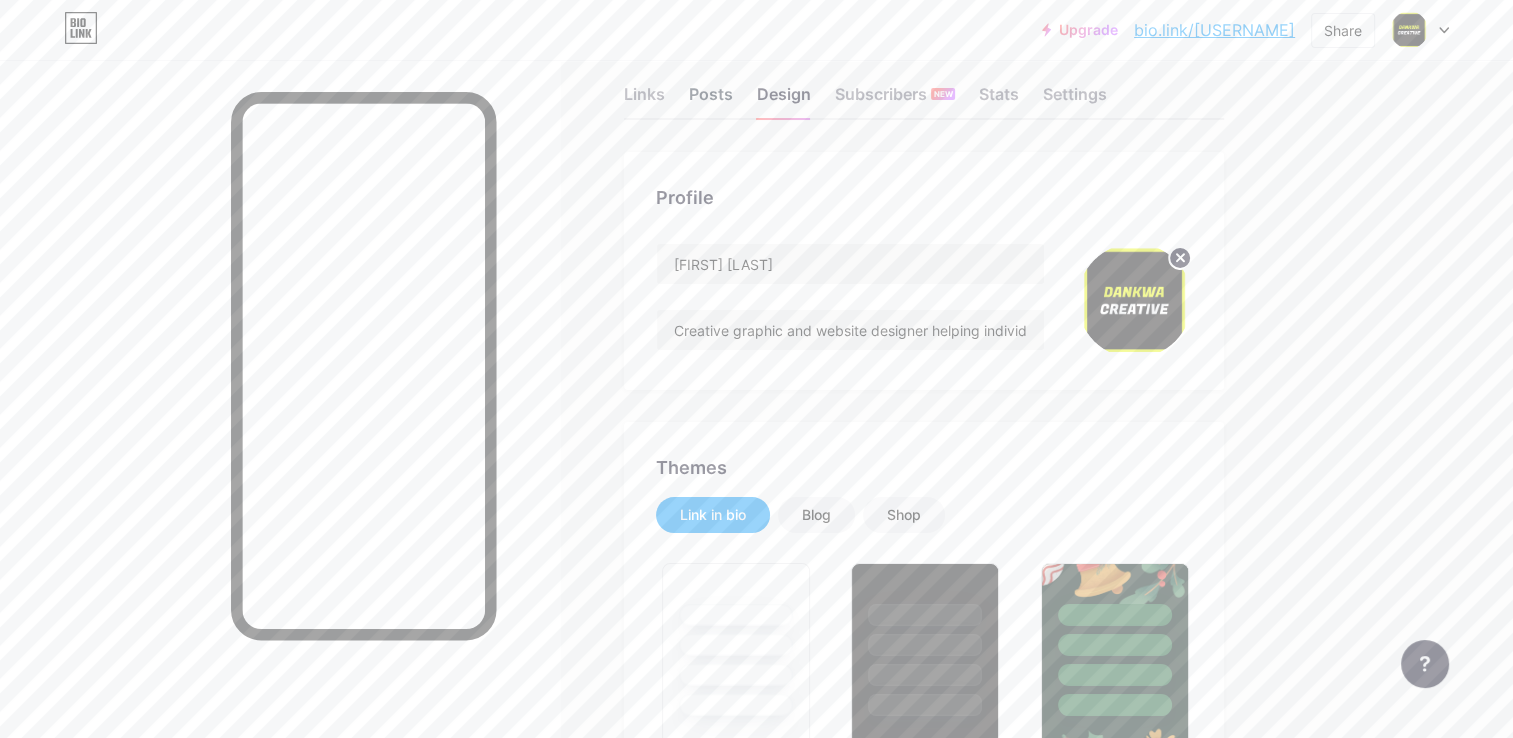 click on "Posts" at bounding box center [711, 100] 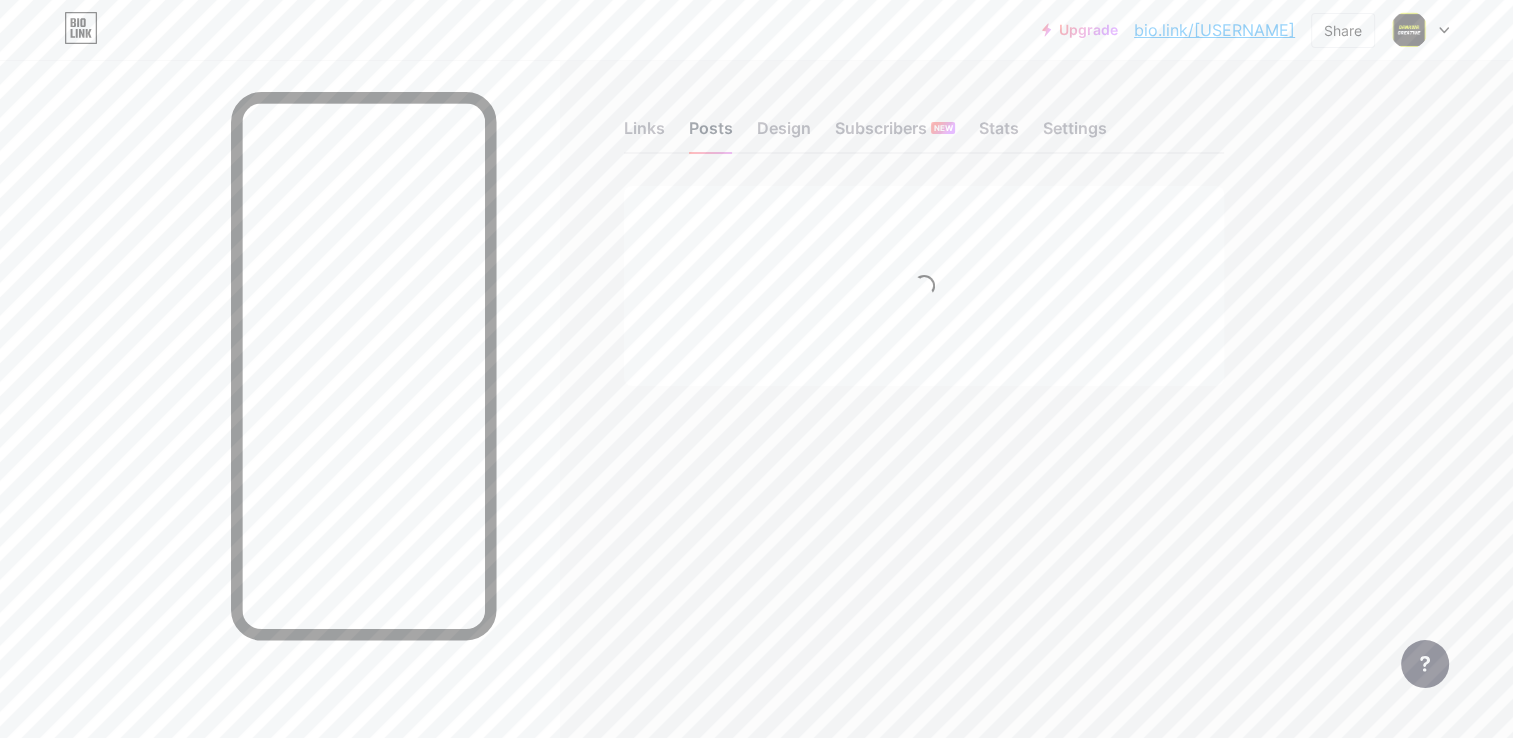 scroll, scrollTop: 0, scrollLeft: 0, axis: both 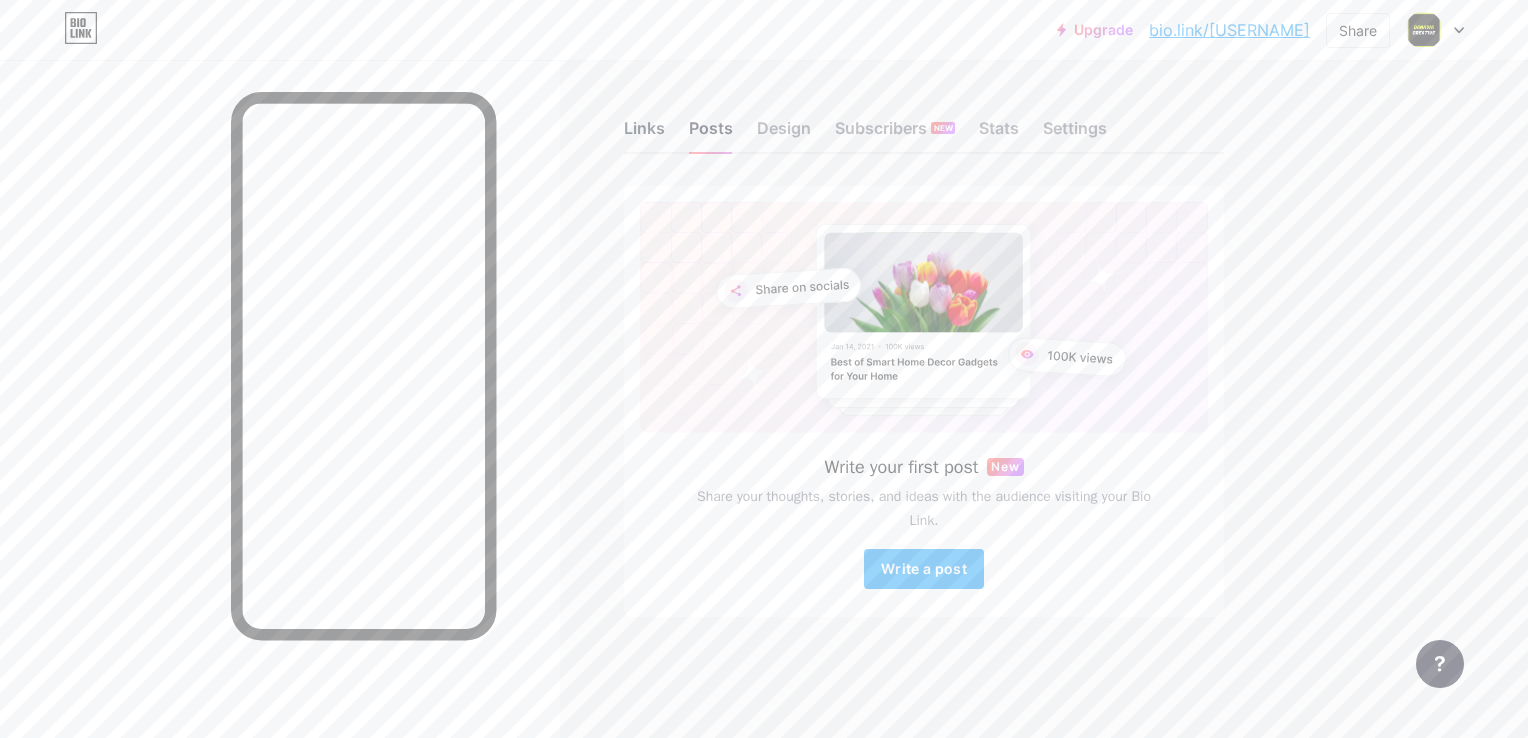 click on "Links" at bounding box center [644, 134] 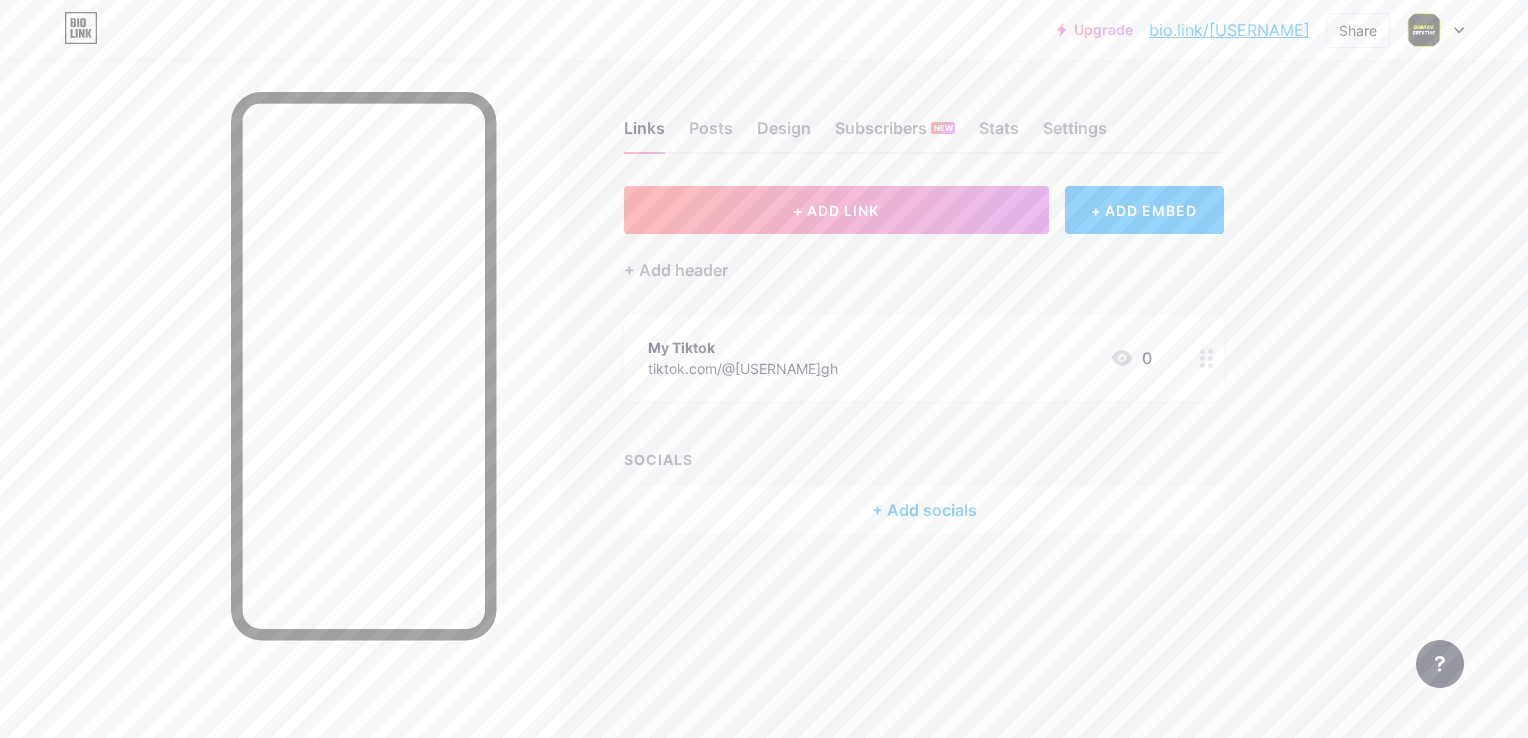 click on "+ Add socials" at bounding box center [924, 510] 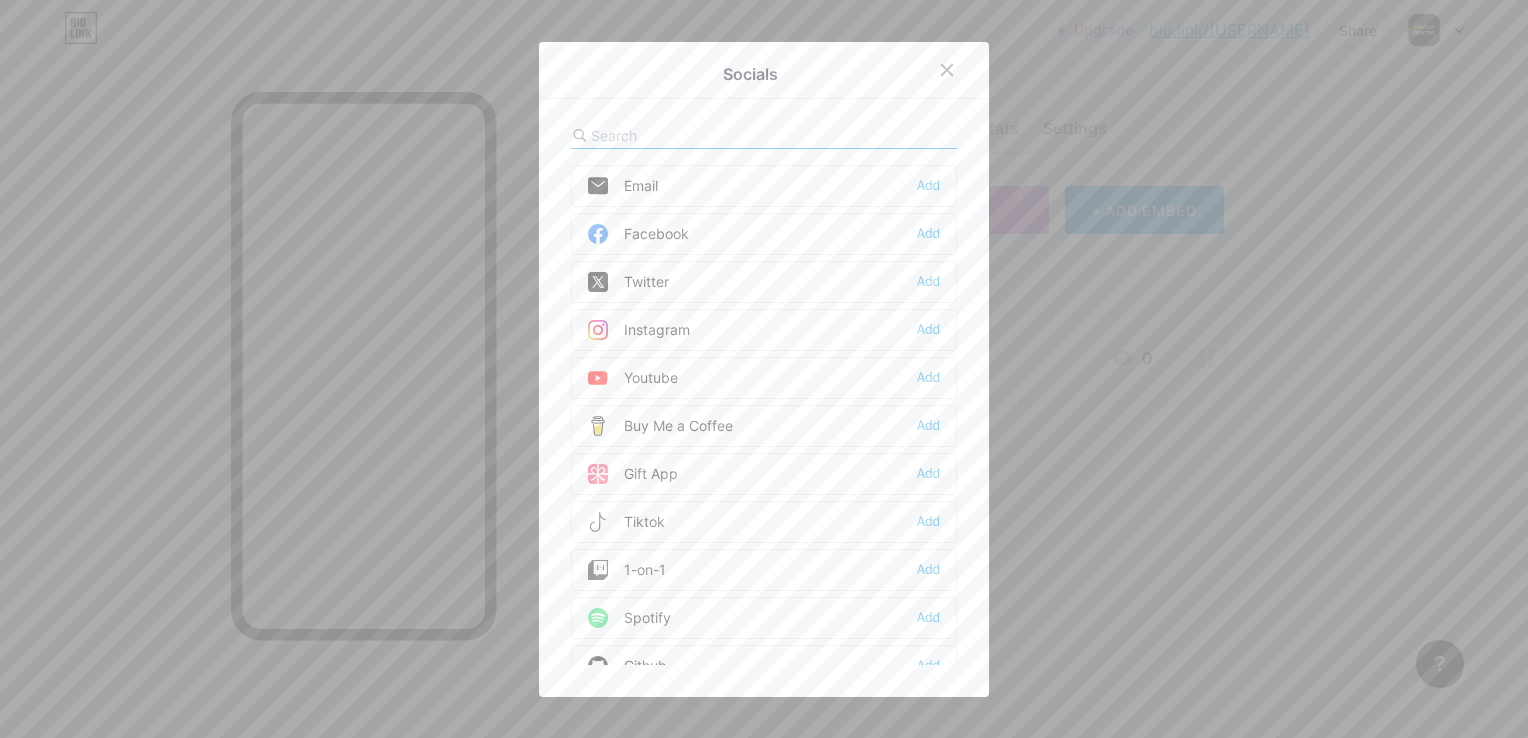 click on "Email
Add" at bounding box center [764, 186] 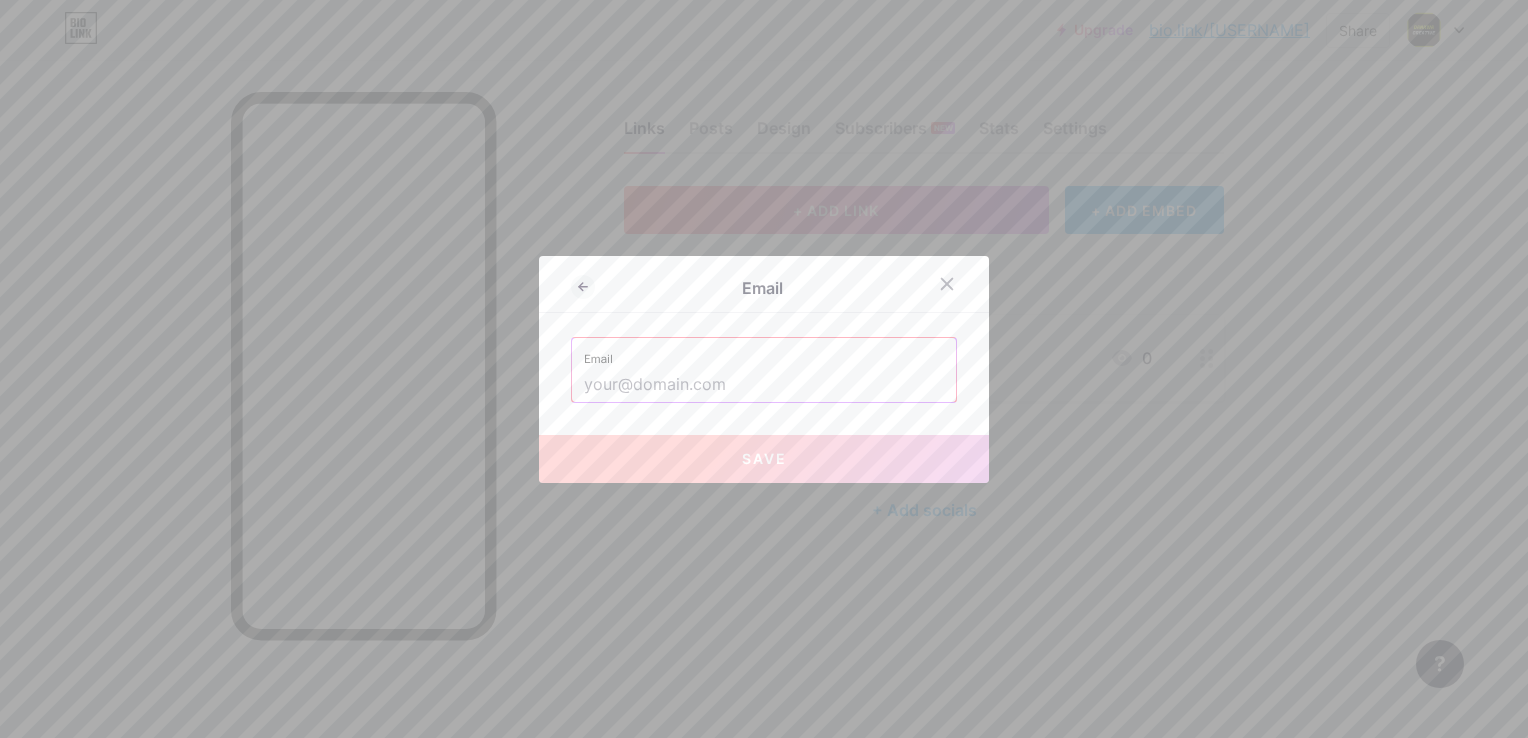 click at bounding box center (764, 385) 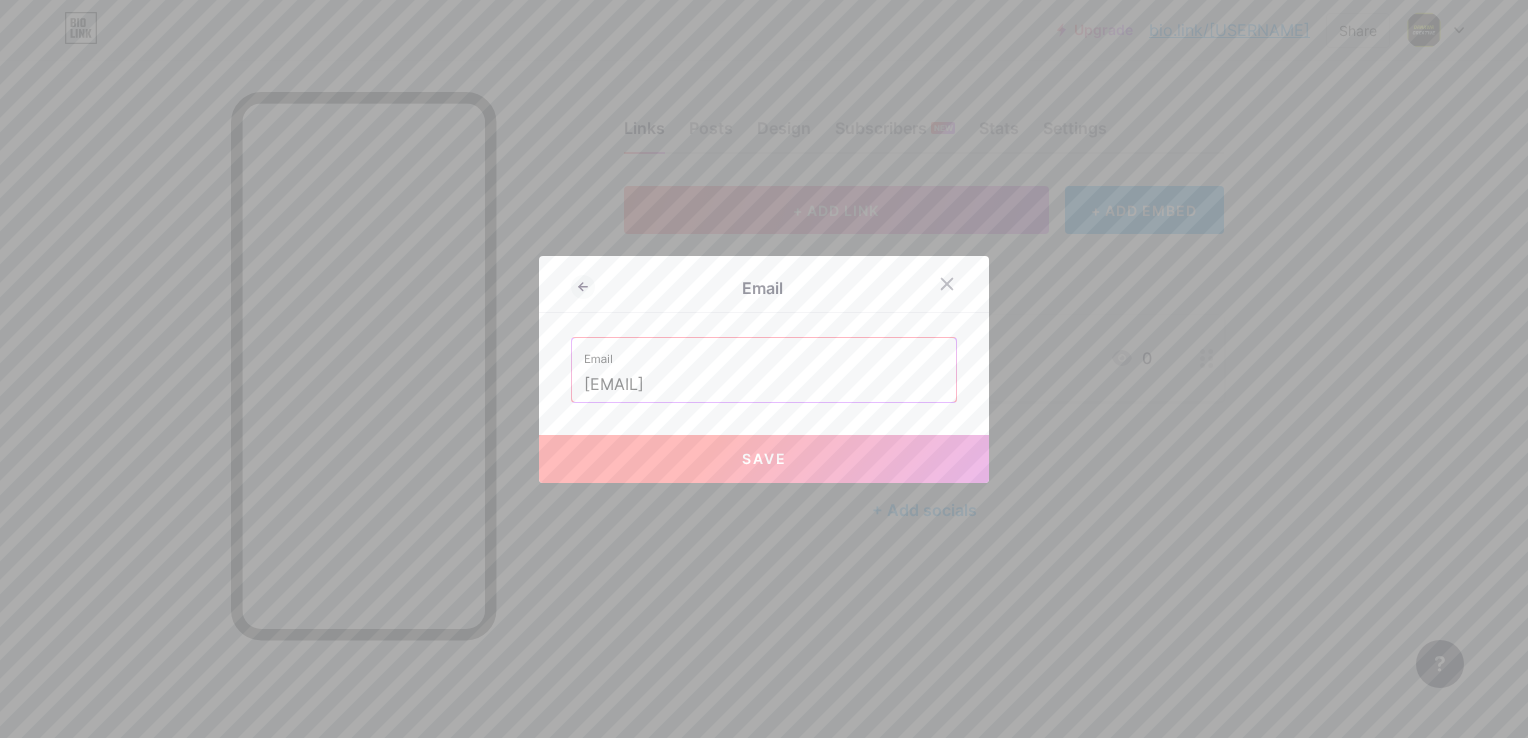 click on "Save" at bounding box center (764, 459) 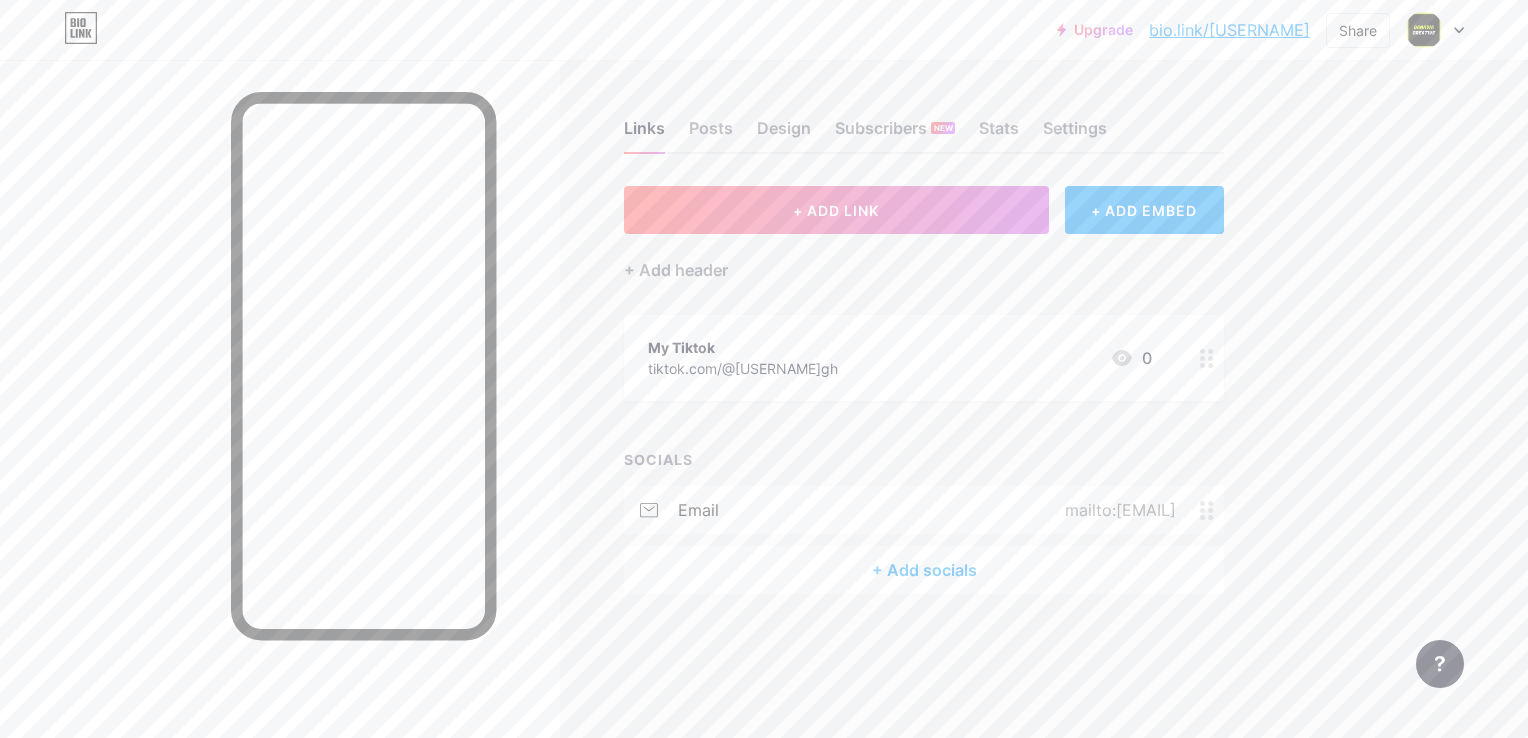 click on "+ Add socials" at bounding box center (924, 570) 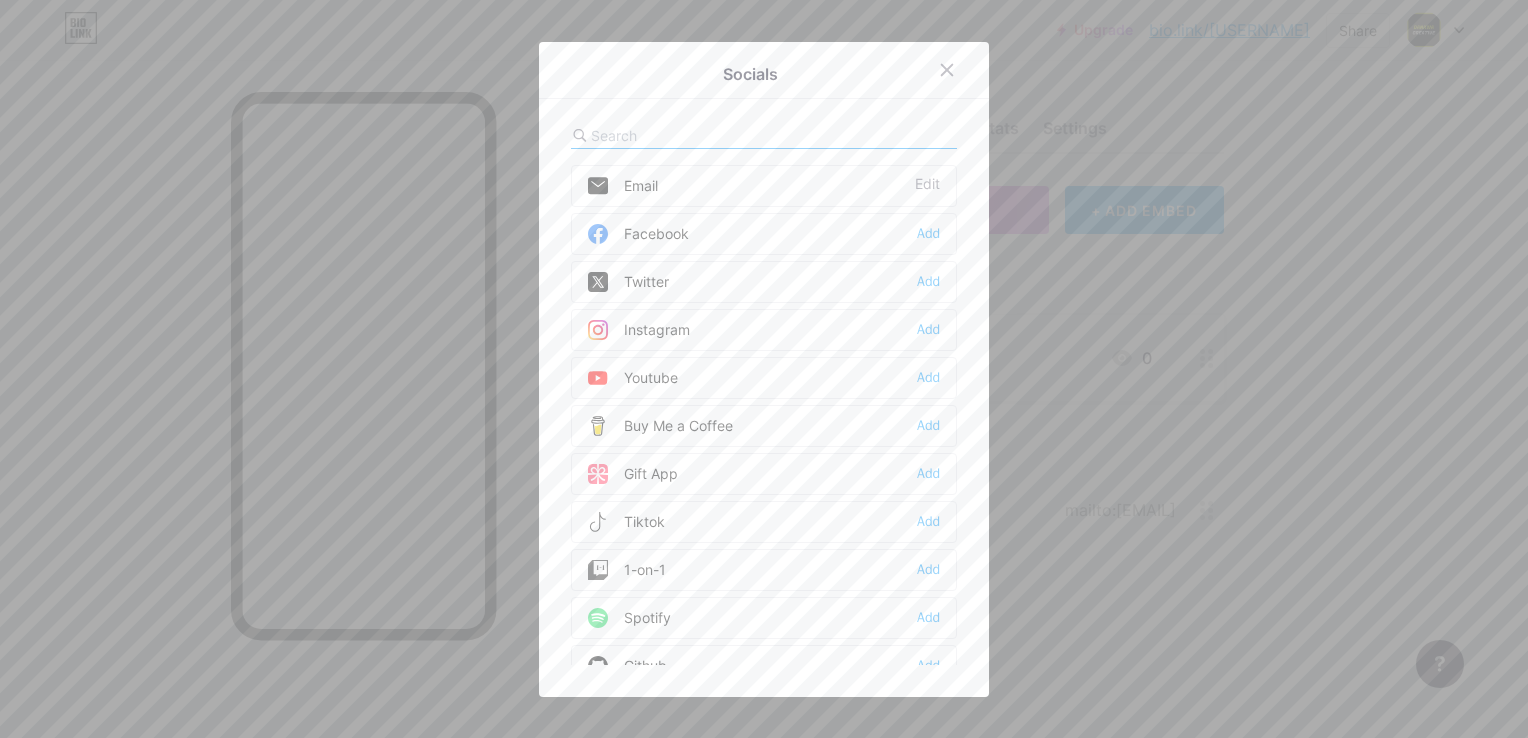 click on "Facebook
Add" at bounding box center (764, 234) 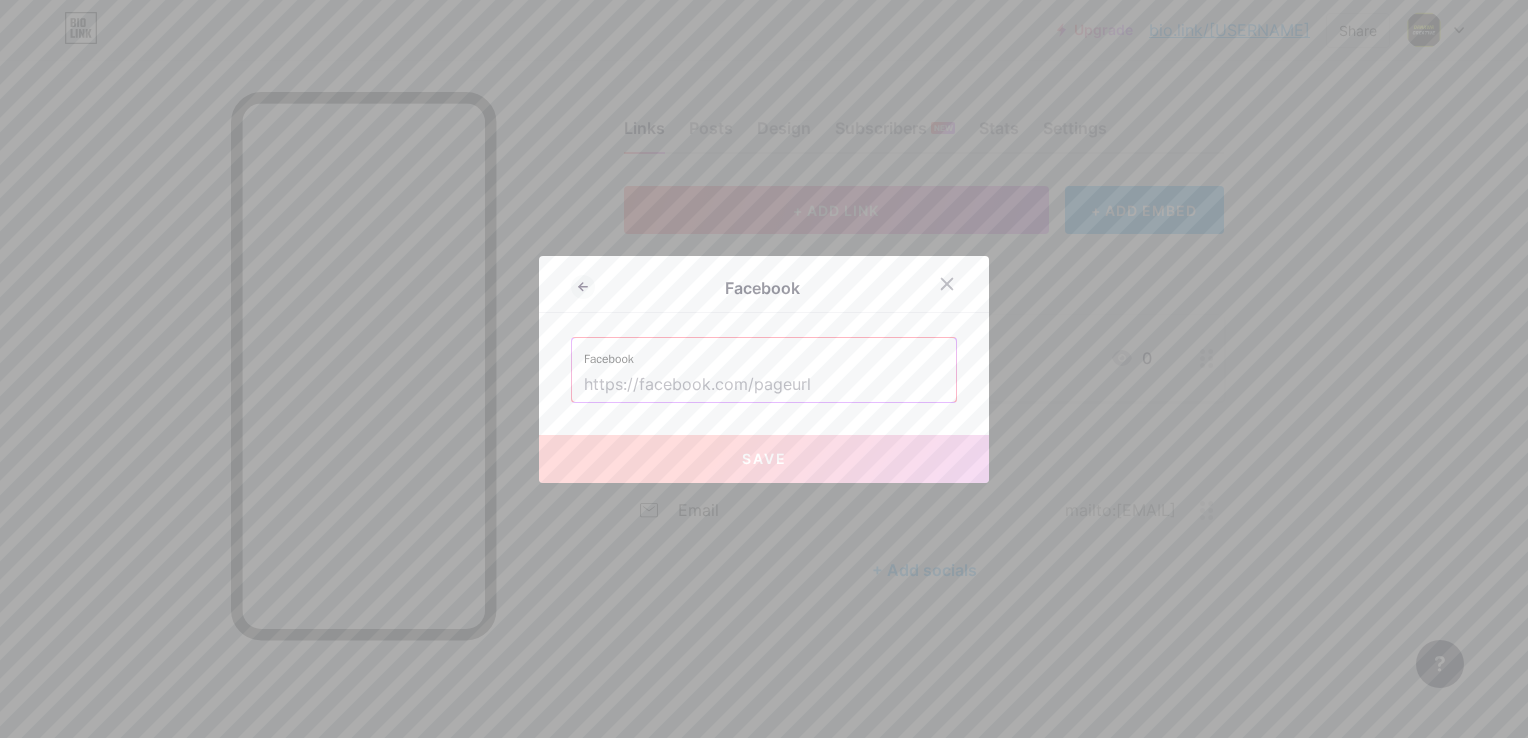 click at bounding box center [764, 385] 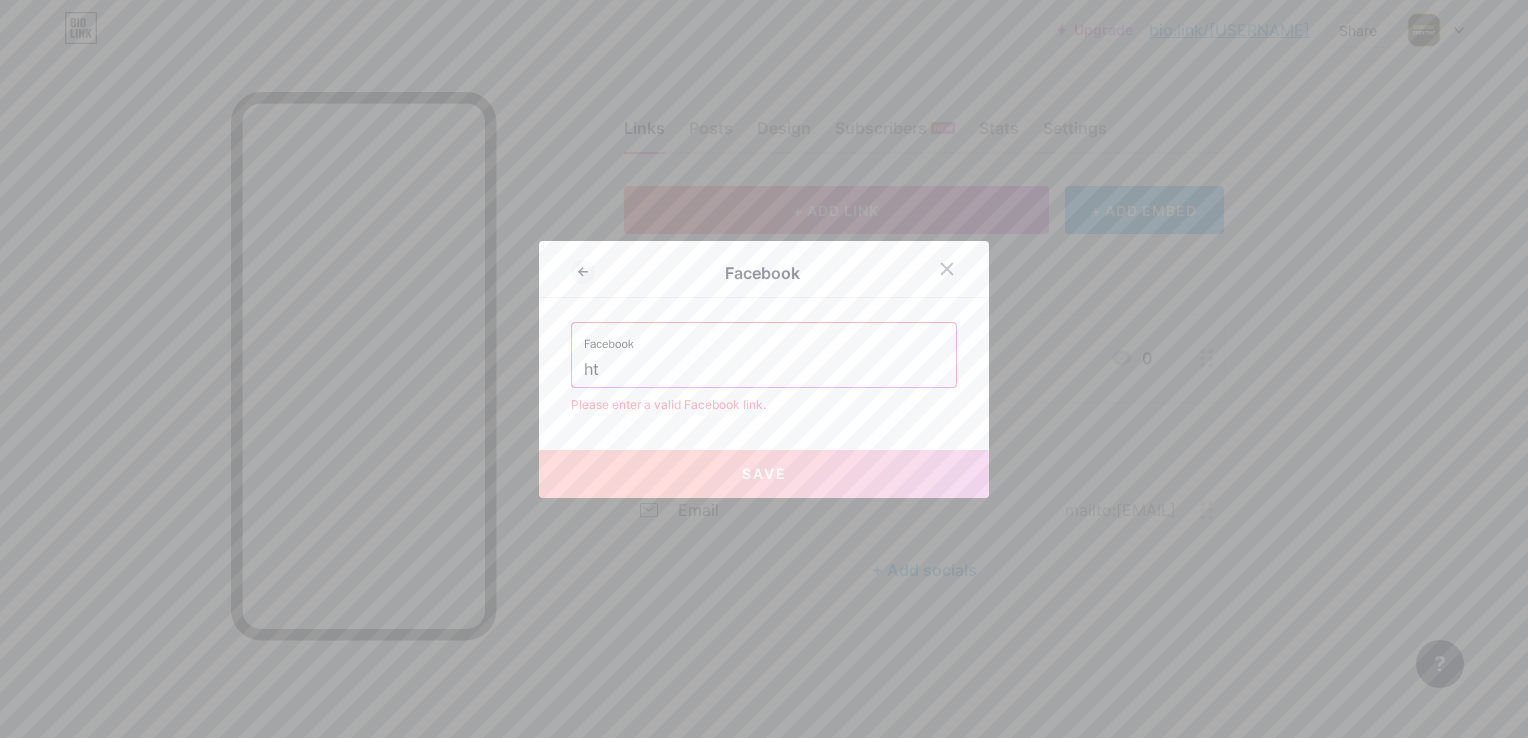 type on "htt" 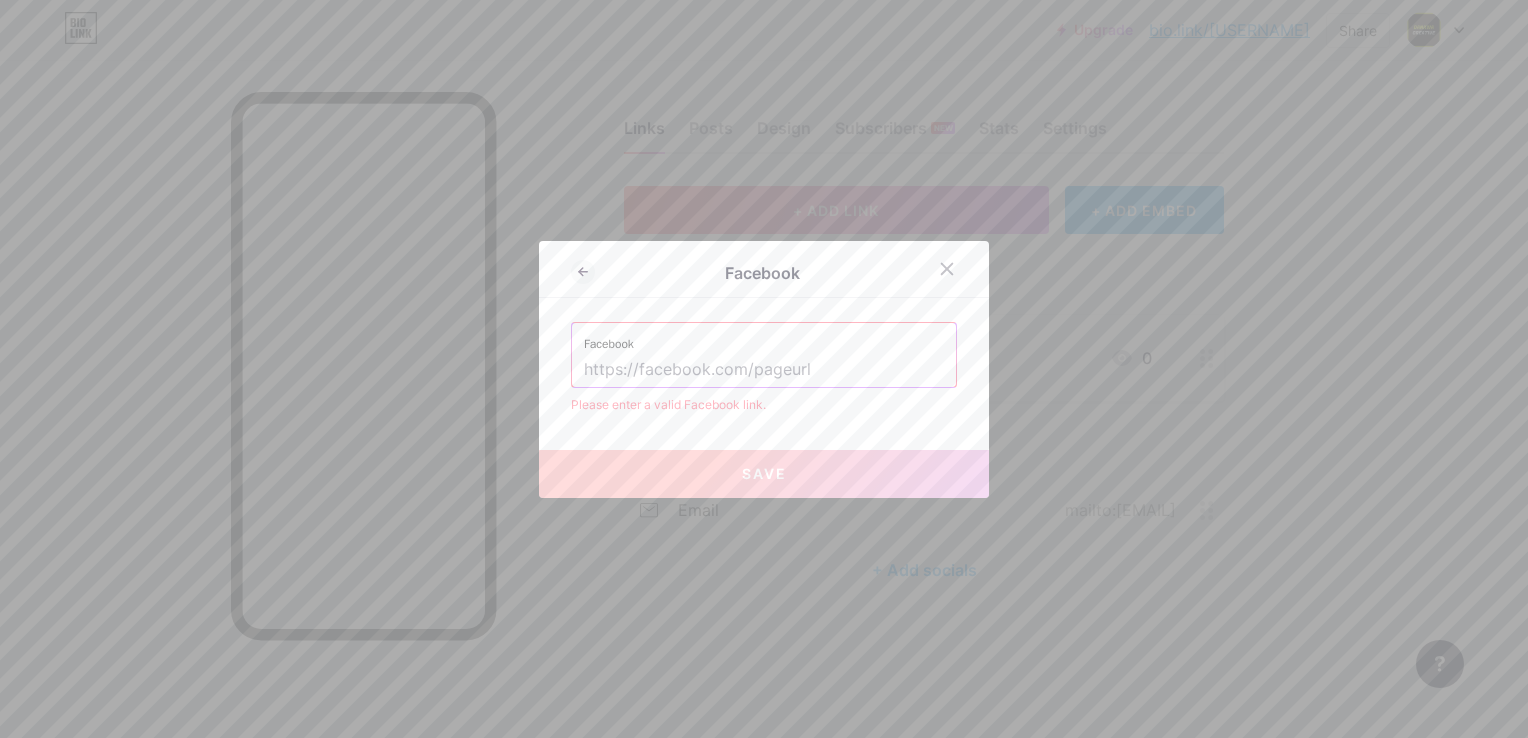 paste on "https://web.facebook.com/" 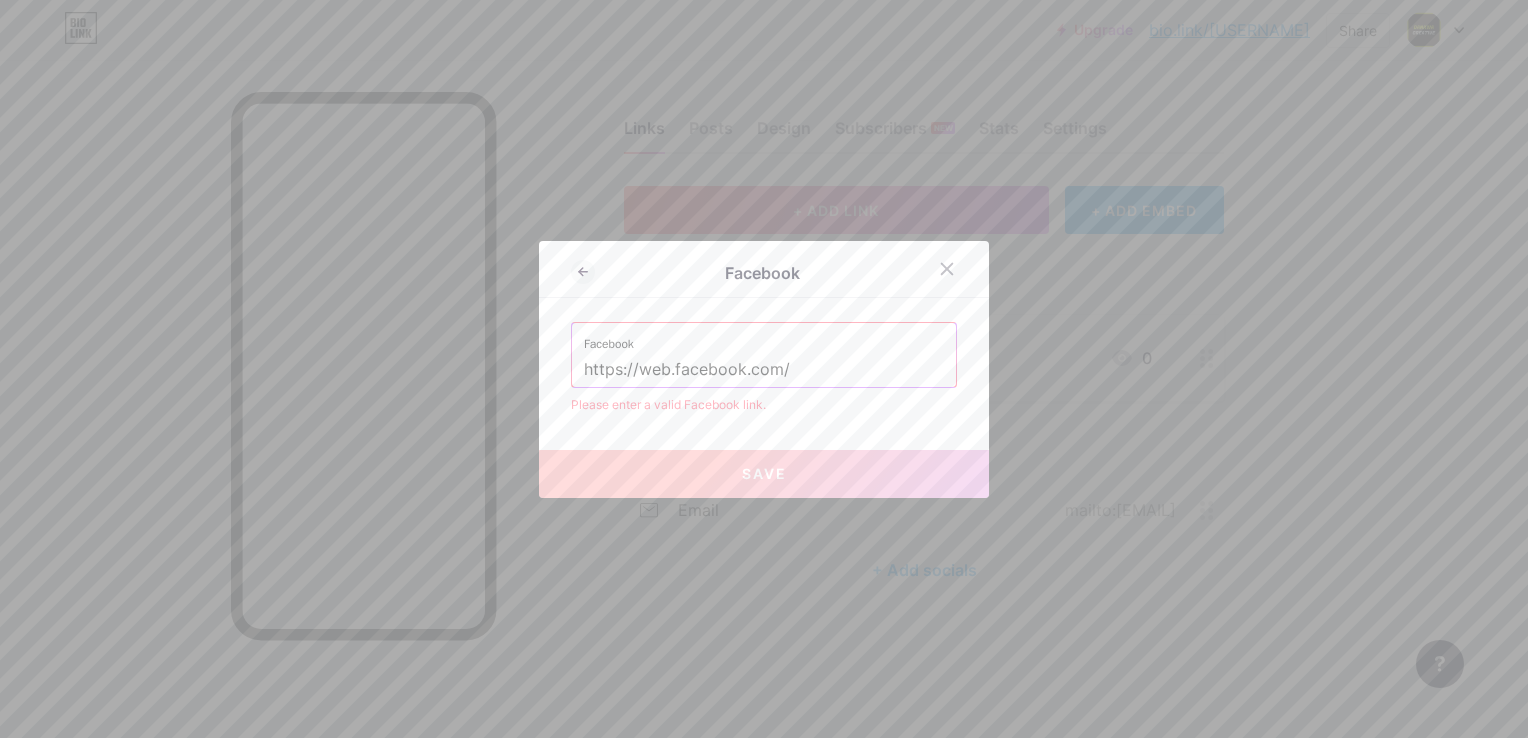 click on "Facebook   https://web.facebook.com/" at bounding box center [764, 355] 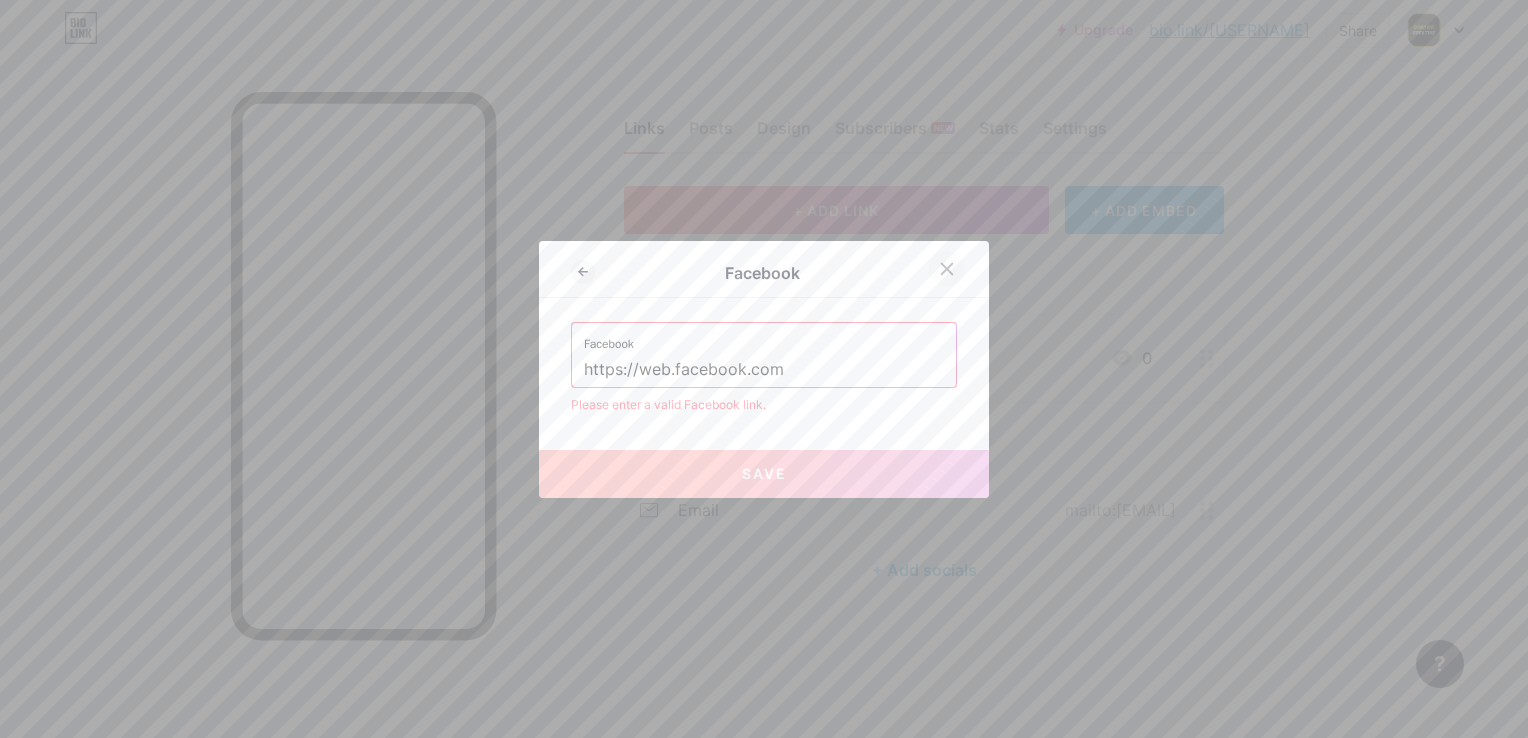 type on "https://web.facebook.com" 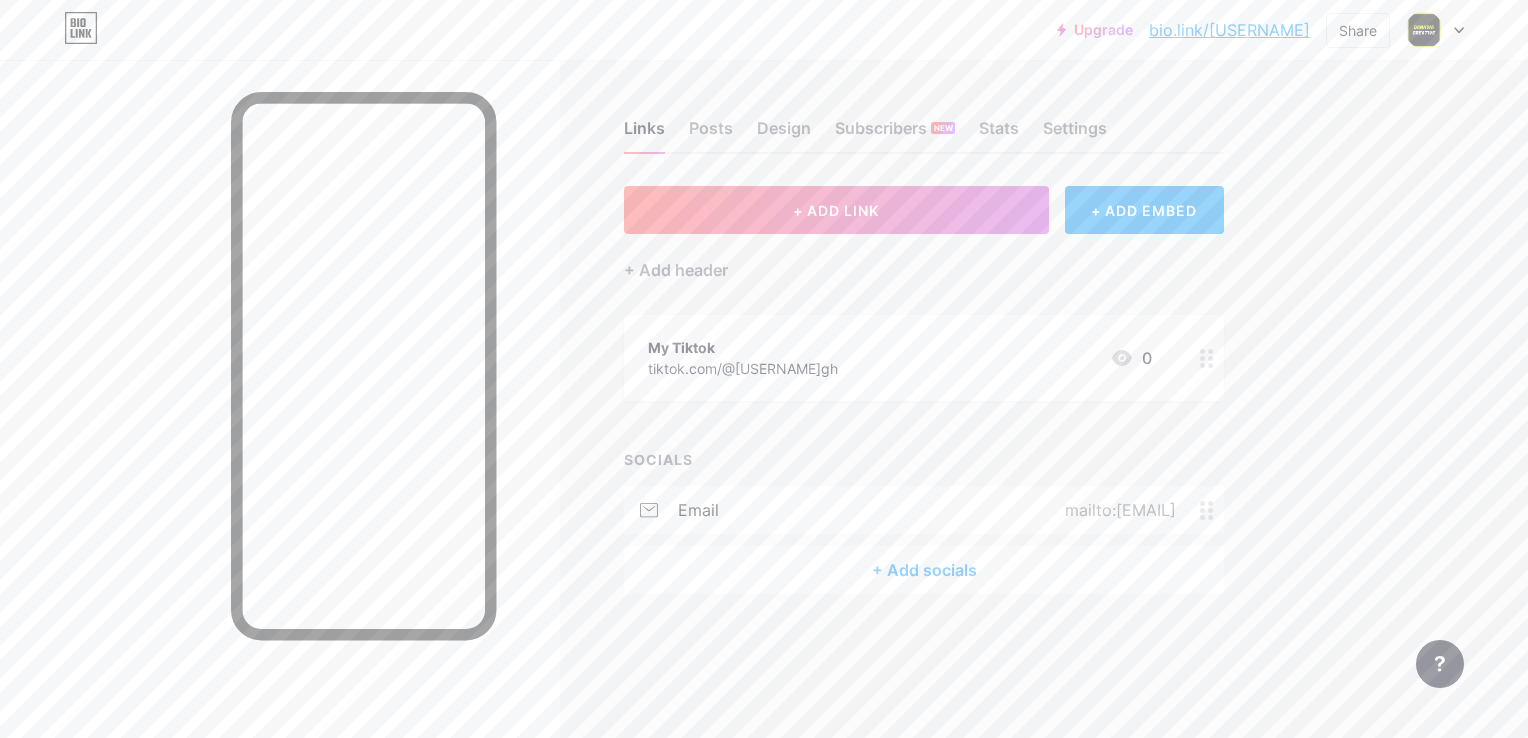 click on "+ Add socials" at bounding box center [924, 570] 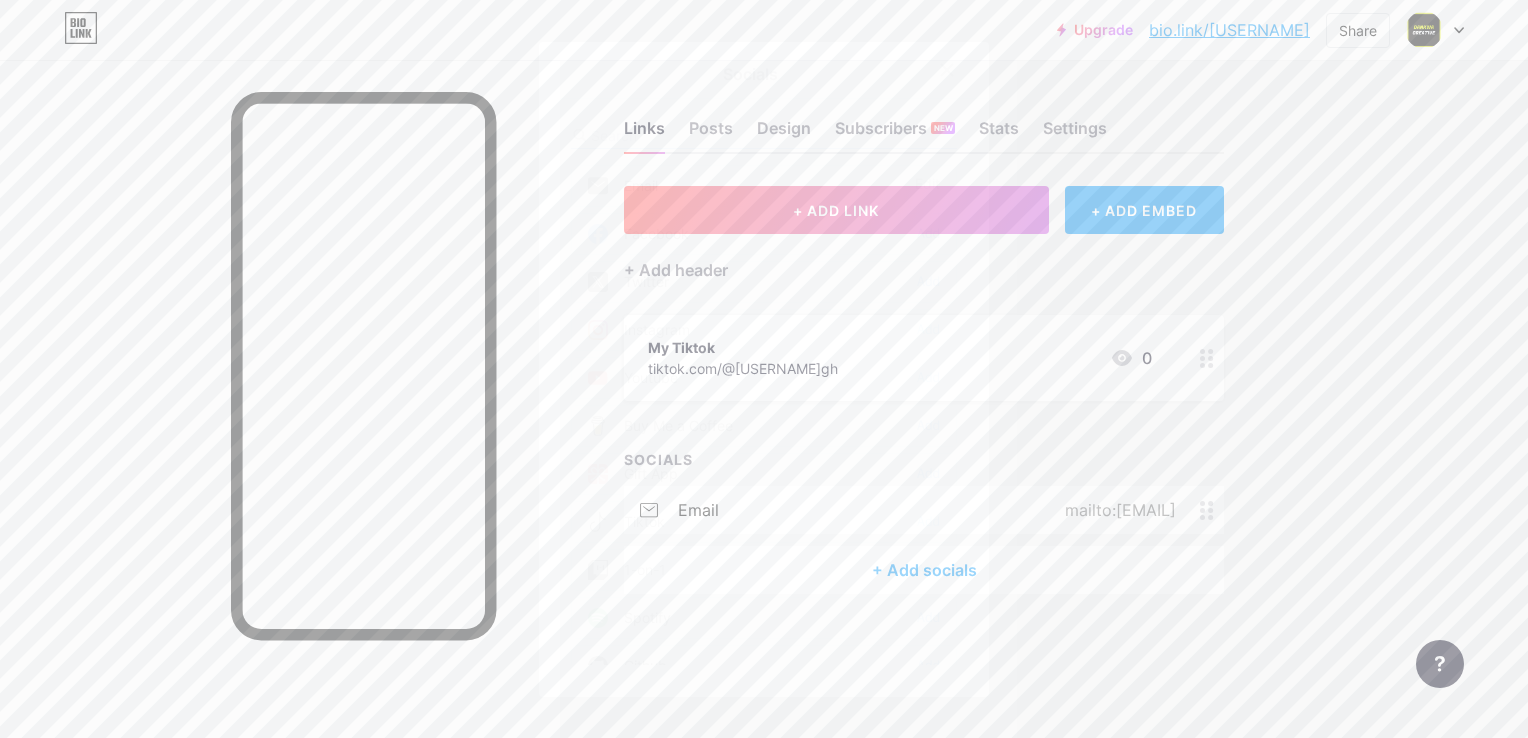 click on "Twitter
Add" at bounding box center [764, 282] 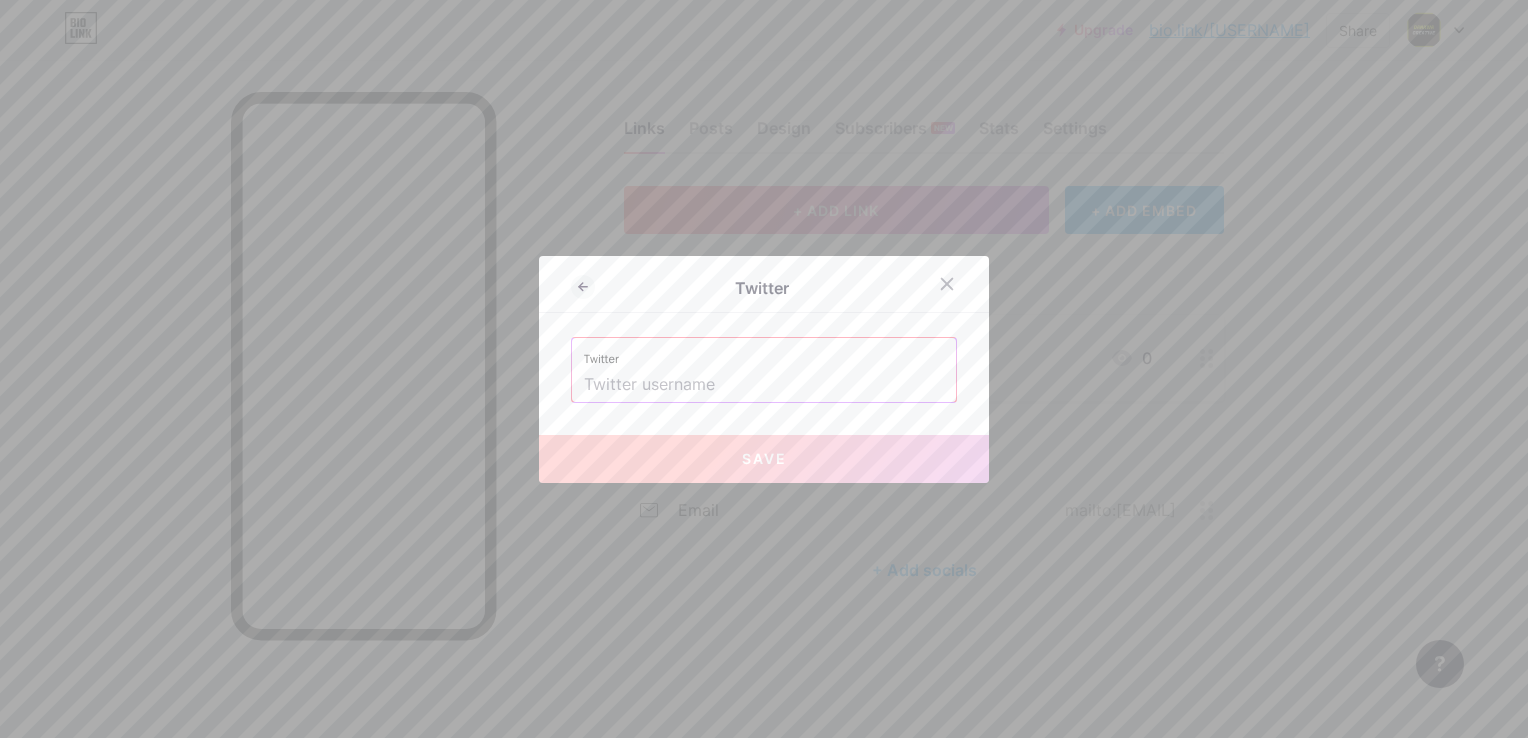 click at bounding box center [764, 385] 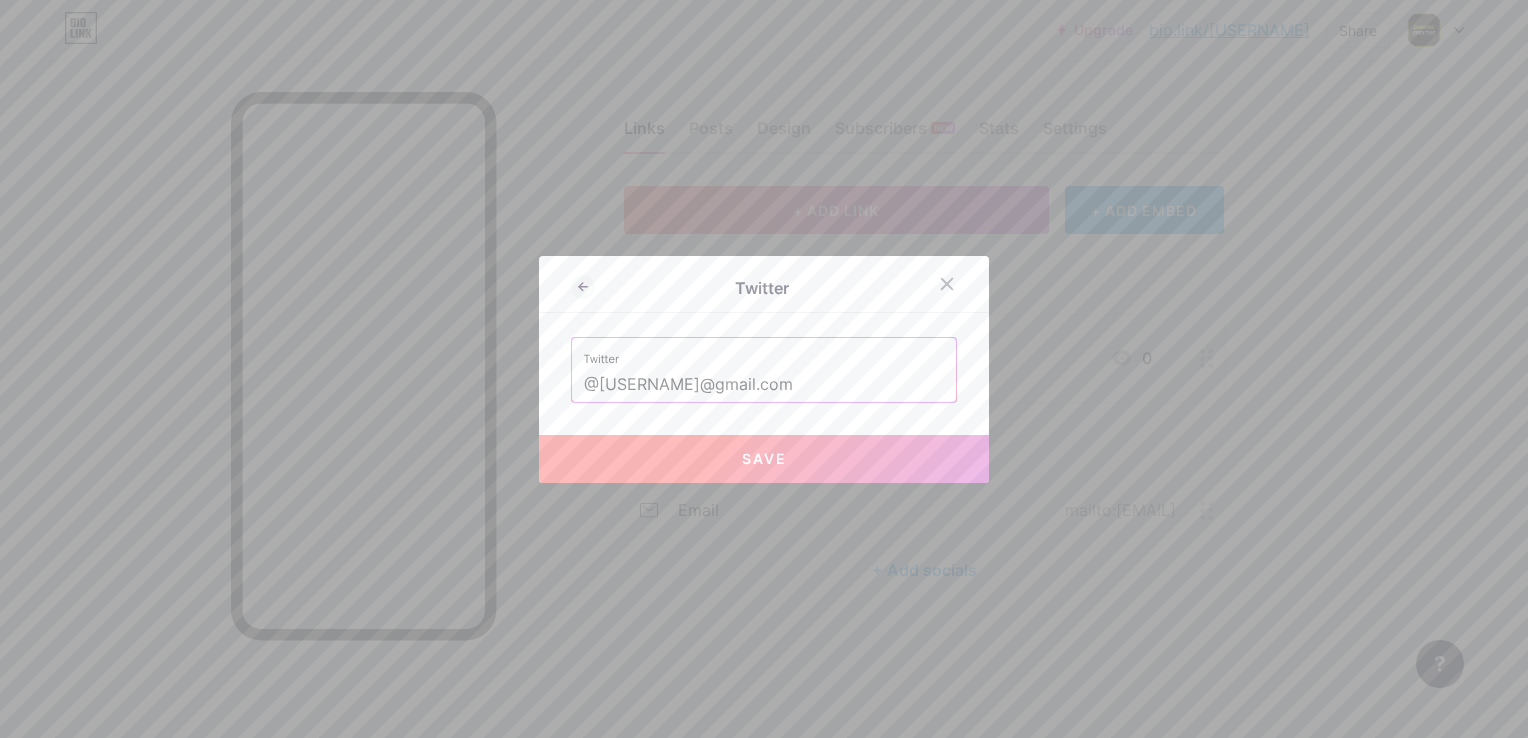 click on "Save" at bounding box center [764, 459] 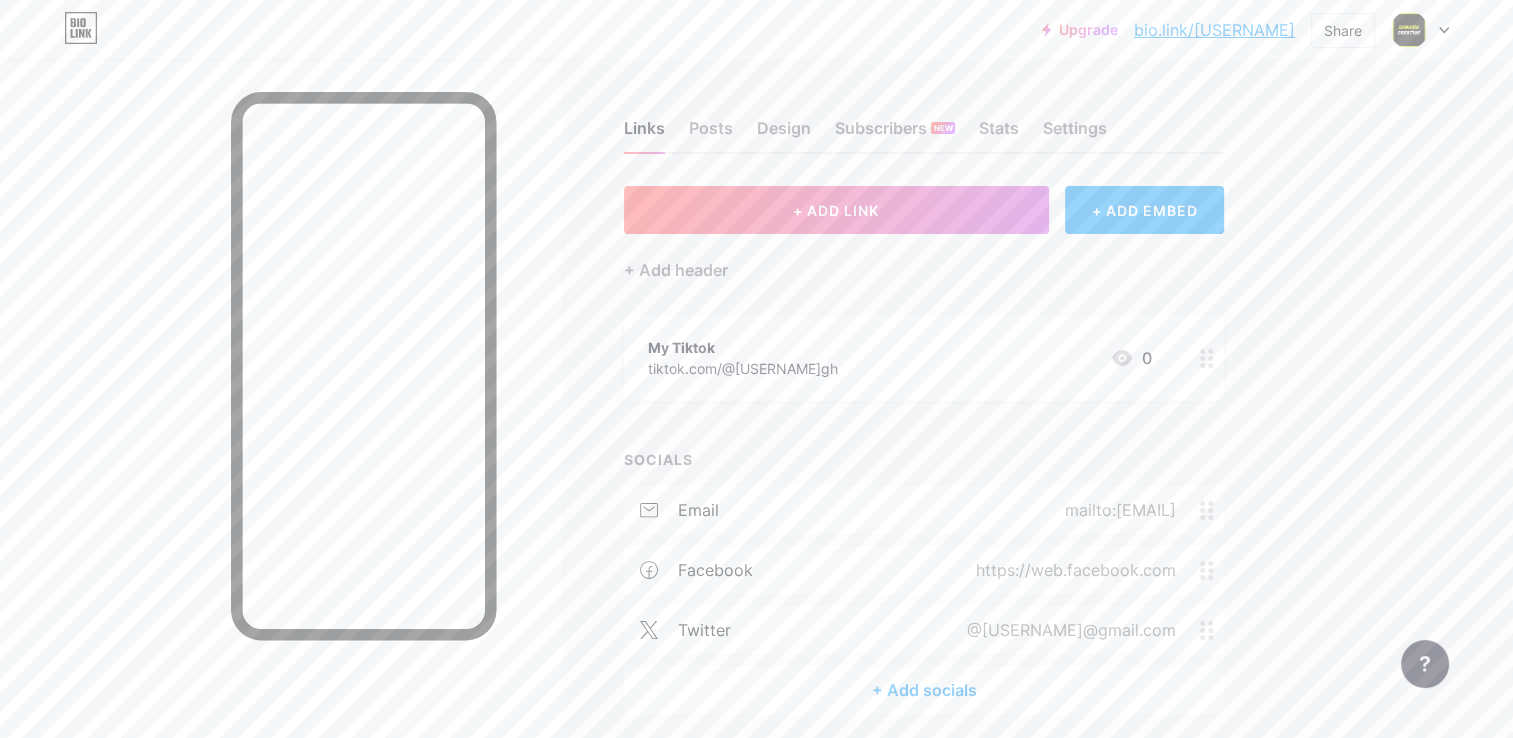 click on "+ Add socials" at bounding box center (924, 690) 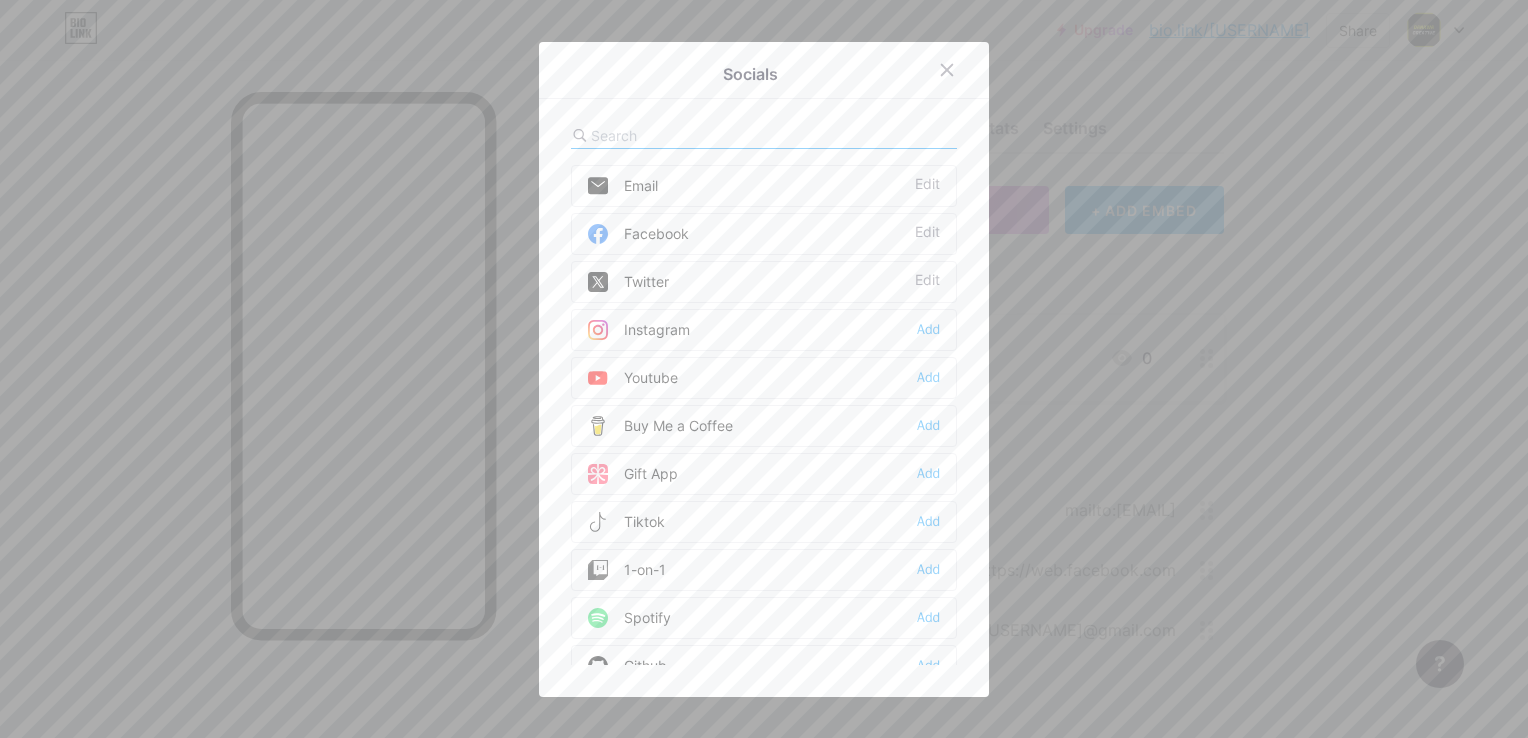 click on "Instagram
Add" at bounding box center [764, 330] 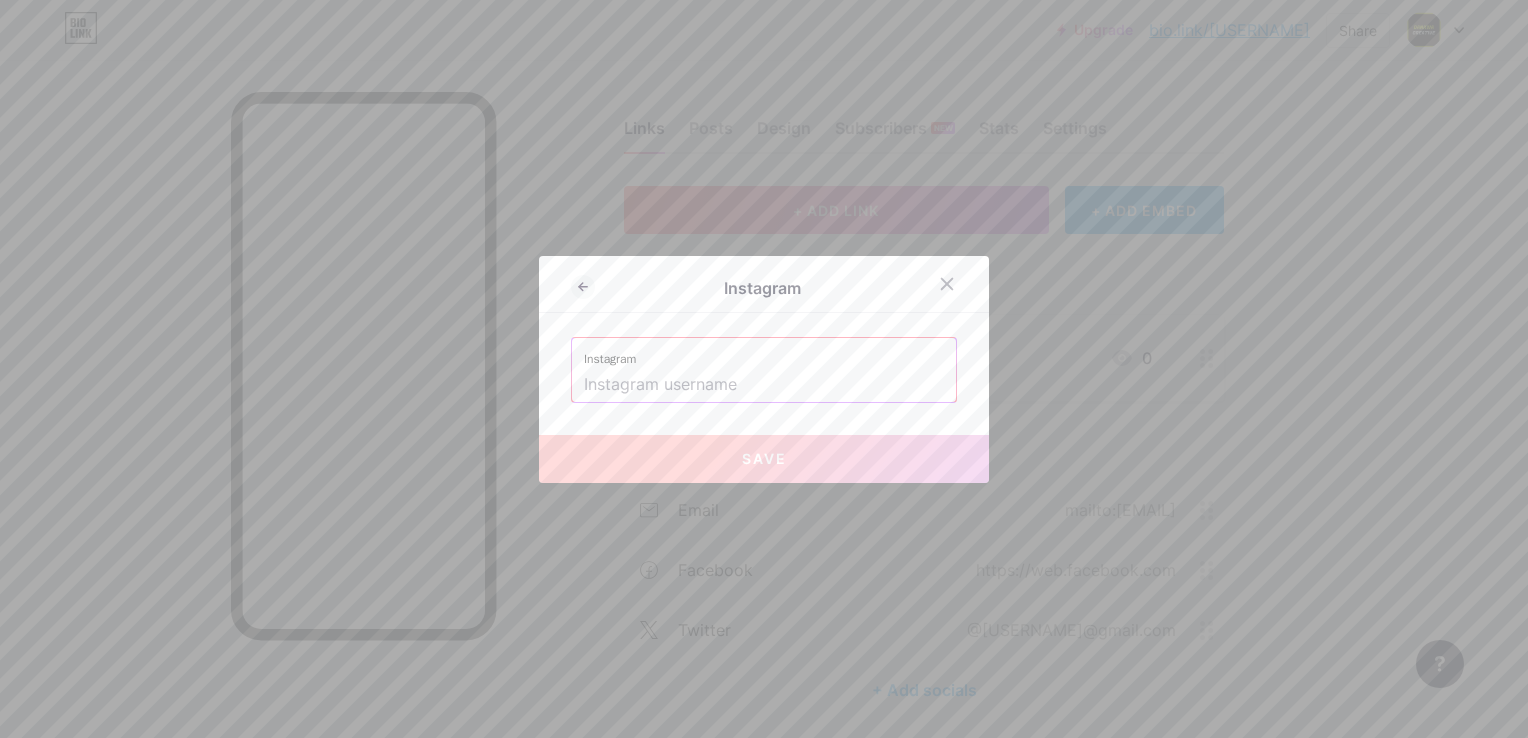 click at bounding box center (764, 385) 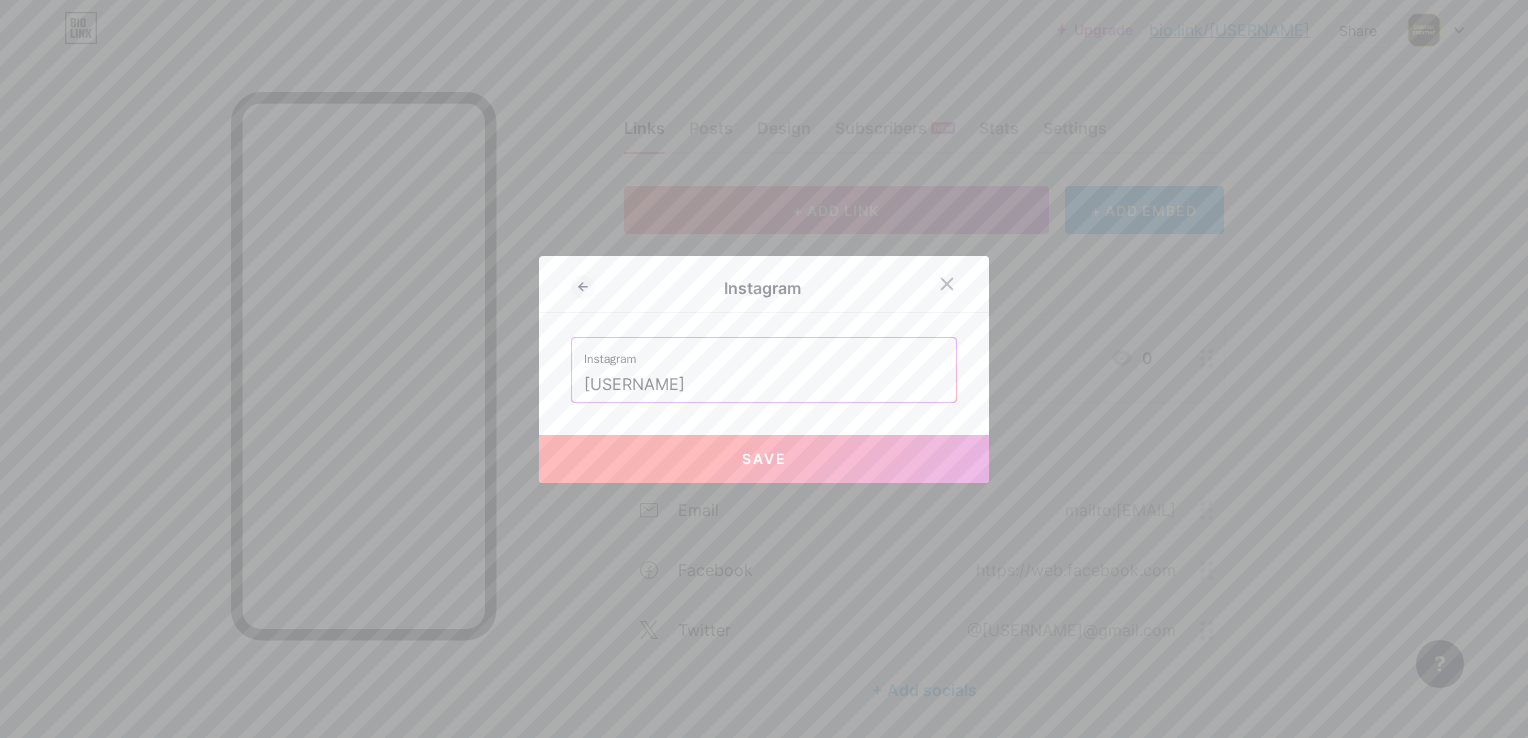 click on "Save" at bounding box center [764, 459] 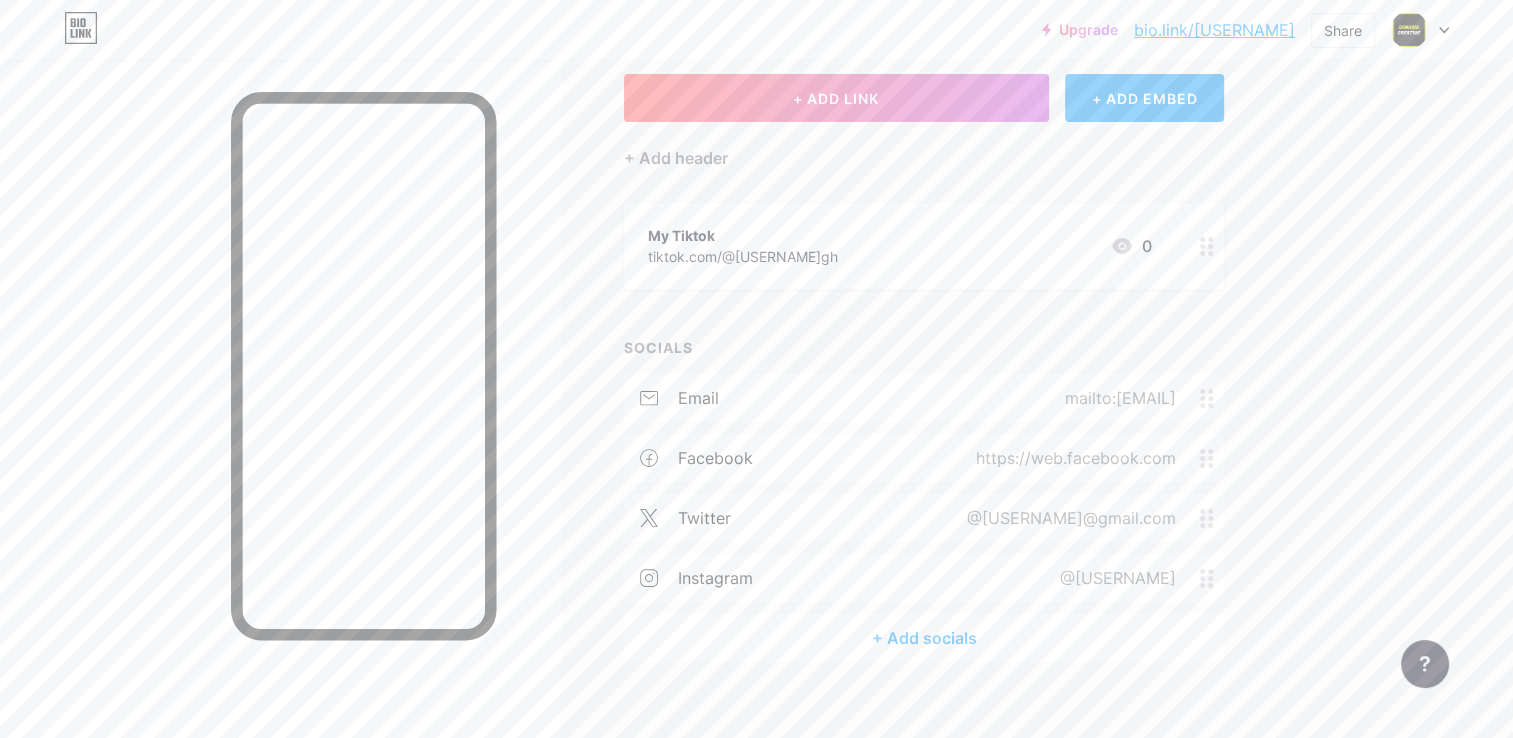 scroll, scrollTop: 134, scrollLeft: 0, axis: vertical 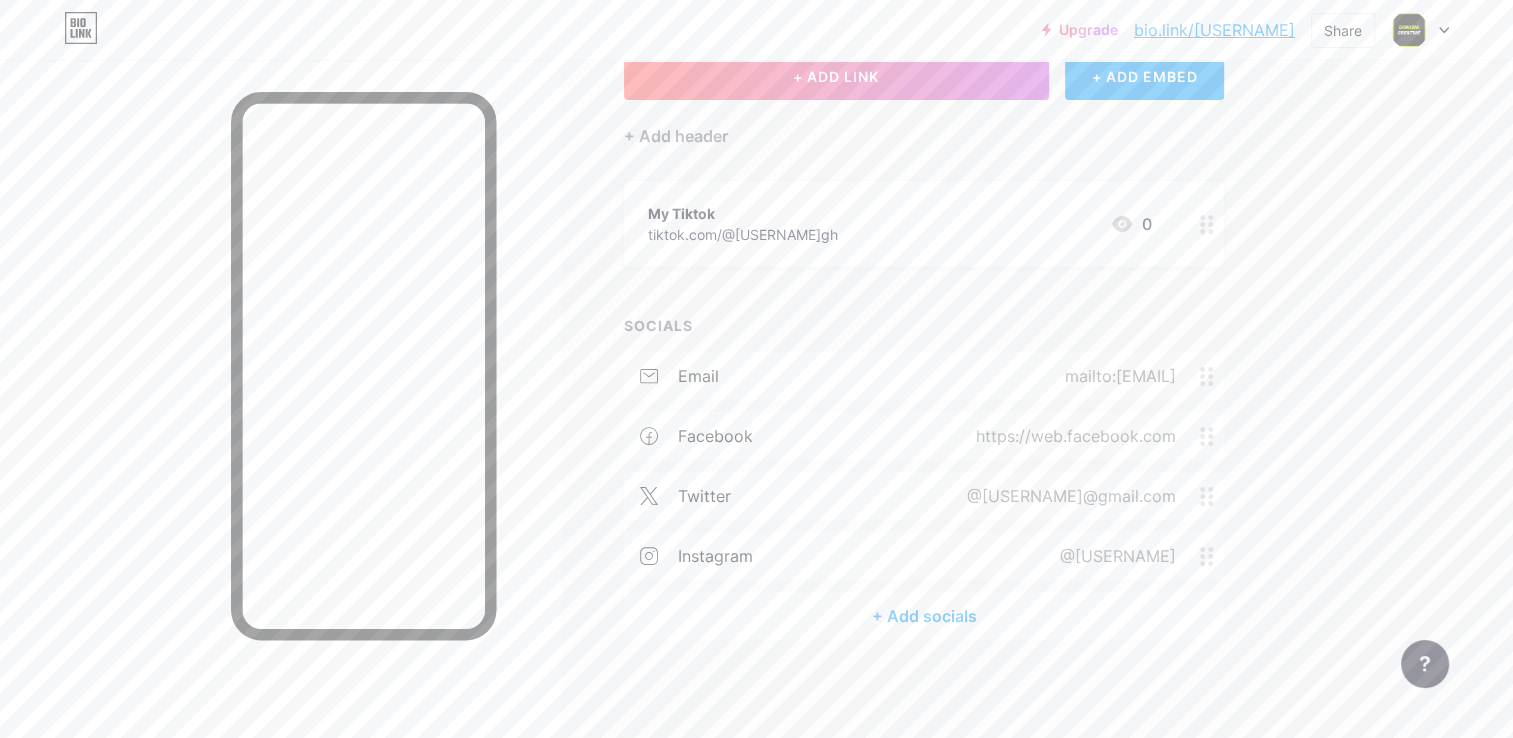 click on "+ Add socials" at bounding box center [924, 616] 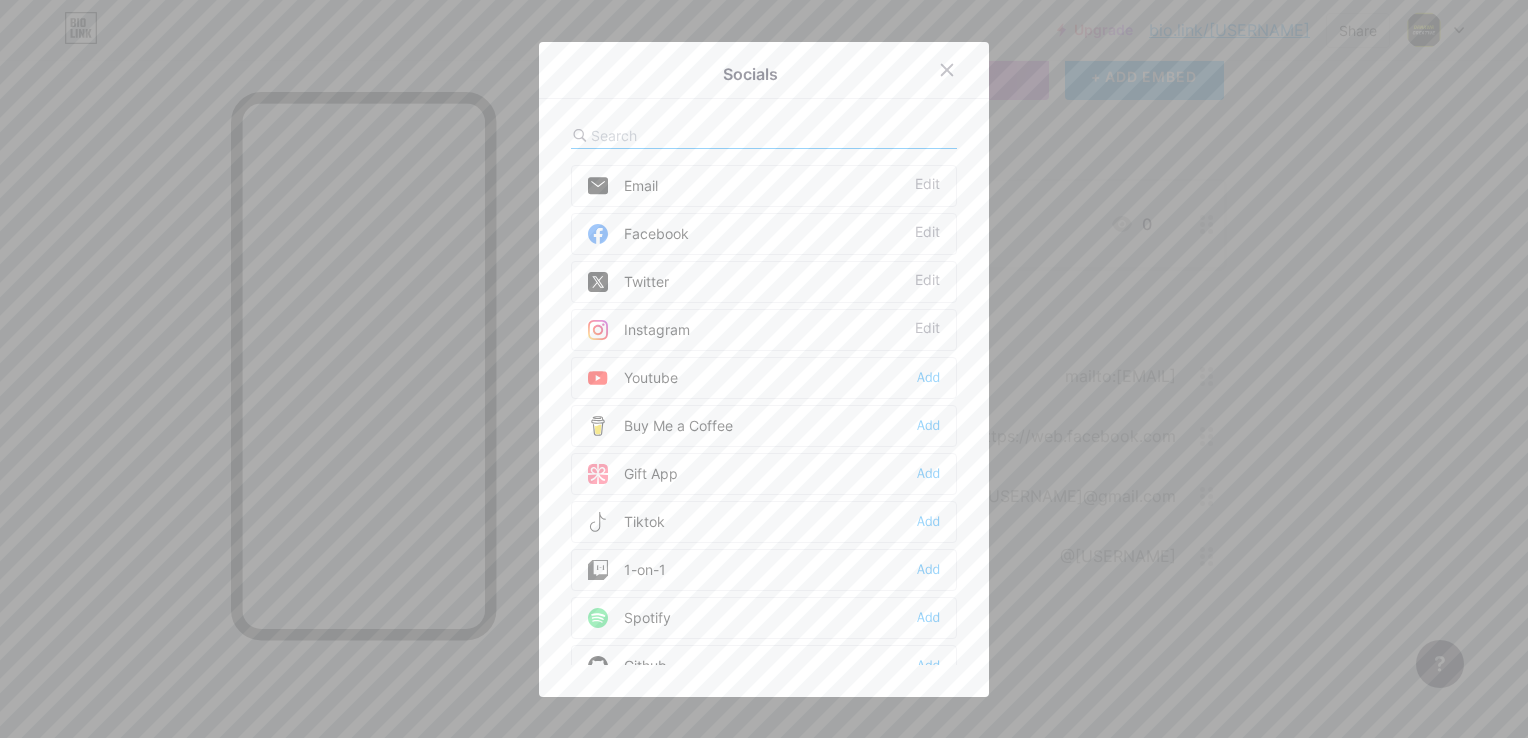 click on "Youtube
Add" at bounding box center (764, 378) 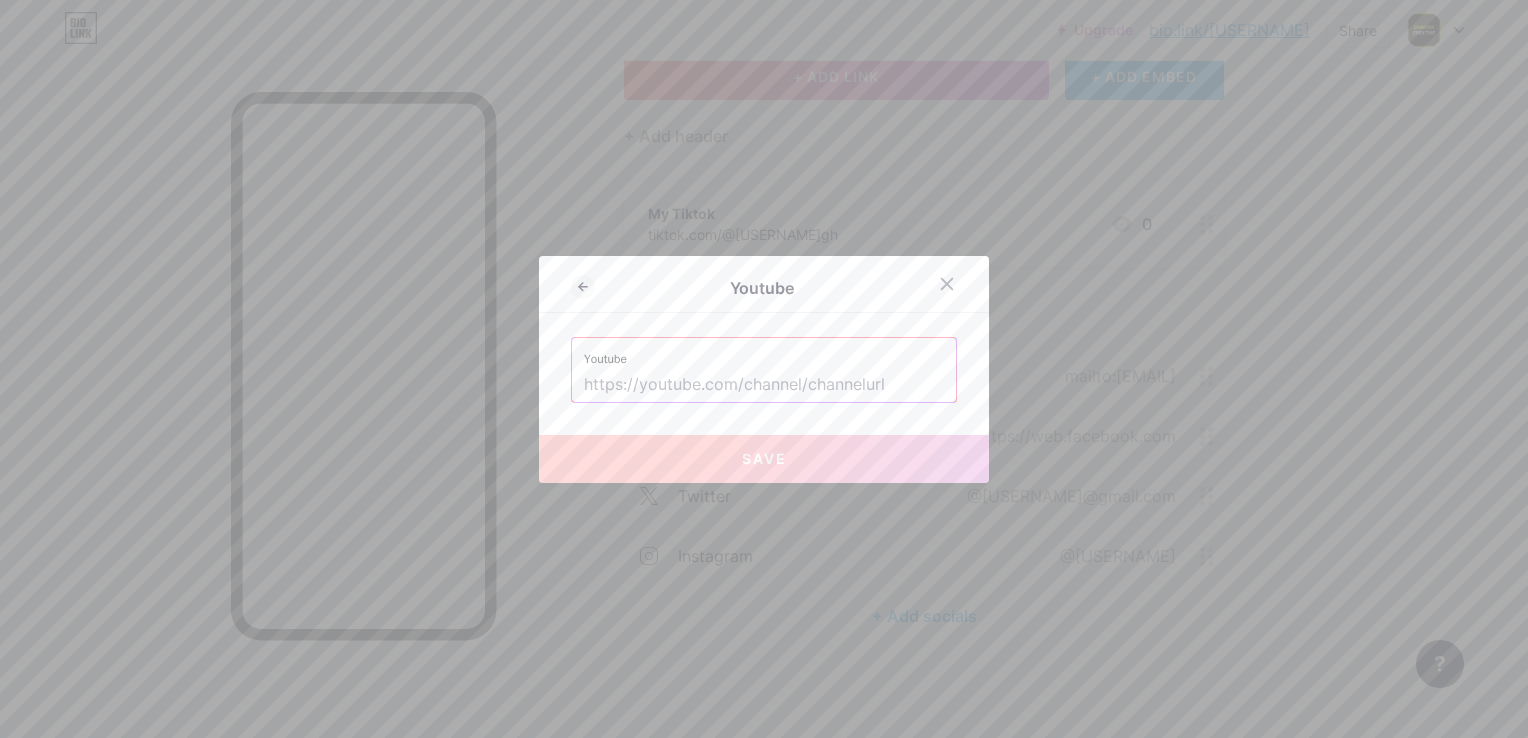 click at bounding box center [764, 385] 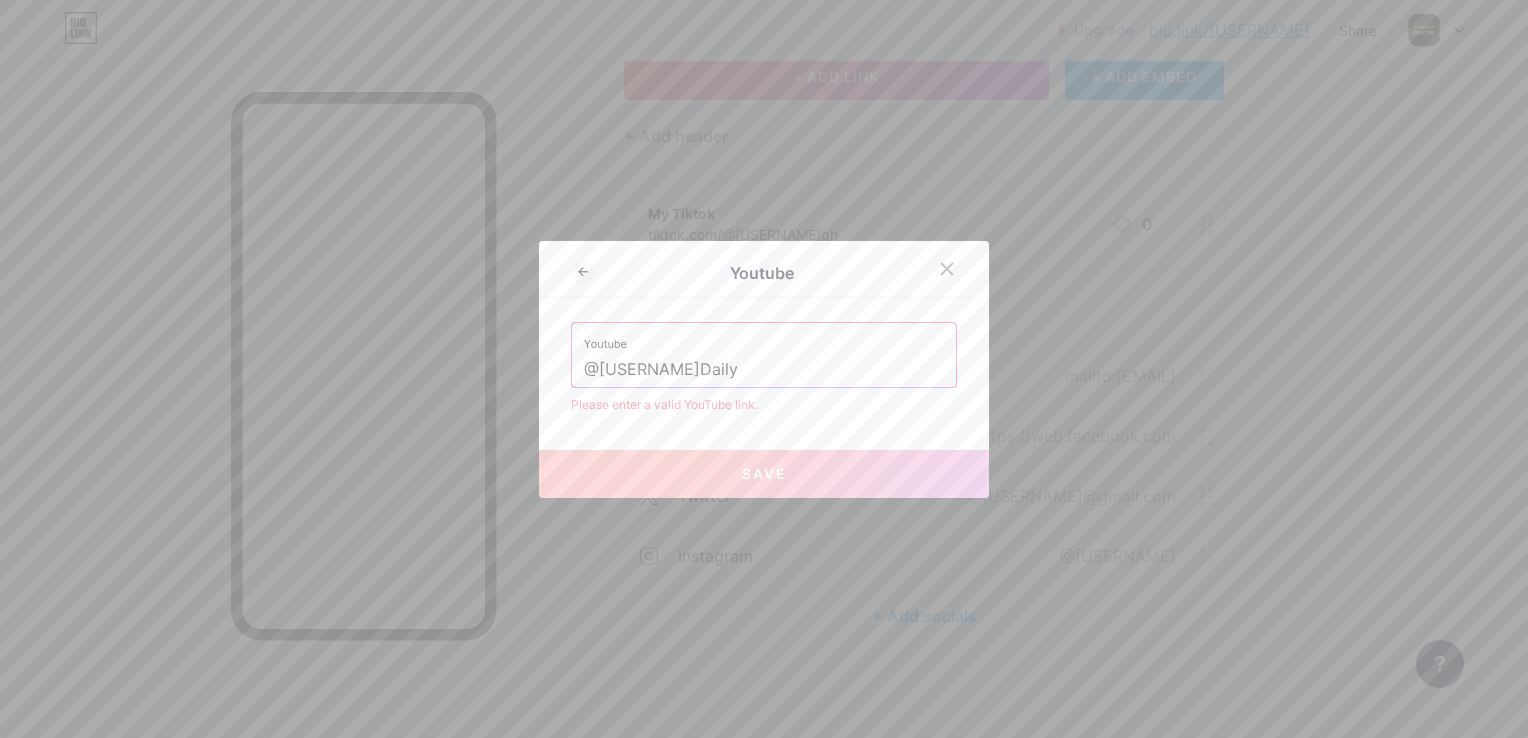 click on "@[USERNAME]Daily" at bounding box center (764, 370) 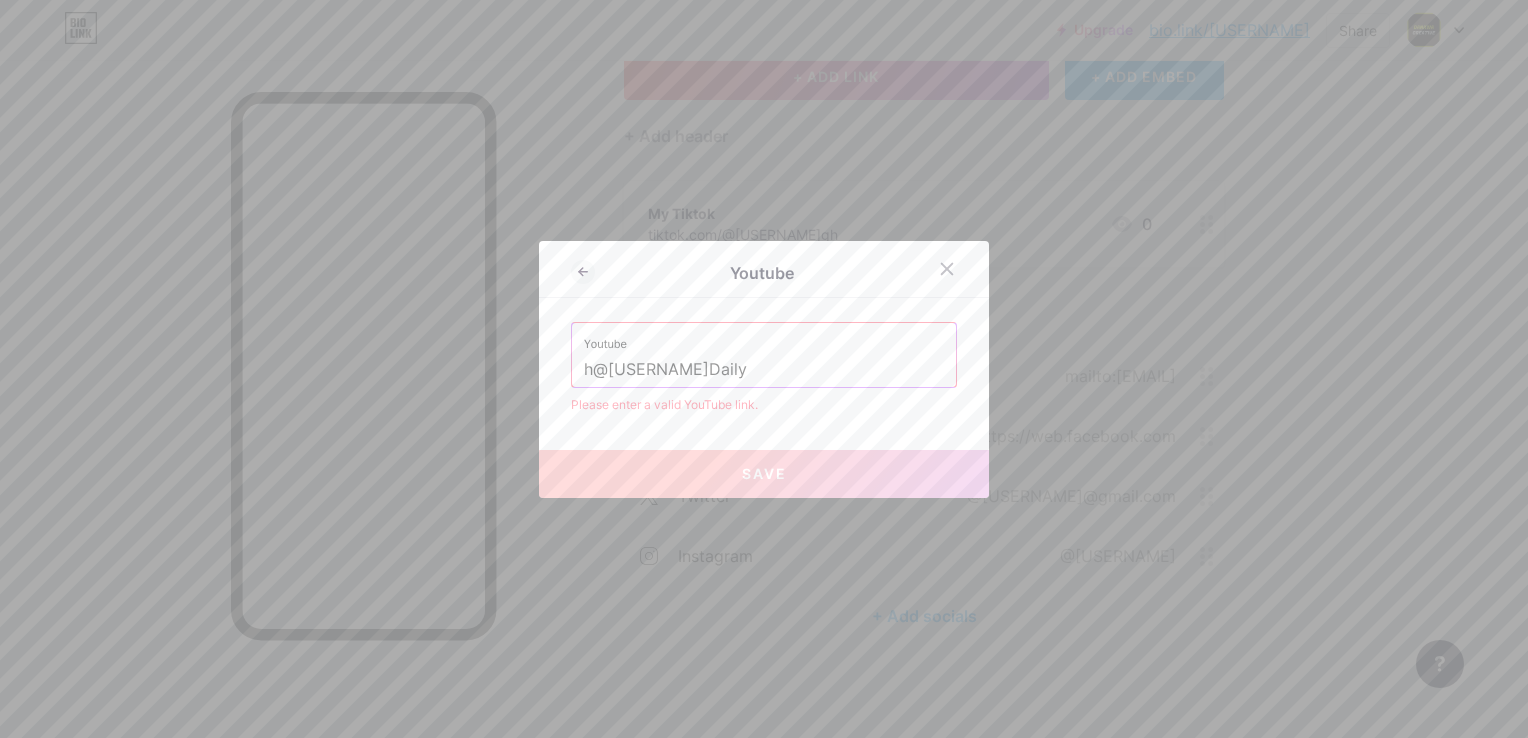drag, startPoint x: 581, startPoint y: 370, endPoint x: 553, endPoint y: 375, distance: 28.442924 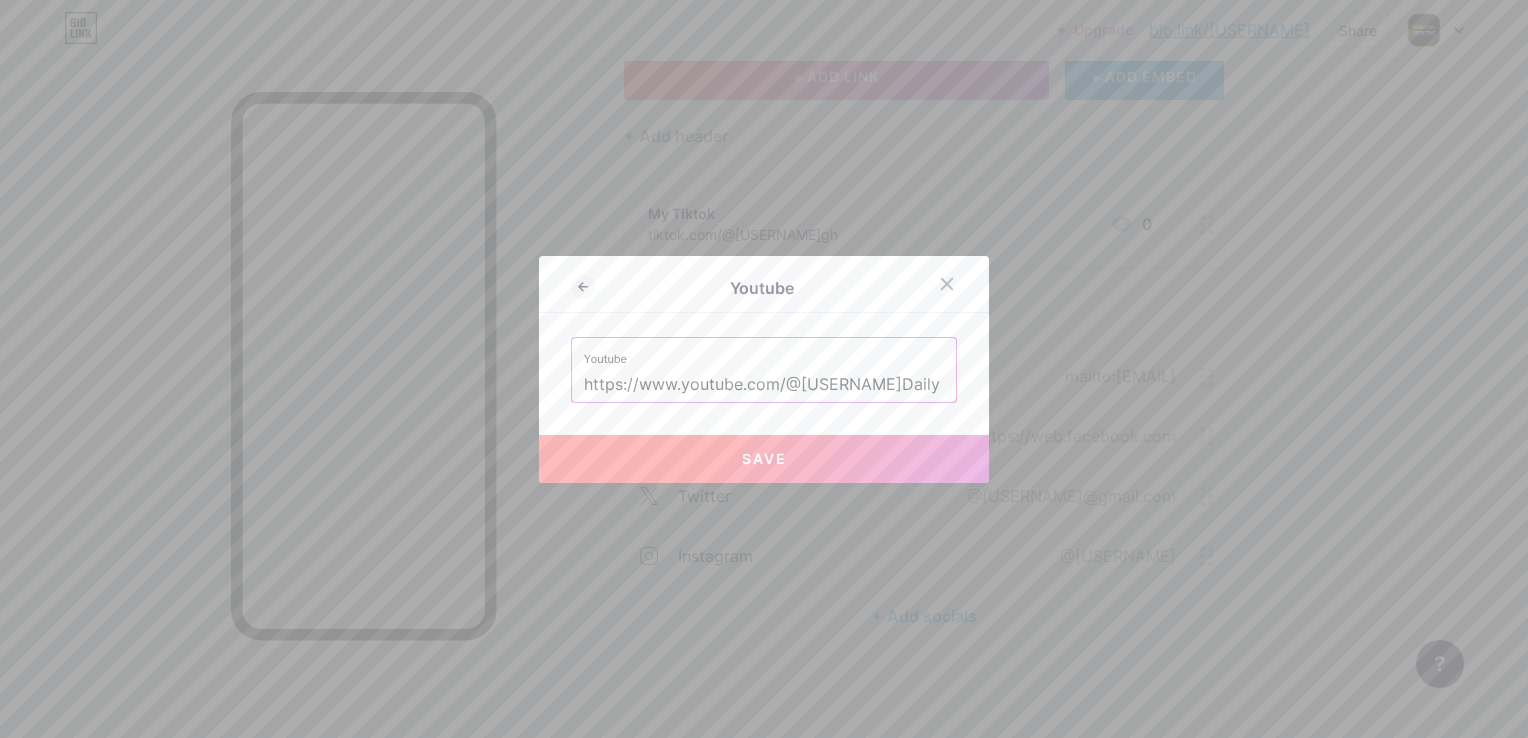 type on "https://www.youtube.com/@[USERNAME]Daily" 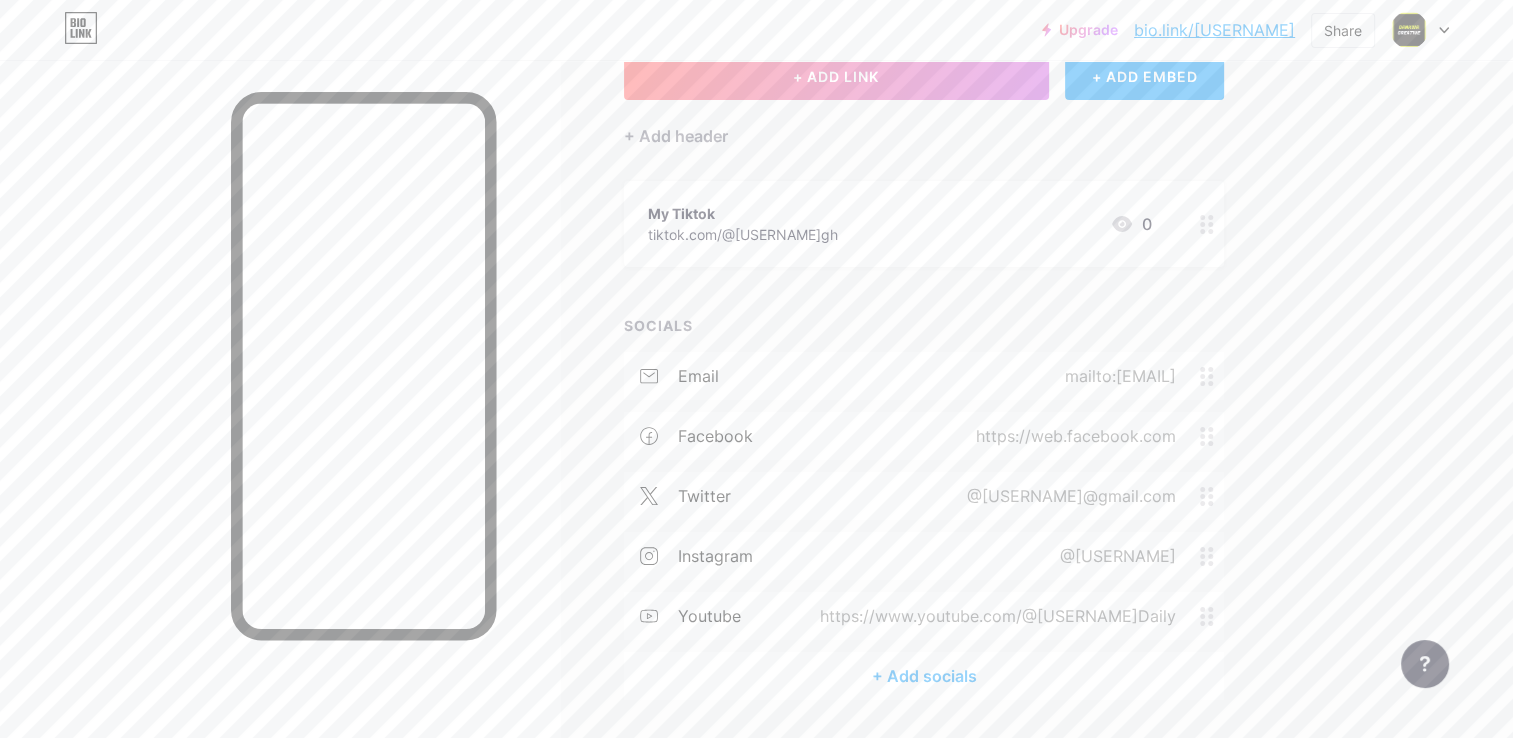click on "+ Add socials" at bounding box center [924, 676] 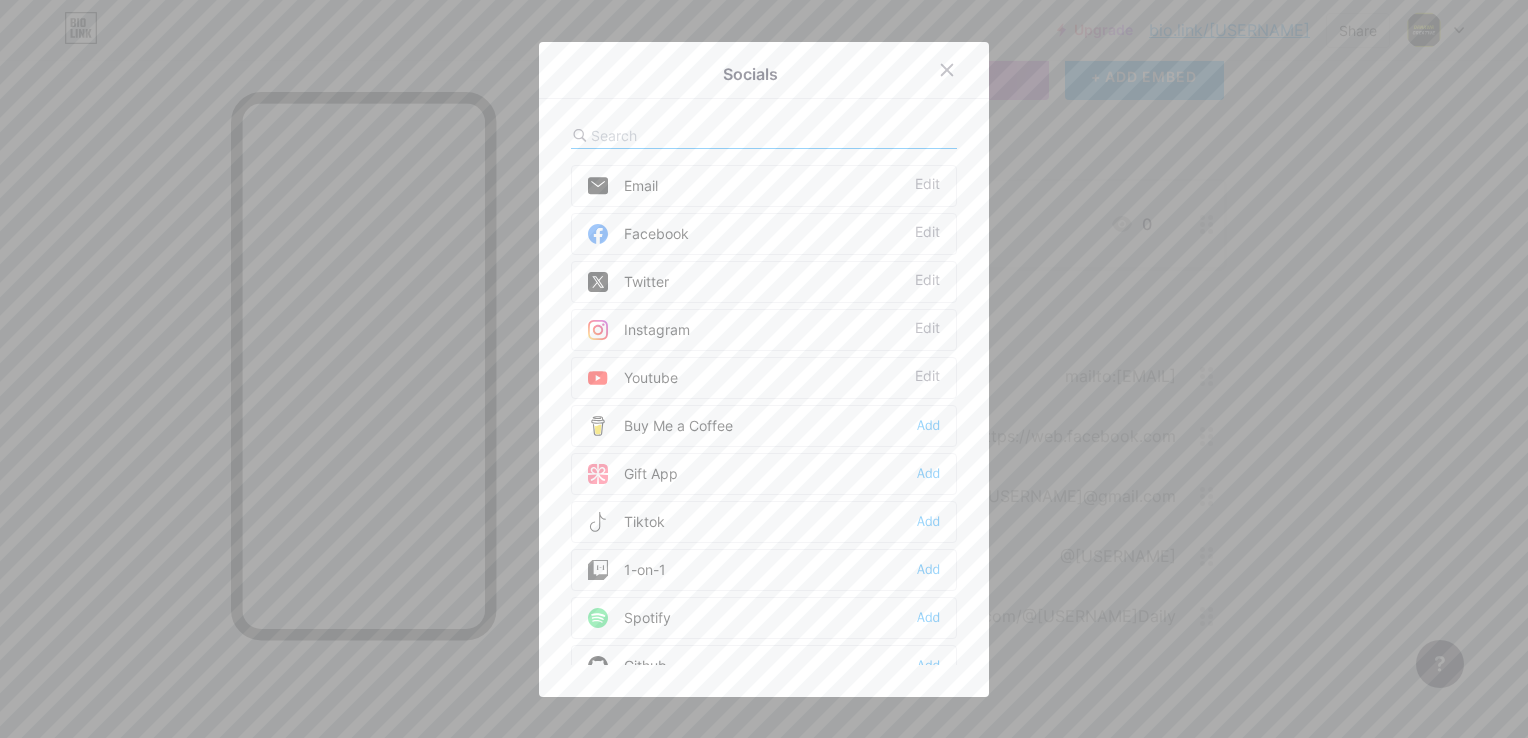 click on "Tiktok
Add" at bounding box center (764, 522) 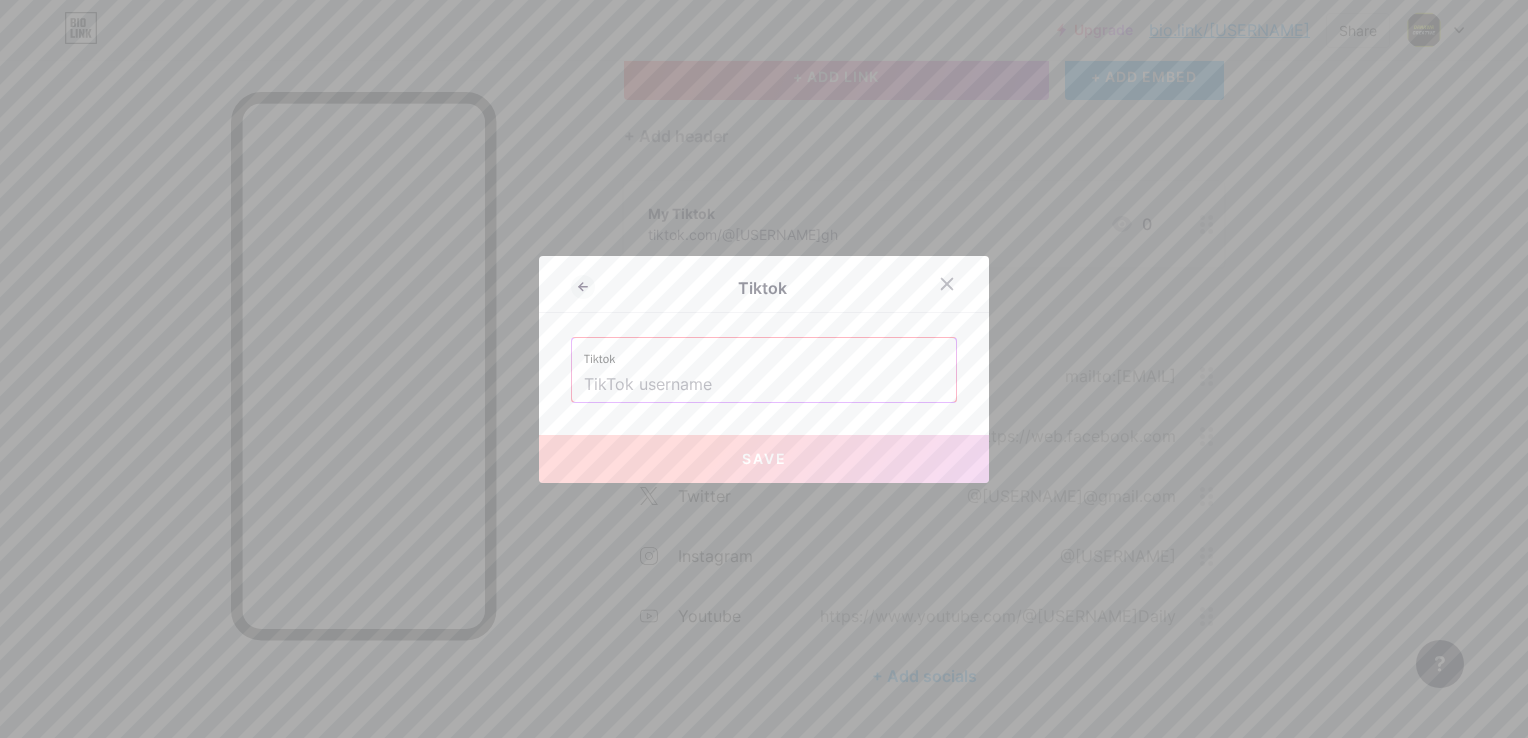 click at bounding box center (764, 385) 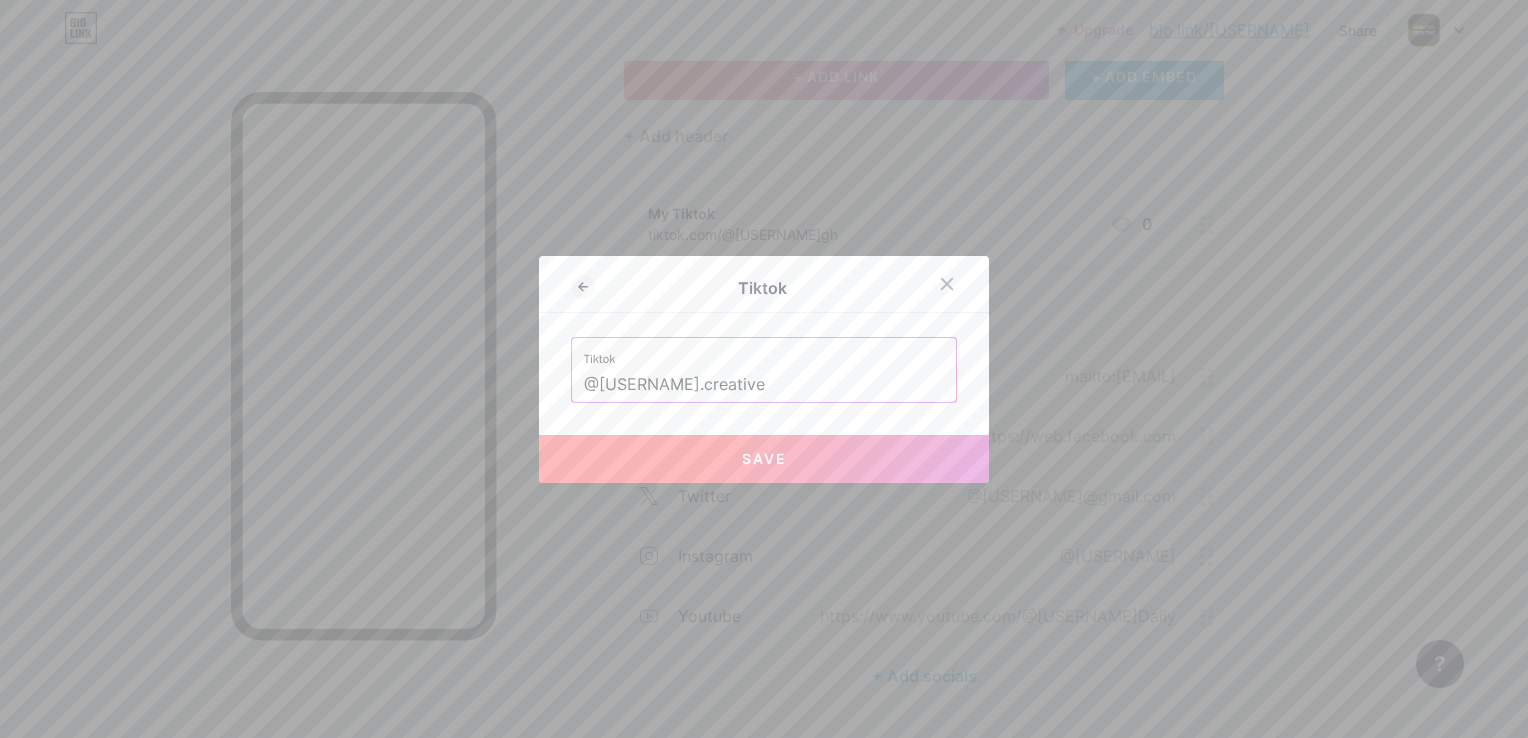 click on "@[USERNAME].creative" at bounding box center (764, 385) 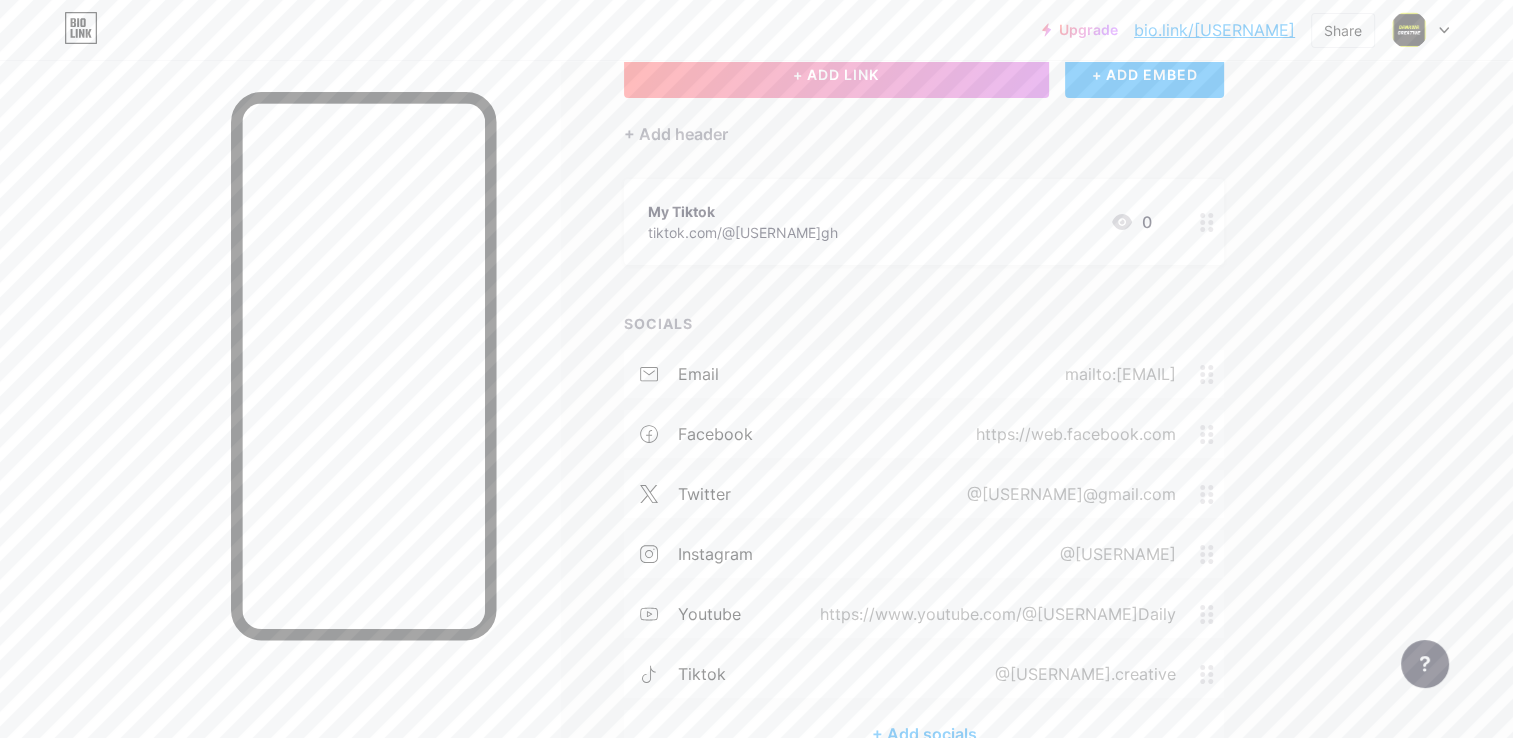 scroll, scrollTop: 254, scrollLeft: 0, axis: vertical 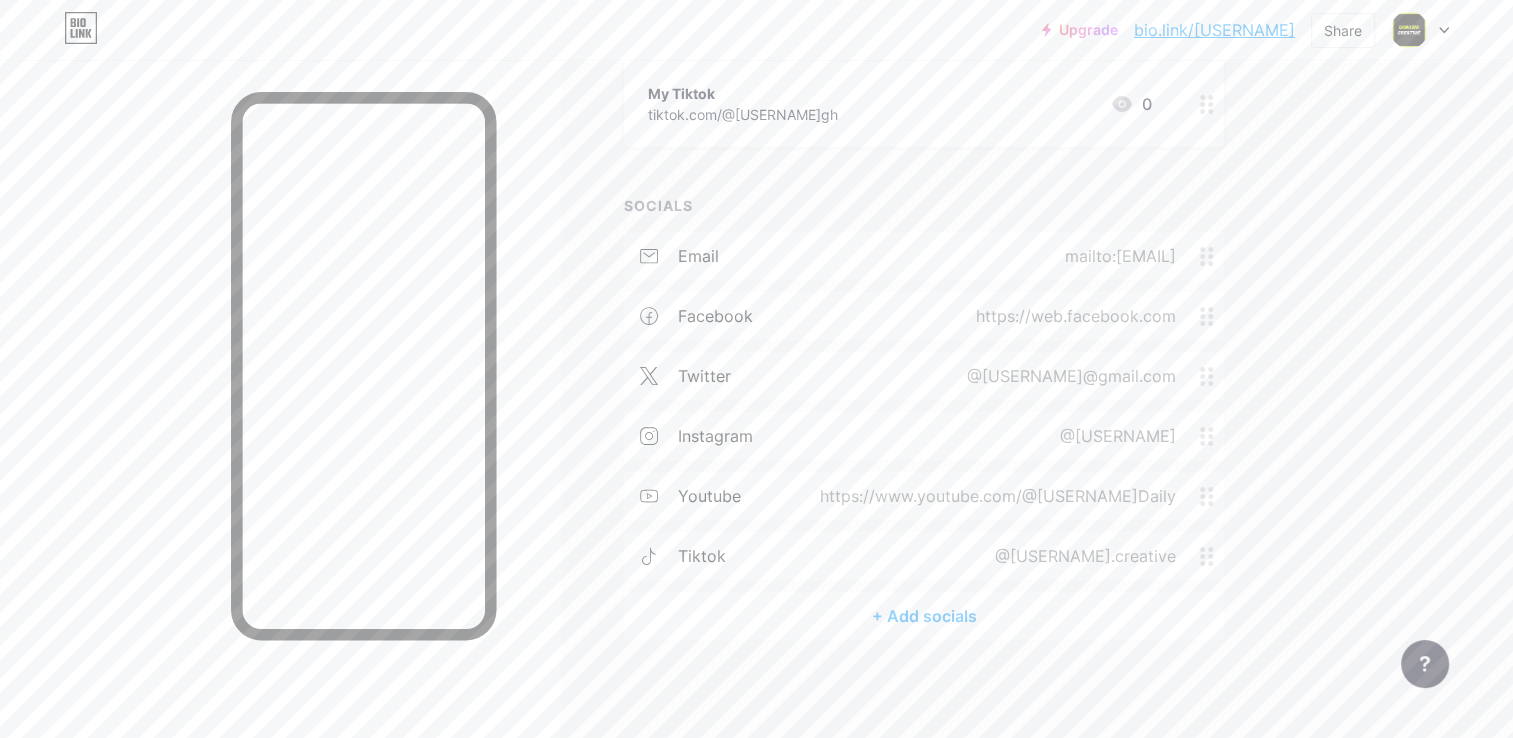 click on "+ Add socials" at bounding box center [924, 616] 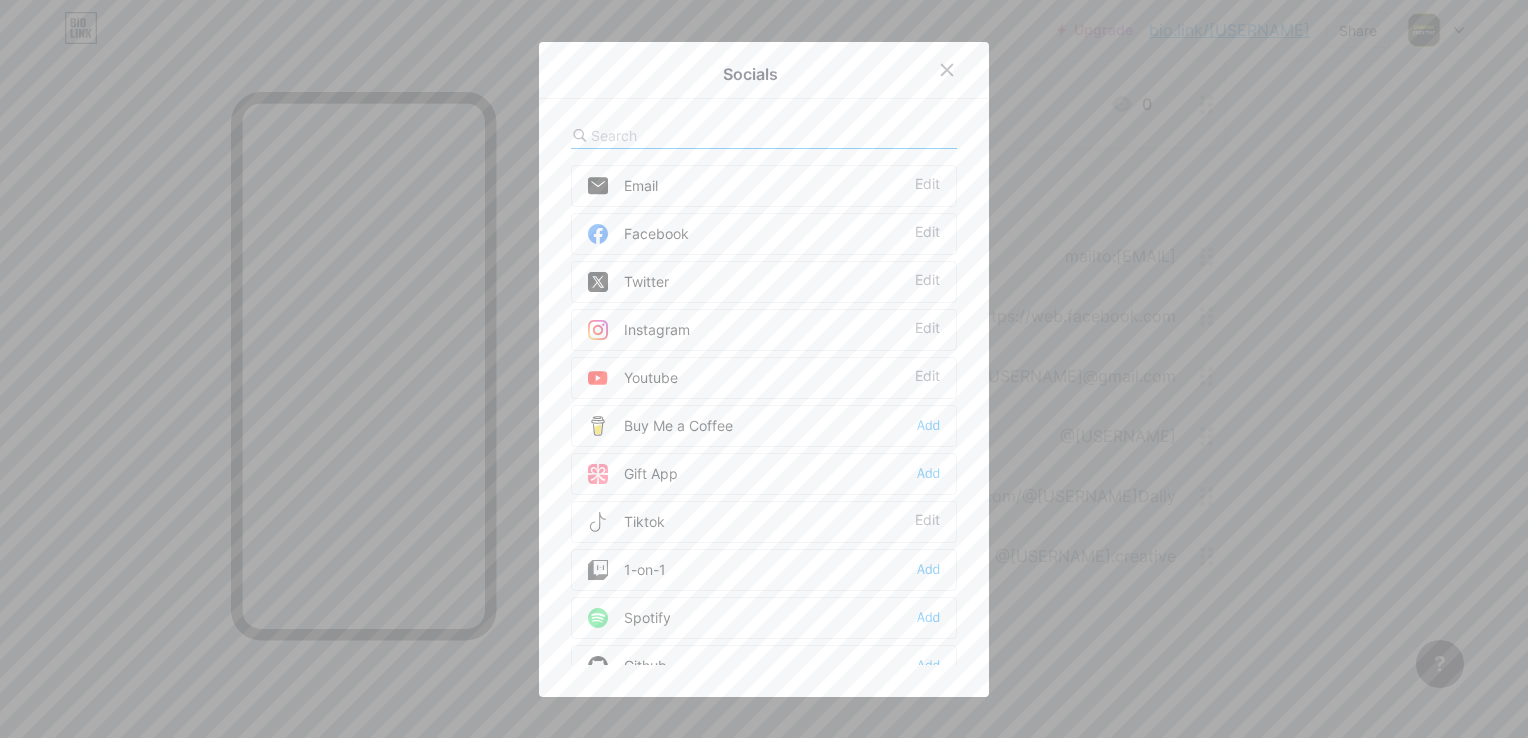 click on "Socials
Email
Edit
Facebook
Edit
Twitter
Edit
Instagram
Edit
Youtube
Edit
Buy Me a Coffee
Add
Gift App
Add
Tiktok
Edit
1-on-1
Add
Spotify
Add
Github
Add
Behance
Add
Dribbble
Add
Discord
Add
Medium
Add
Reddit
Add
Sound Cloud
Add
Bandcamp
Add
Linkedin
Add
Clubhouse
Add
Substack
Add
Telegram
Add
Signal
Add" at bounding box center [764, 369] 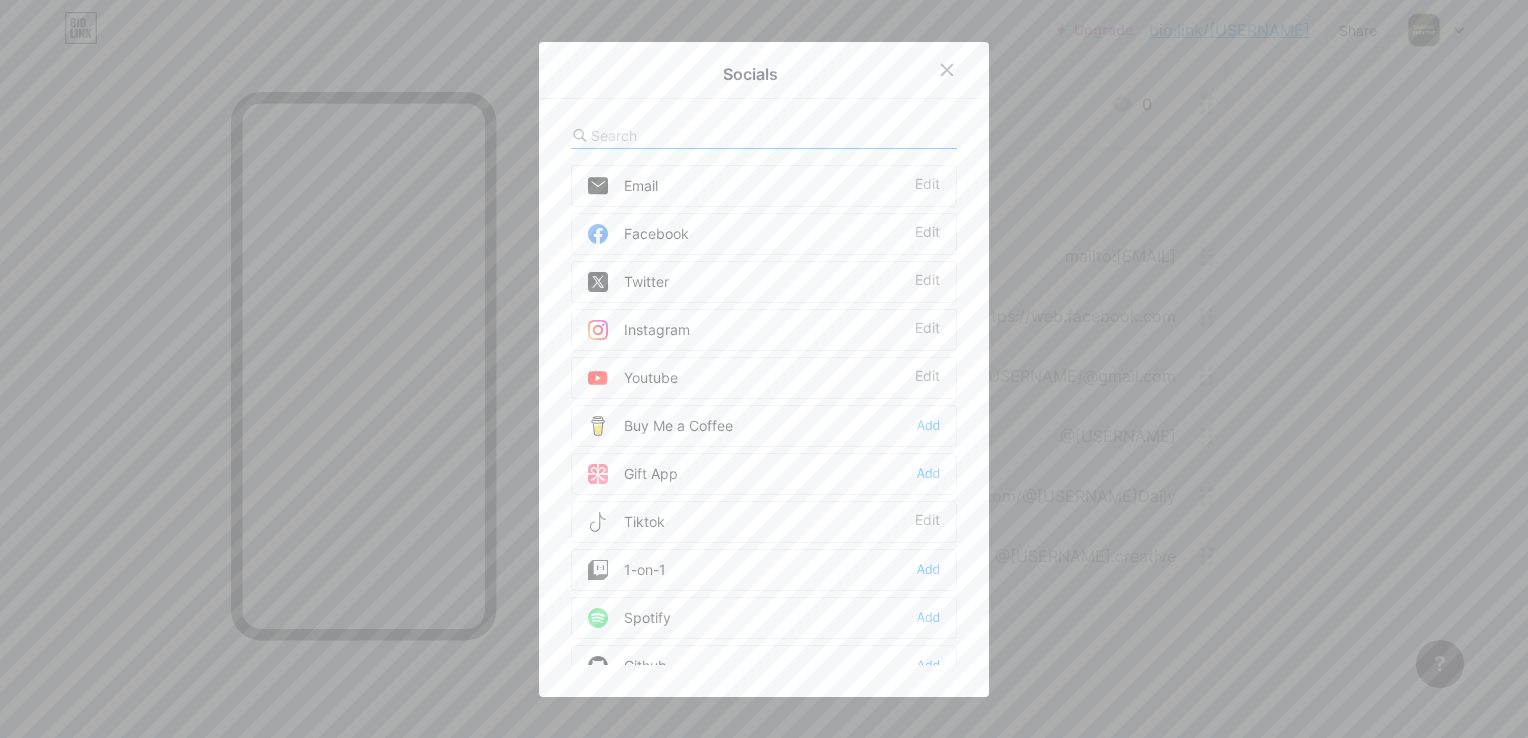 click on "Socials
Email
Edit
Facebook
Edit
Twitter
Edit
Instagram
Edit
Youtube
Edit
Buy Me a Coffee
Add
Gift App
Add
Tiktok
Edit
1-on-1
Add
Spotify
Add
Github
Add
Behance
Add
Dribbble
Add
Discord
Add
Medium
Add
Reddit
Add
Sound Cloud
Add
Bandcamp
Add
Linkedin
Add
Clubhouse
Add
Substack
Add
Telegram
Add
Signal
Add" at bounding box center (764, 369) 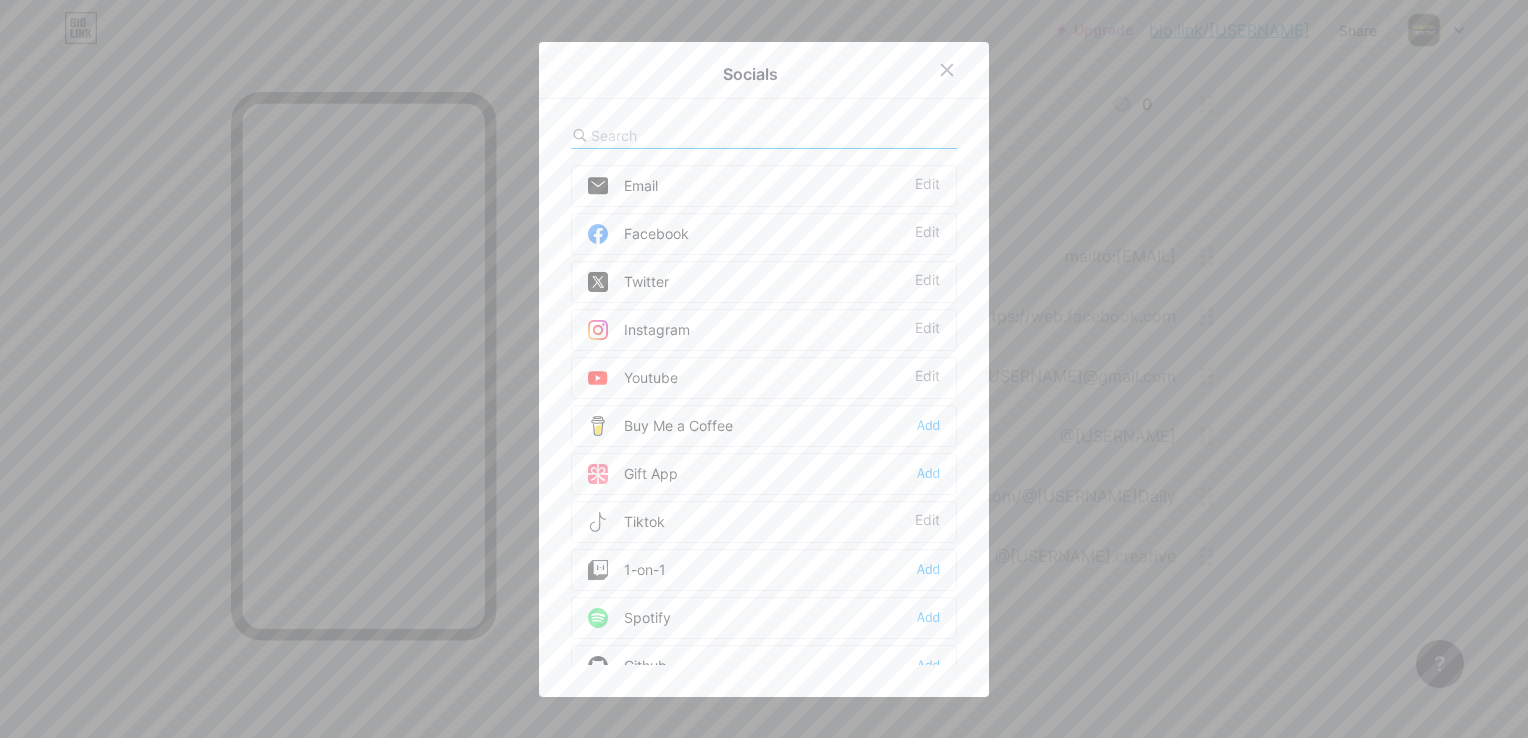 click on "Socials
Email
Edit
Facebook
Edit
Twitter
Edit
Instagram
Edit
Youtube
Edit
Buy Me a Coffee
Add
Gift App
Add
Tiktok
Edit
1-on-1
Add
Spotify
Add
Github
Add
Behance
Add
Dribbble
Add
Discord
Add
Medium
Add
Reddit
Add
Sound Cloud
Add
Bandcamp
Add
Linkedin
Add
Clubhouse
Add
Substack
Add
Telegram
Add
Signal
Add" at bounding box center (764, 369) 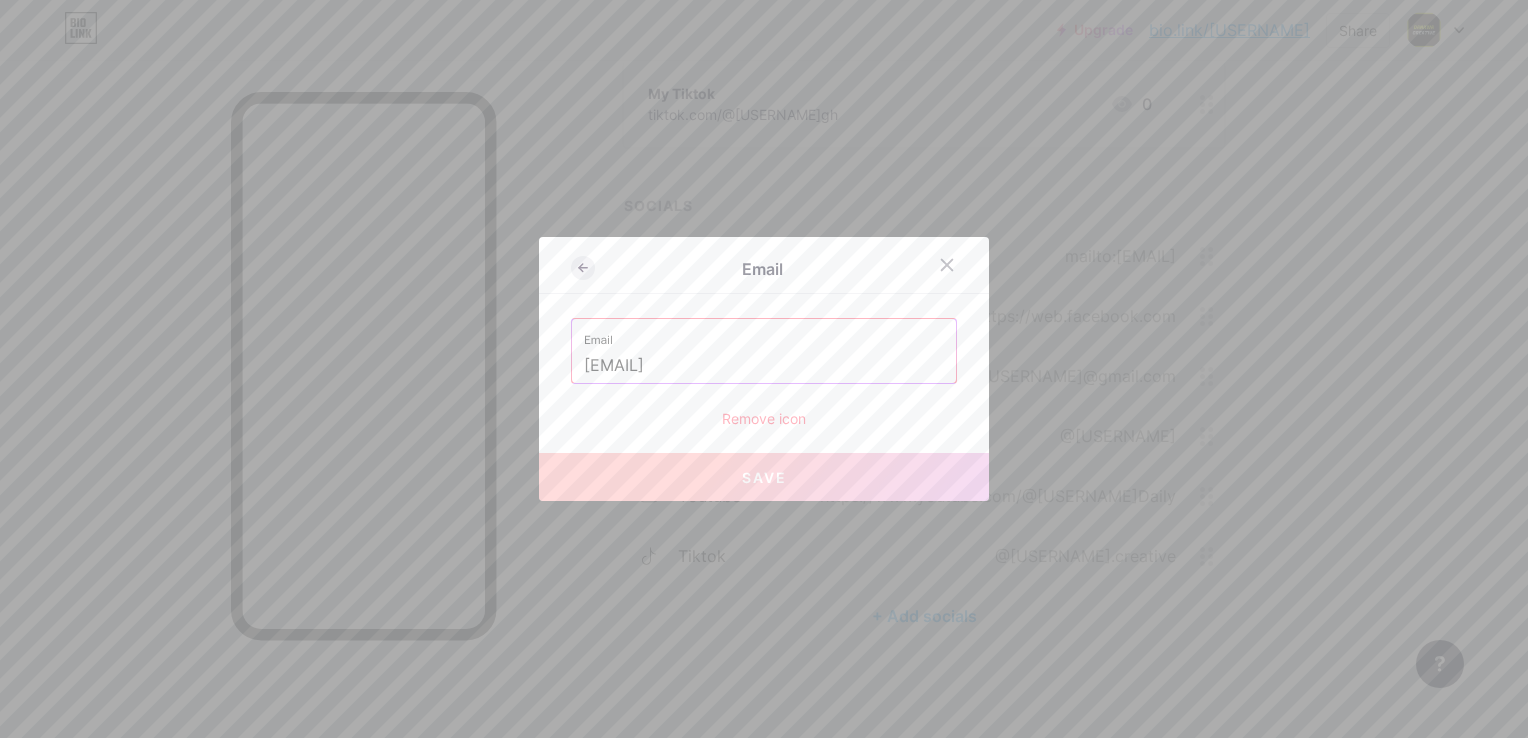 click 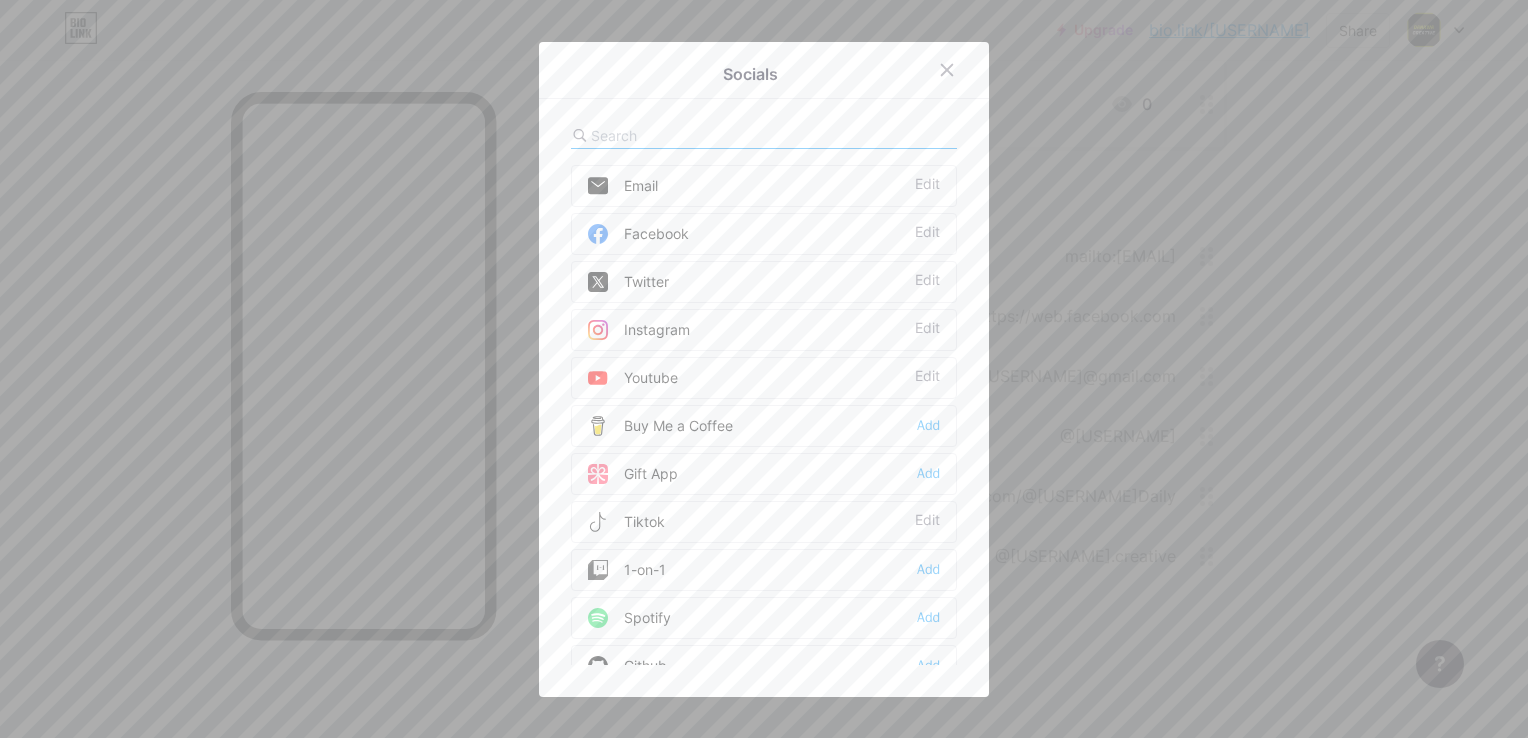 click on "Socials
Email
Edit
Facebook
Edit
Twitter
Edit
Instagram
Edit
Youtube
Edit
Buy Me a Coffee
Add
Gift App
Add
Tiktok
Edit
1-on-1
Add
Spotify
Add
Github
Add
Behance
Add
Dribbble
Add
Discord
Add
Medium
Add
Reddit
Add
Sound Cloud
Add
Bandcamp
Add
Linkedin
Add
Clubhouse
Add
Substack
Add
Telegram
Add
Signal
Add" at bounding box center [764, 369] 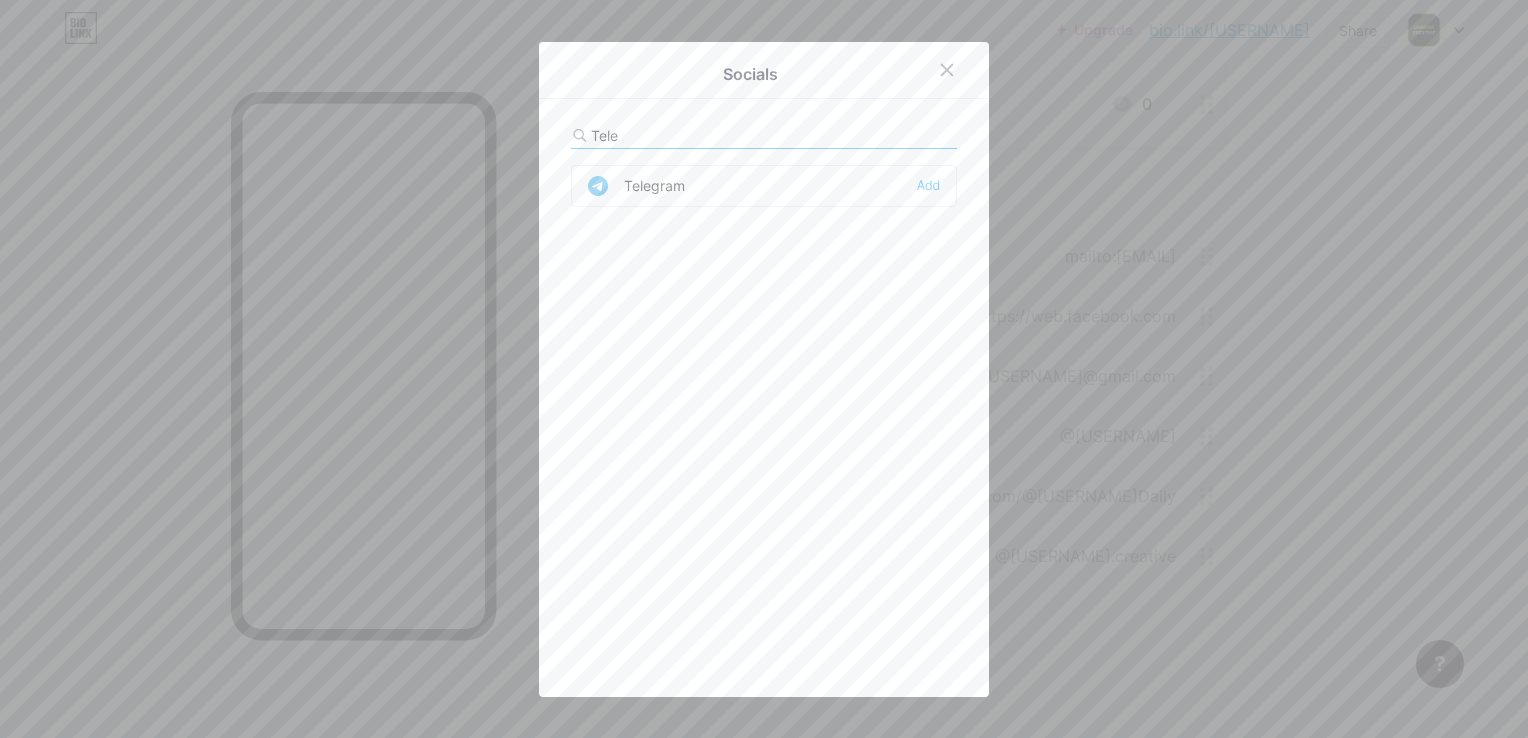 type on "Tele" 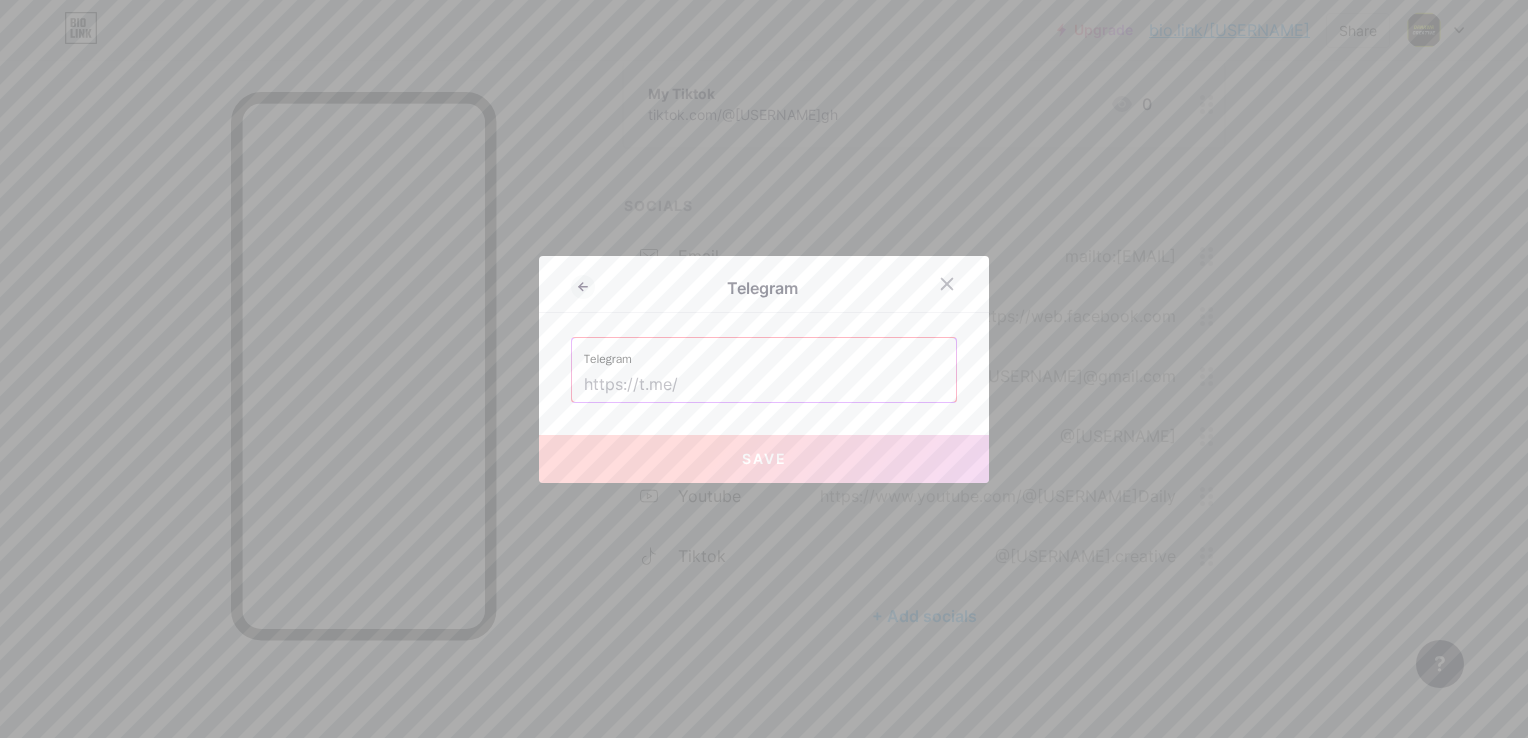 click at bounding box center [764, 385] 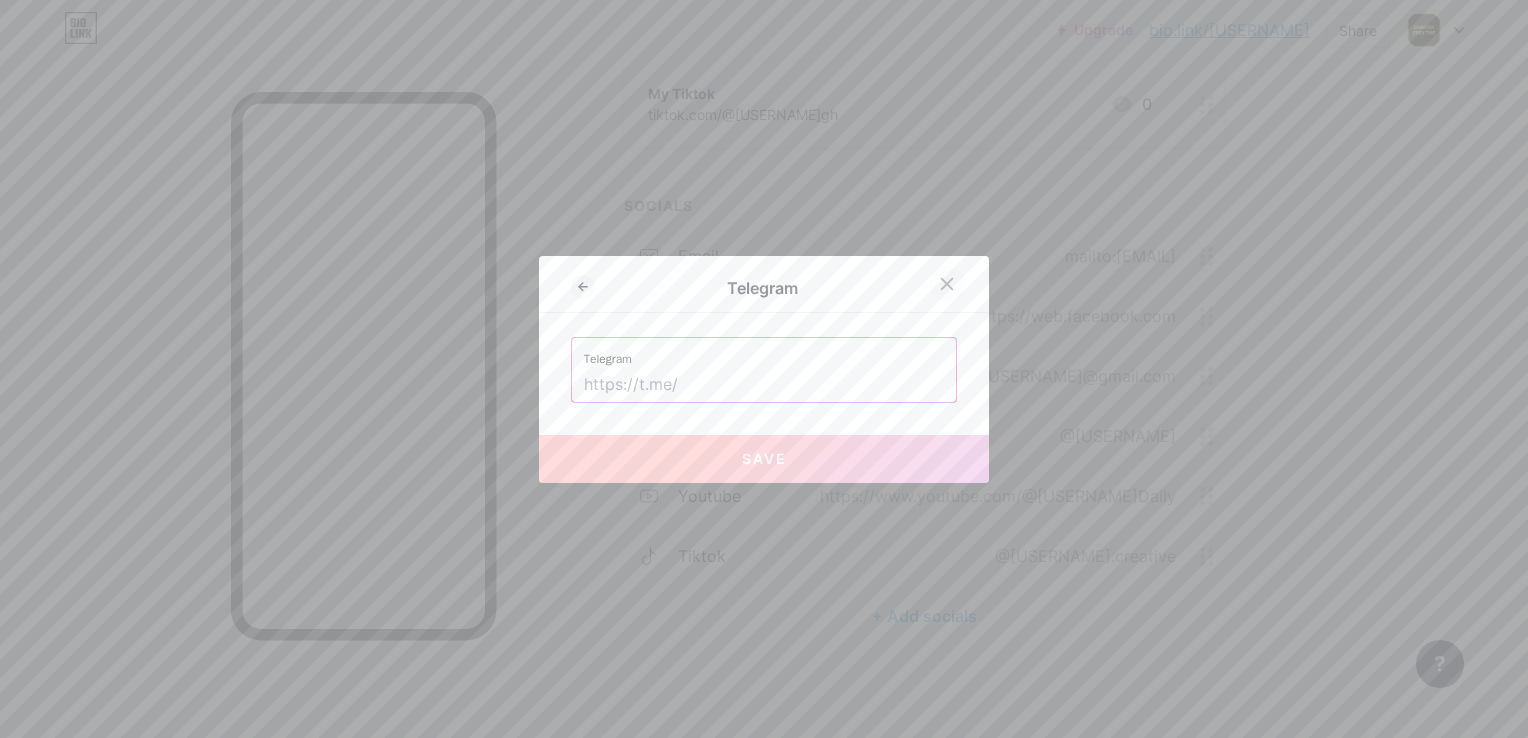 click at bounding box center (947, 284) 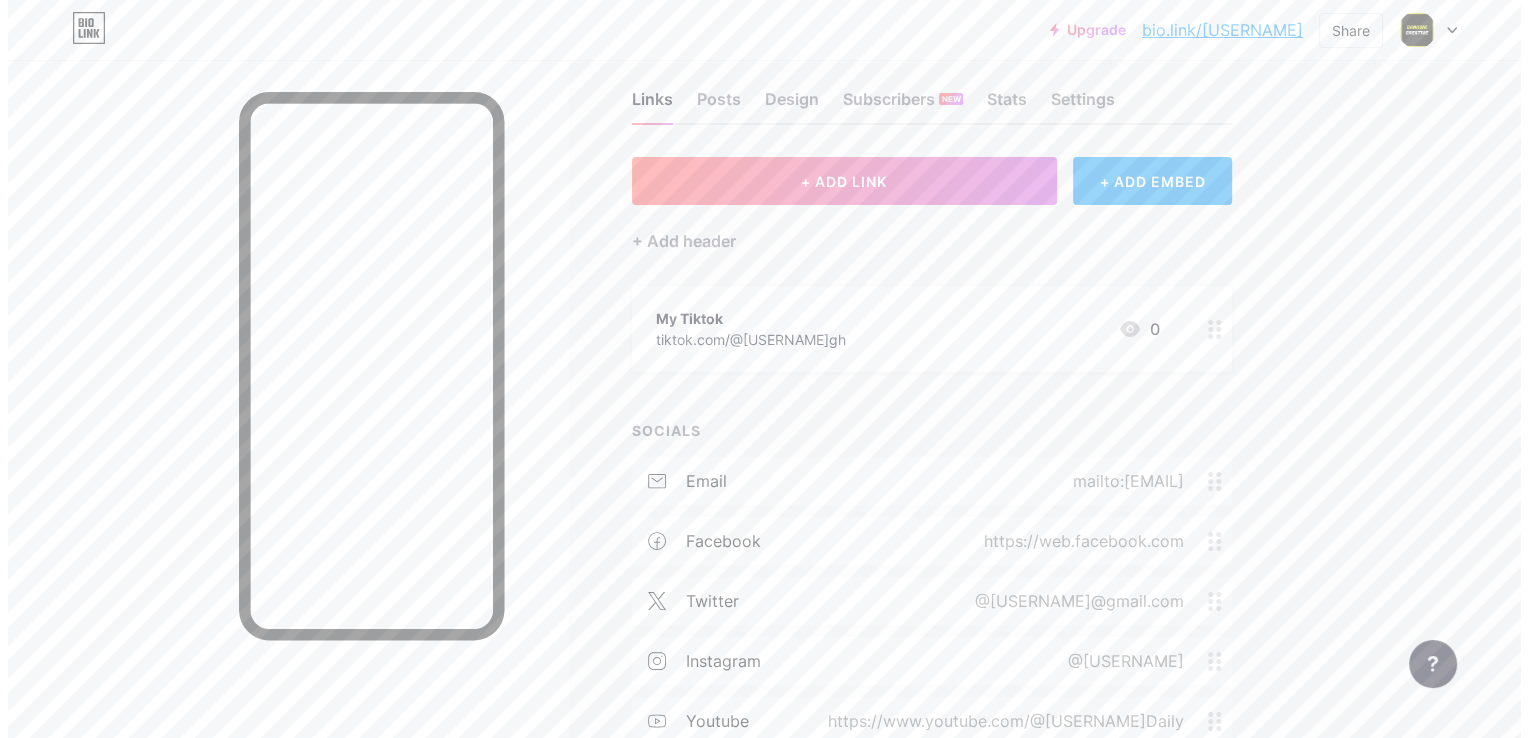 scroll, scrollTop: 0, scrollLeft: 0, axis: both 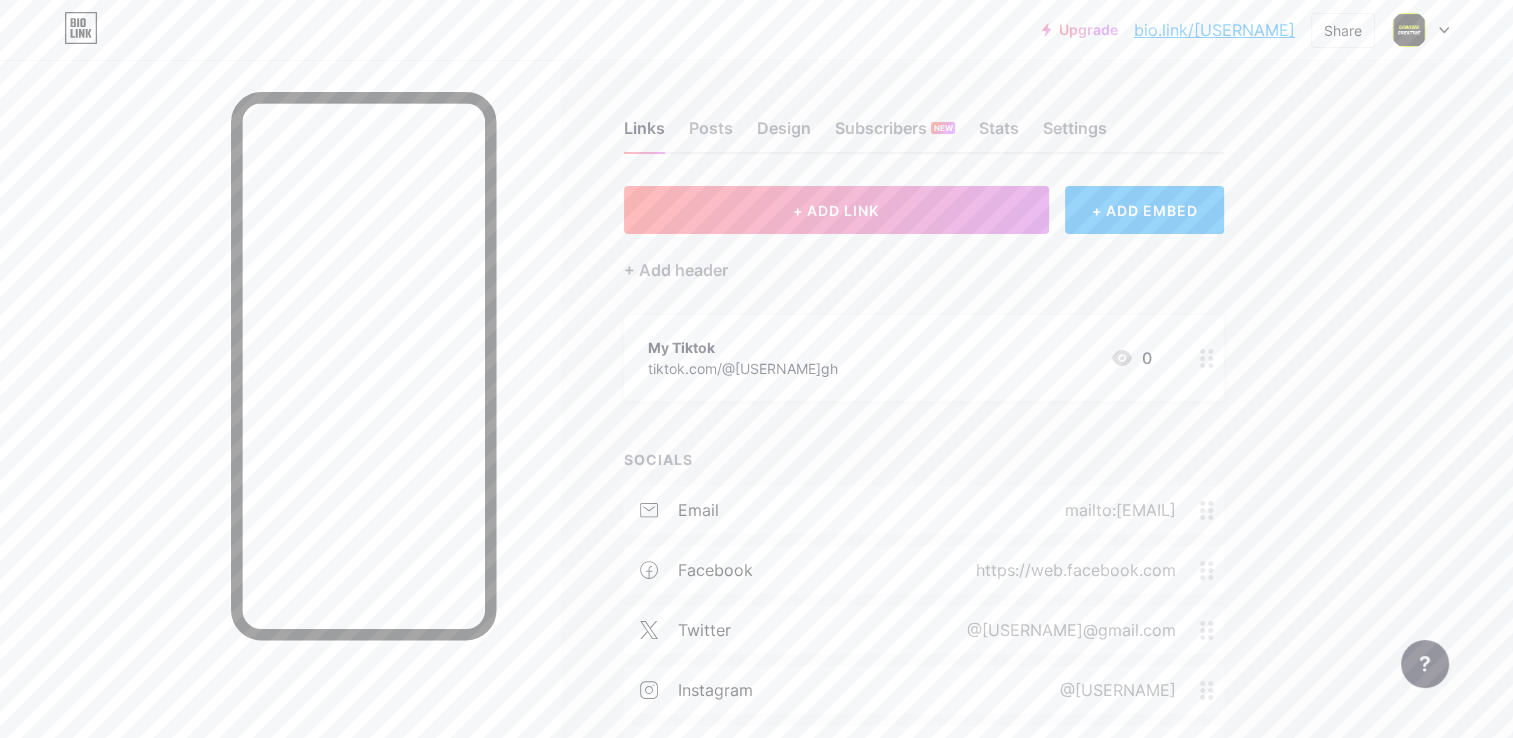 click on "My Tiktok
tiktok.com/@[USERNAME]gh
0" at bounding box center [900, 358] 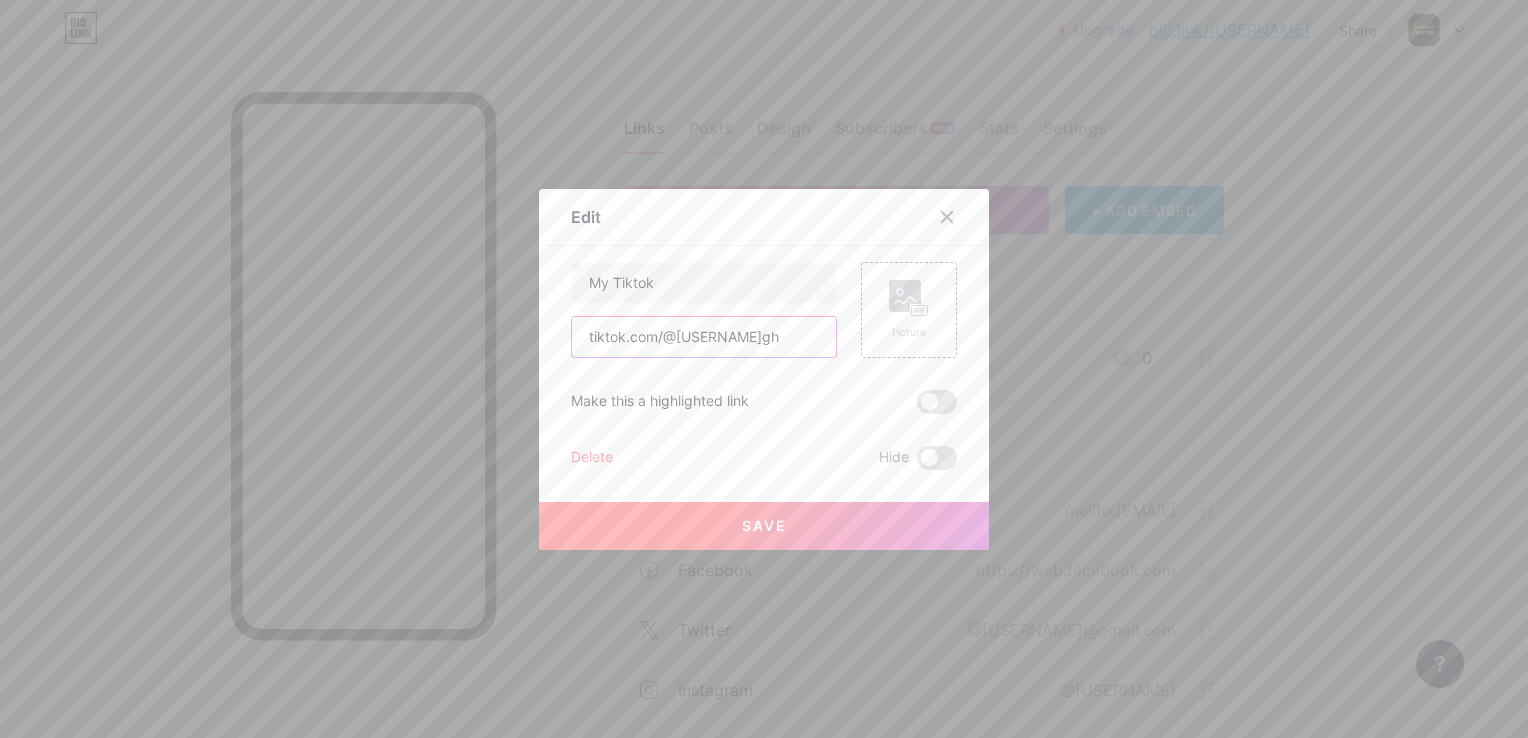 click on "tiktok.com/@[USERNAME]gh" at bounding box center (704, 337) 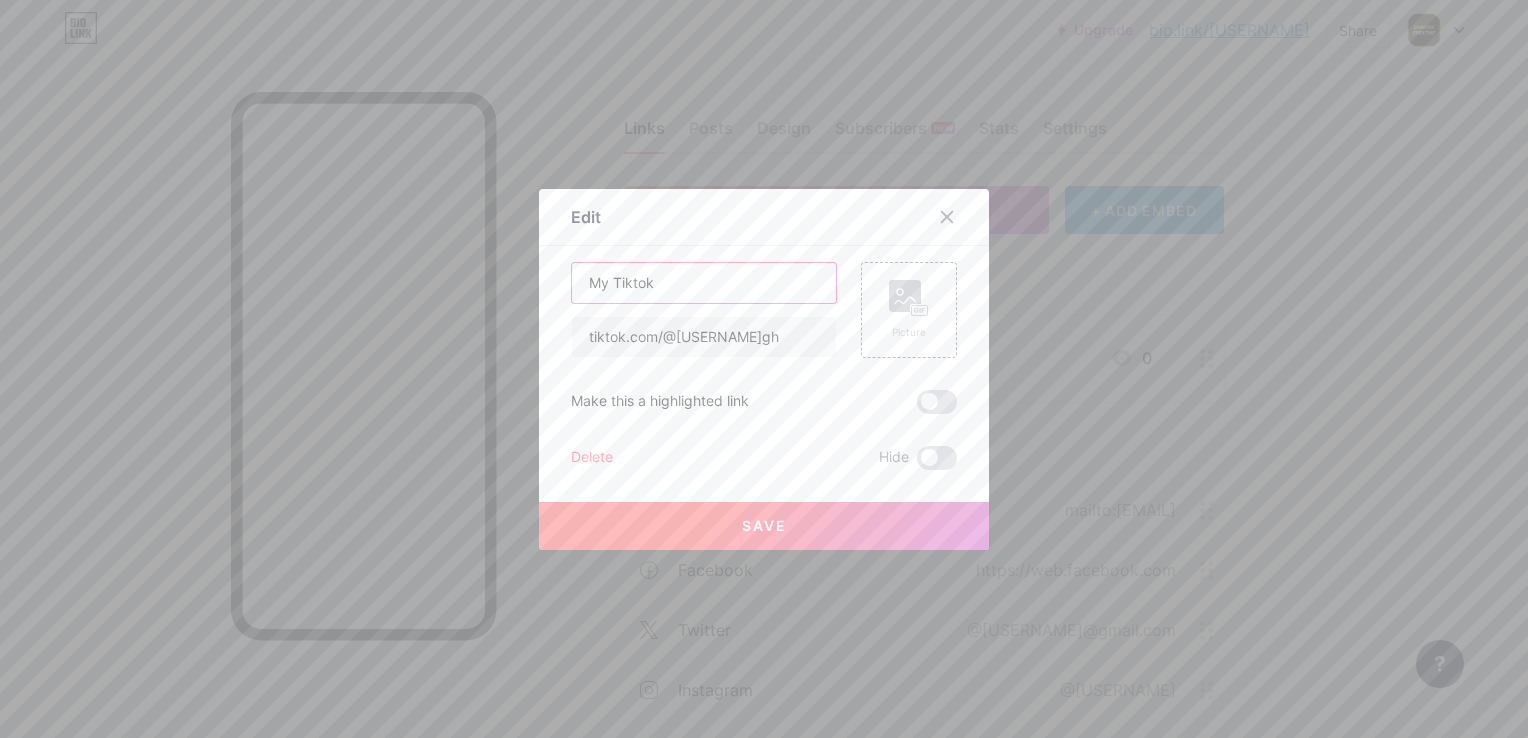 click on "My Tiktok" at bounding box center (704, 283) 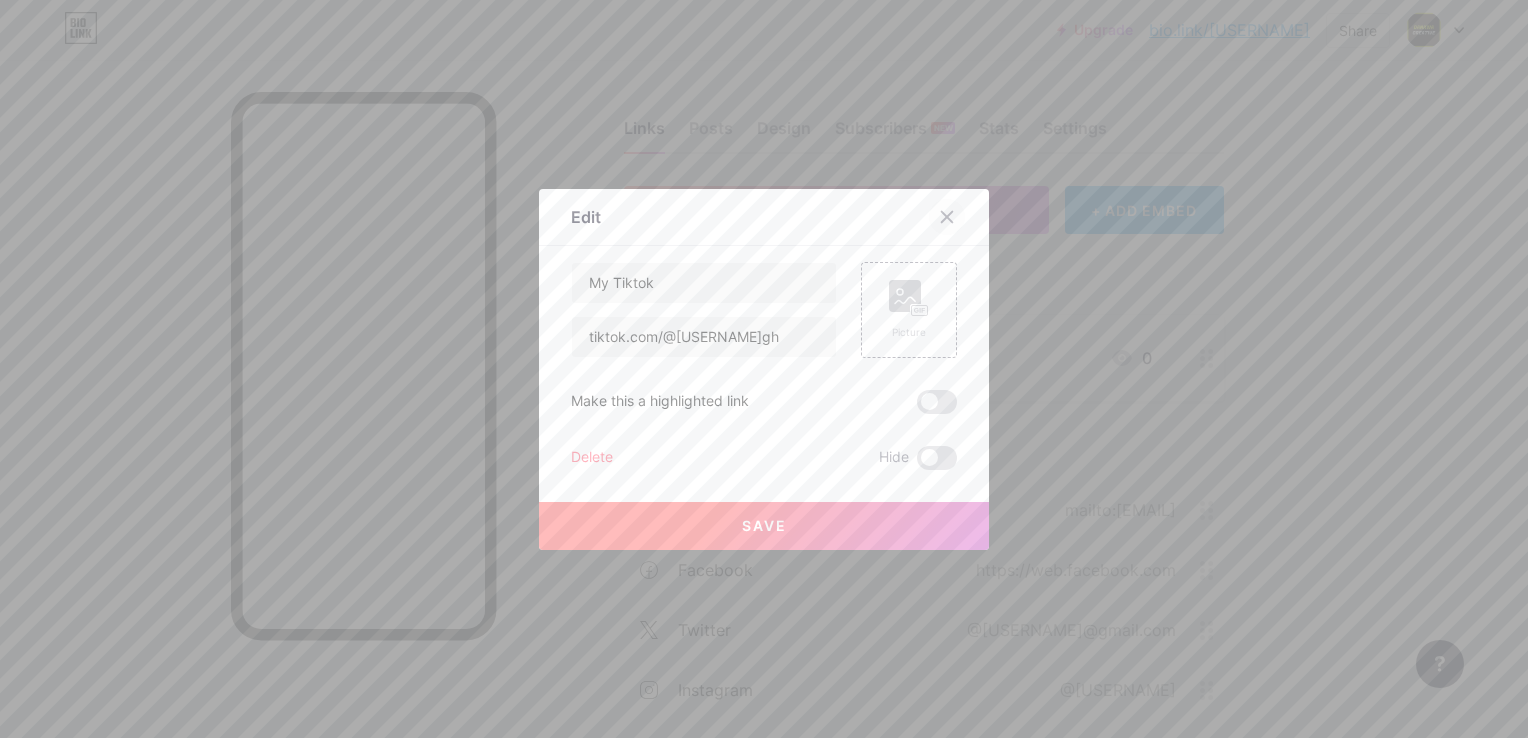 click 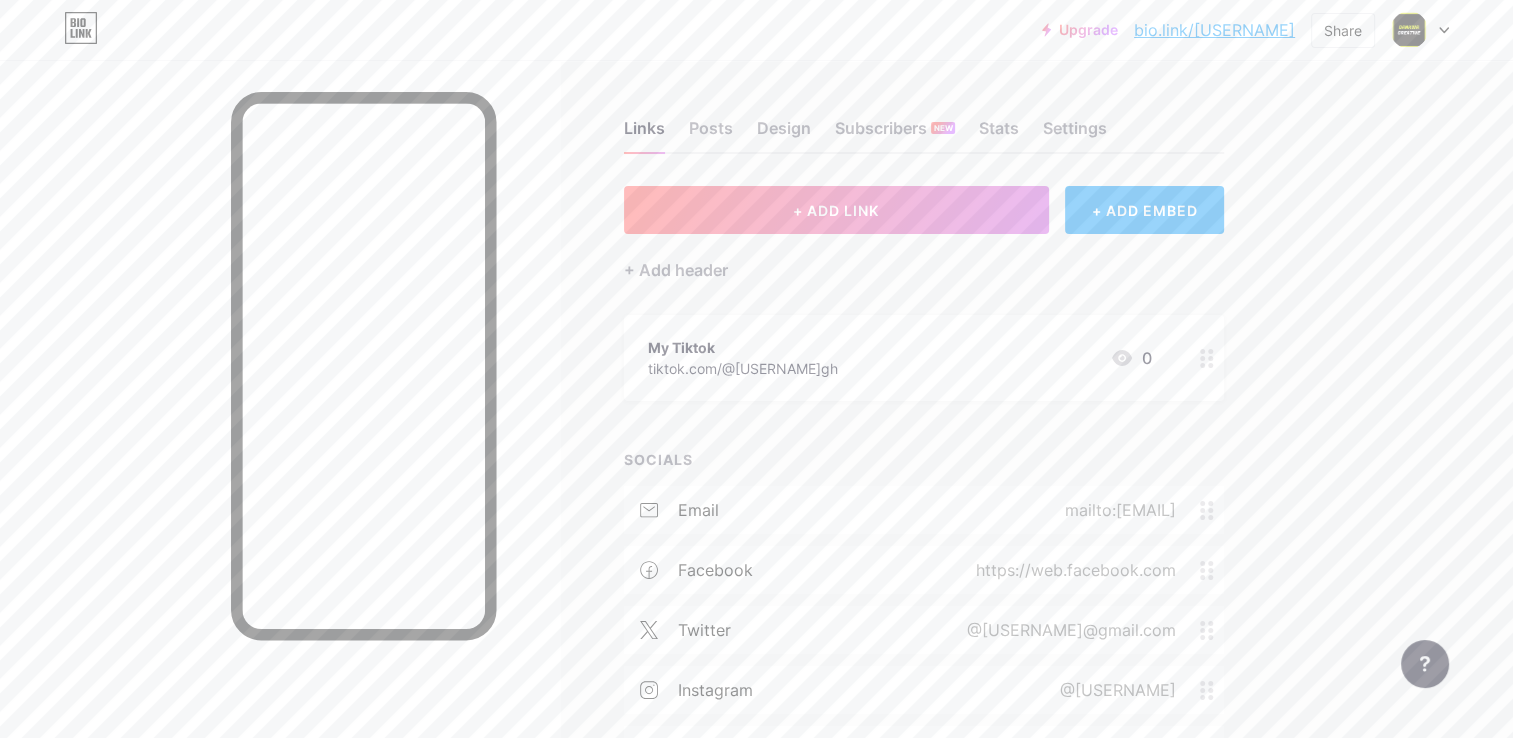 click on "My Tiktok
tiktok.com/@[USERNAME]gh
0" at bounding box center (900, 358) 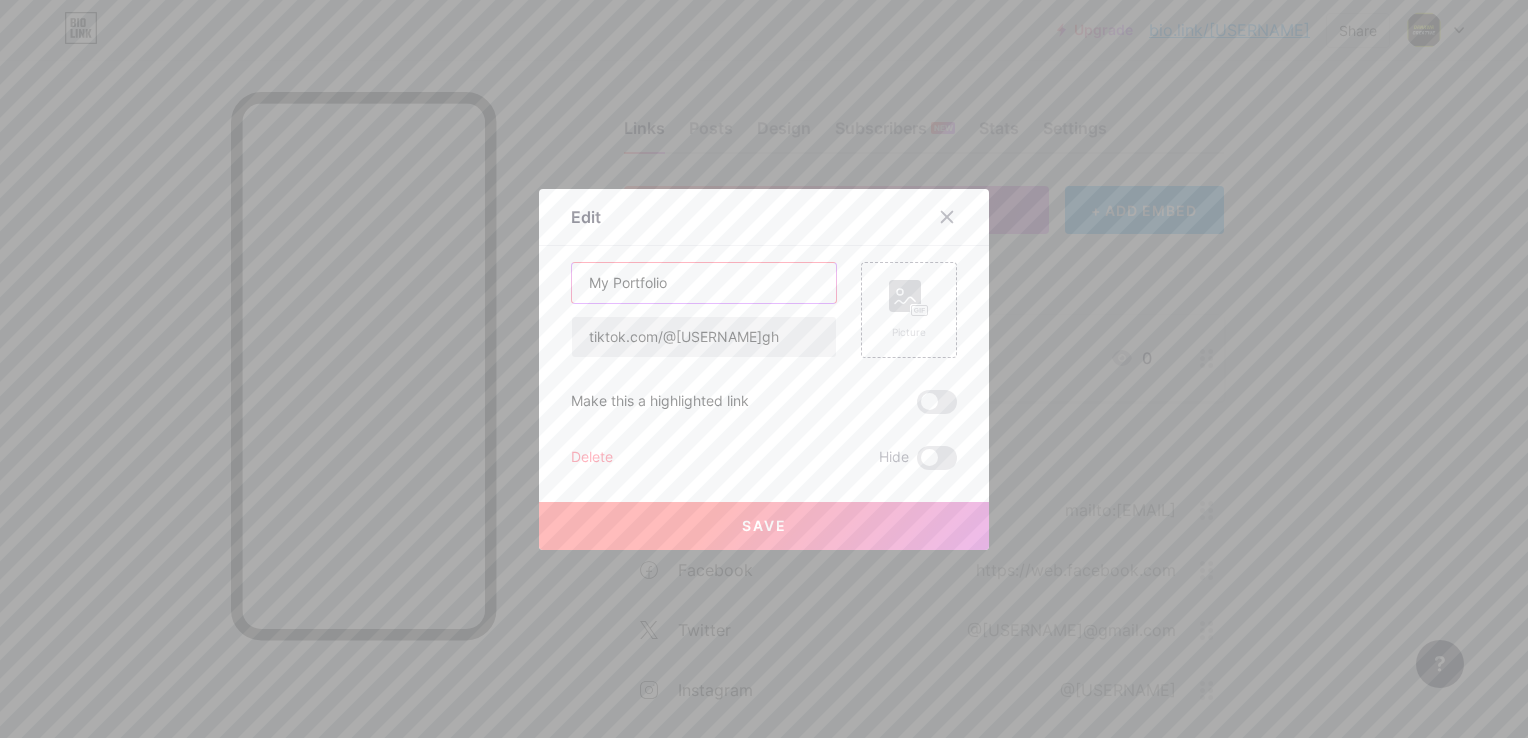 type on "My Portfolio" 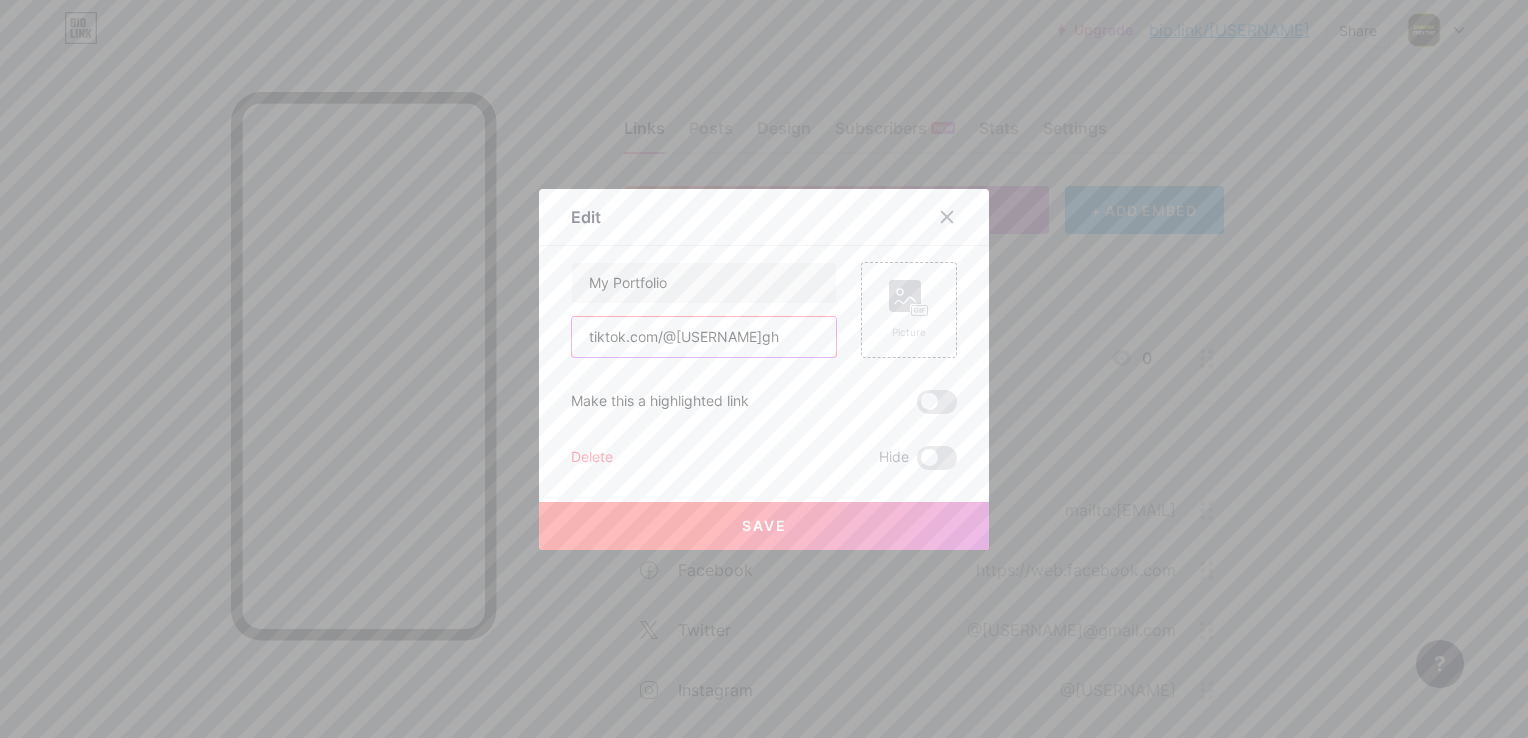 click on "tiktok.com/@[USERNAME]gh" at bounding box center [704, 337] 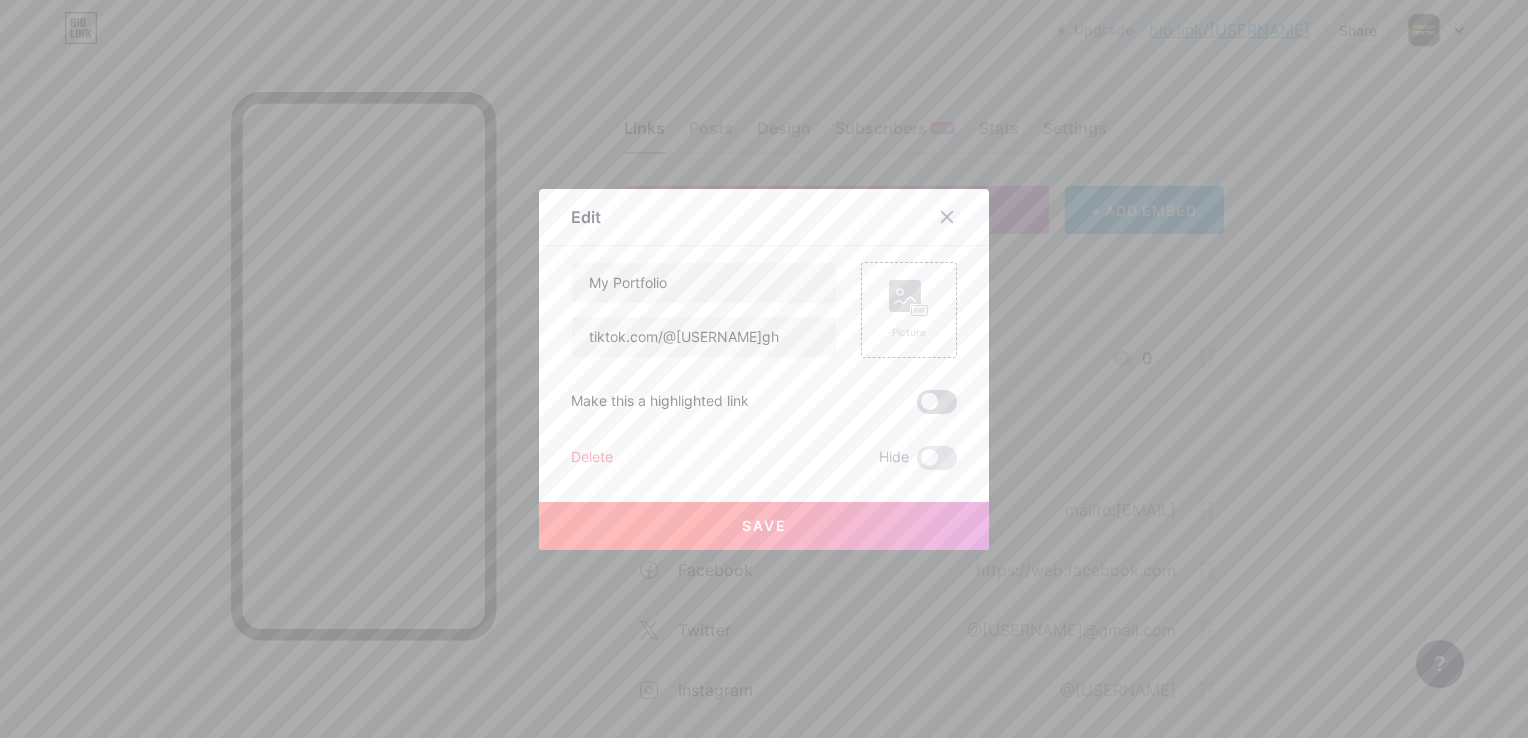 click at bounding box center [937, 402] 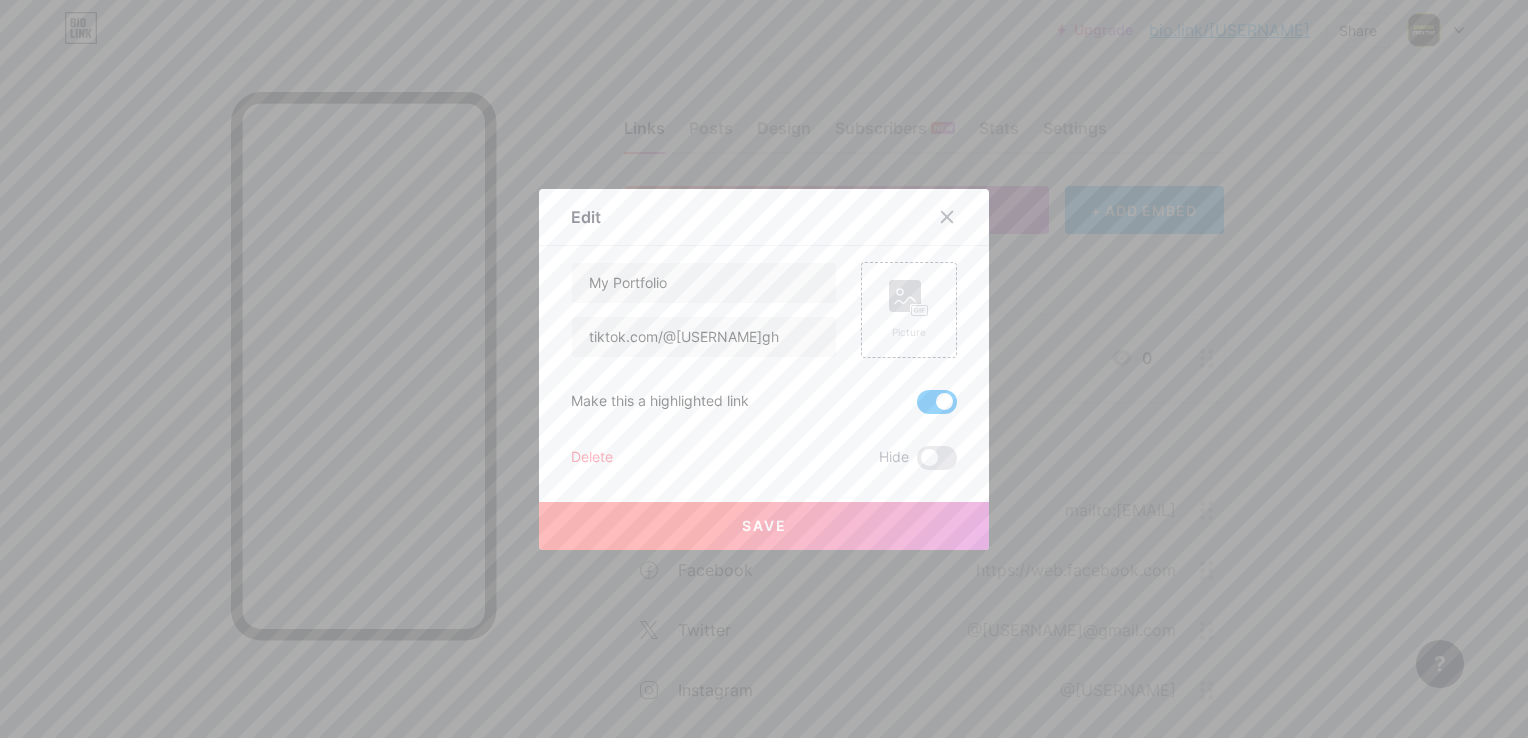 click at bounding box center (937, 402) 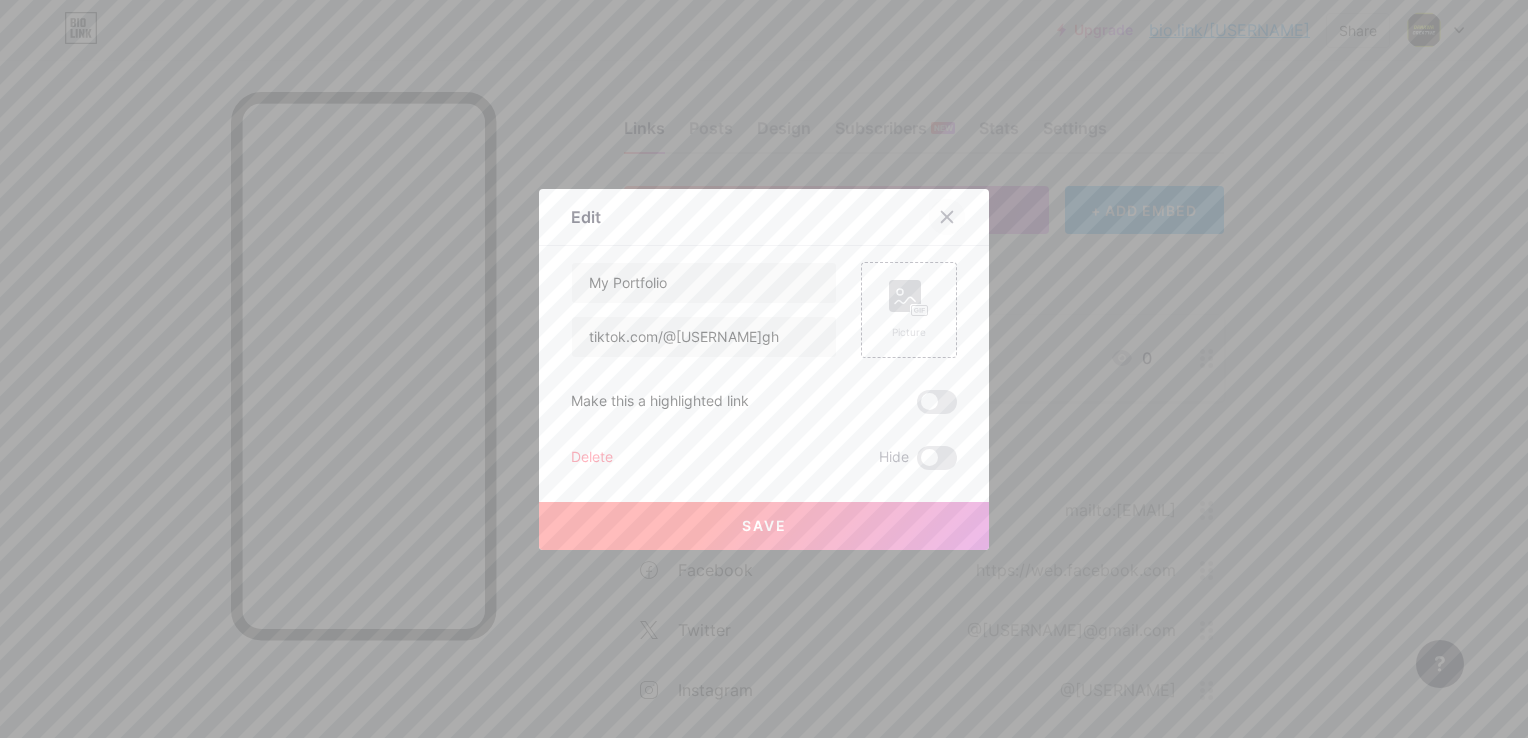 click 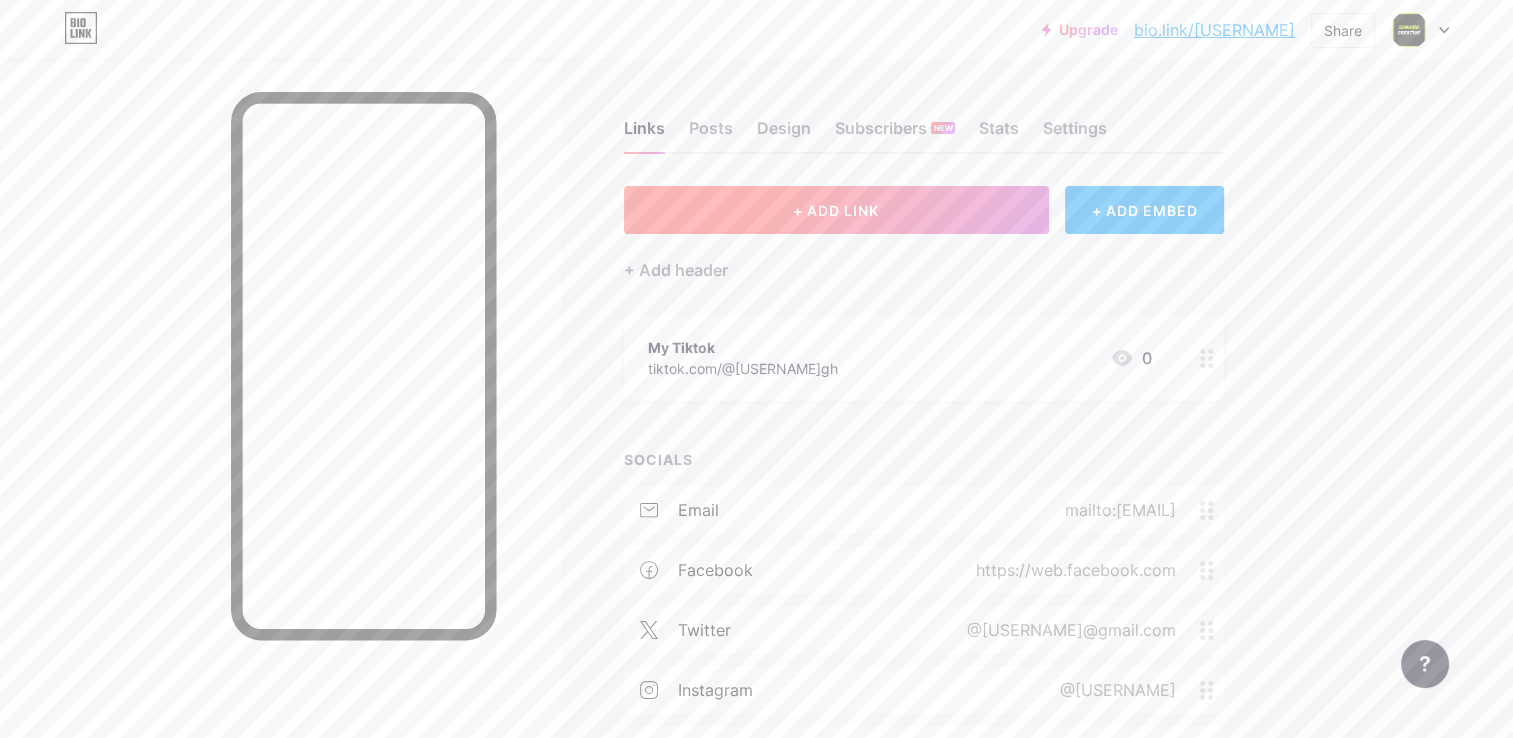 click on "+ ADD LINK" at bounding box center (836, 210) 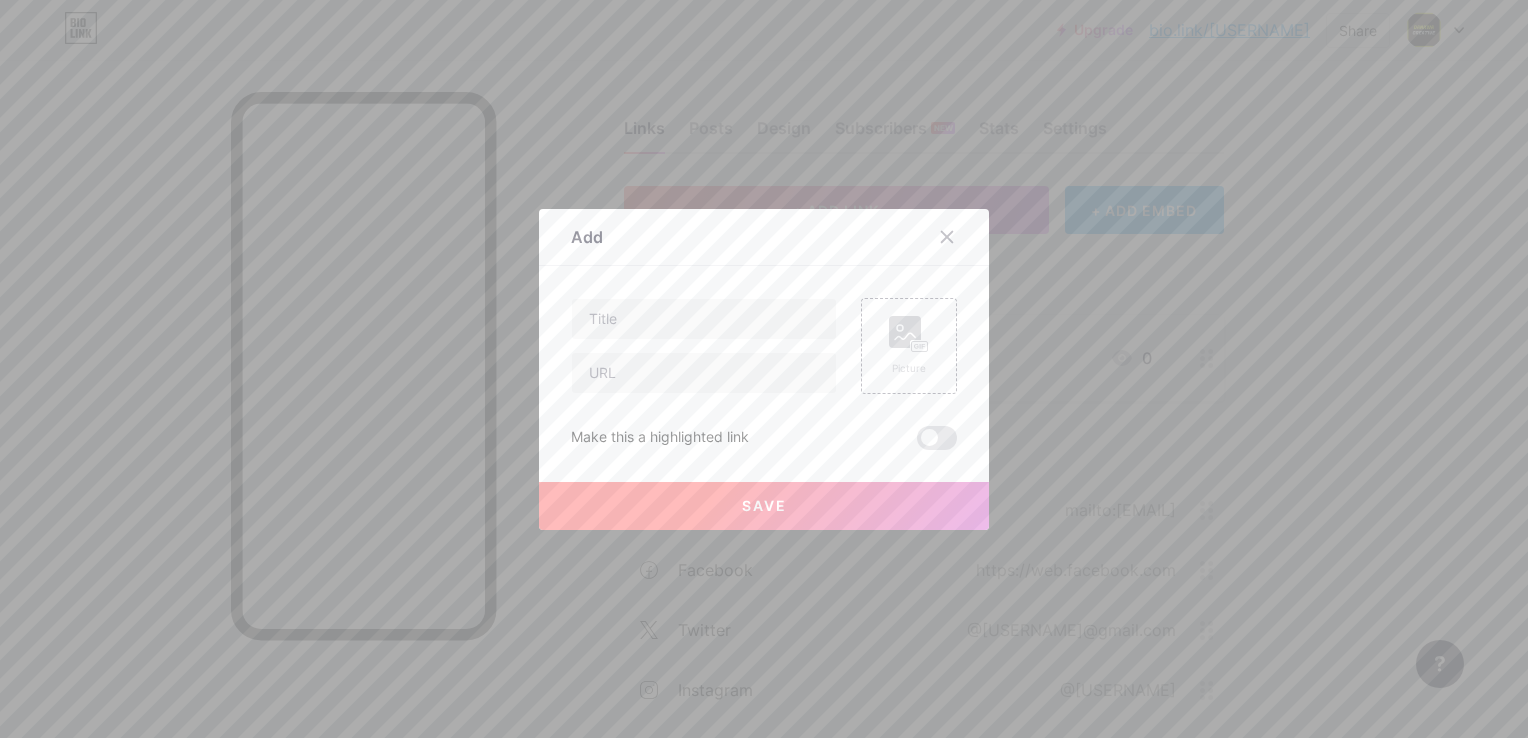 click on "Picture
Make this a highlighted link
Save" at bounding box center (764, 374) 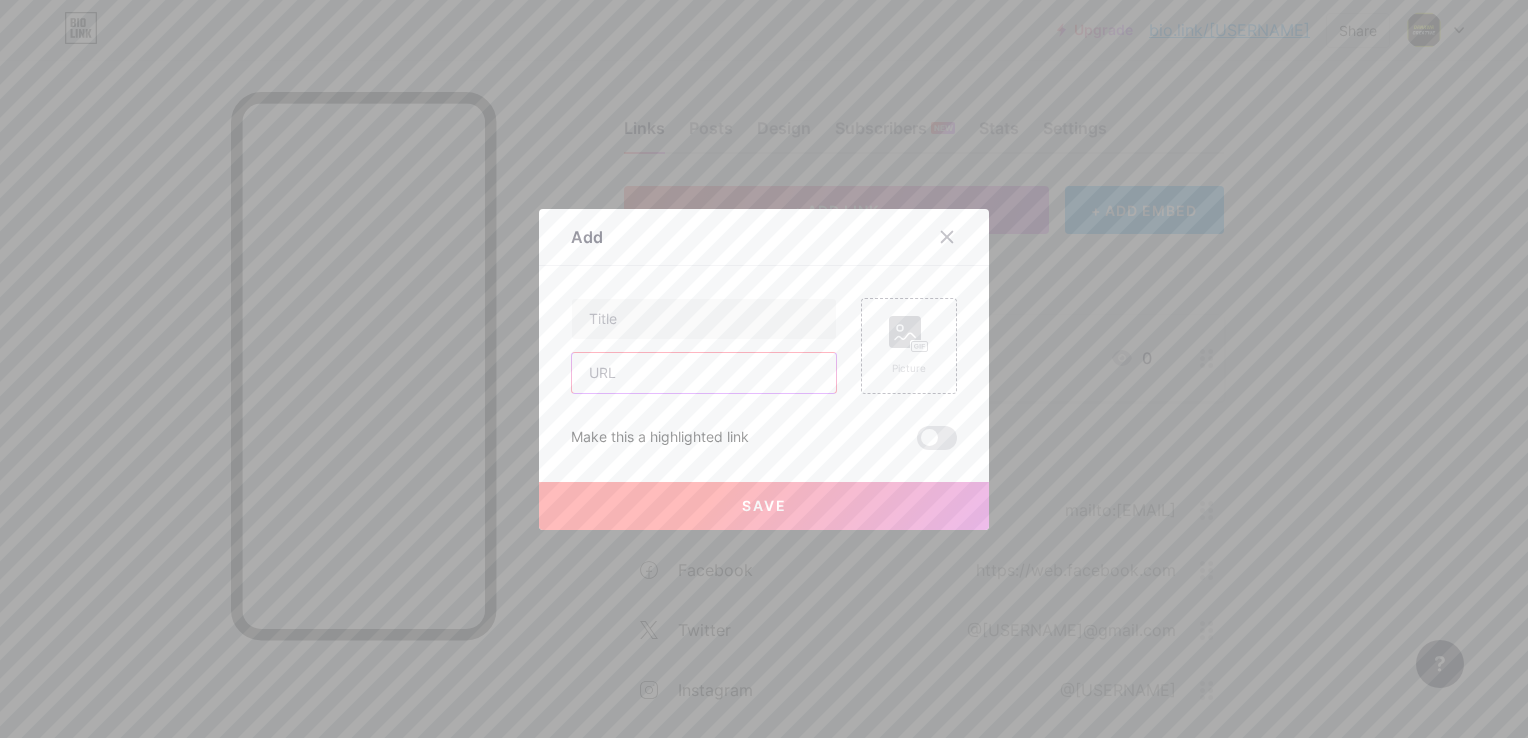 click at bounding box center [704, 373] 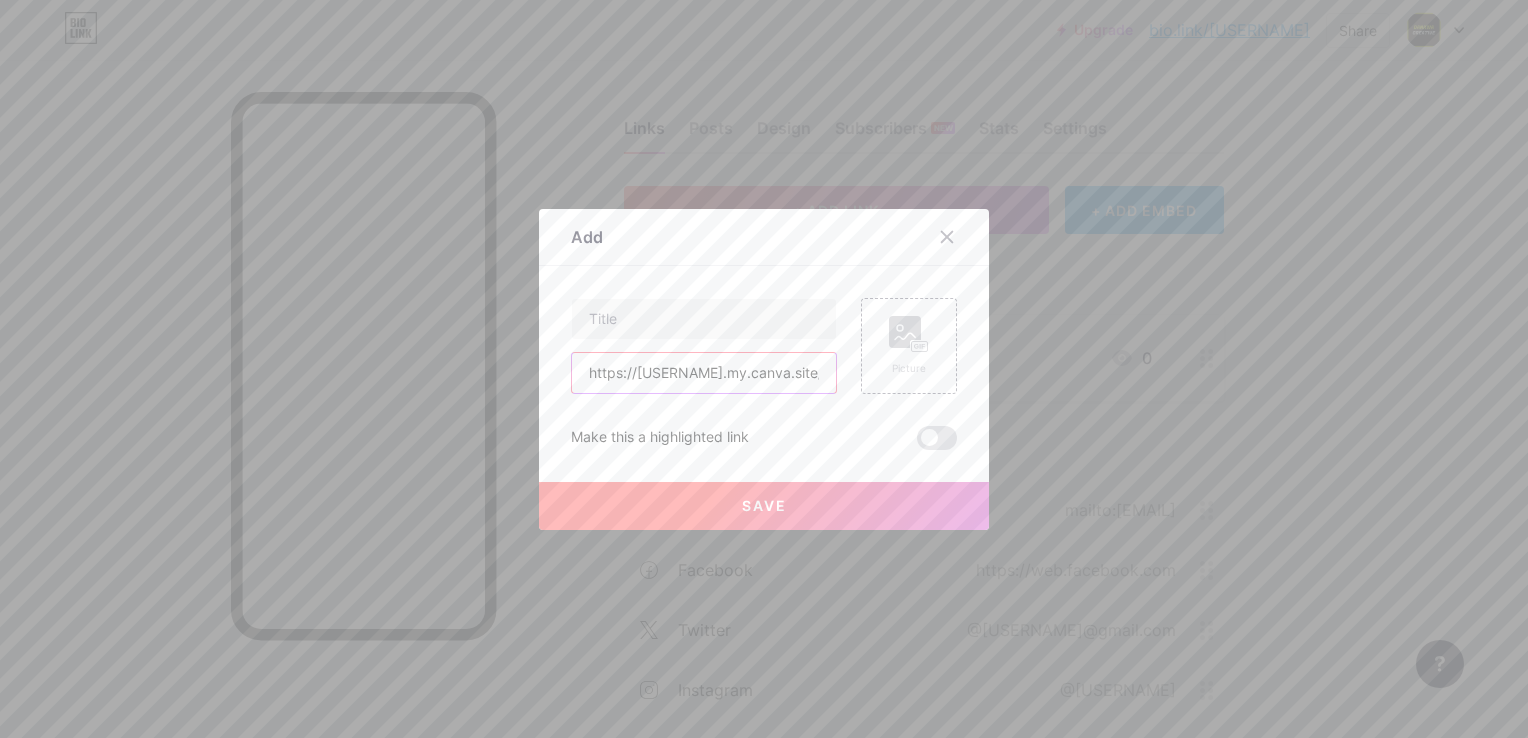 scroll, scrollTop: 0, scrollLeft: 131, axis: horizontal 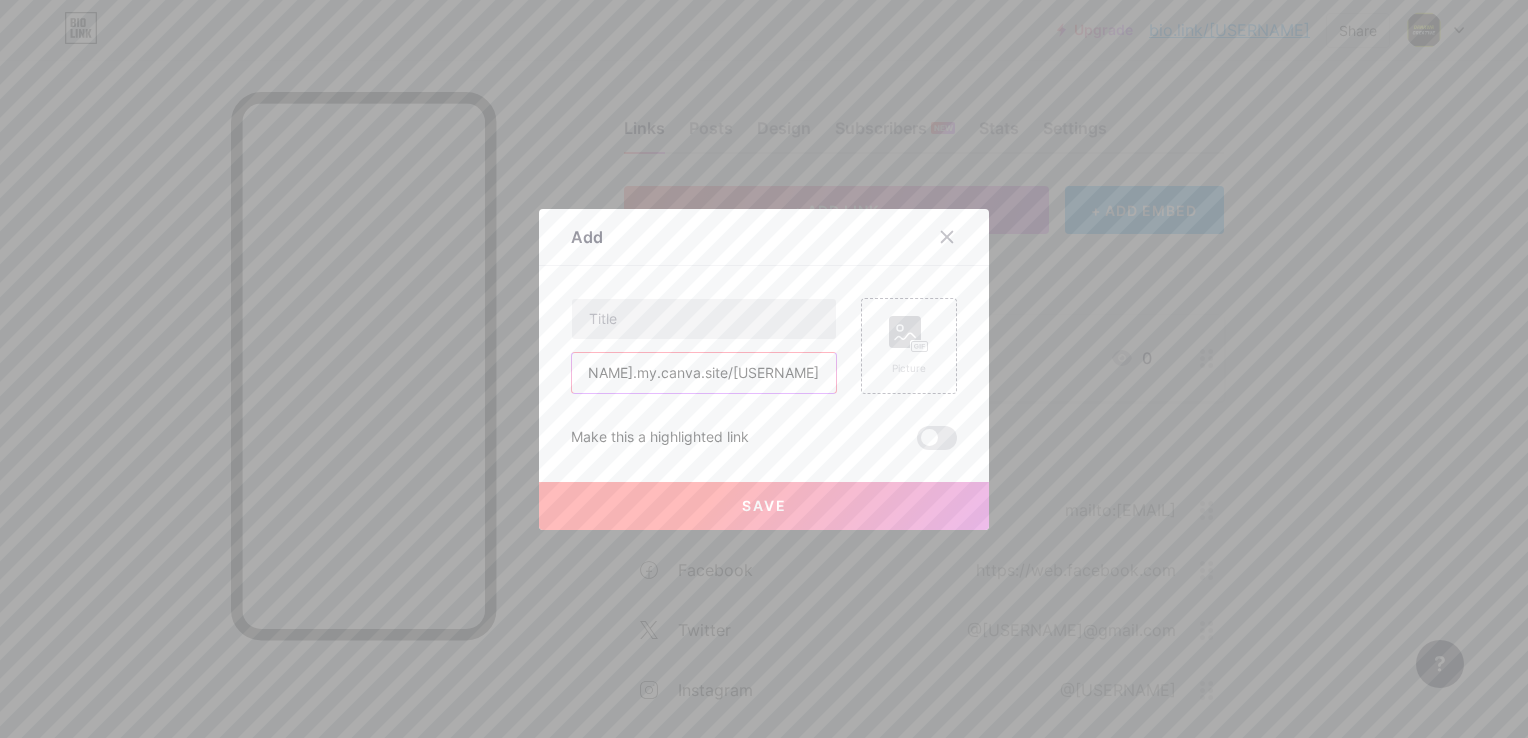 type on "https://[USERNAME].my.canva.site/[USERNAME]" 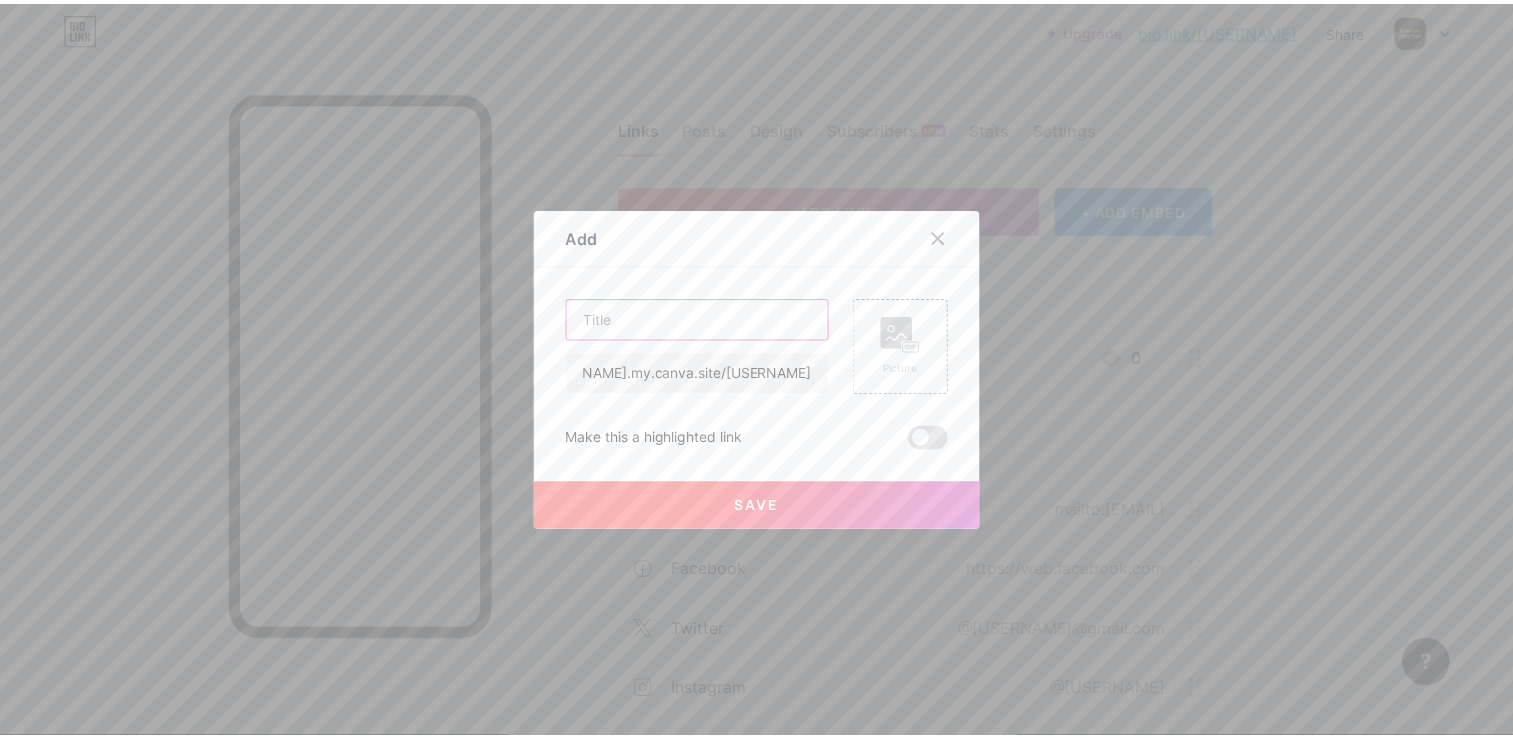 scroll, scrollTop: 0, scrollLeft: 0, axis: both 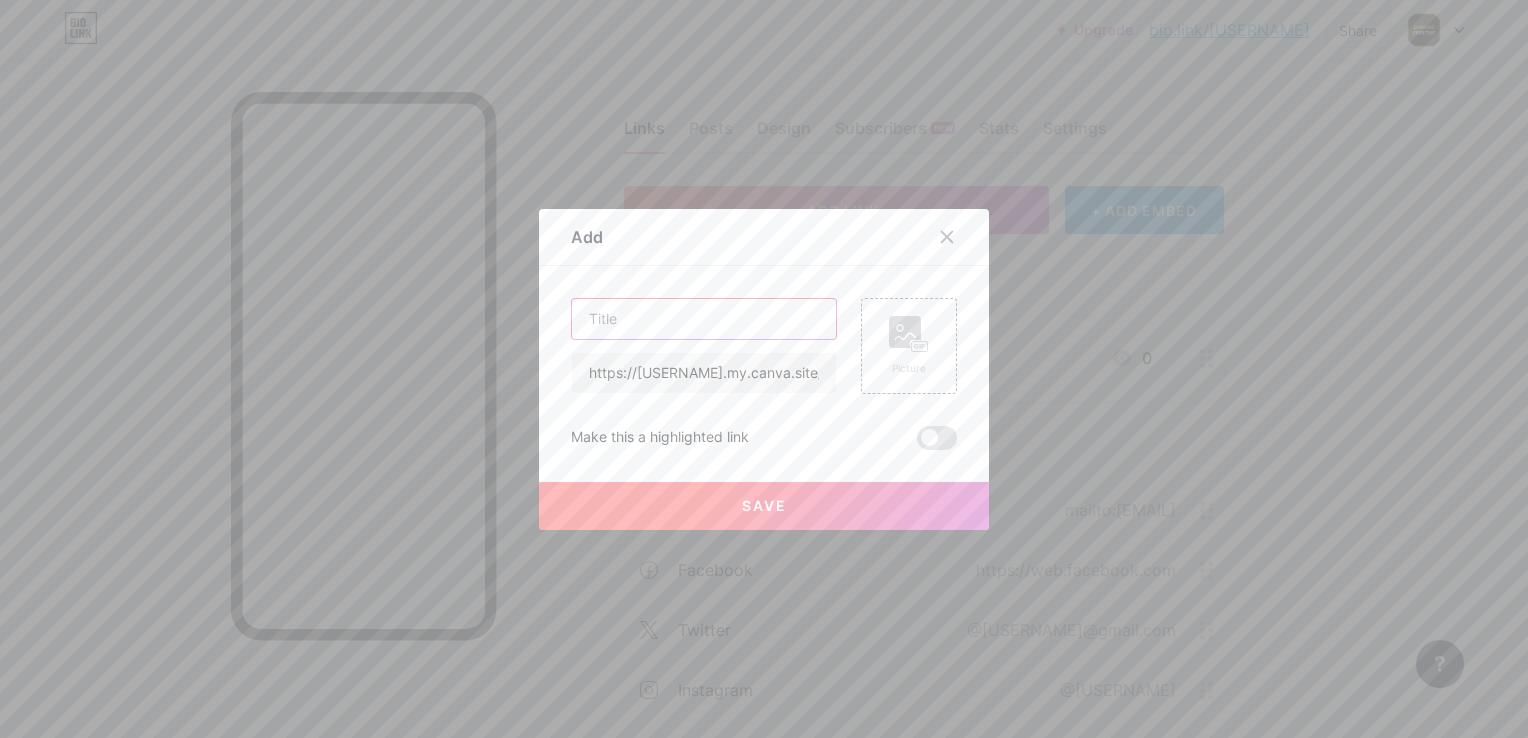 click at bounding box center [704, 319] 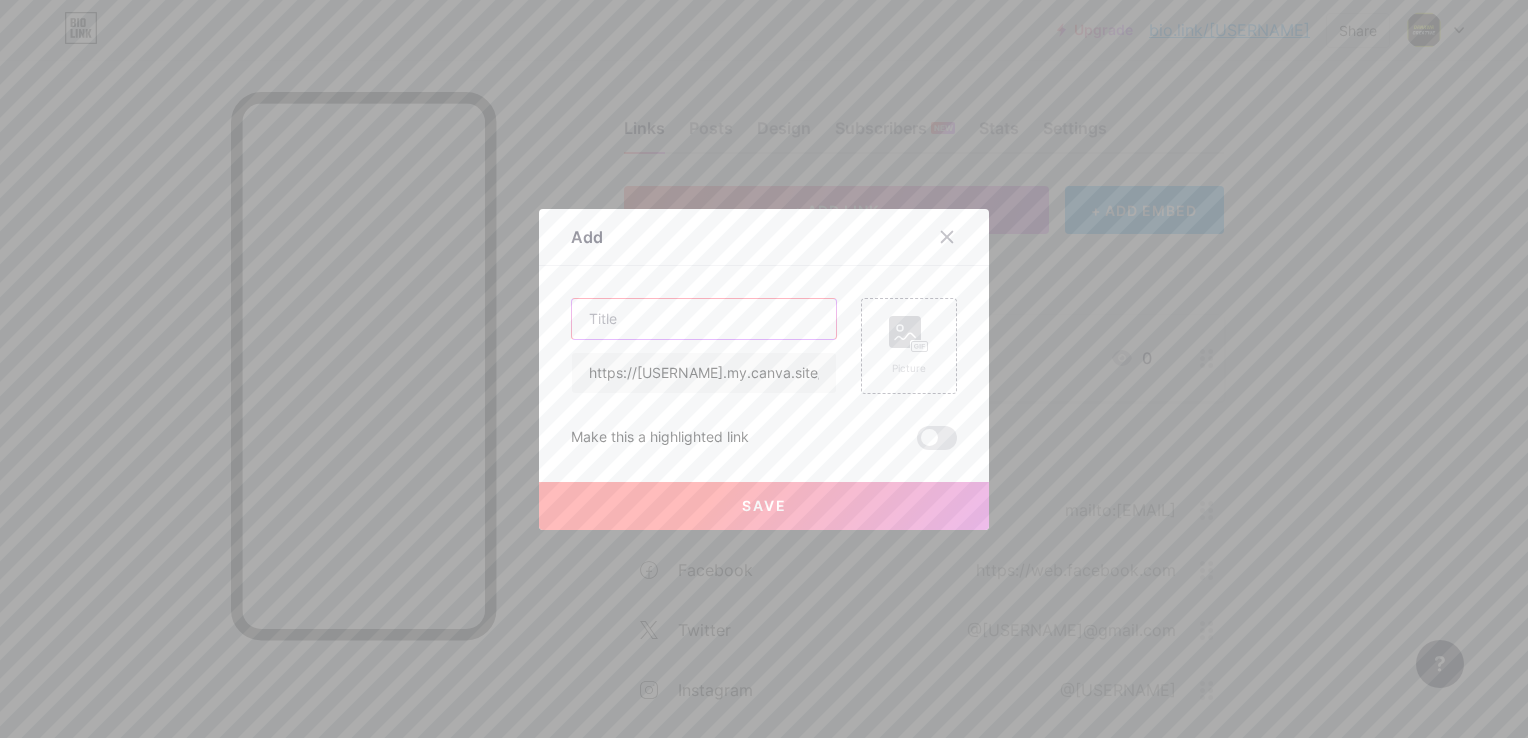 paste on "My Portfolio" 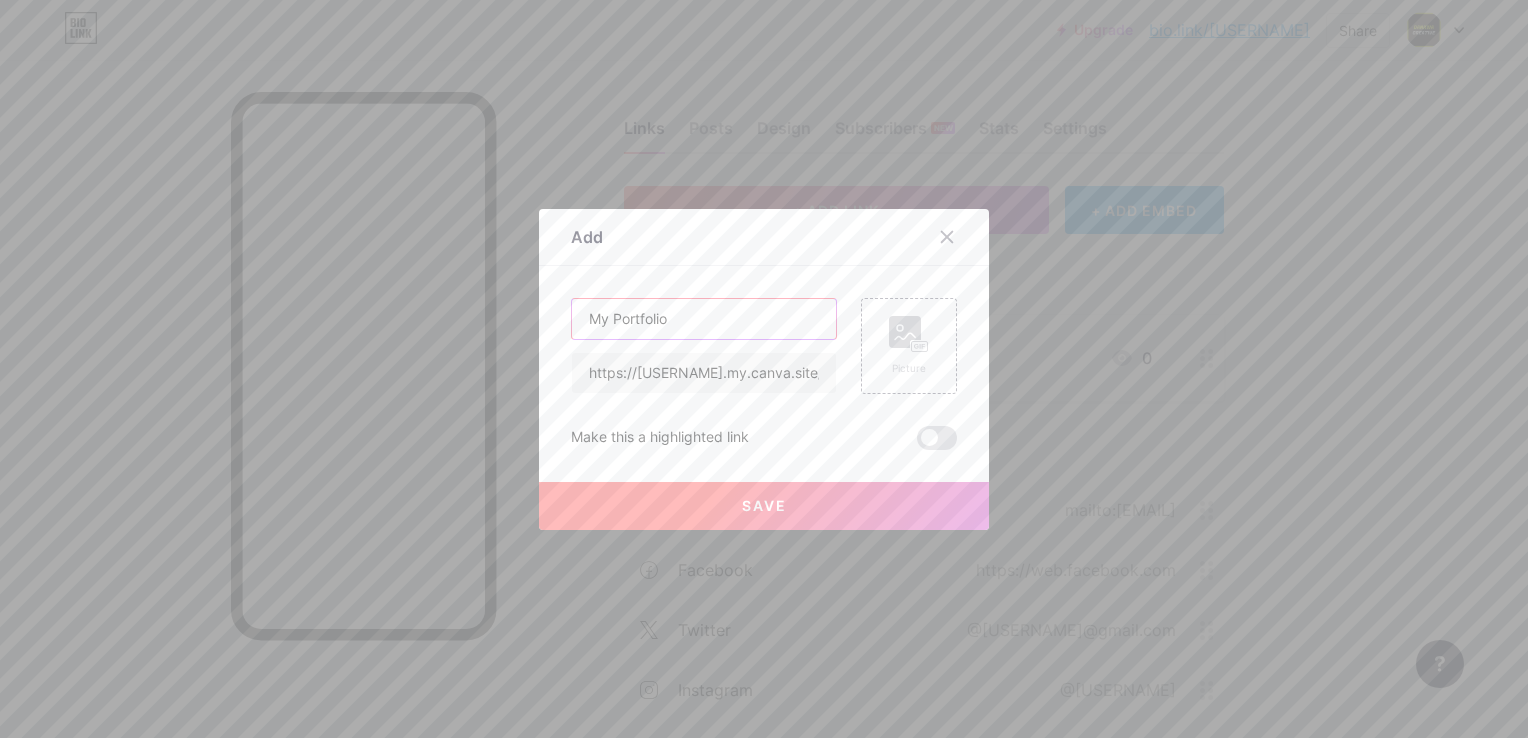 click on "My Portfolio" at bounding box center (704, 319) 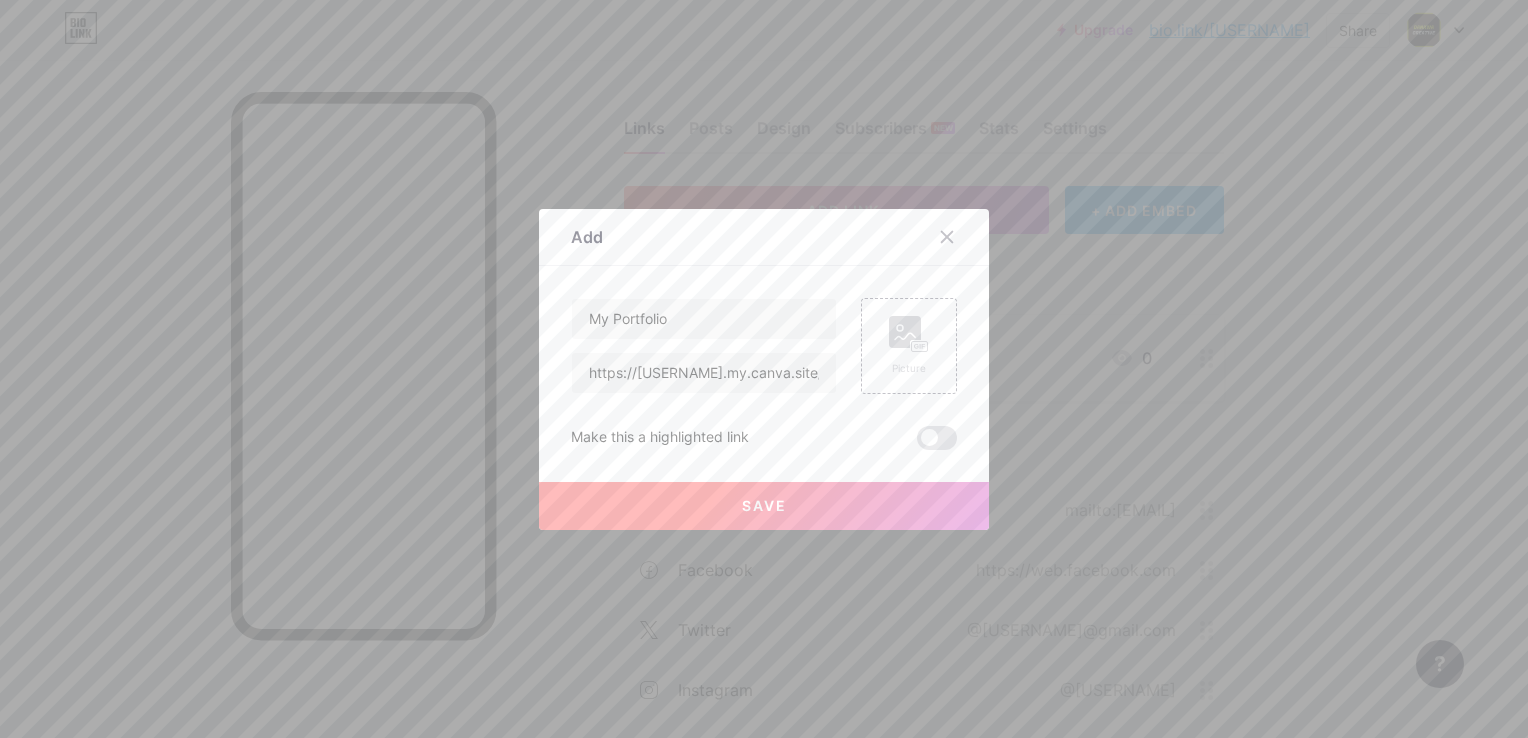 click on "Save" at bounding box center (764, 506) 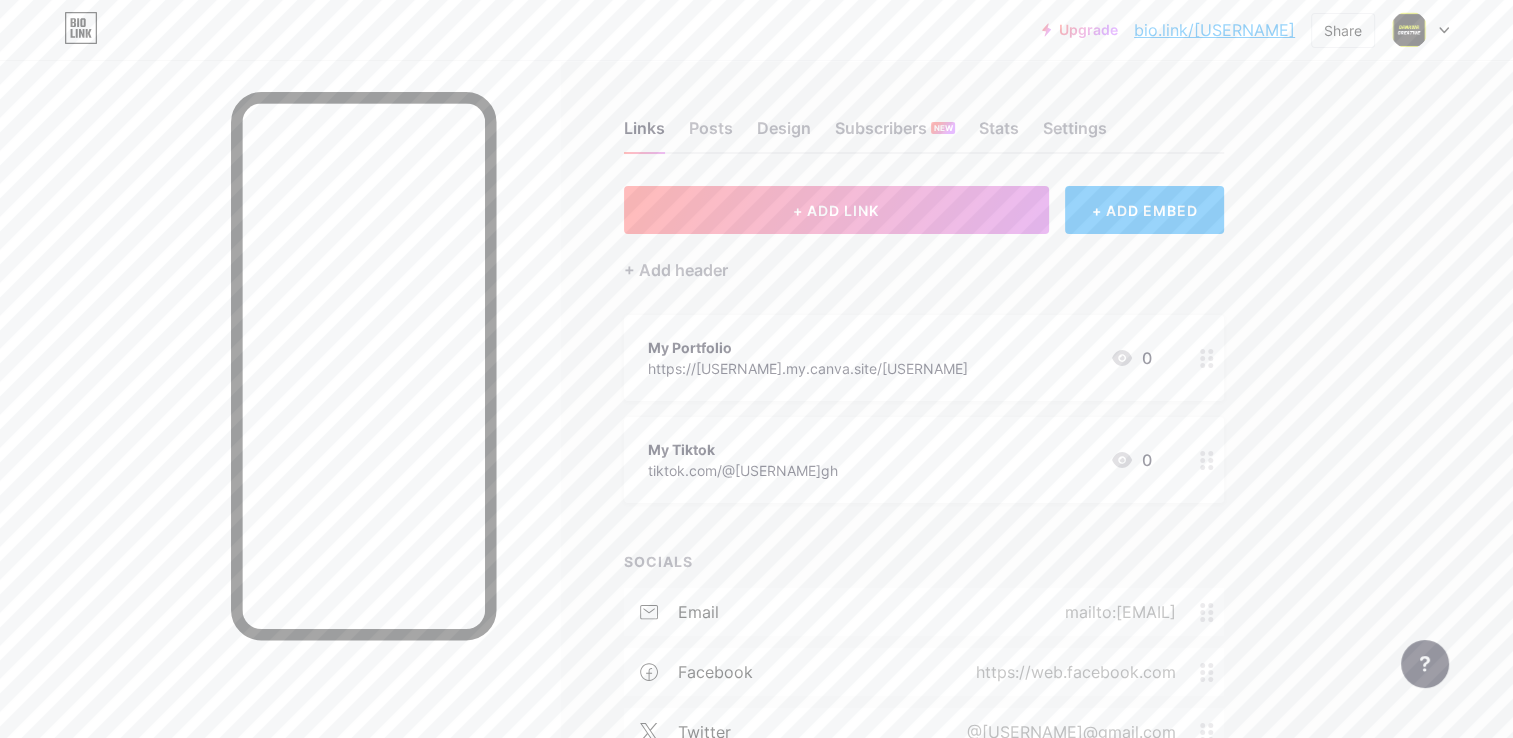 click on "My Tiktok
tiktok.com/@[USERNAME]gh
0" at bounding box center [900, 460] 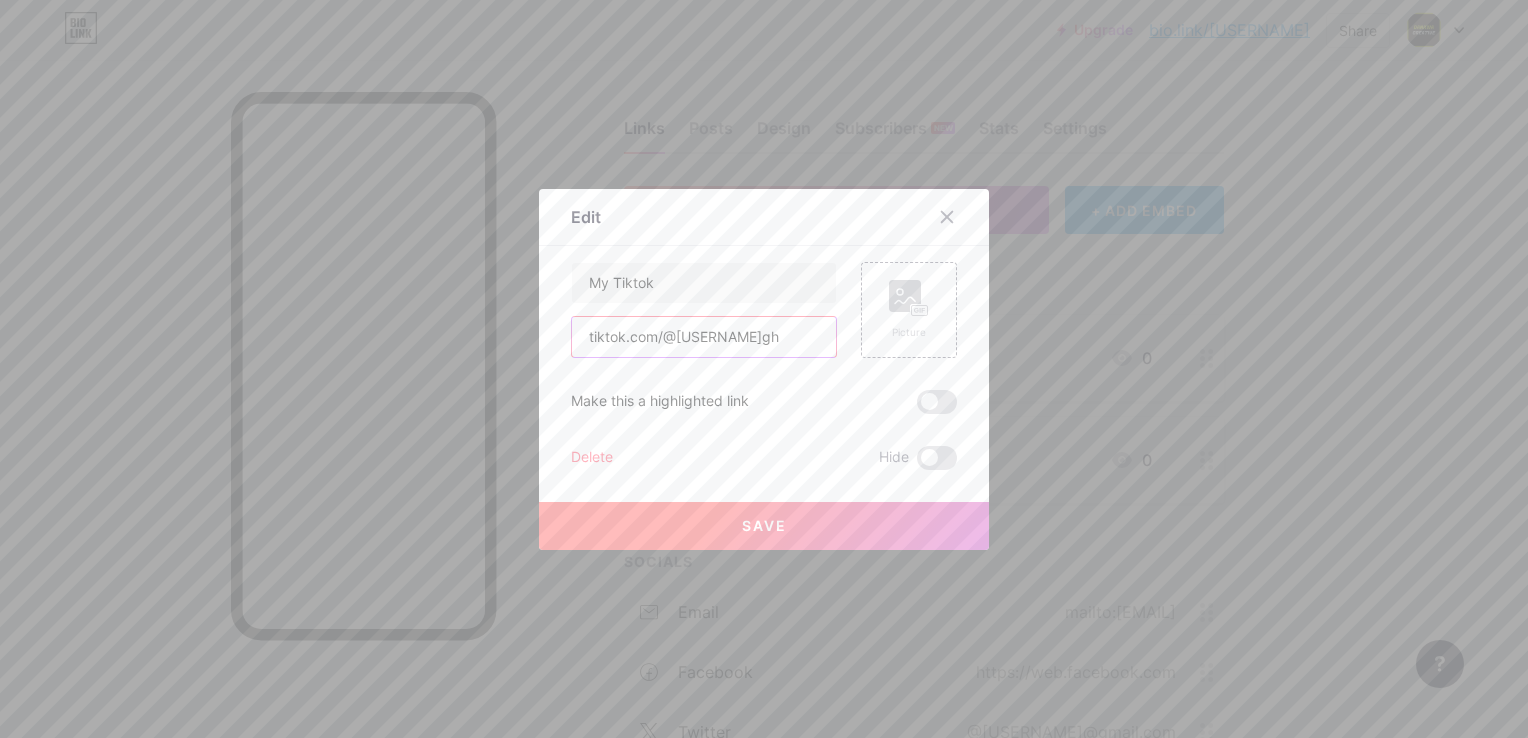 click on "tiktok.com/@[USERNAME]gh" at bounding box center (704, 337) 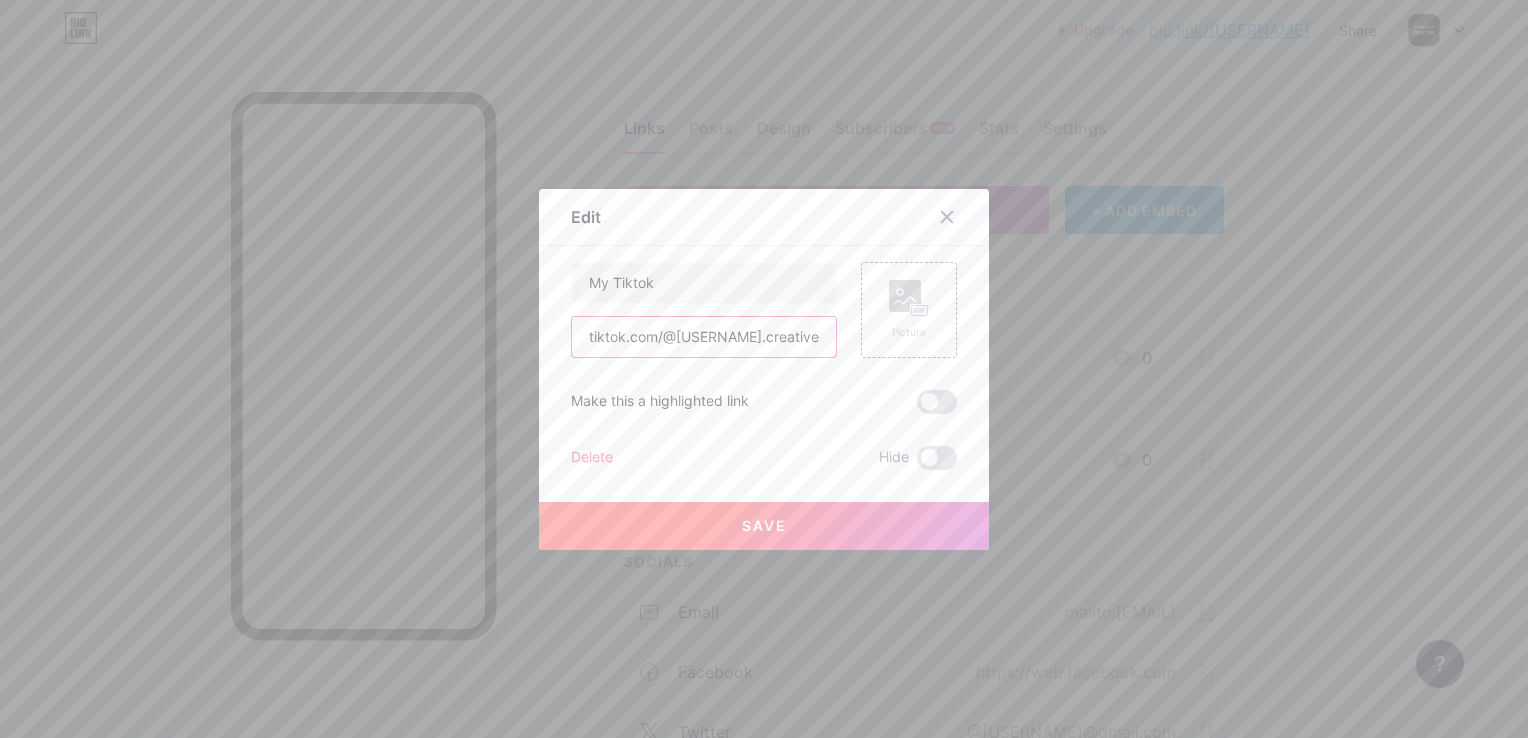 type on "tiktok.com/@[USERNAME].creative" 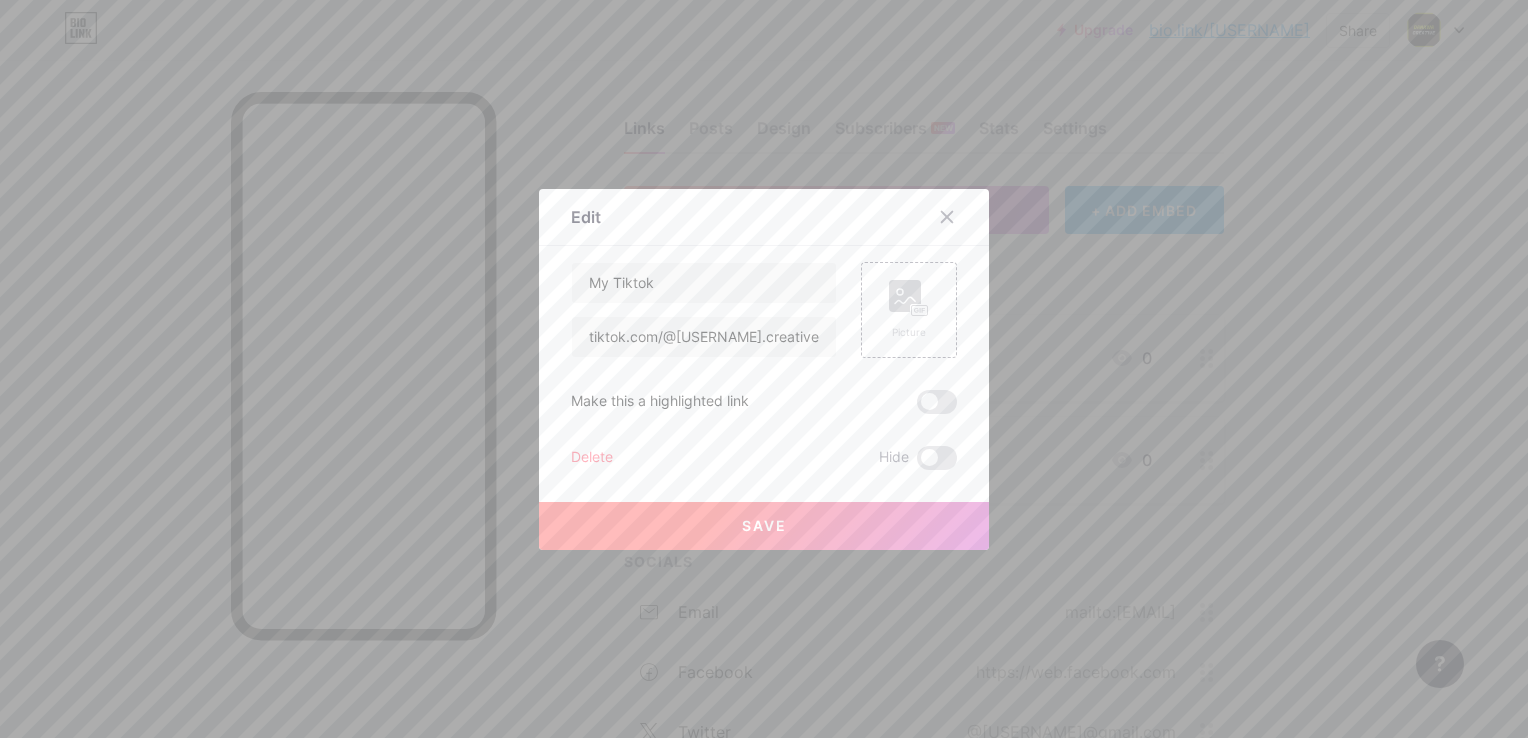 click on "Save" at bounding box center [764, 526] 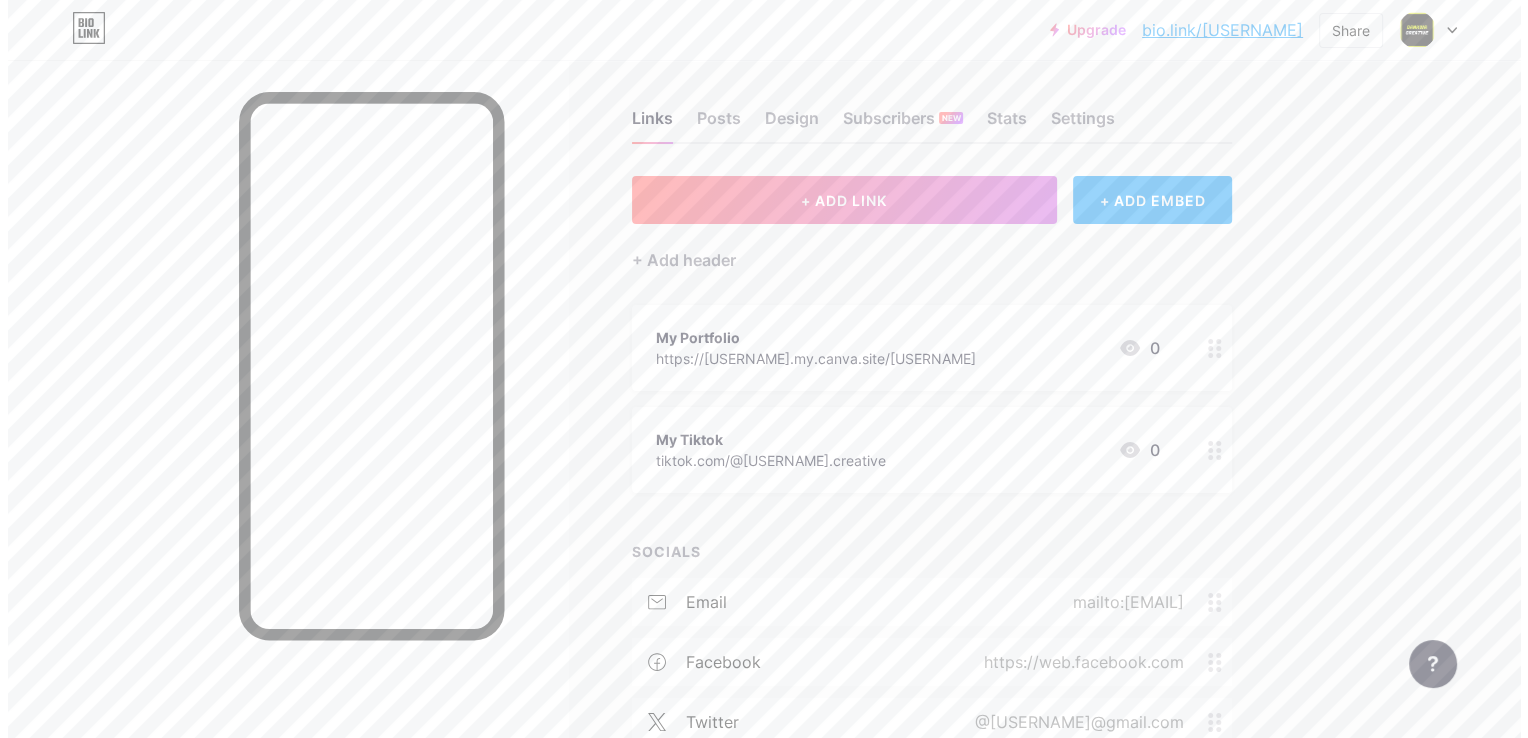 scroll, scrollTop: 12, scrollLeft: 0, axis: vertical 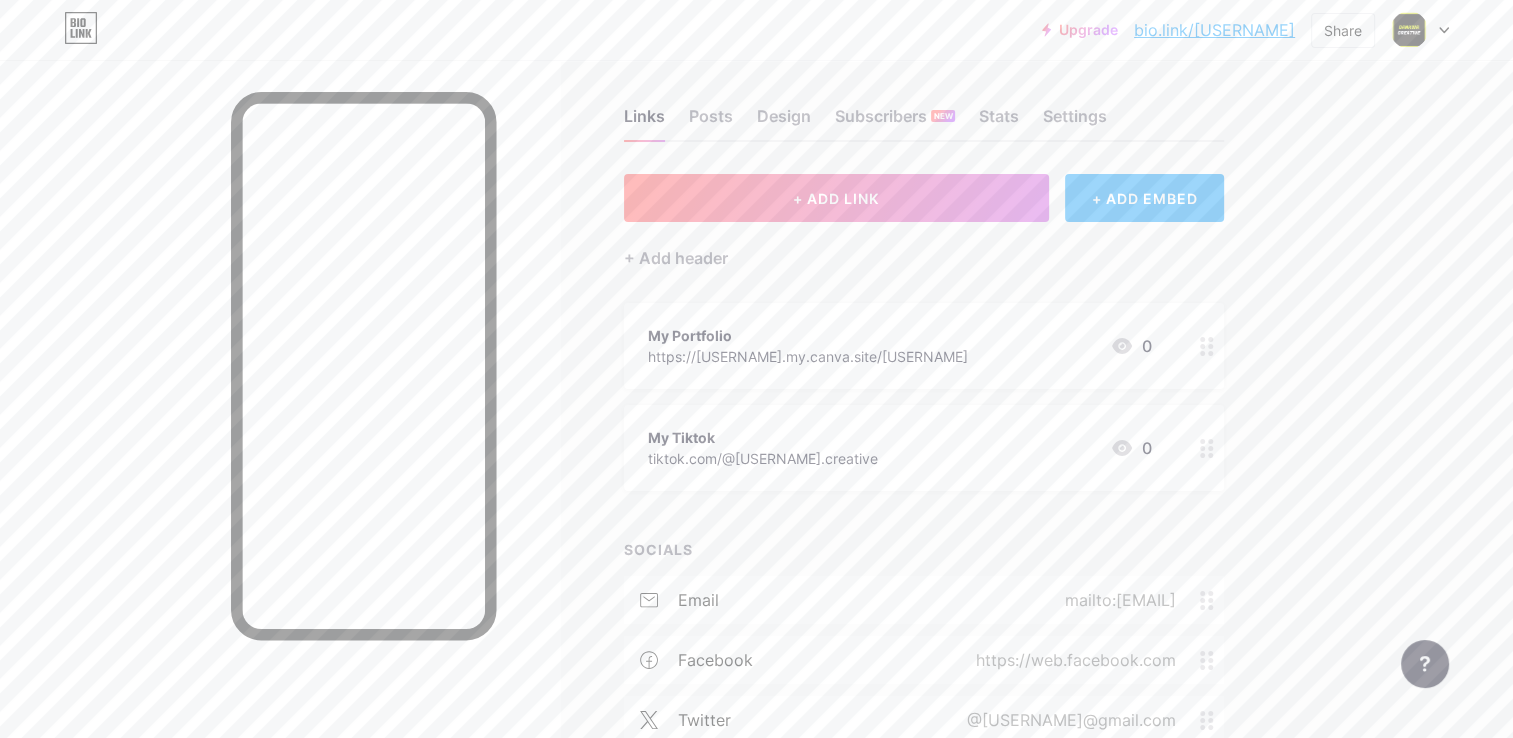 click on "+ ADD EMBED" at bounding box center (1144, 198) 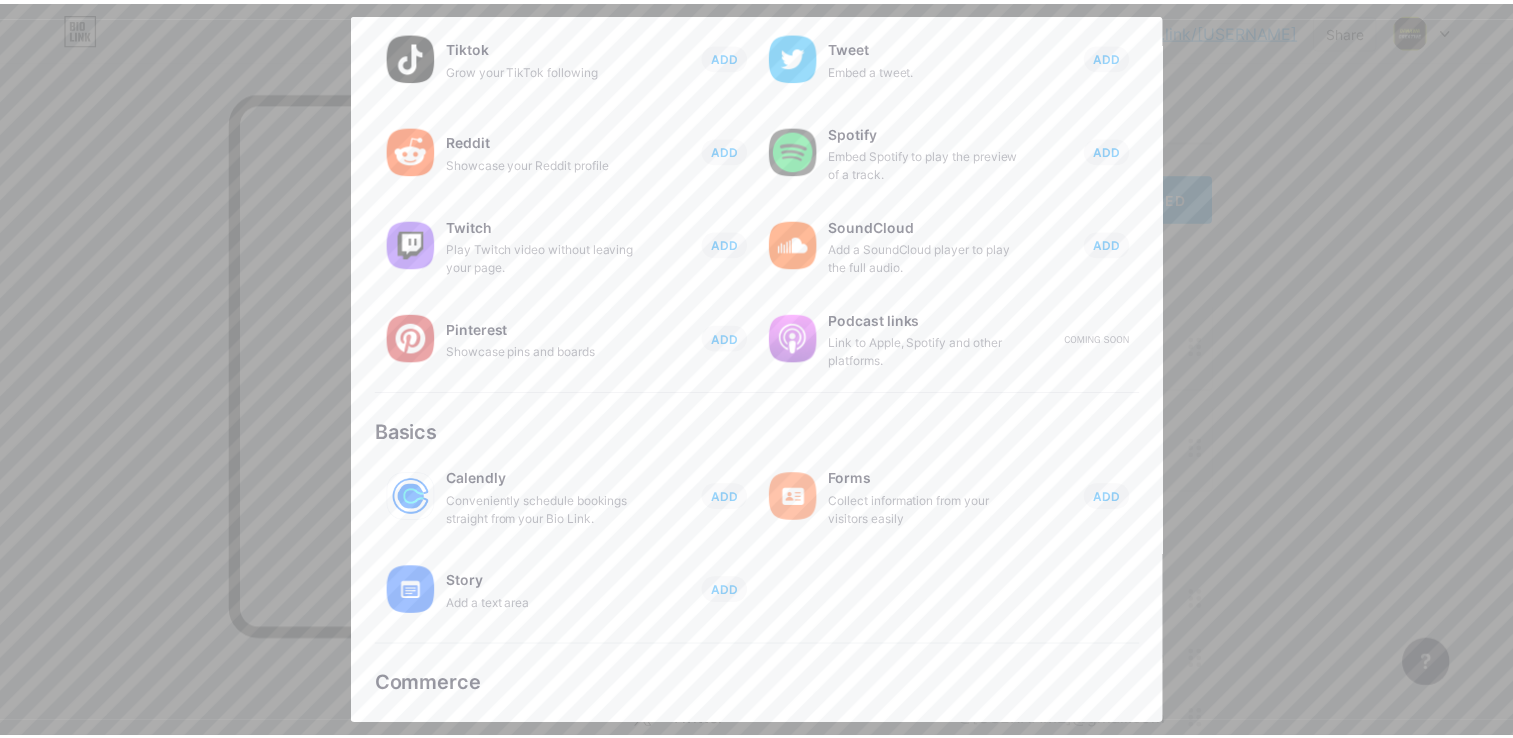 scroll, scrollTop: 0, scrollLeft: 0, axis: both 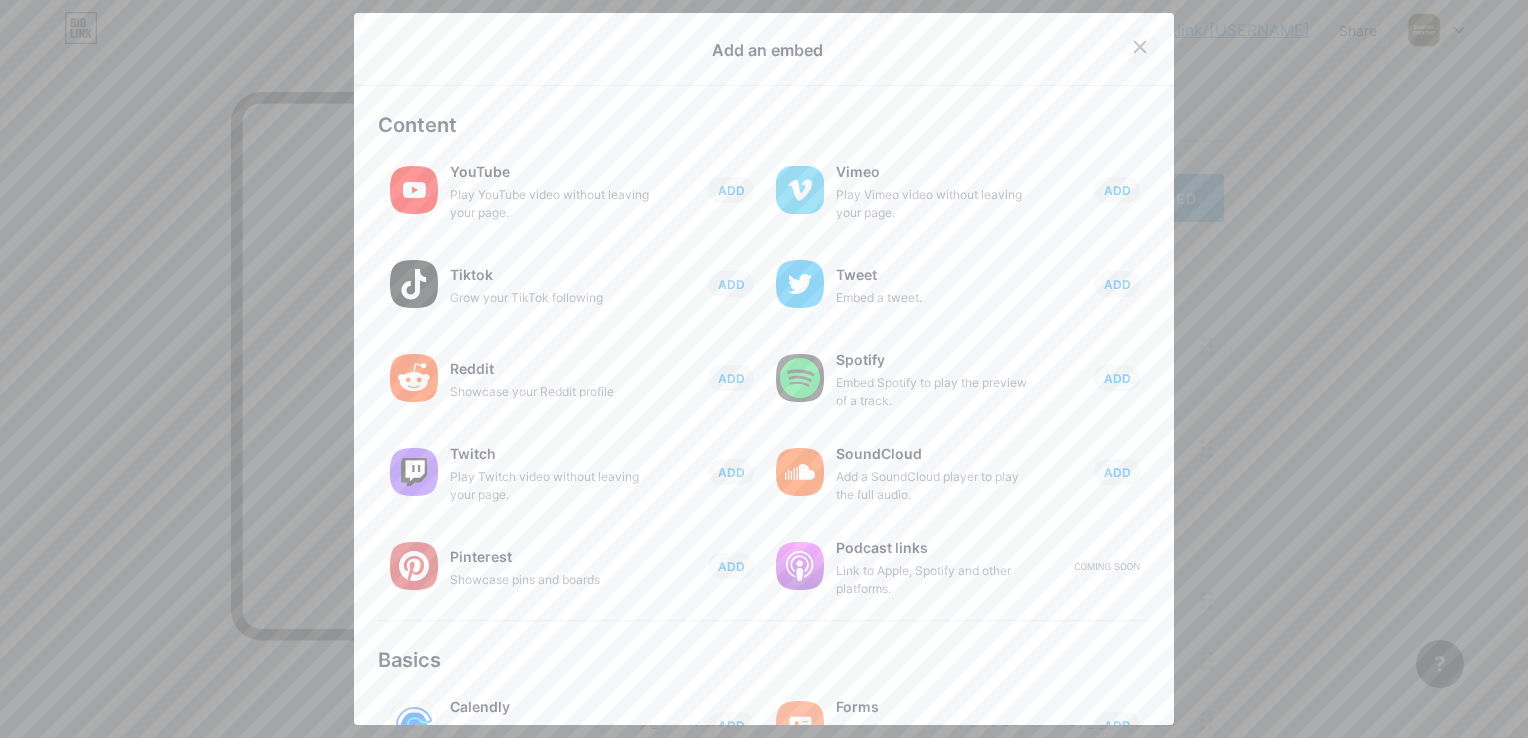click 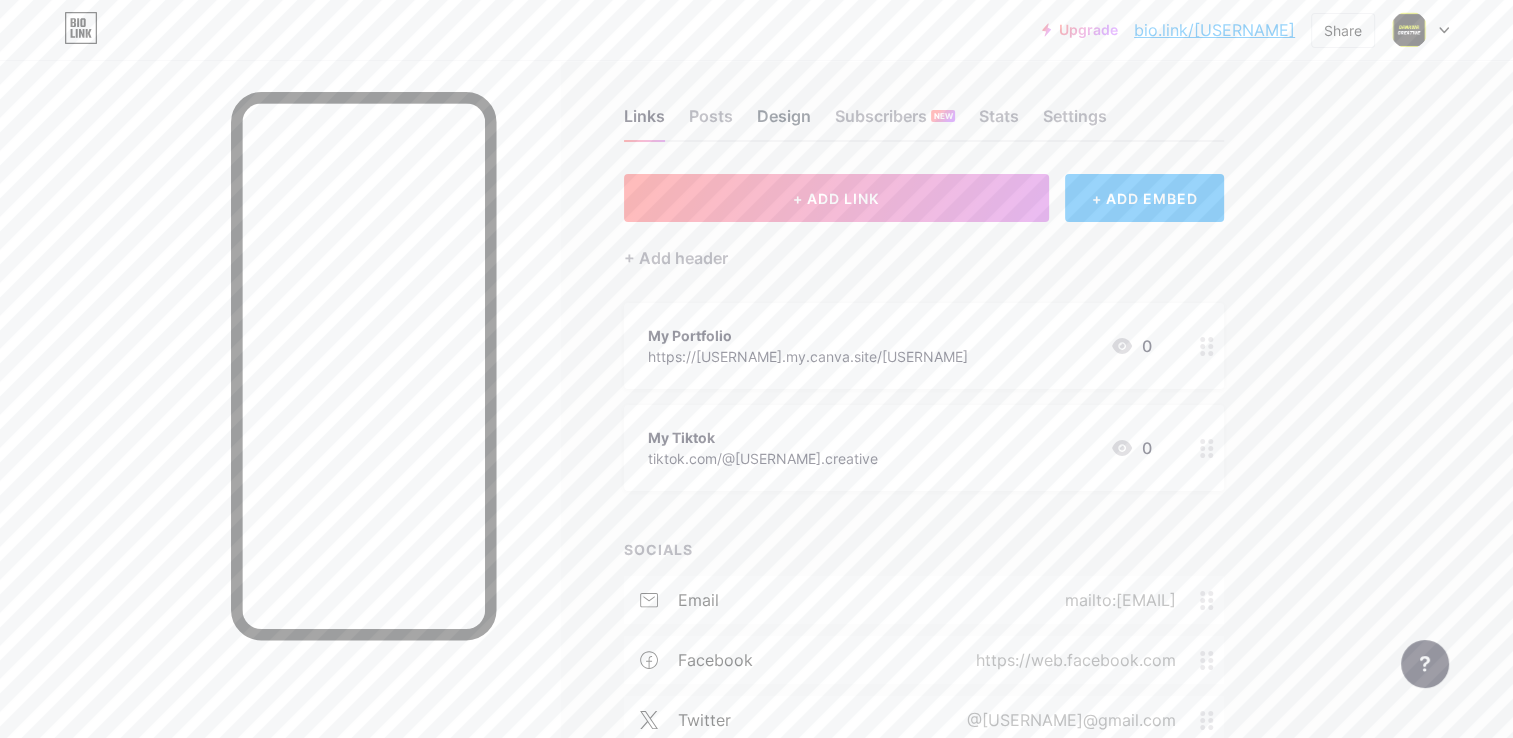 click on "Design" at bounding box center (784, 122) 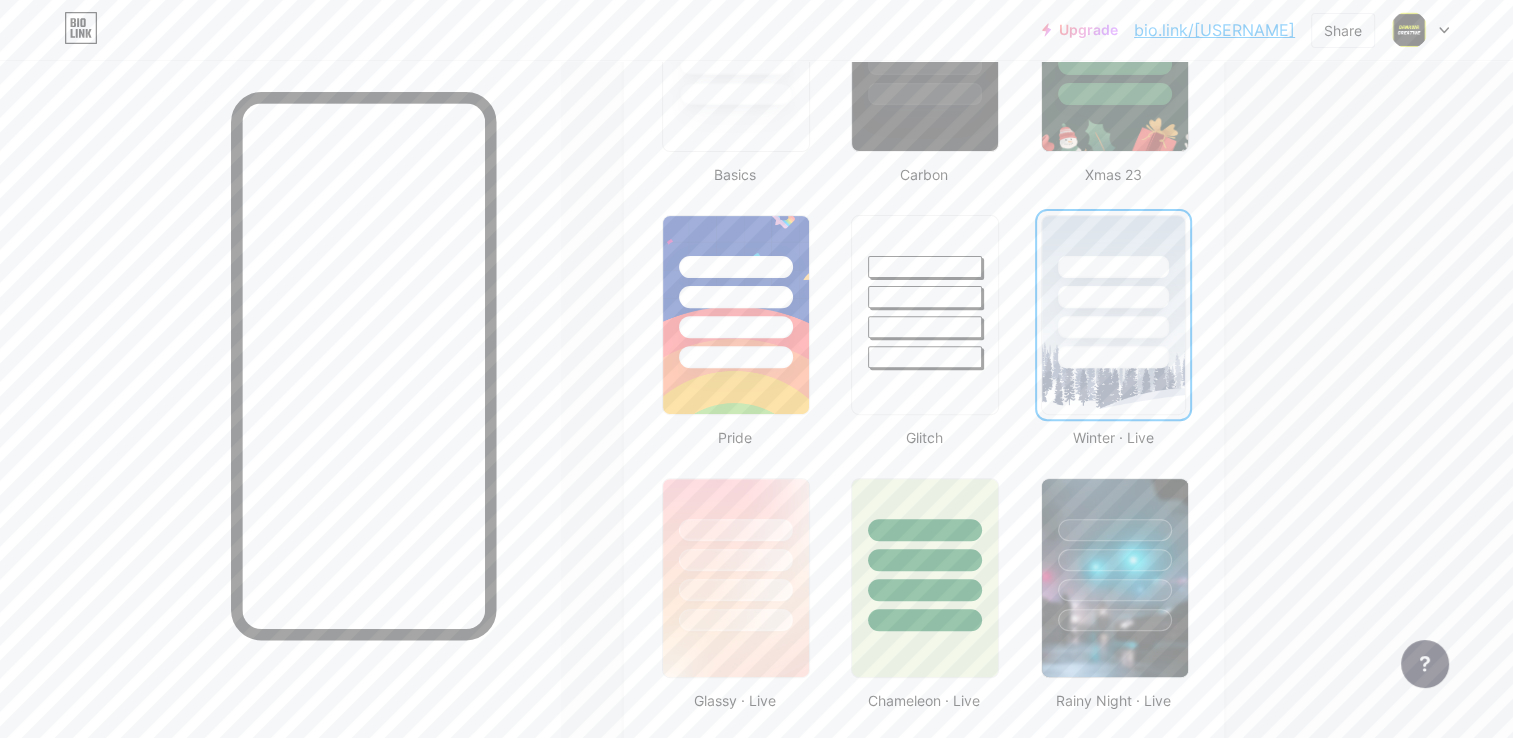 scroll, scrollTop: 735, scrollLeft: 0, axis: vertical 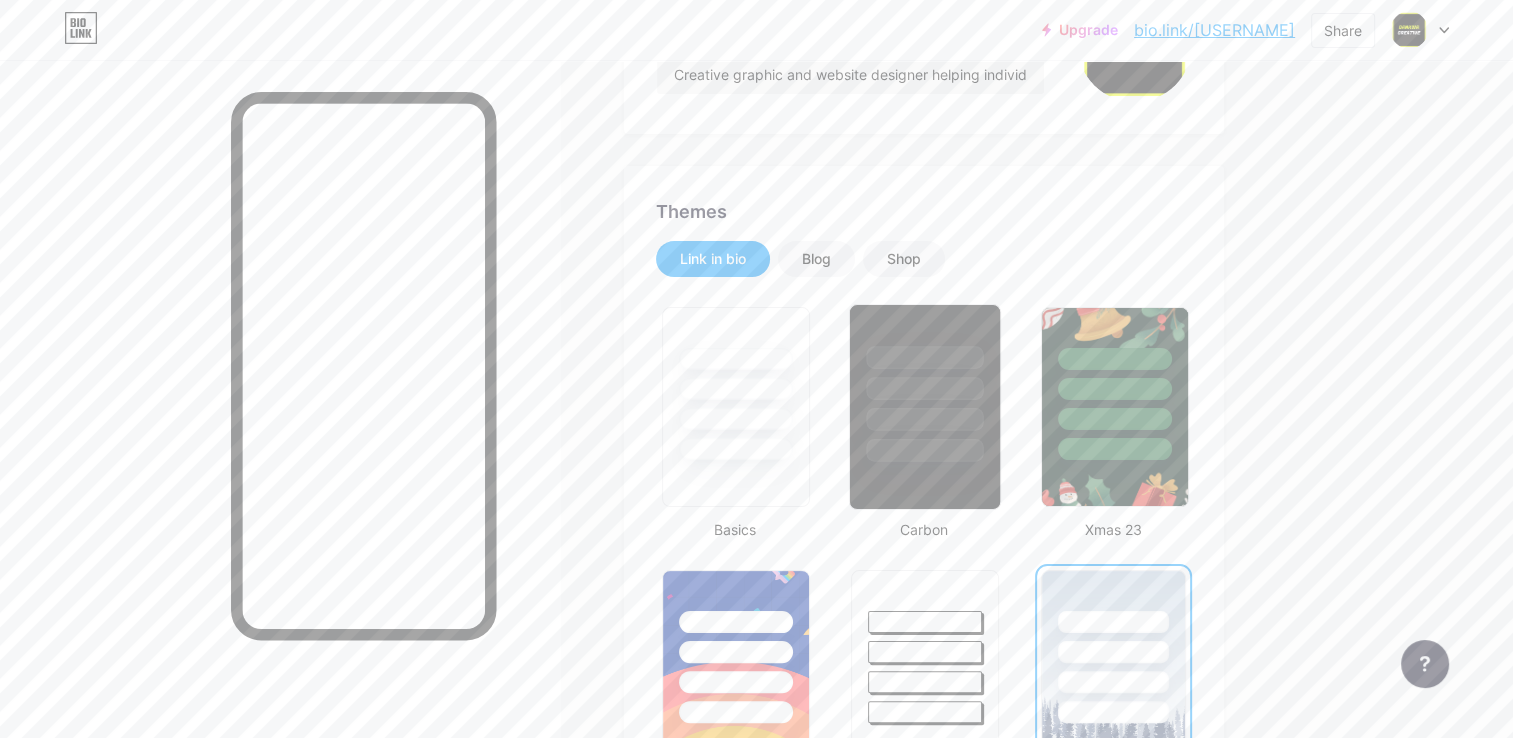 click at bounding box center (925, 450) 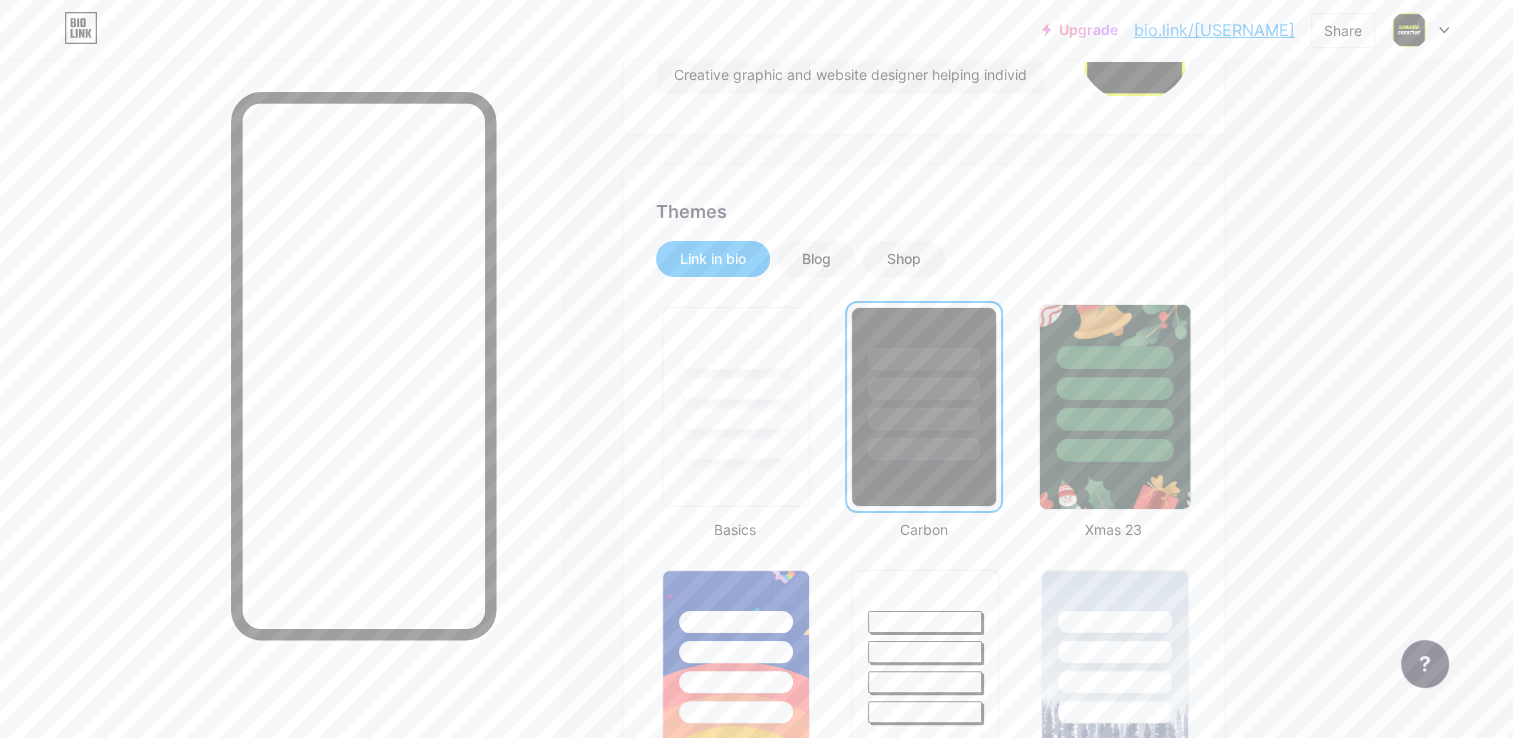 click at bounding box center (1114, 419) 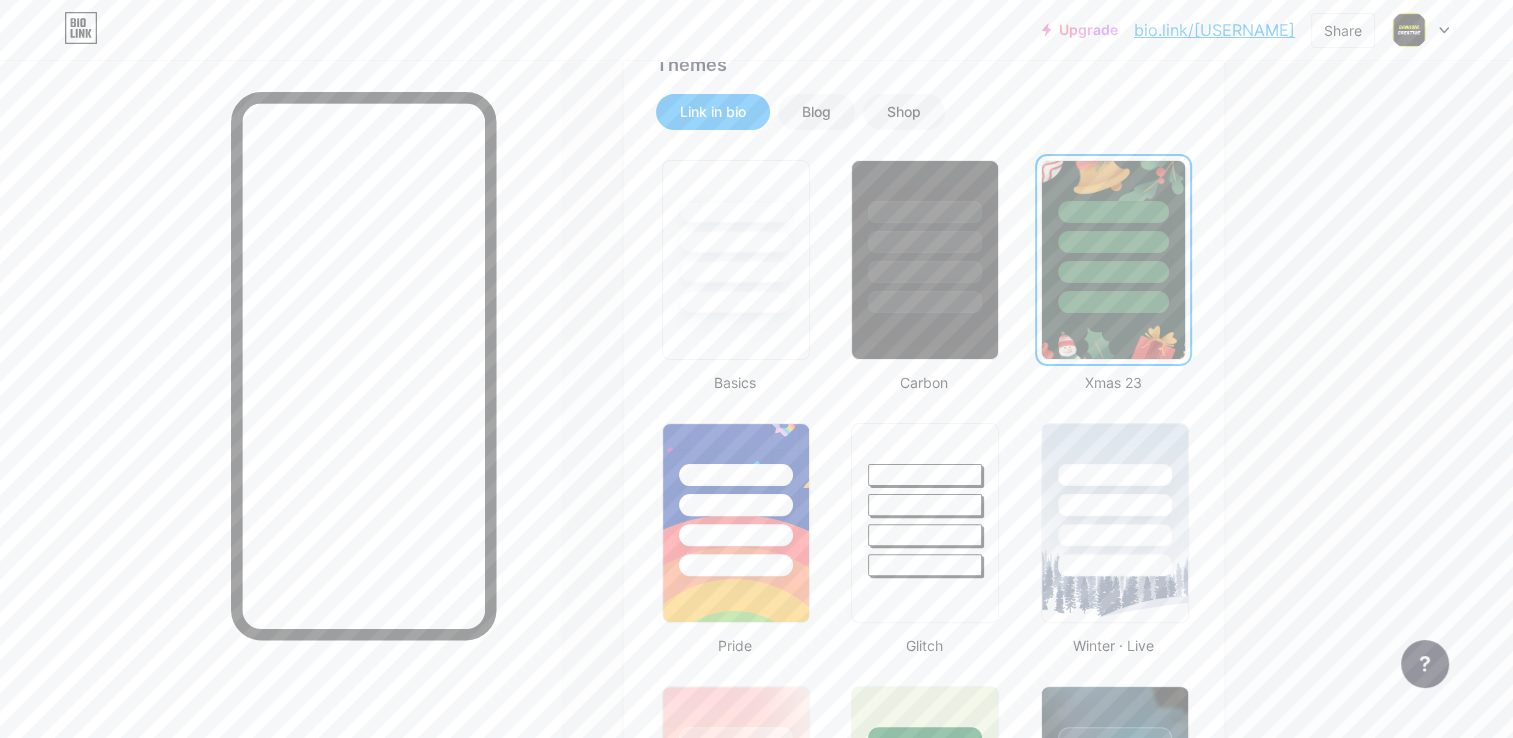 scroll, scrollTop: 441, scrollLeft: 0, axis: vertical 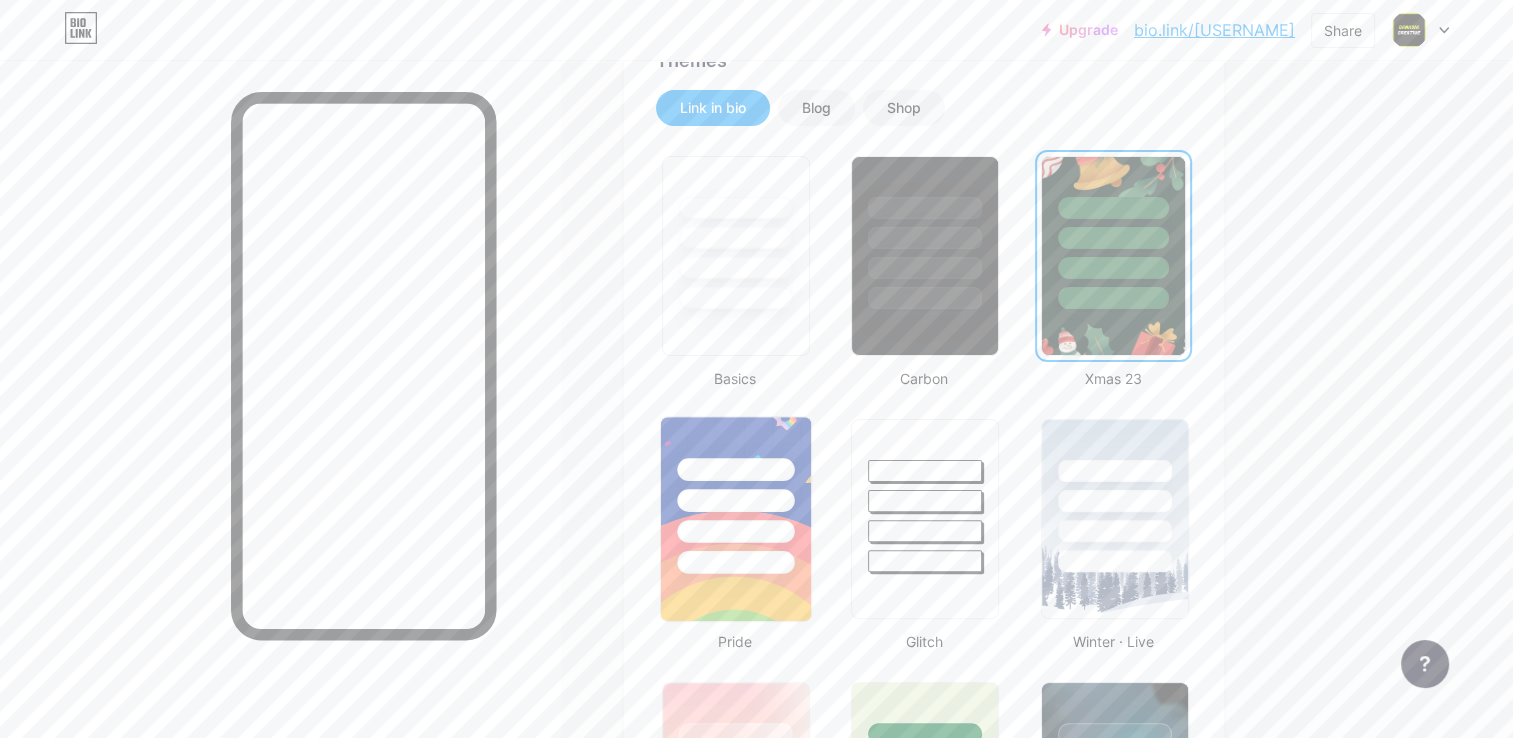 click at bounding box center (735, 500) 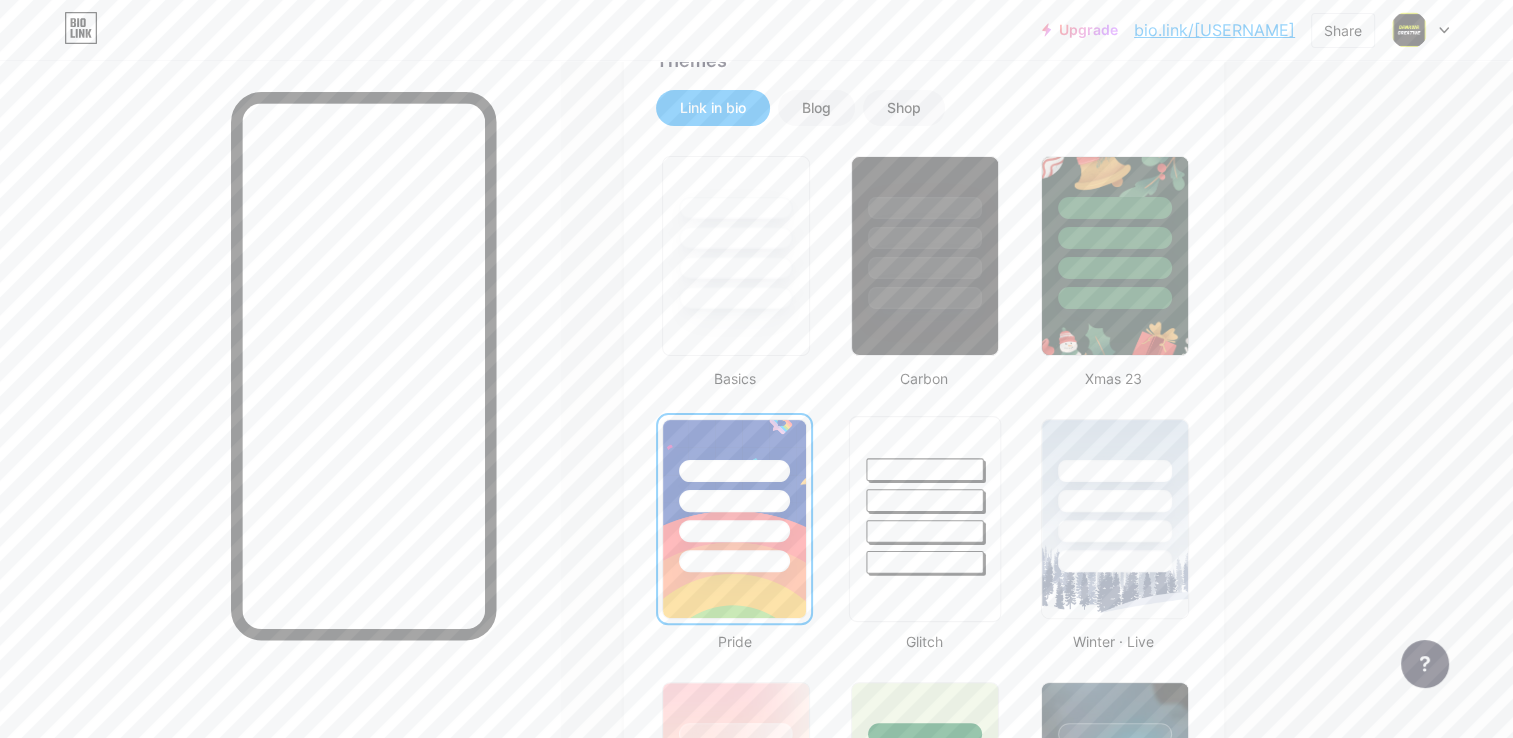 click at bounding box center (925, 495) 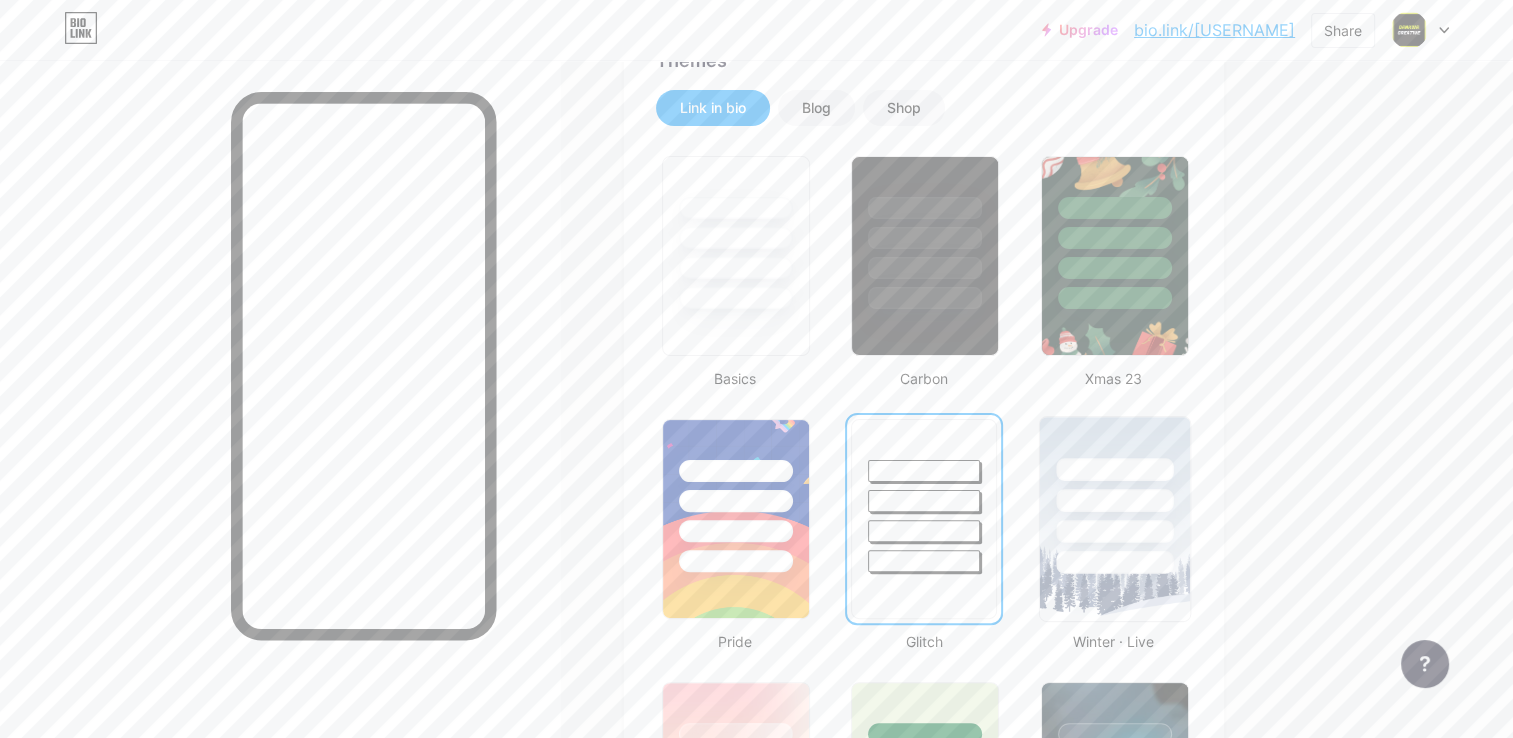click at bounding box center (1114, 500) 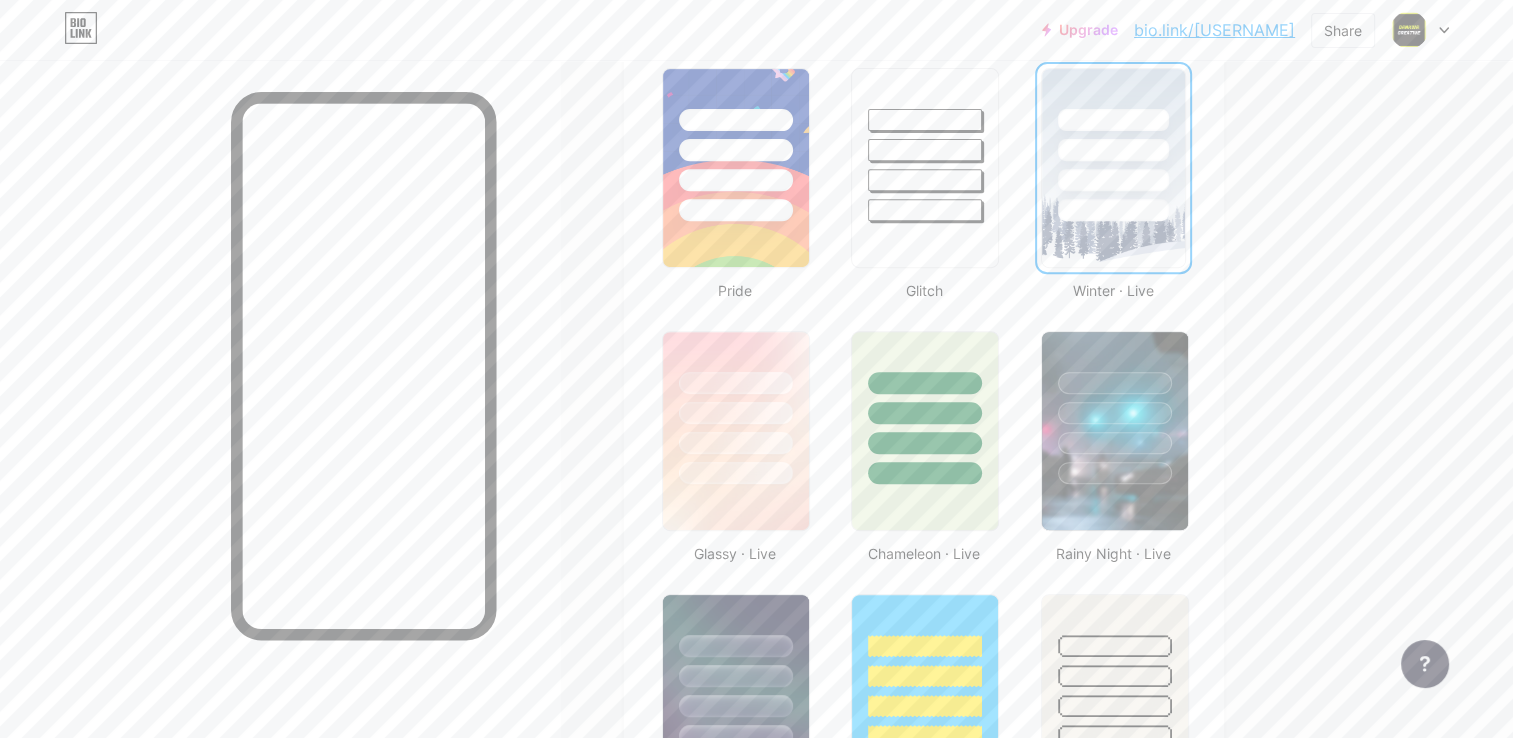 scroll, scrollTop: 800, scrollLeft: 0, axis: vertical 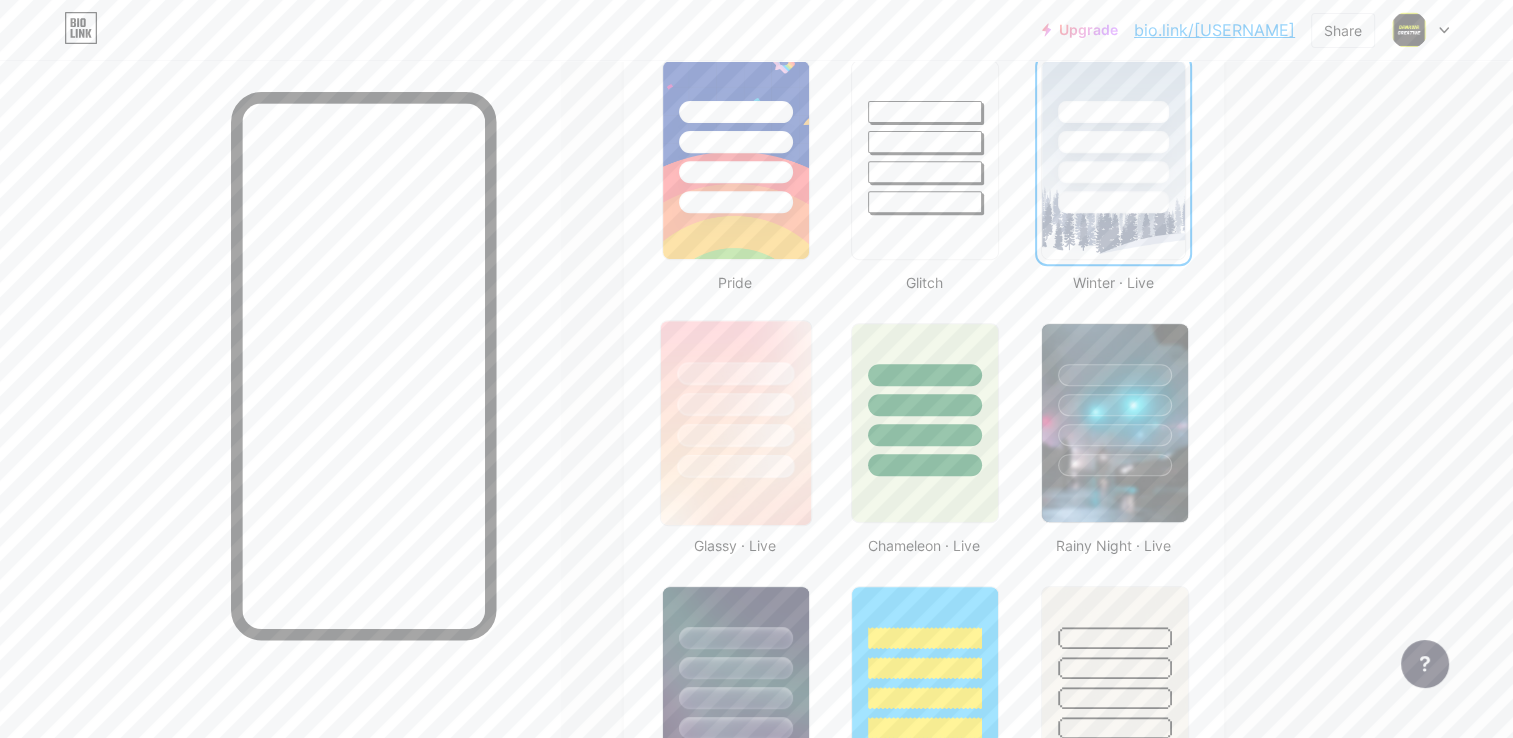 click at bounding box center (735, 435) 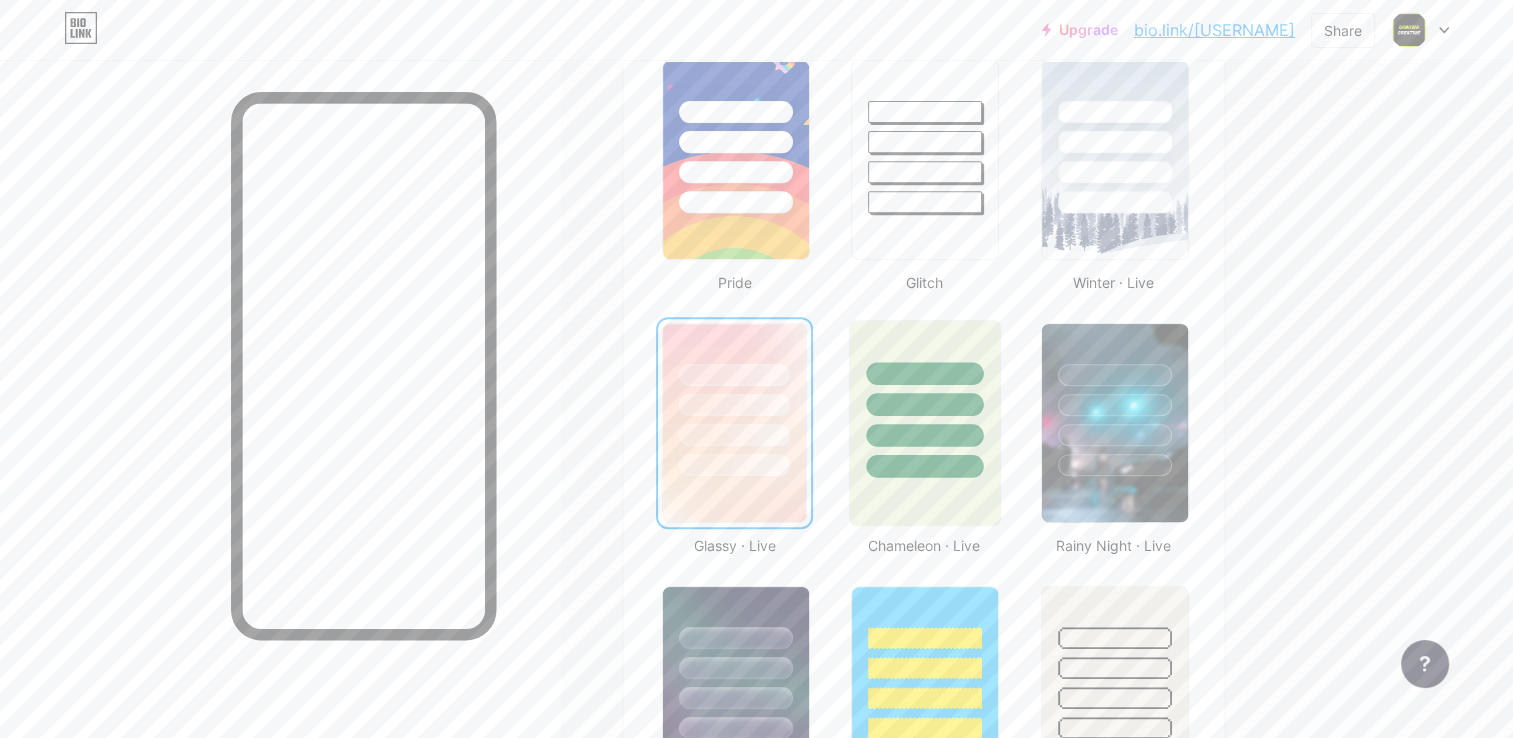 click at bounding box center (925, 399) 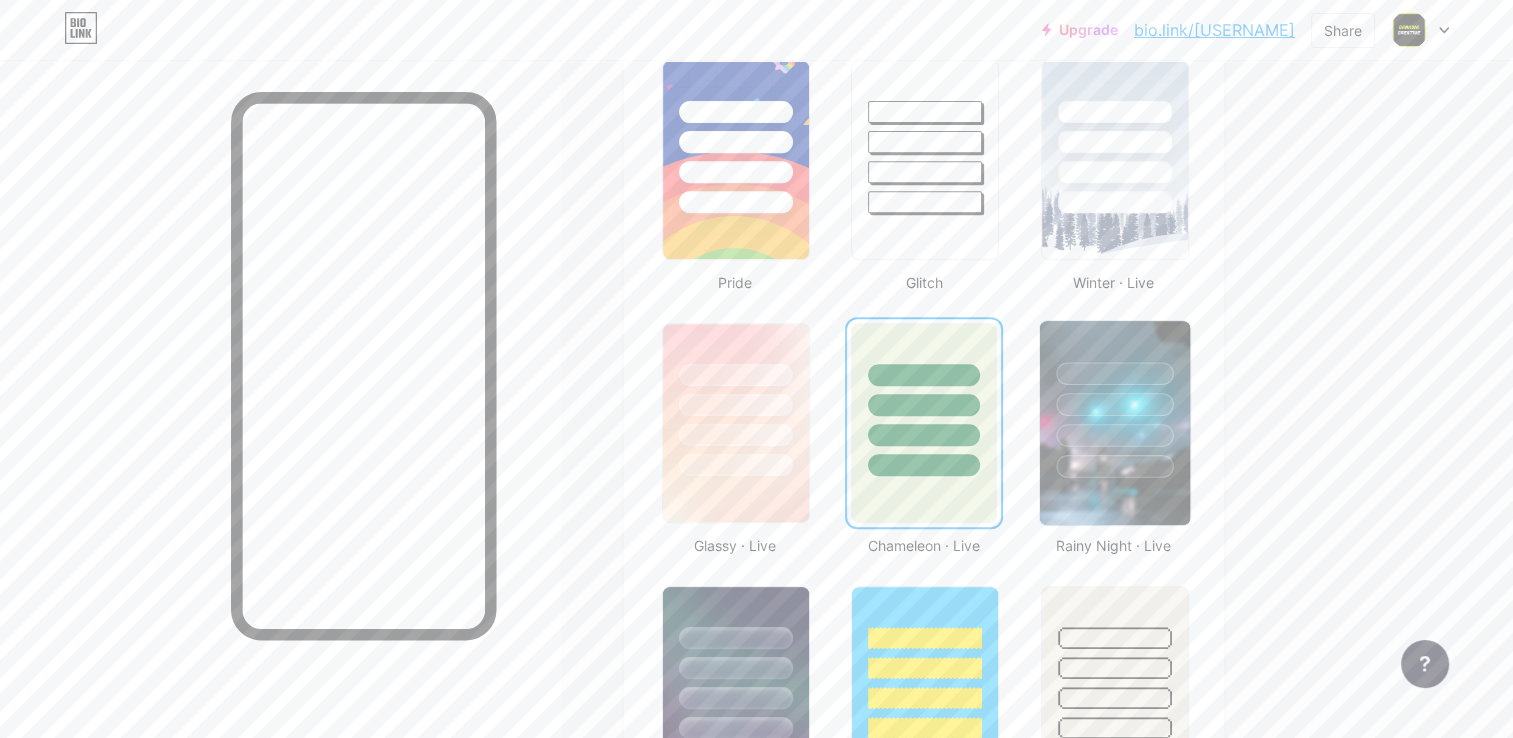 click at bounding box center [1114, 404] 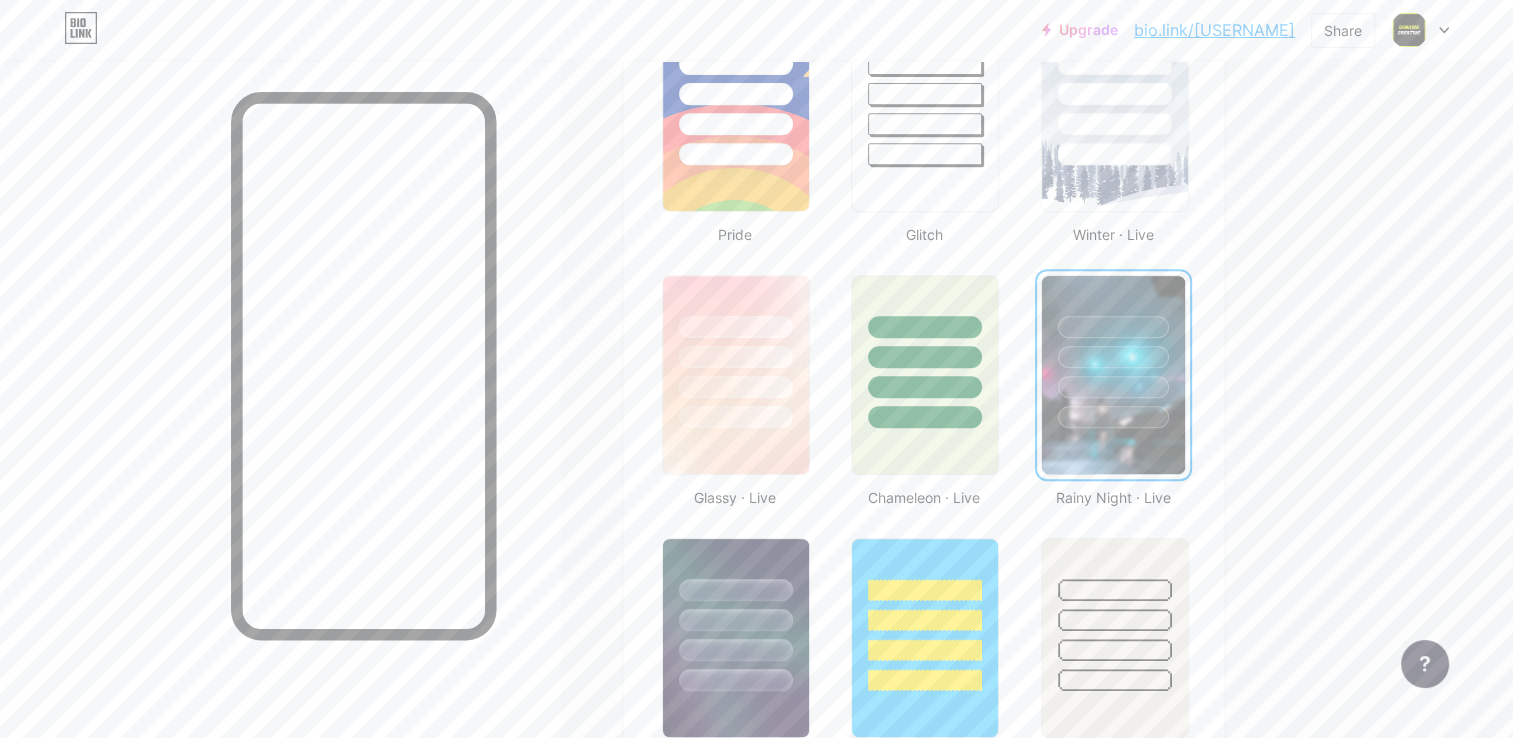 scroll, scrollTop: 856, scrollLeft: 0, axis: vertical 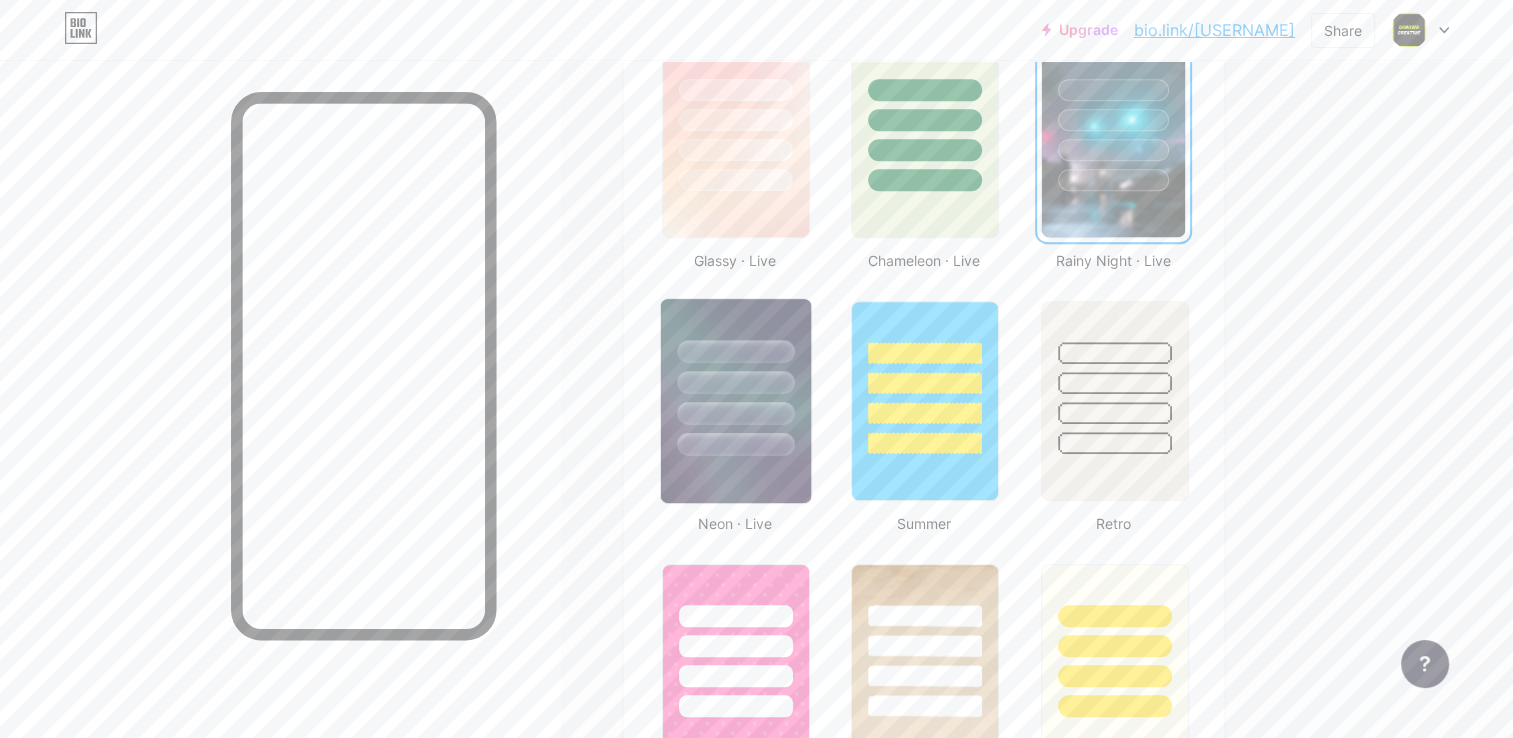 click at bounding box center [735, 382] 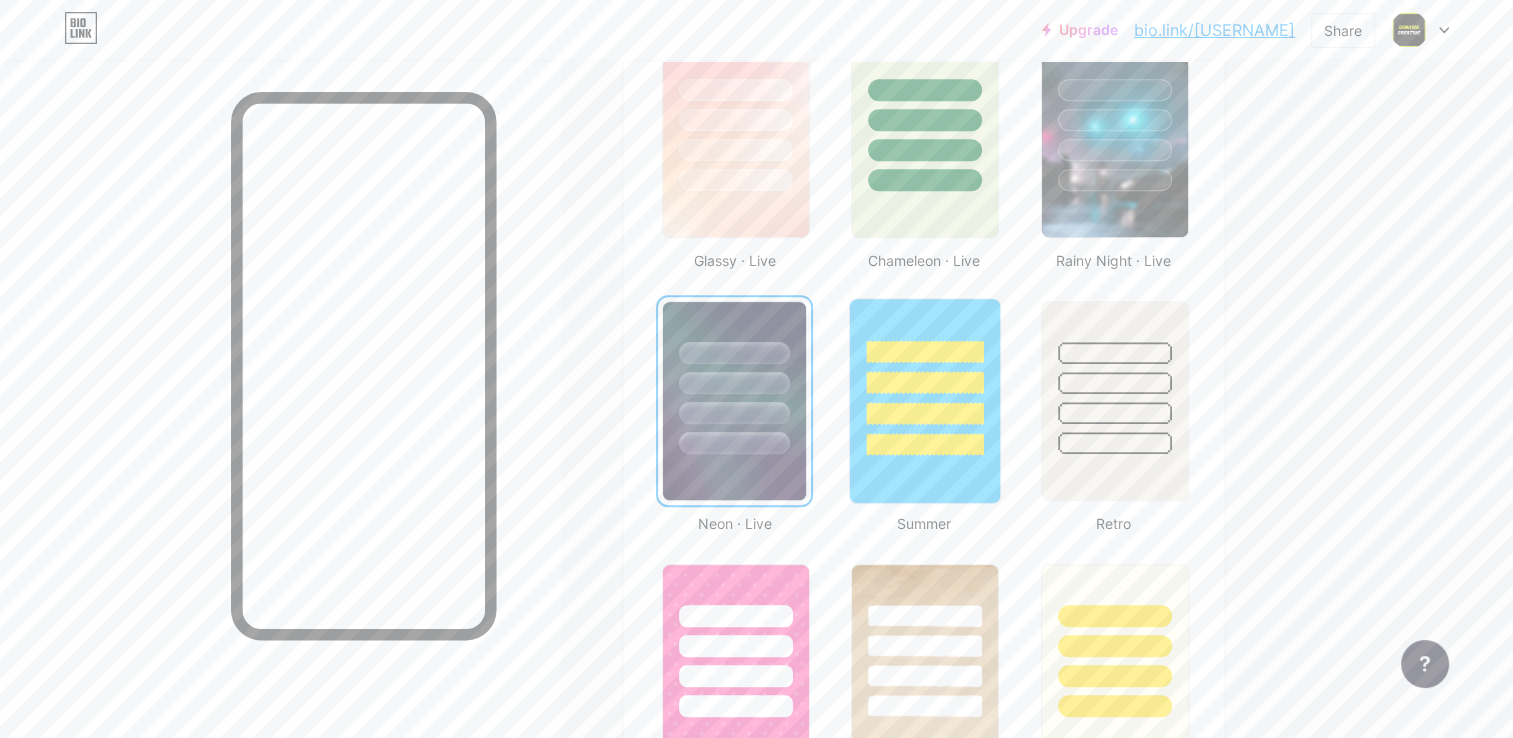 click at bounding box center [925, 413] 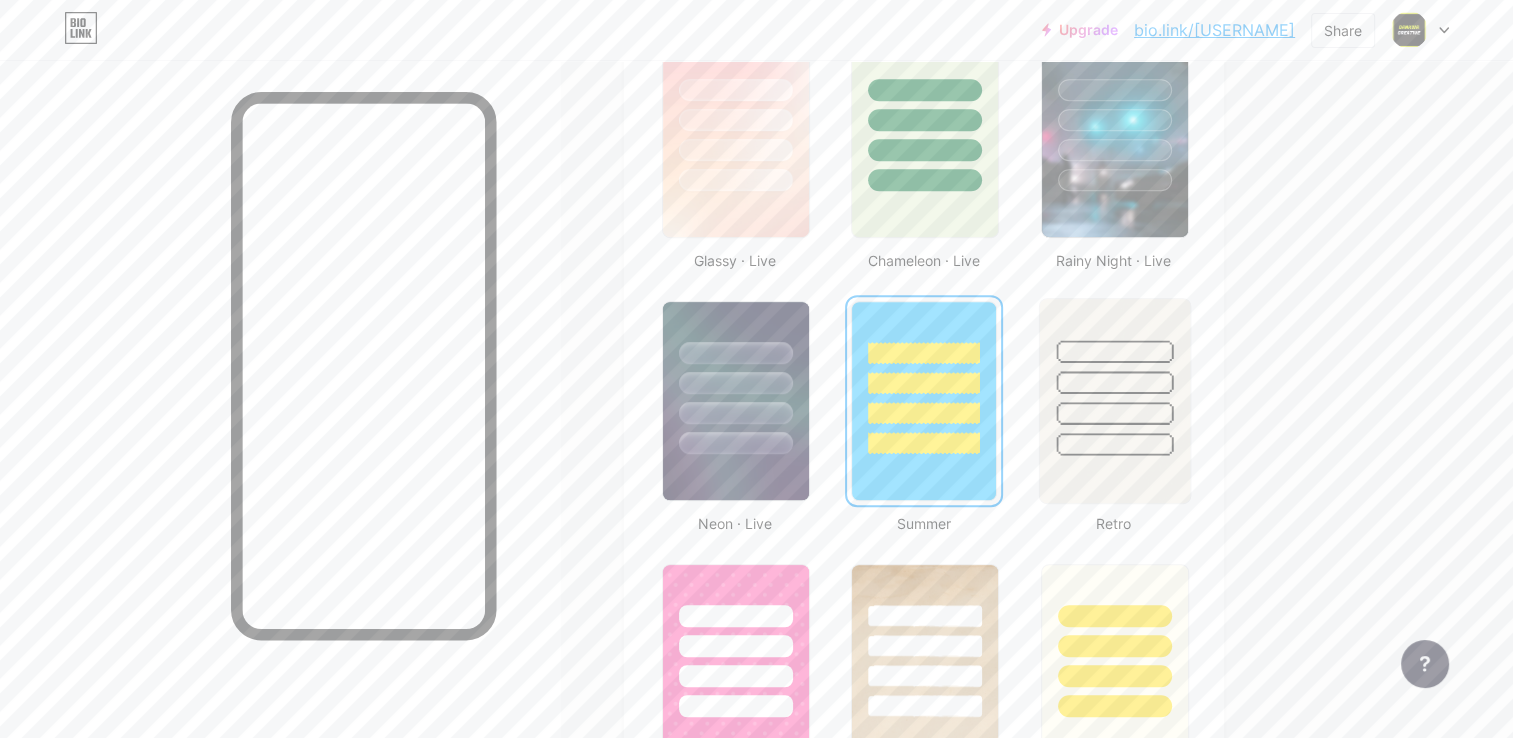 click at bounding box center [1114, 413] 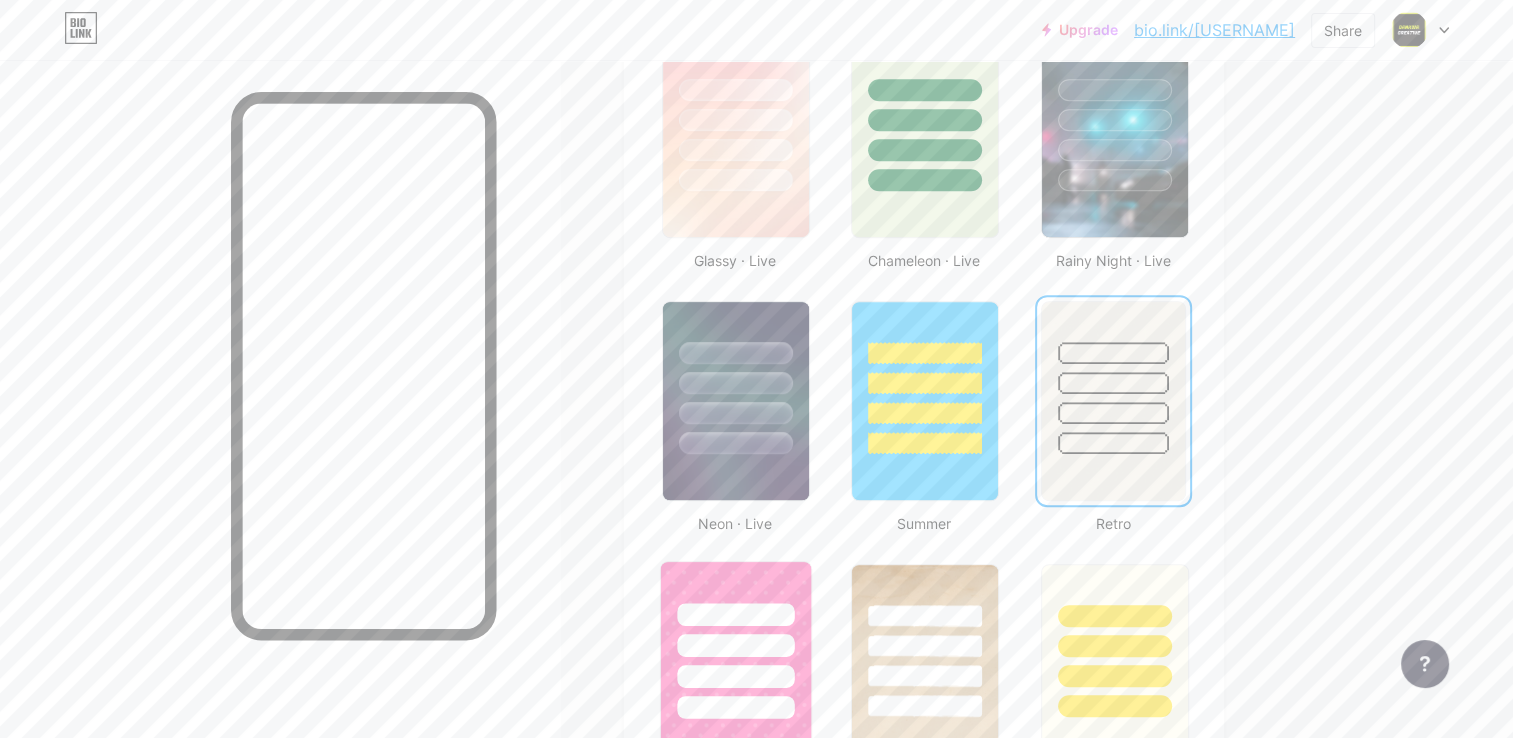click at bounding box center (735, 645) 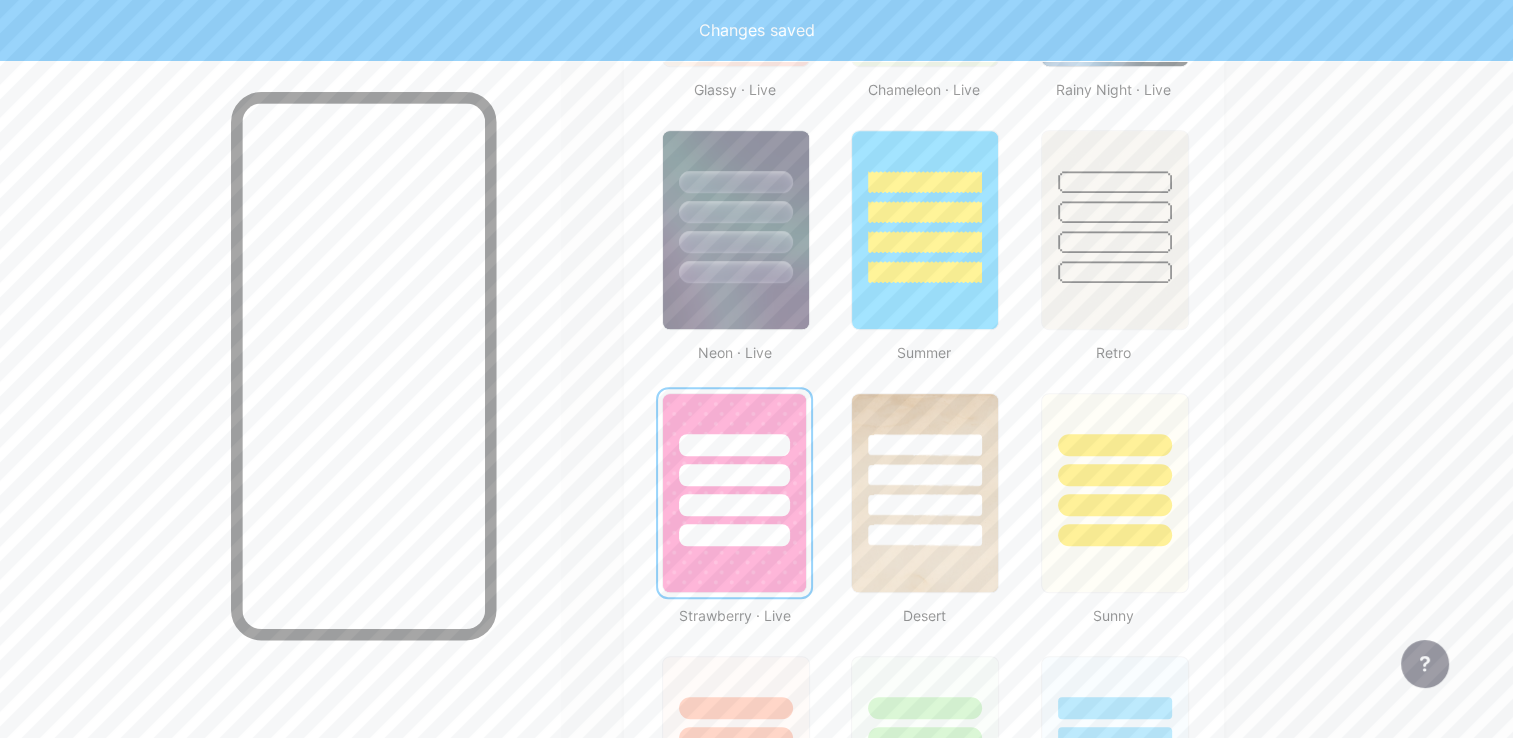 scroll, scrollTop: 1264, scrollLeft: 0, axis: vertical 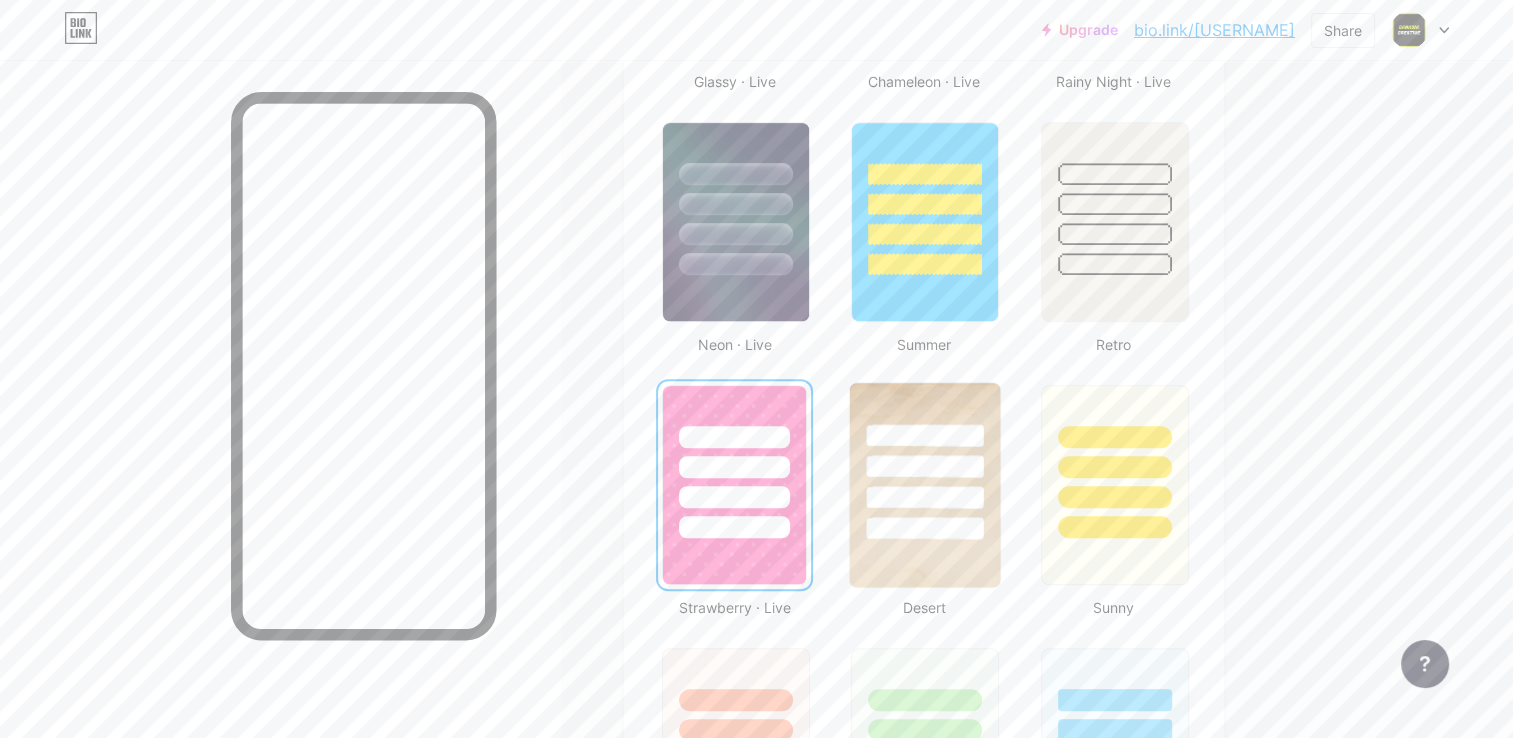 click at bounding box center (925, 435) 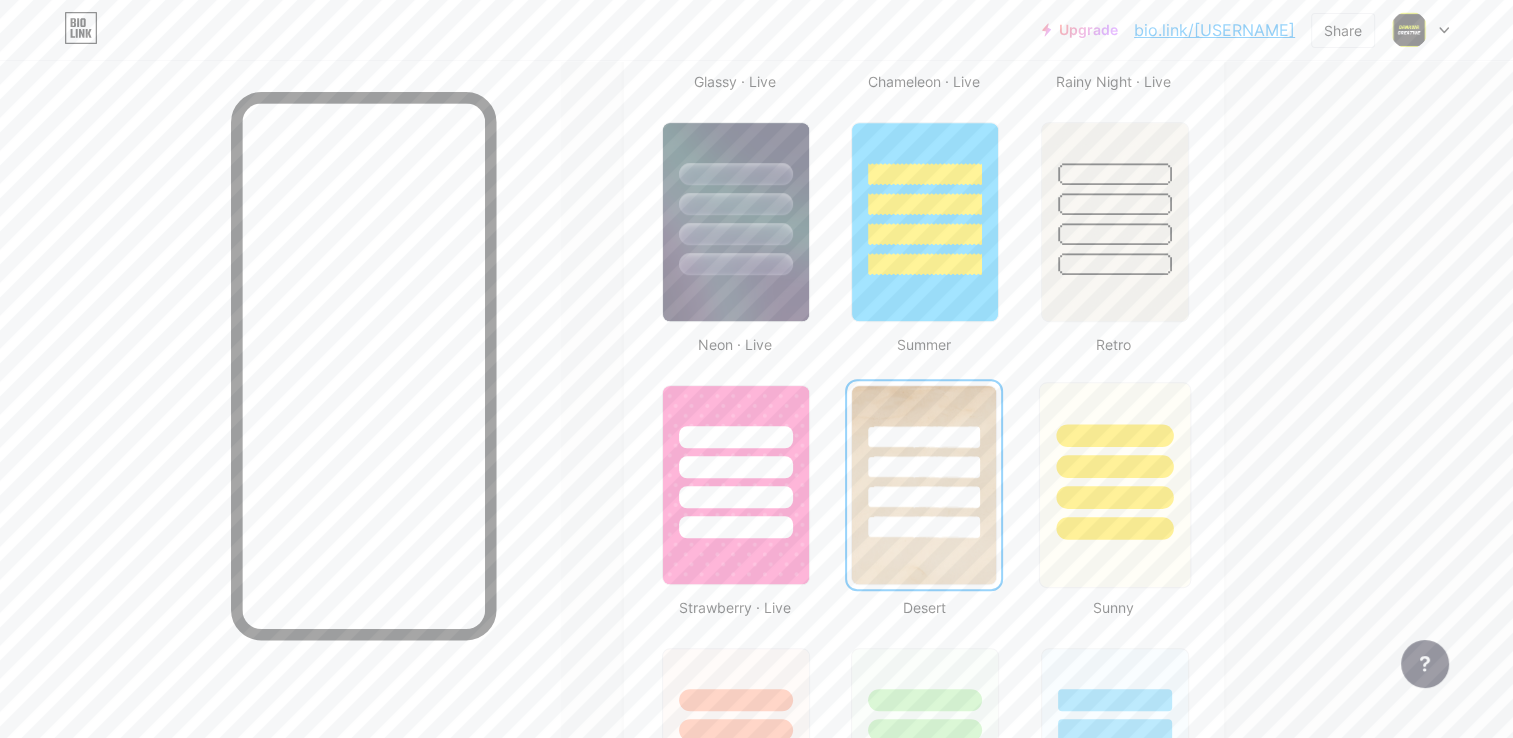 click at bounding box center (1114, 466) 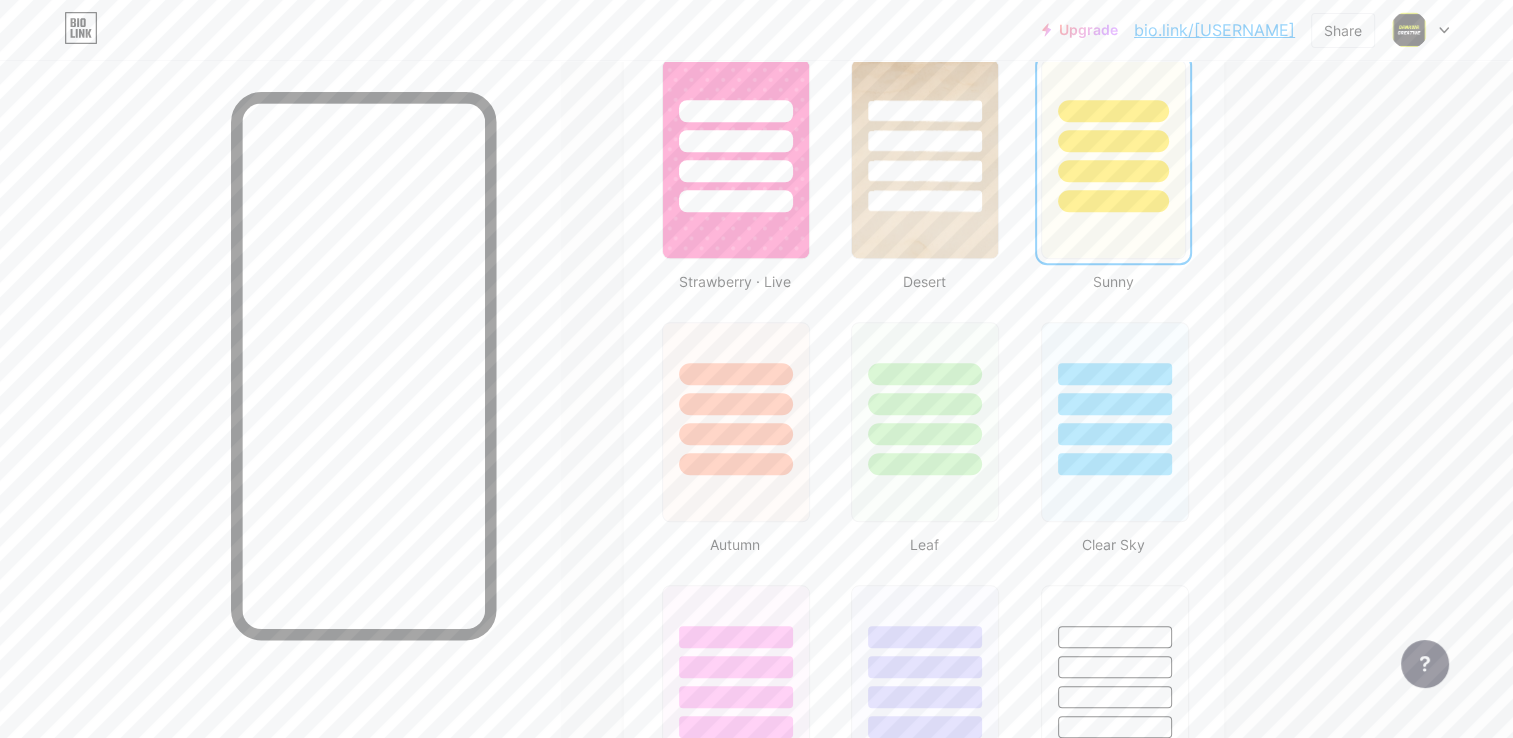 scroll, scrollTop: 1606, scrollLeft: 0, axis: vertical 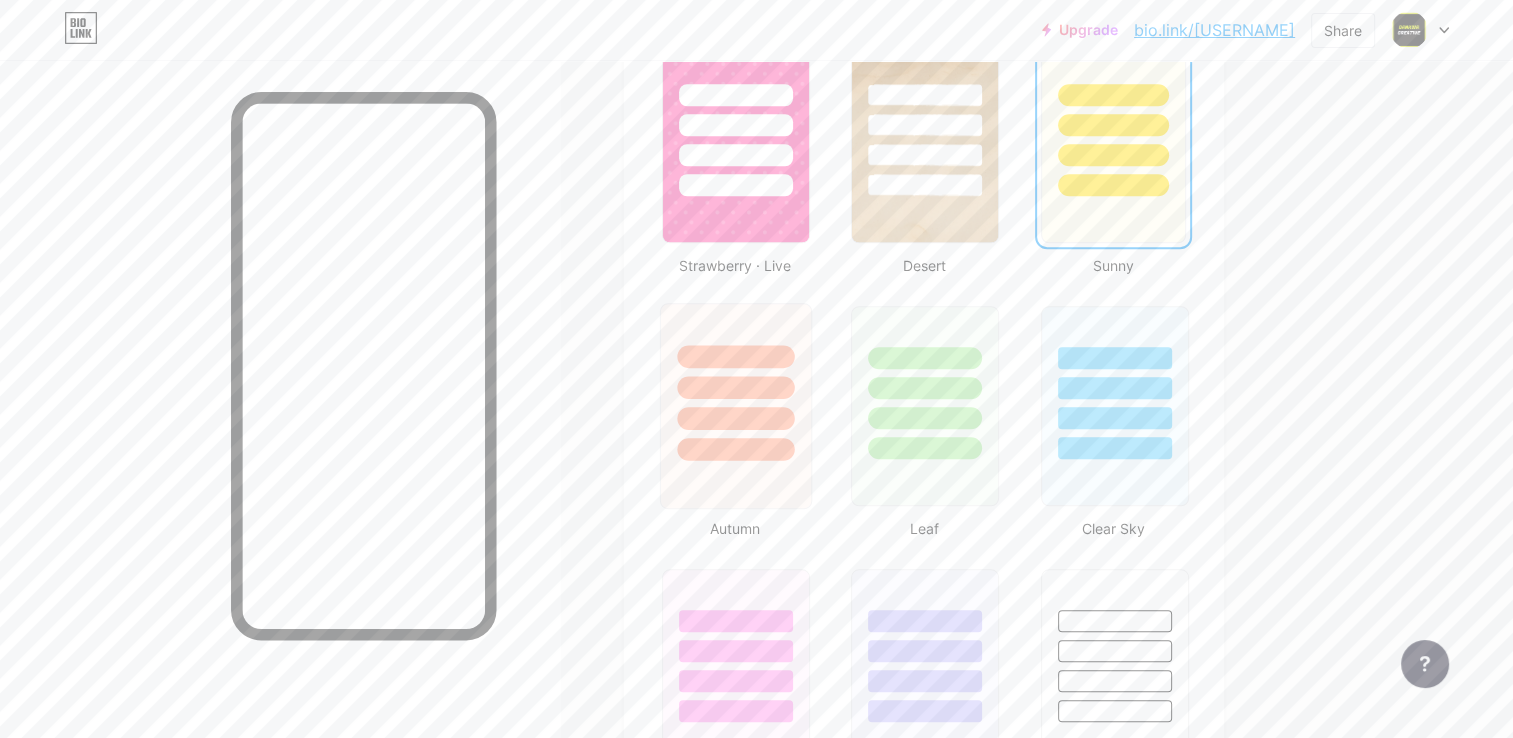 click at bounding box center [735, 449] 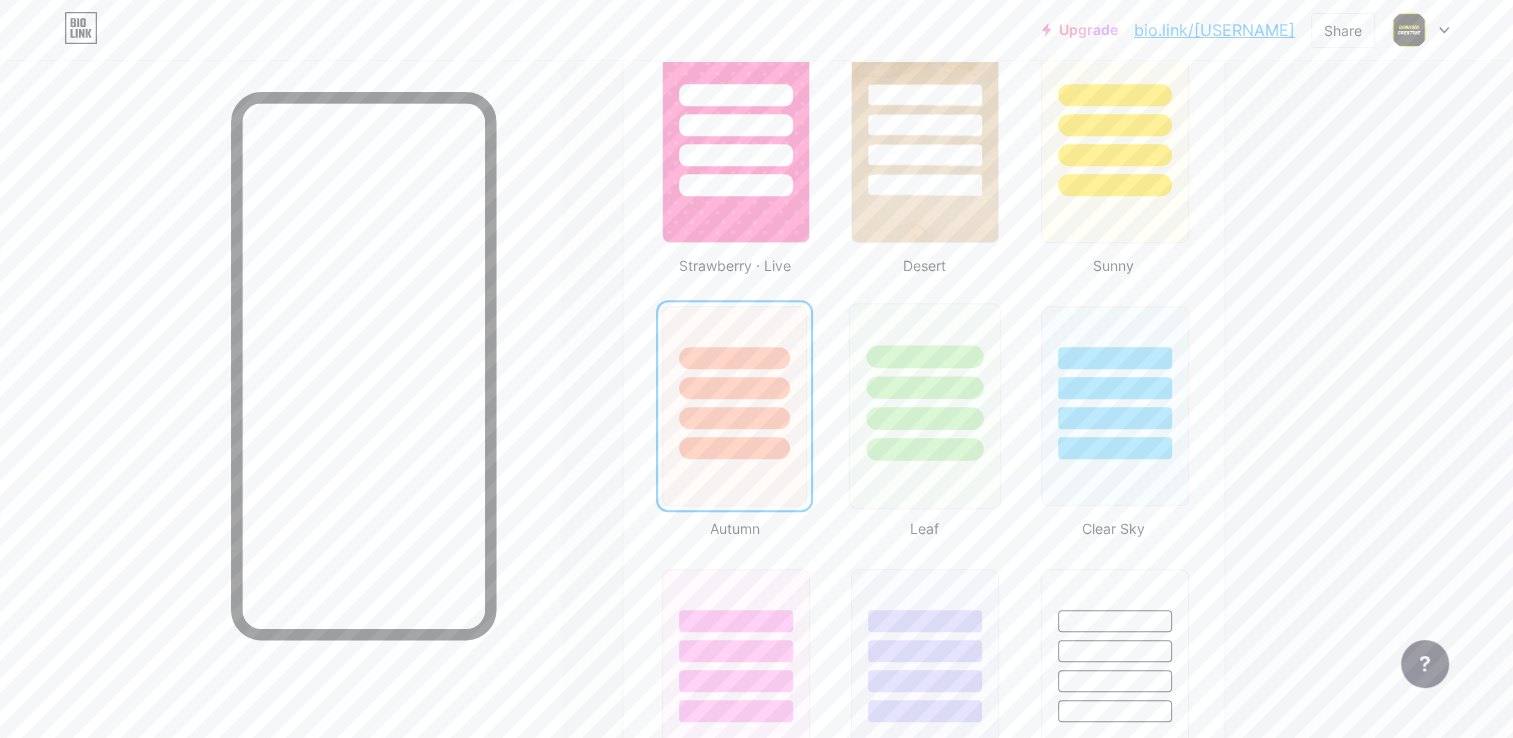 click at bounding box center (925, 418) 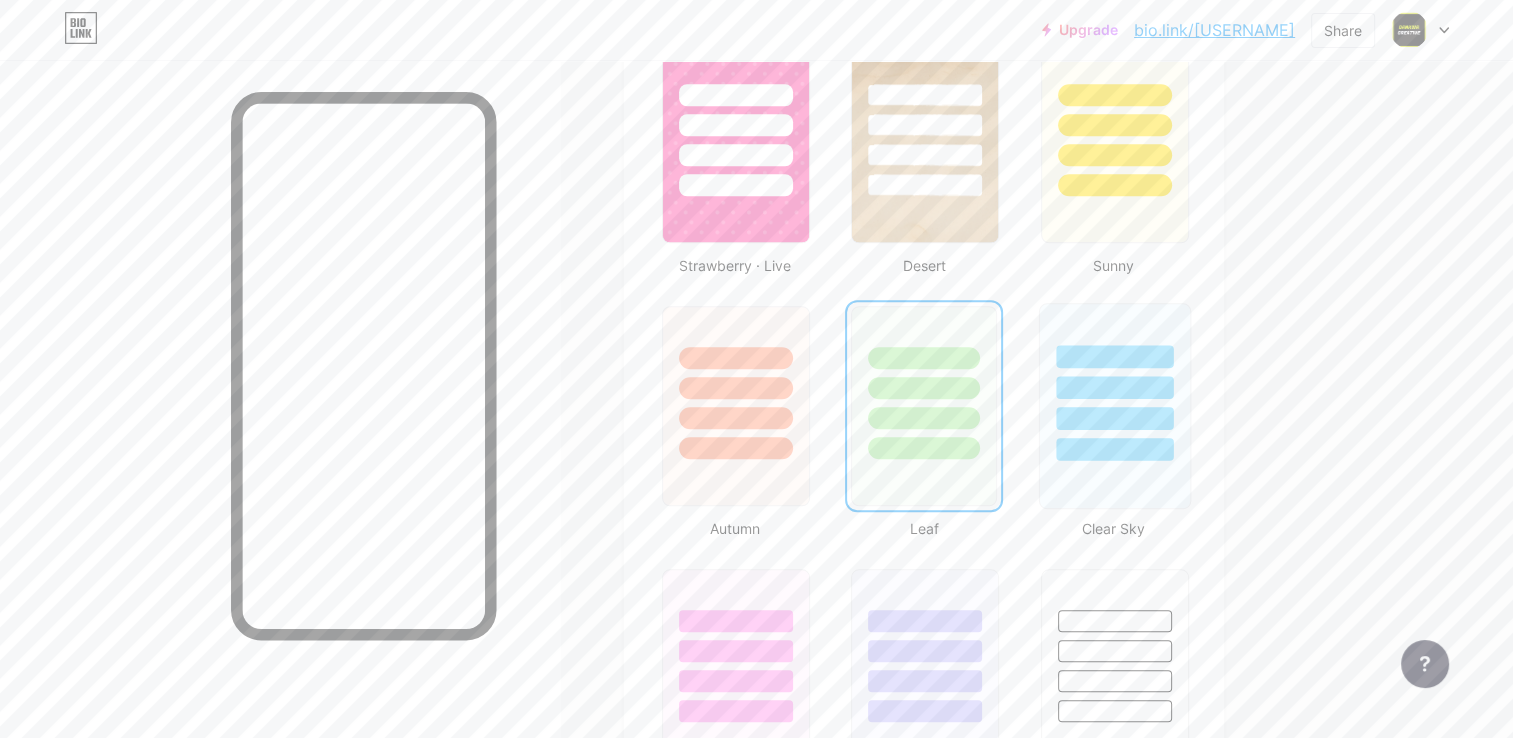 click at bounding box center (1114, 418) 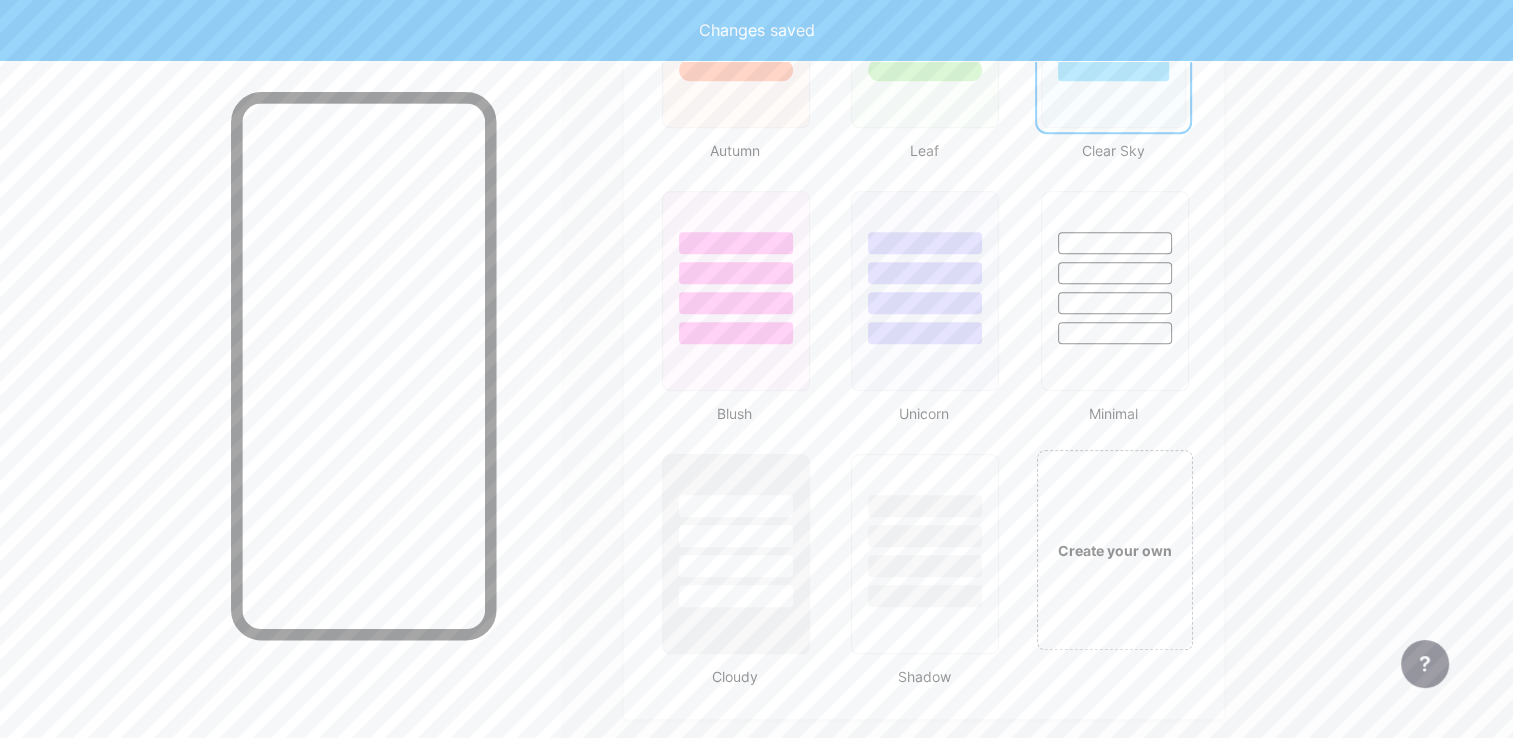 scroll, scrollTop: 2008, scrollLeft: 0, axis: vertical 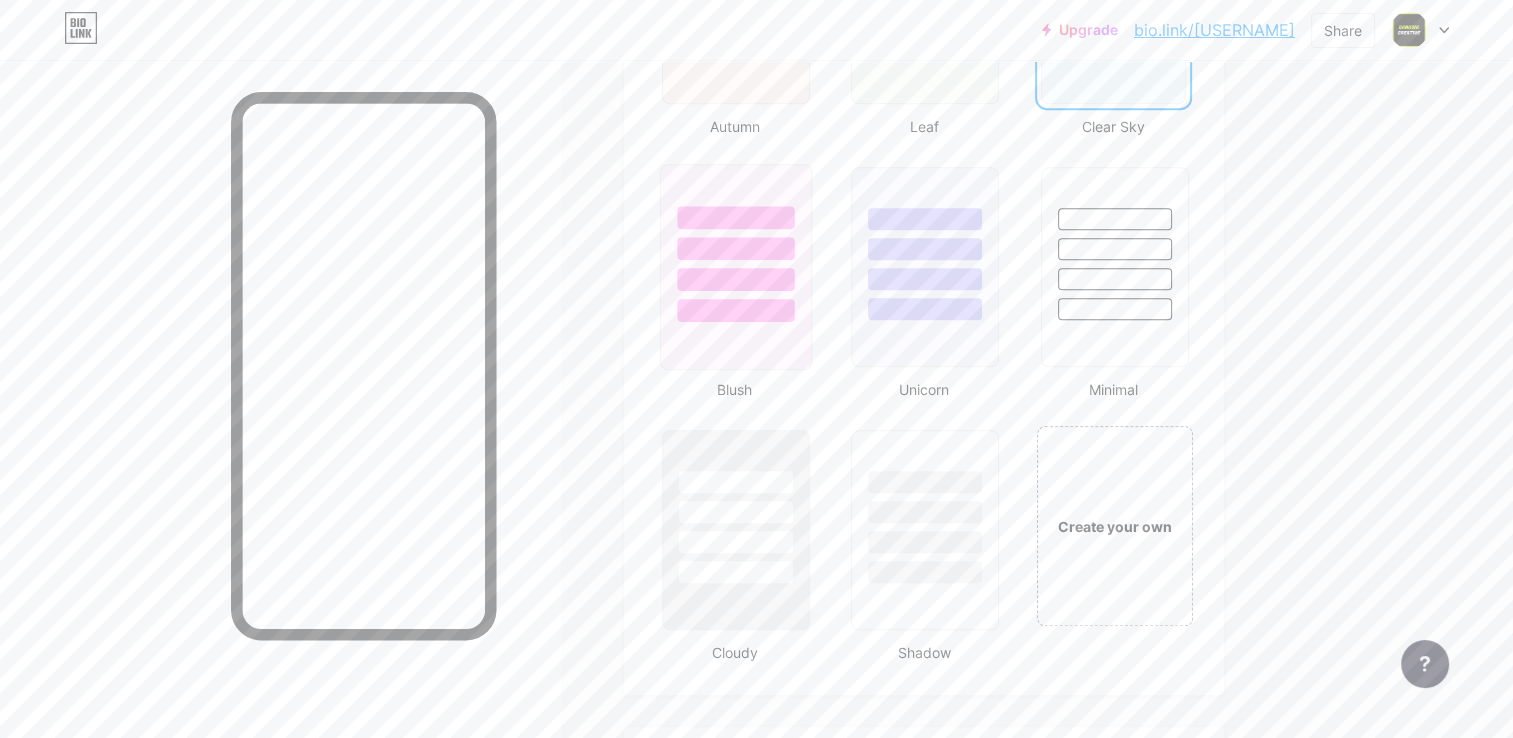click at bounding box center (735, 217) 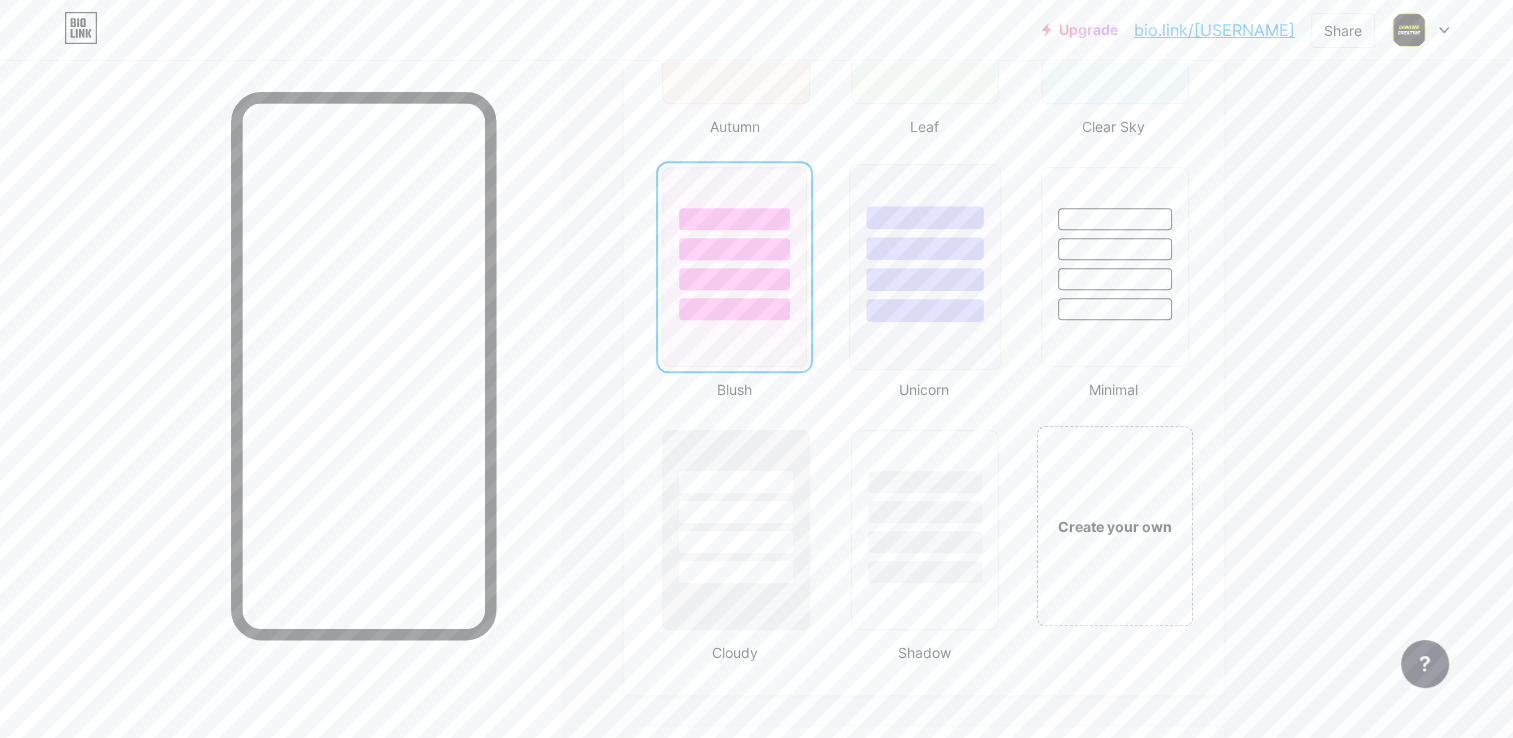 click at bounding box center [925, 248] 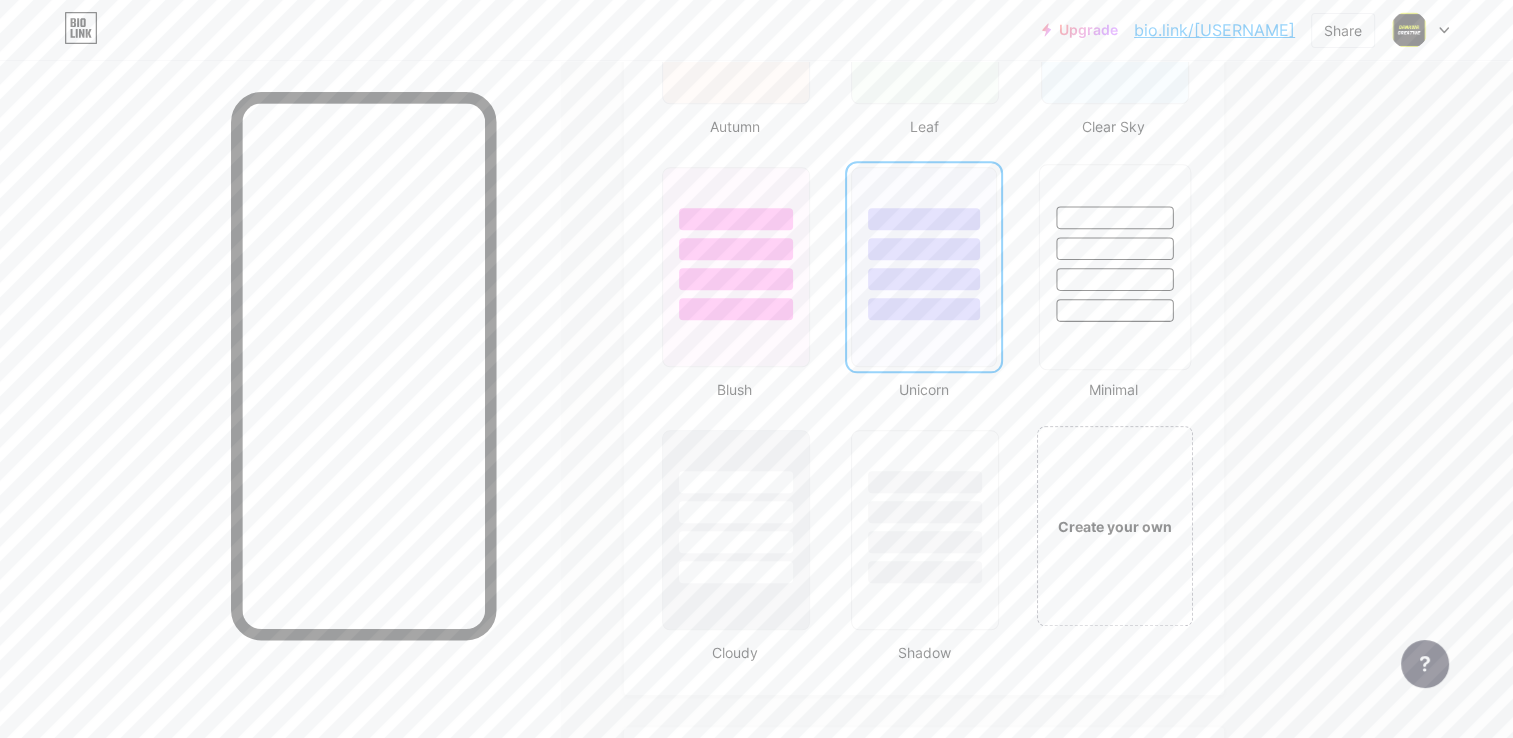 click at bounding box center (1114, 279) 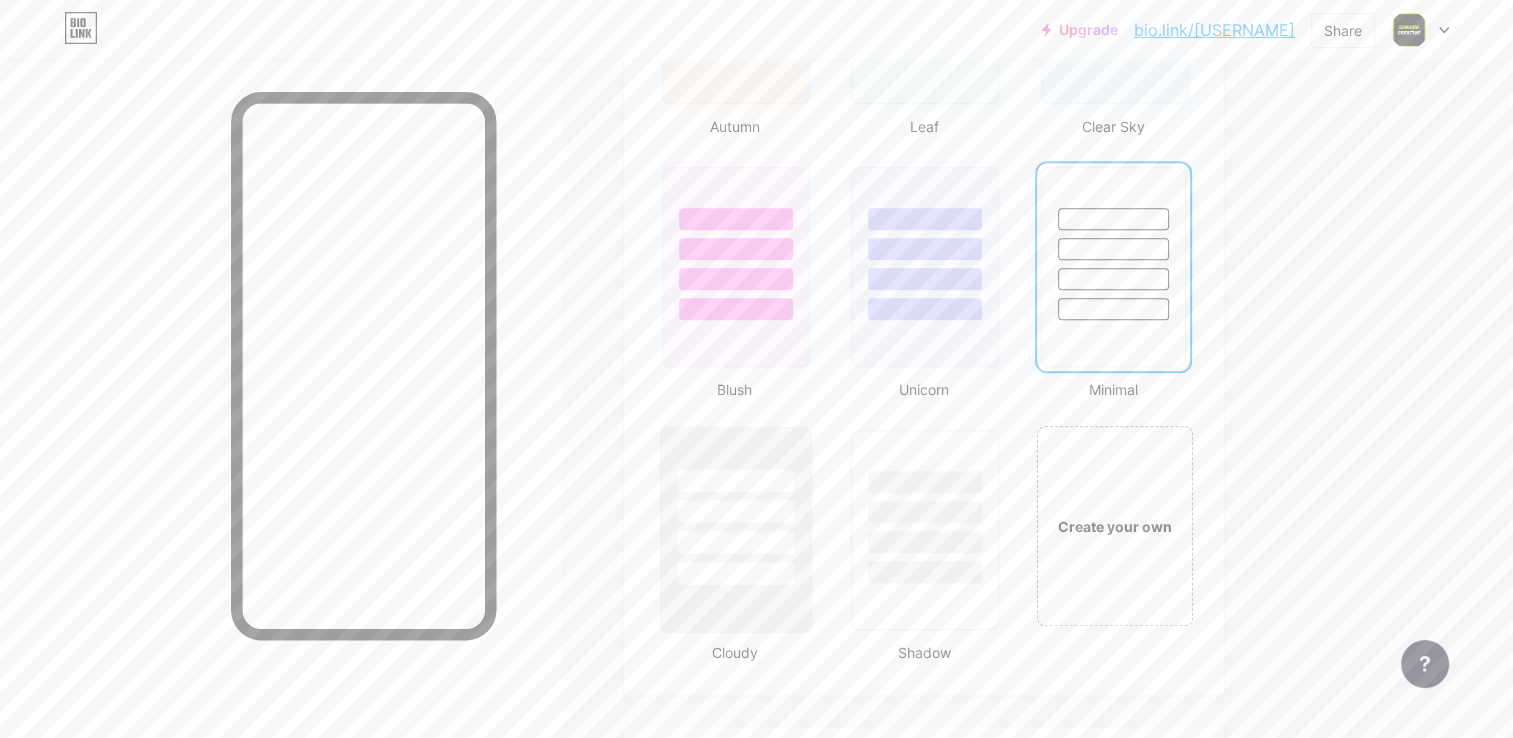 click at bounding box center [736, 506] 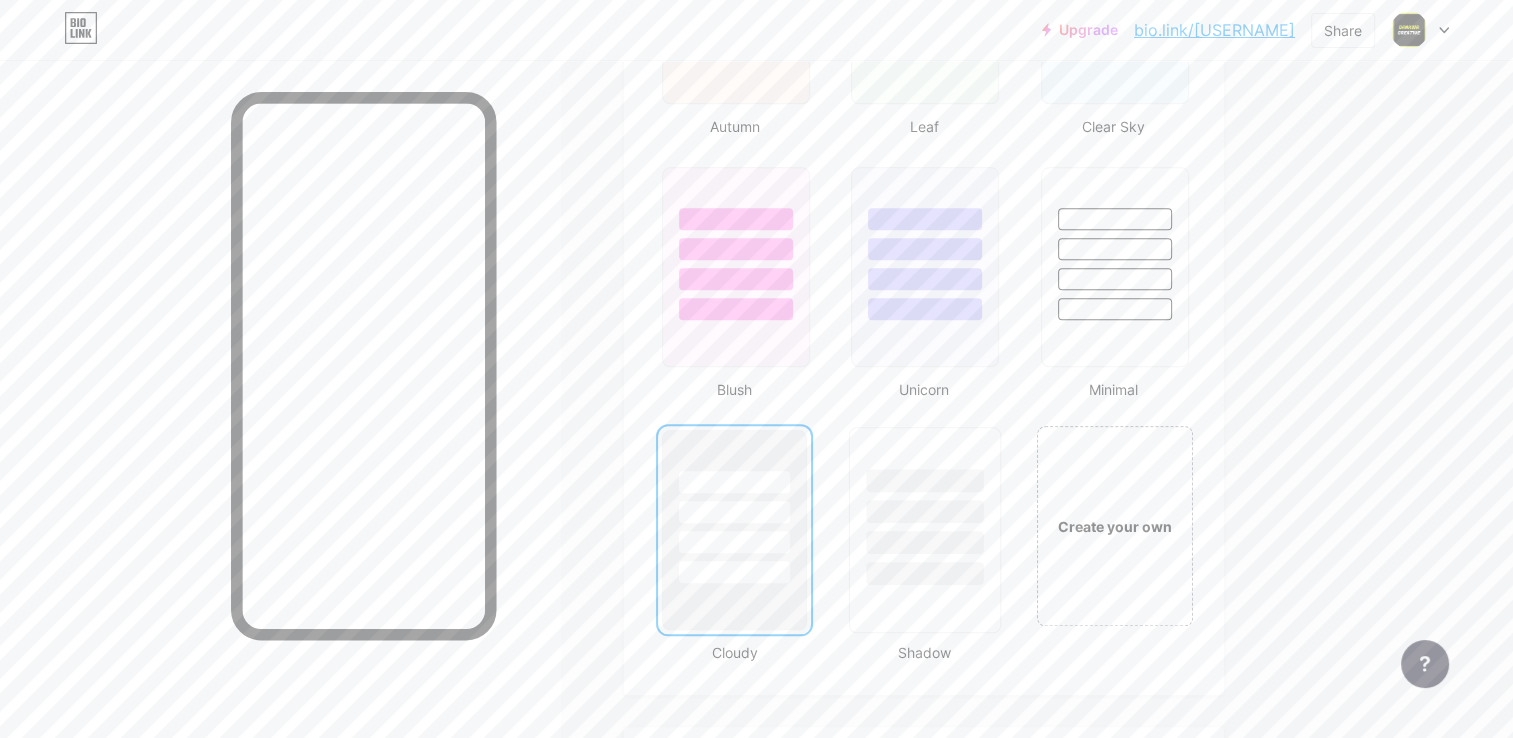 click at bounding box center (925, 542) 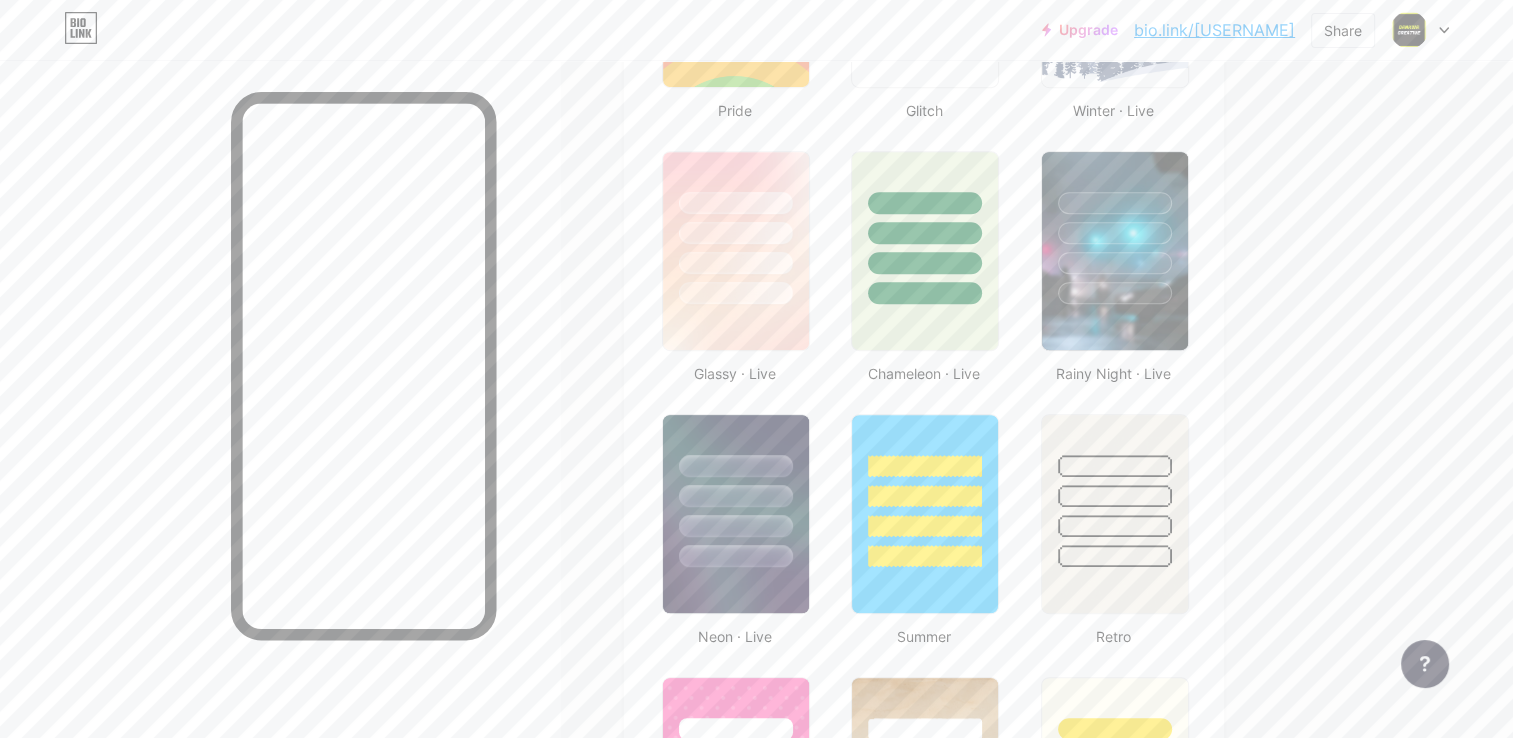 scroll, scrollTop: 948, scrollLeft: 0, axis: vertical 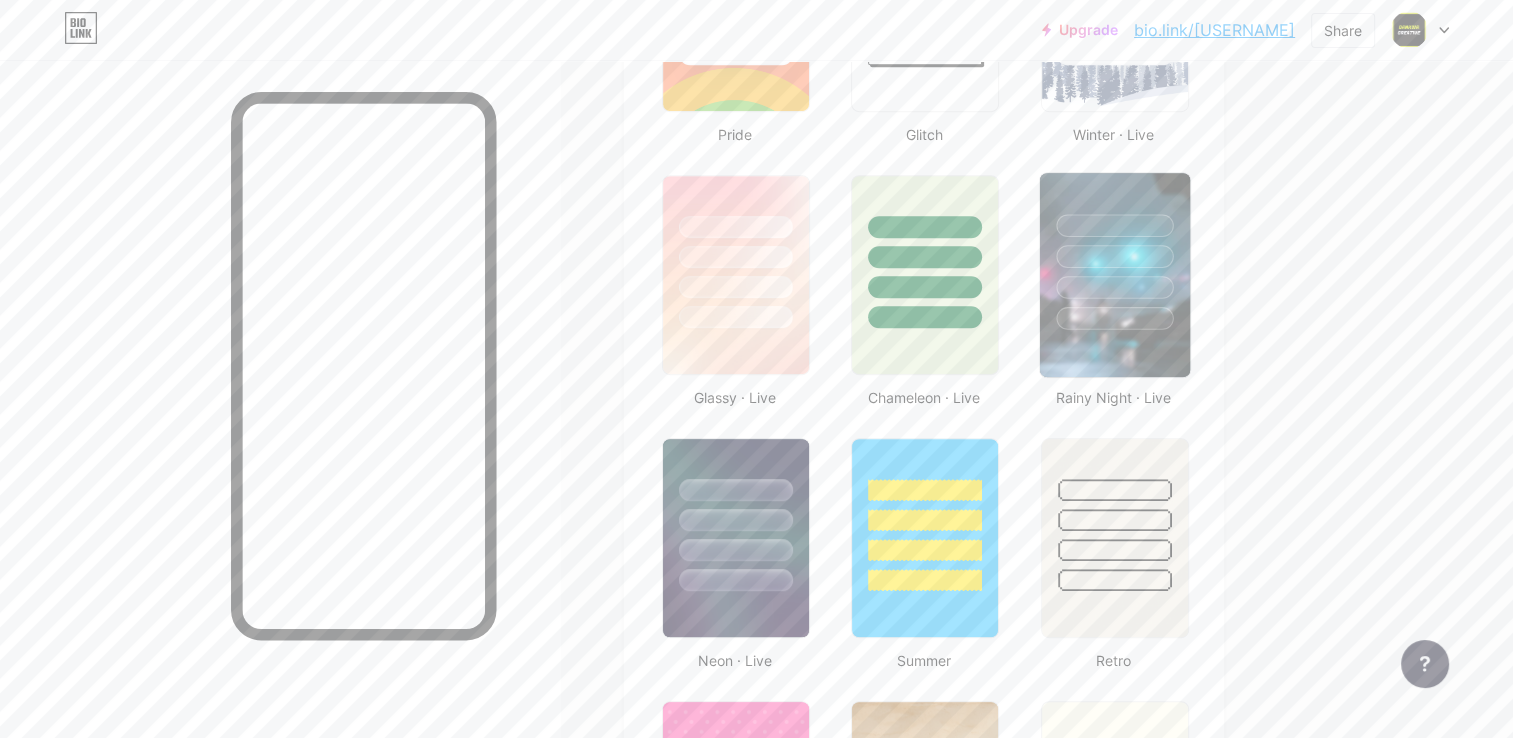 click at bounding box center [1114, 287] 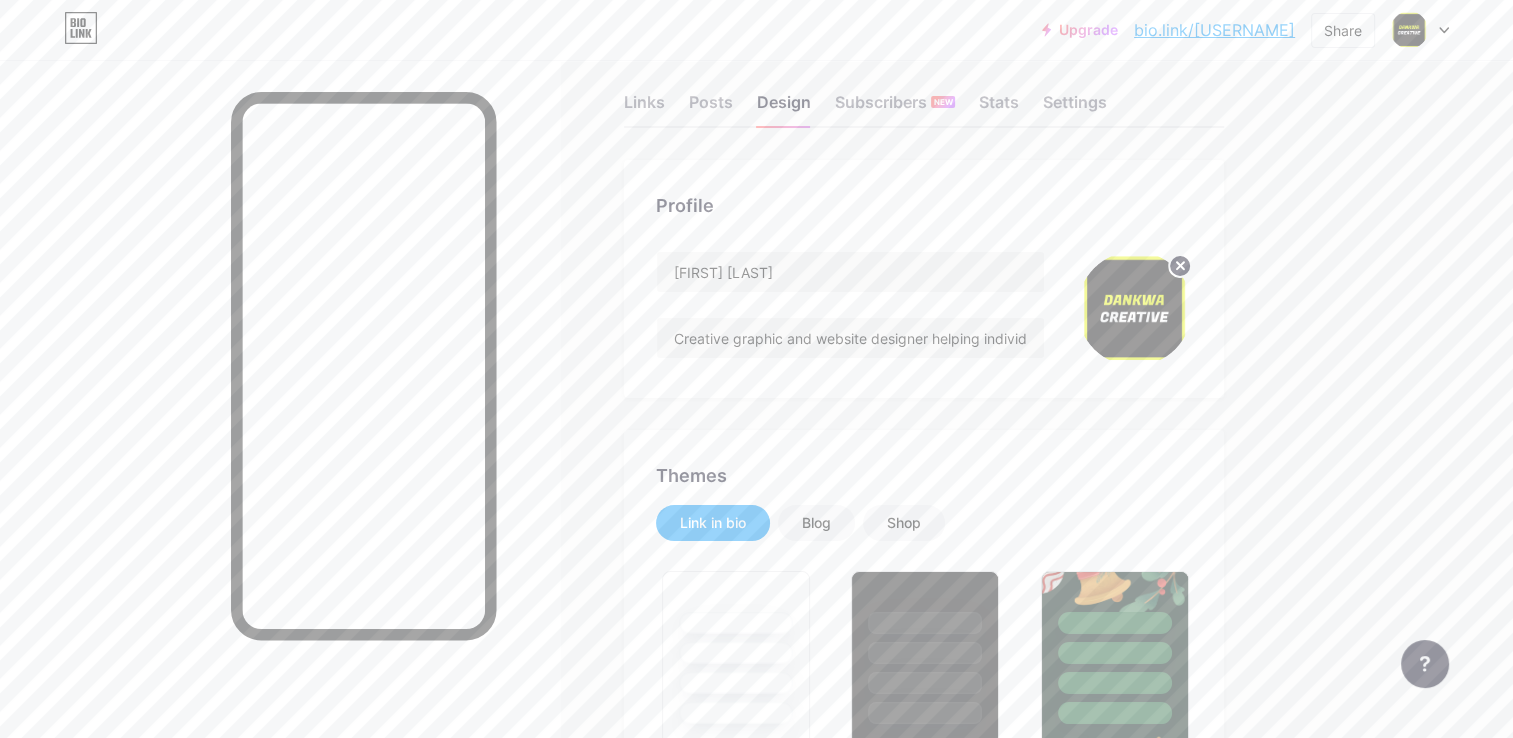 scroll, scrollTop: 0, scrollLeft: 0, axis: both 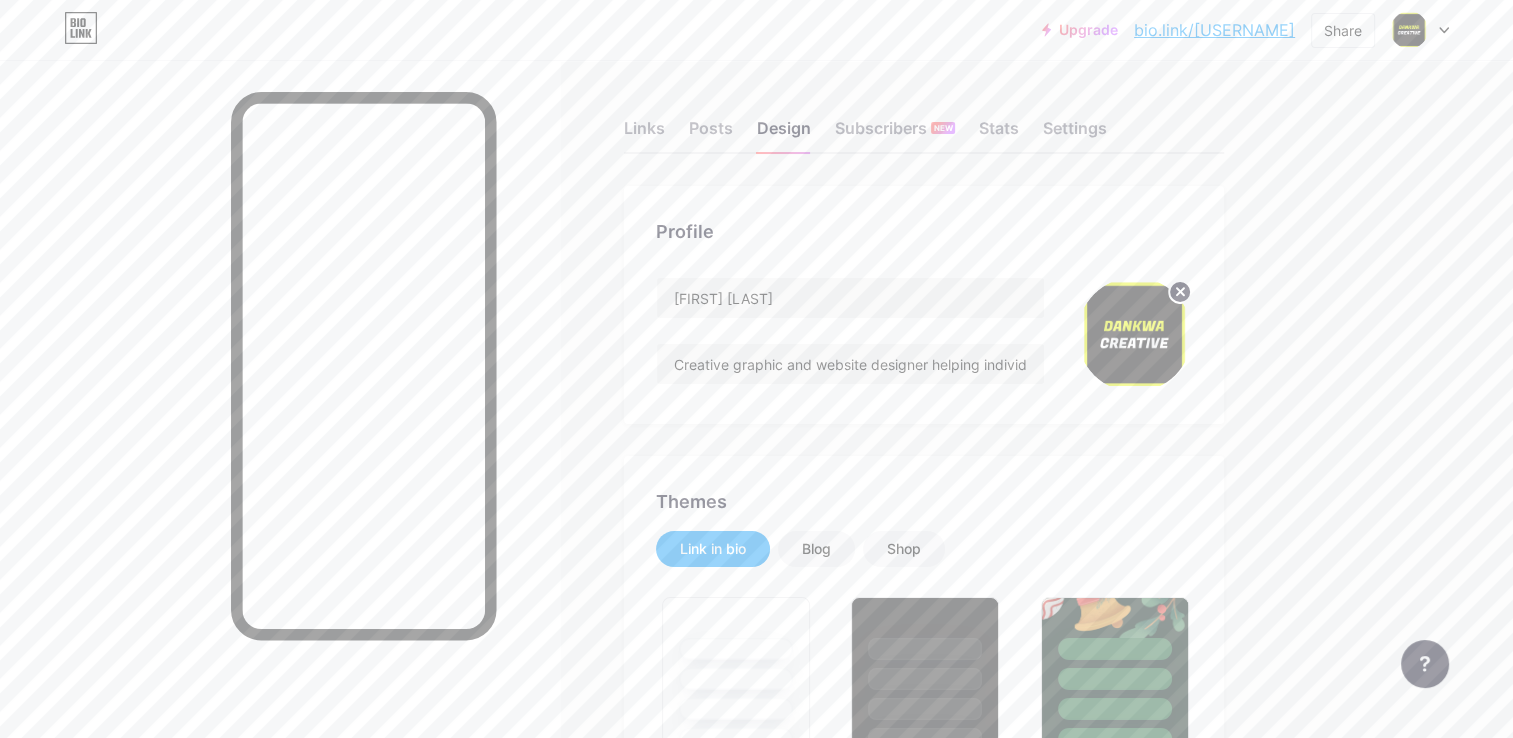 click 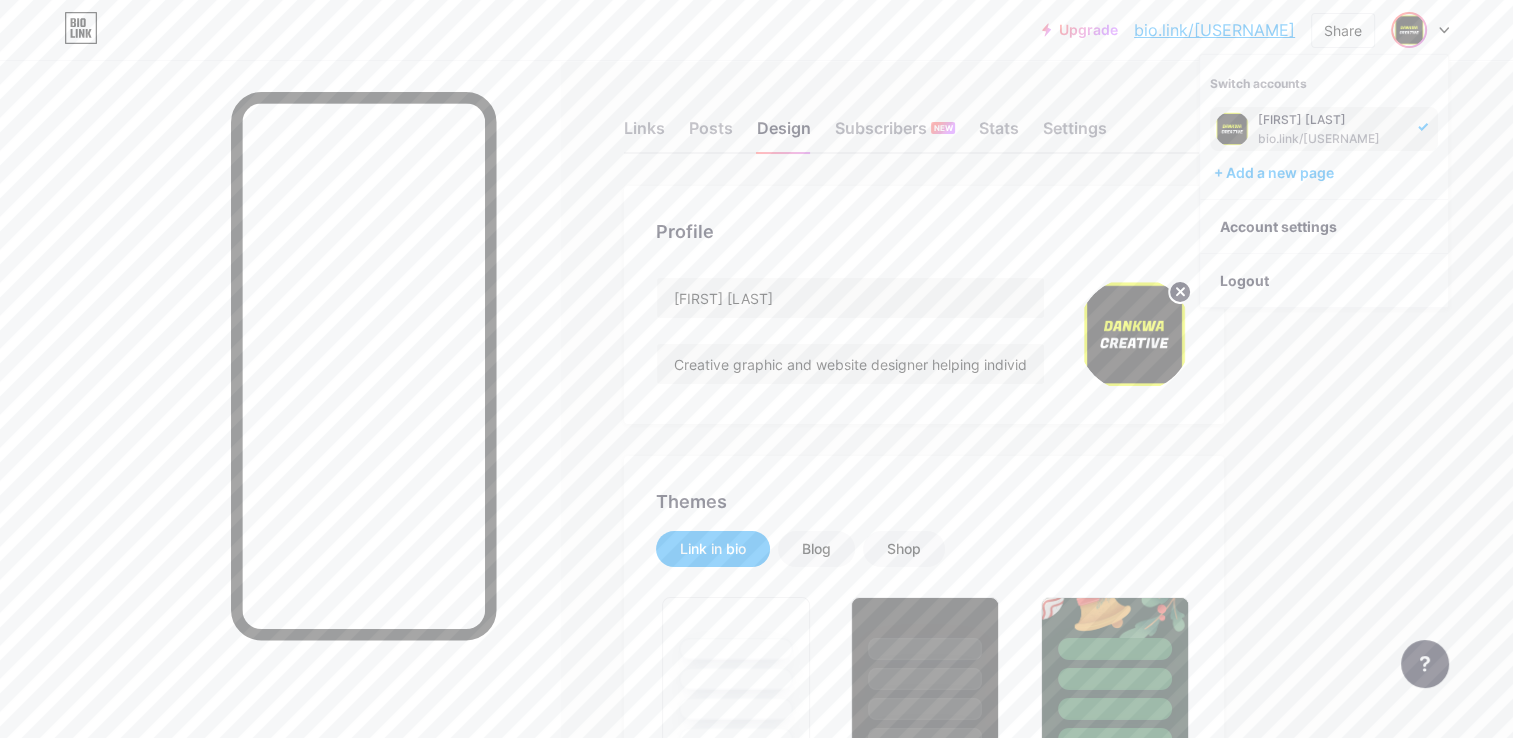 click 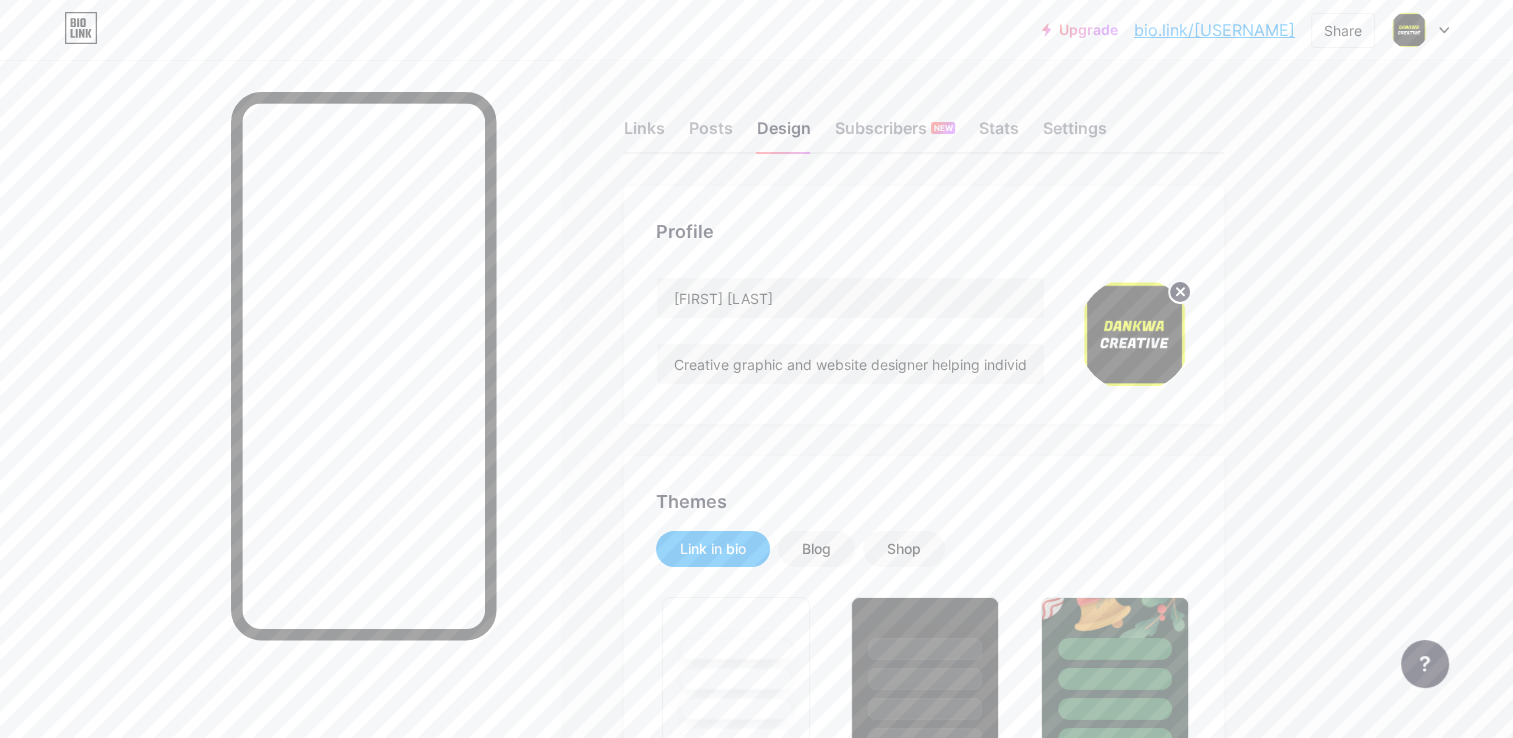 click on "bio.link/[USERNAME]" at bounding box center (1214, 30) 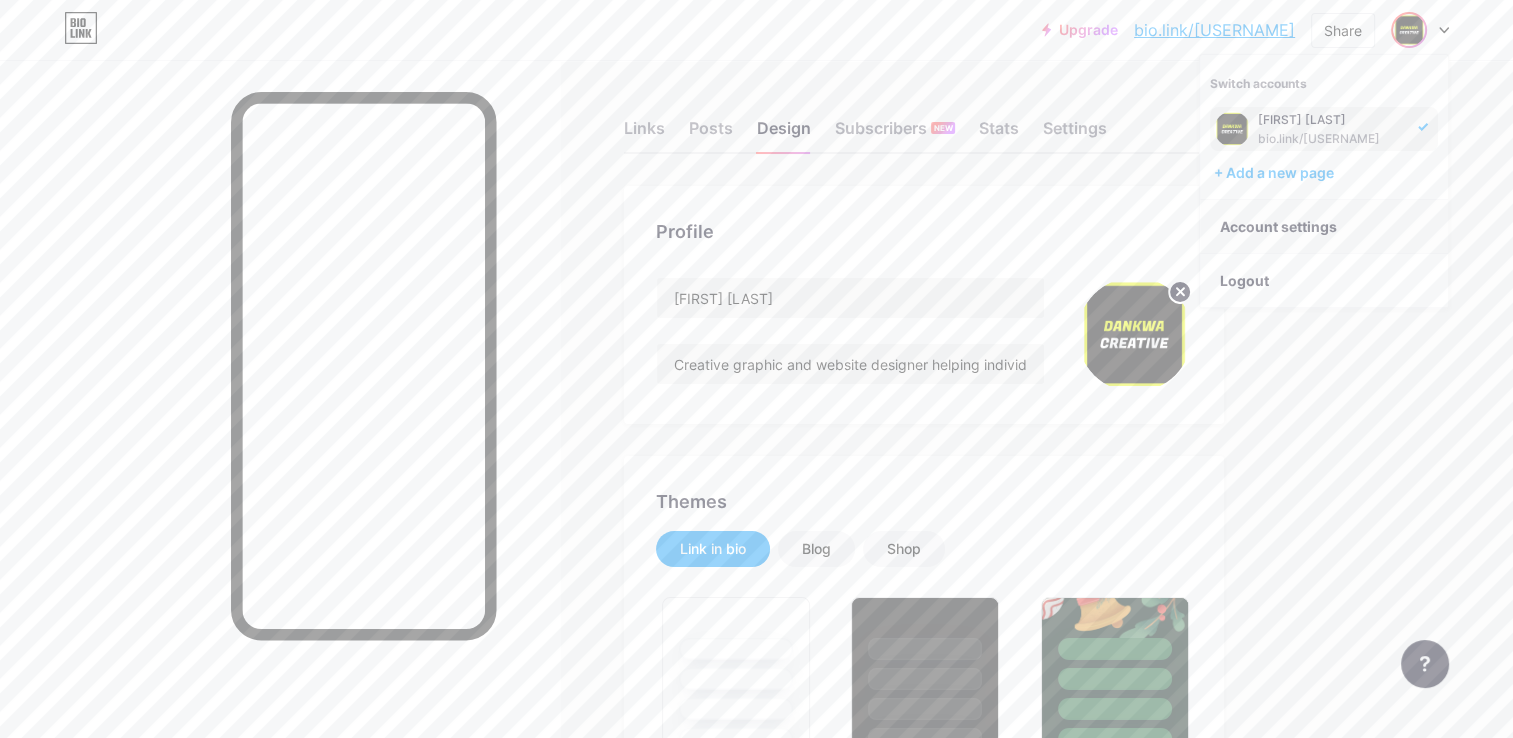 click on "Account settings" at bounding box center (1324, 227) 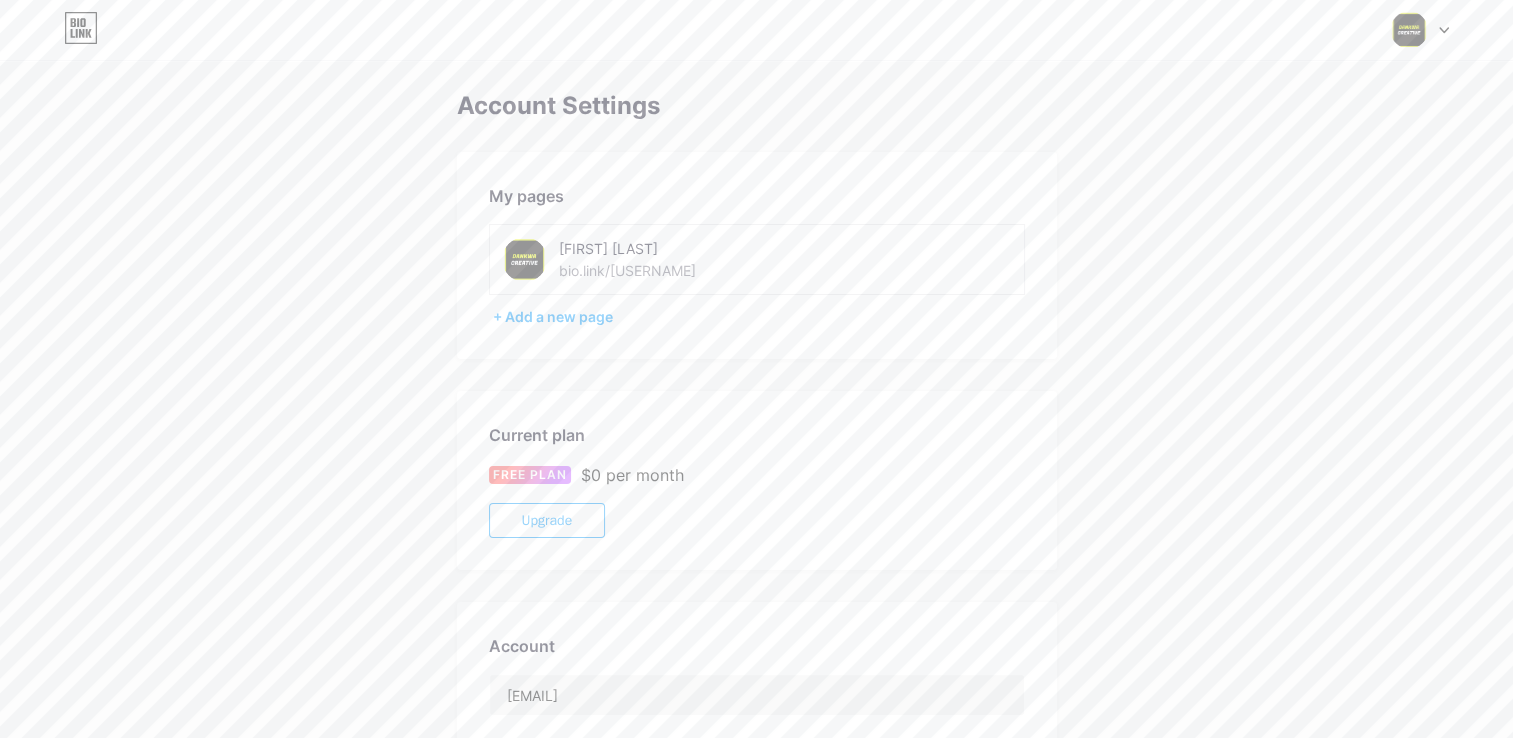 click on "[FIRST] [LAST]   bio.link/[USERNAME]" at bounding box center (677, 259) 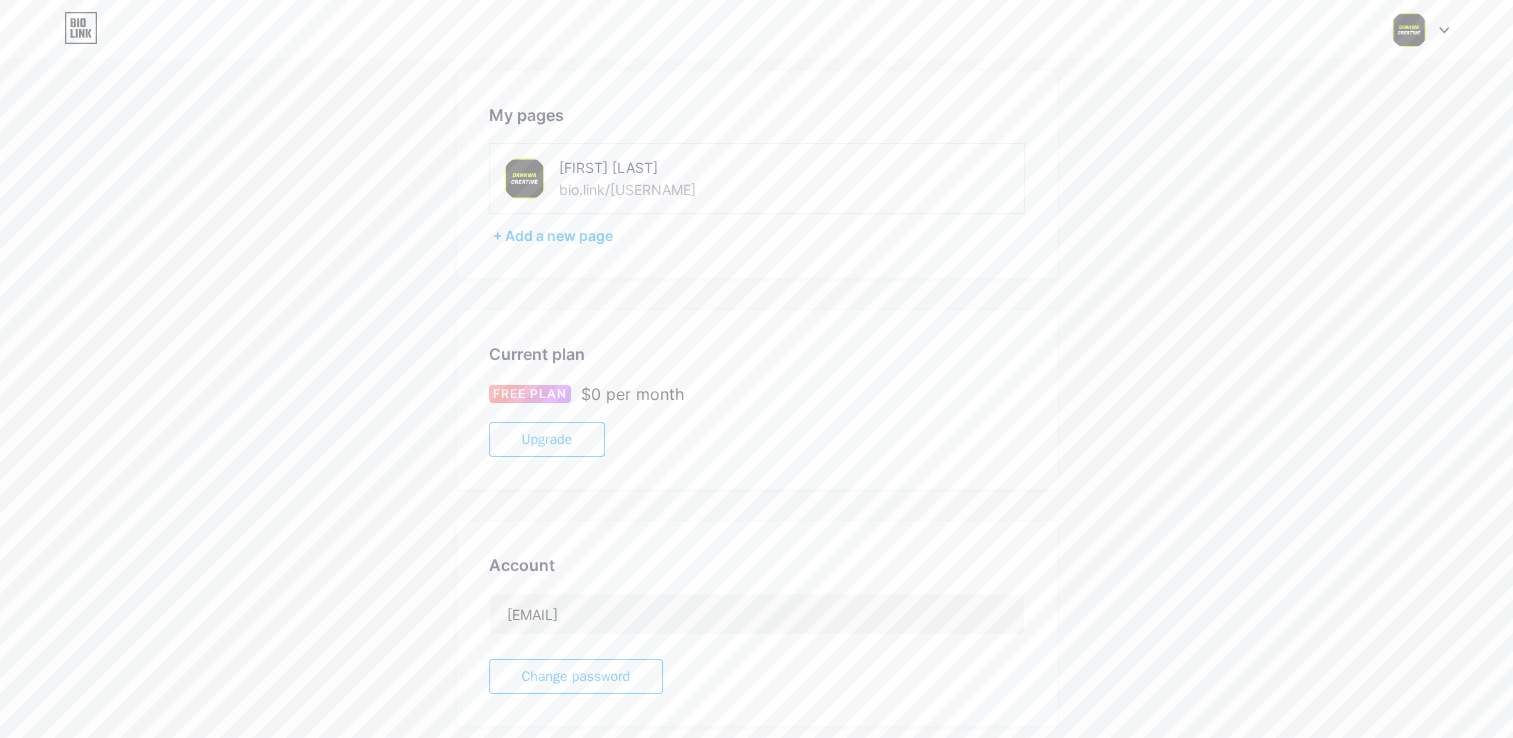 scroll, scrollTop: 0, scrollLeft: 0, axis: both 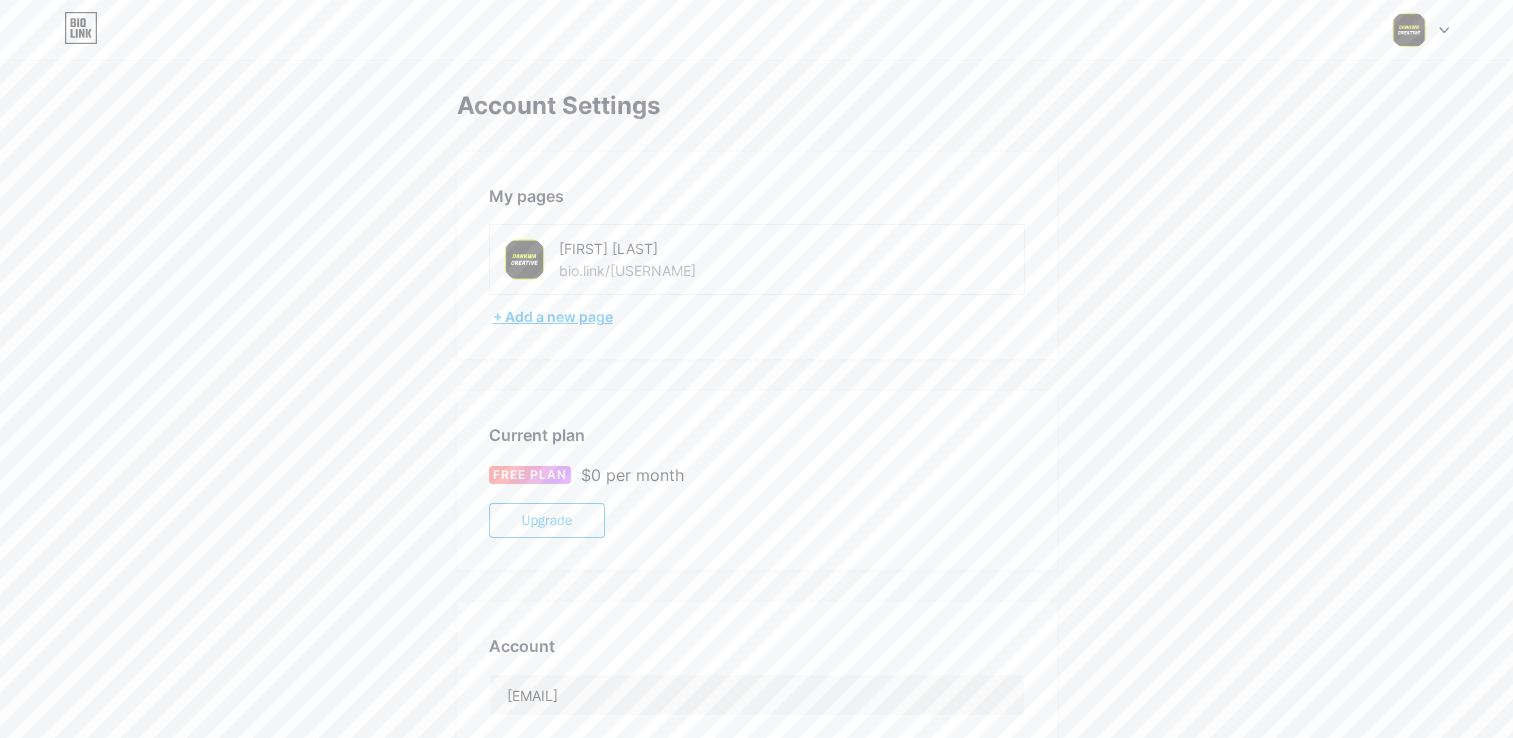 click on "+ Add a new page" at bounding box center [759, 317] 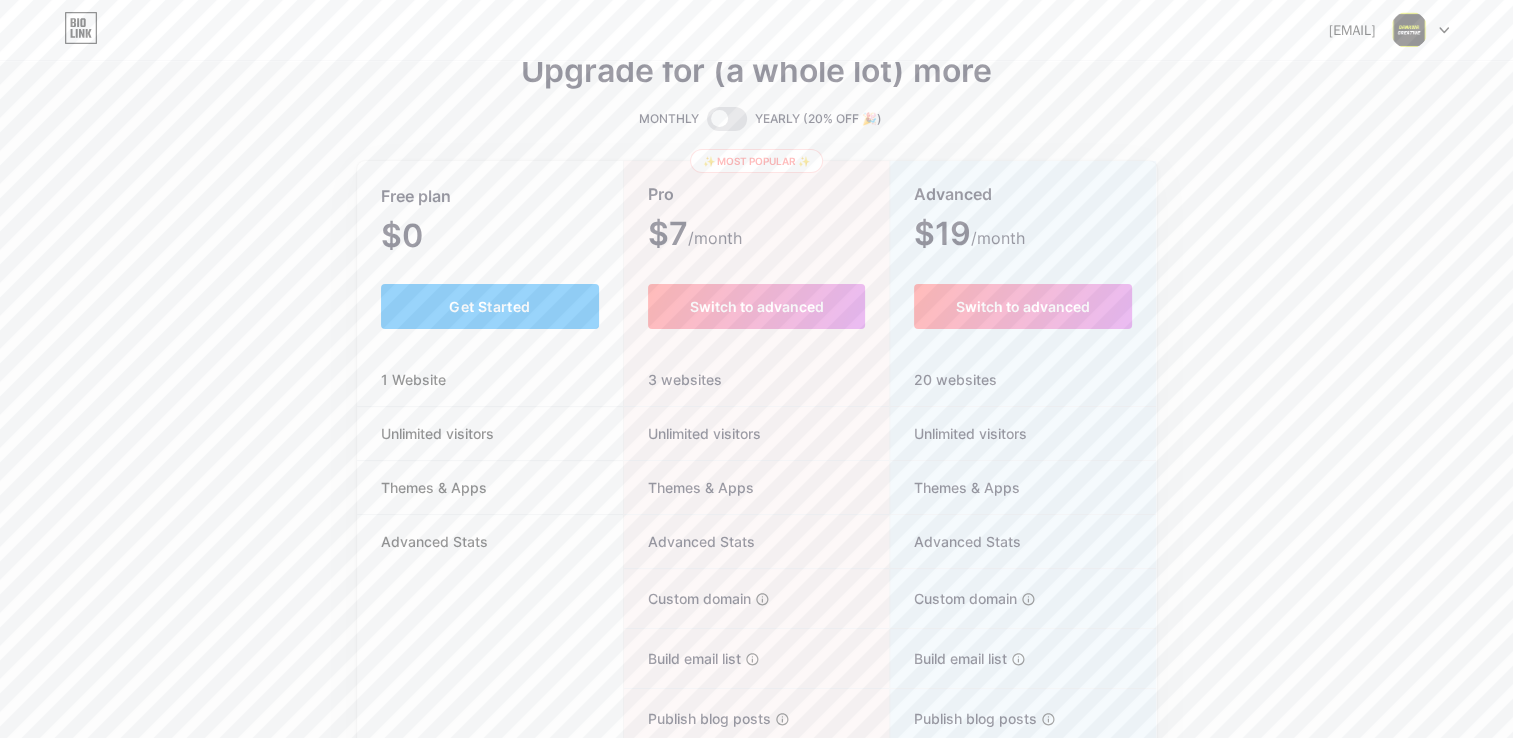 scroll, scrollTop: 0, scrollLeft: 0, axis: both 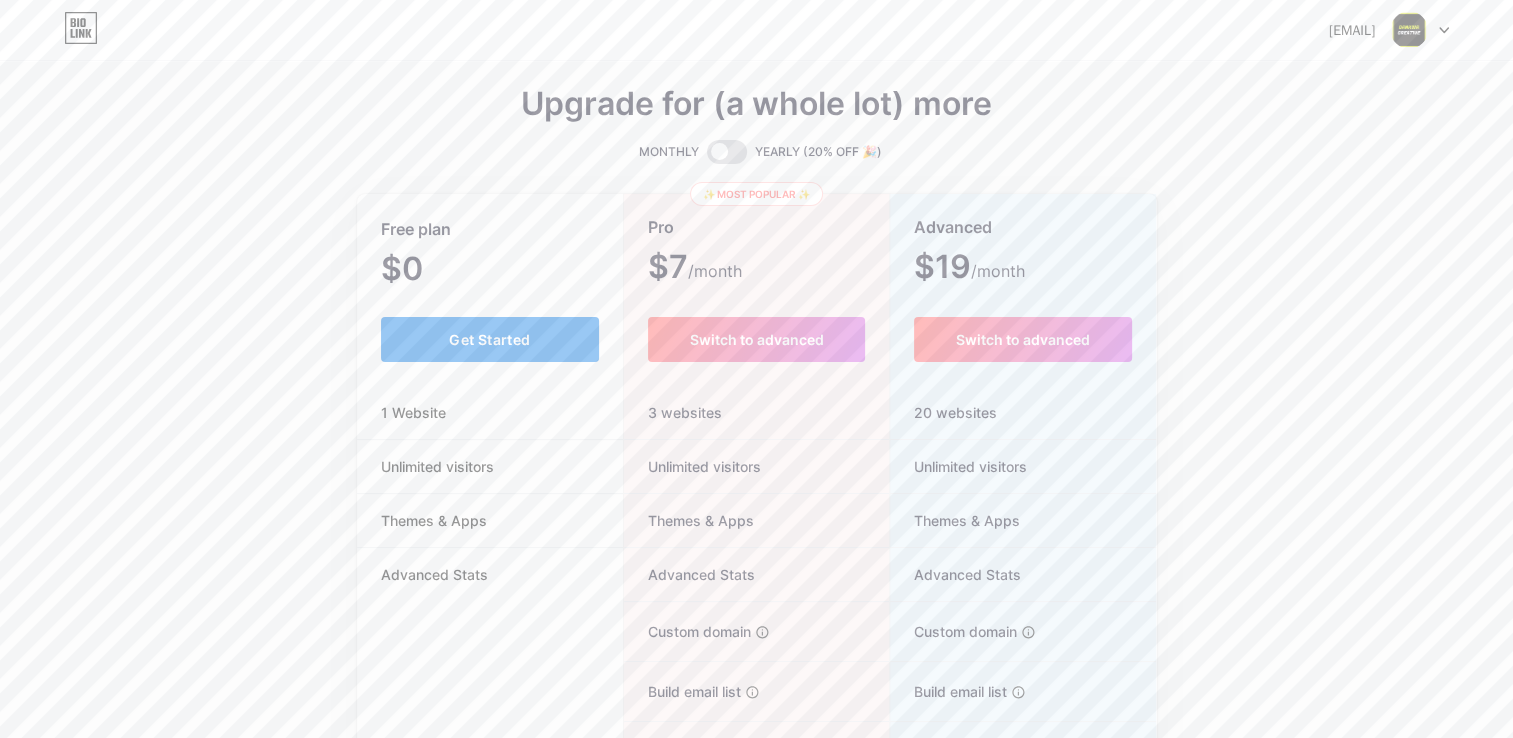 click on "Get Started" at bounding box center [489, 339] 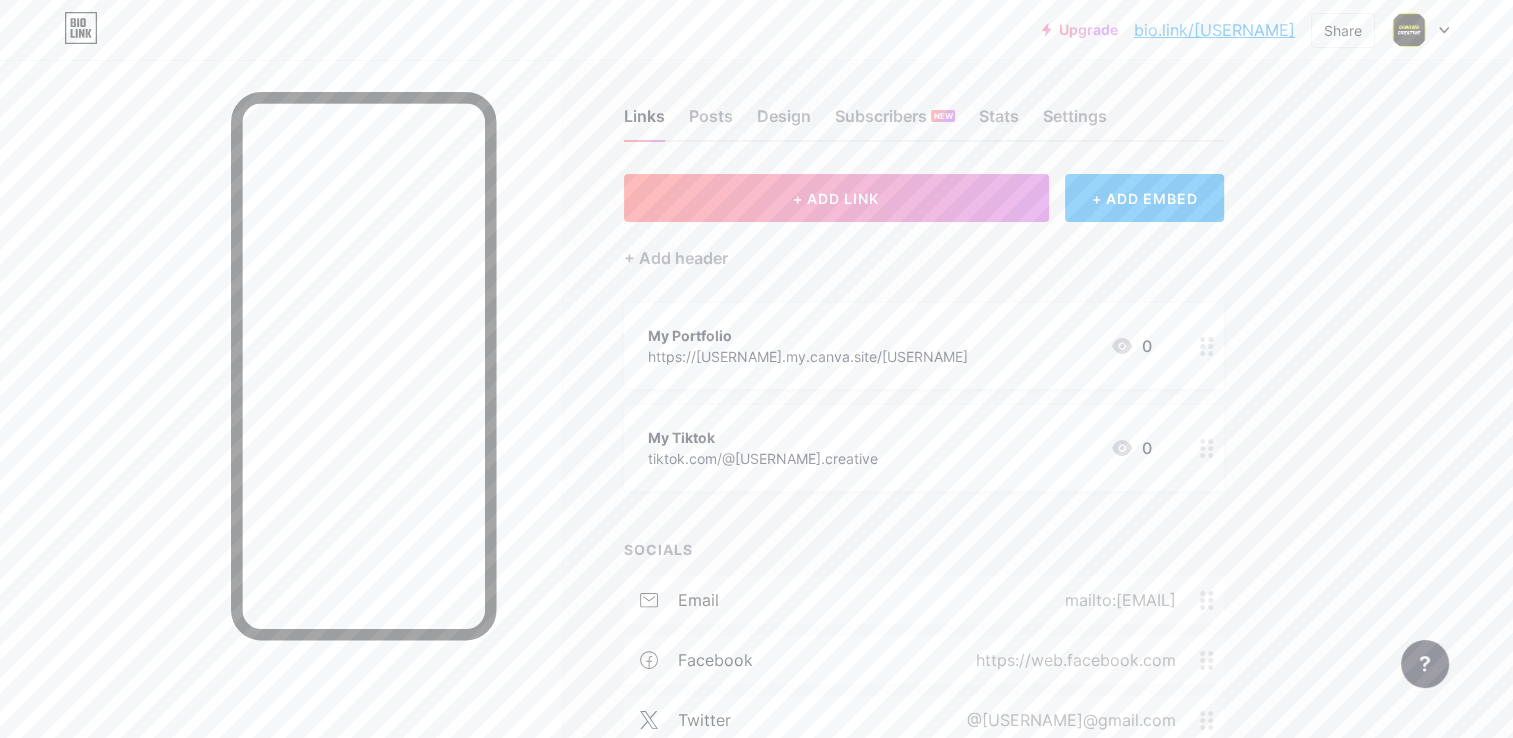 scroll, scrollTop: 0, scrollLeft: 0, axis: both 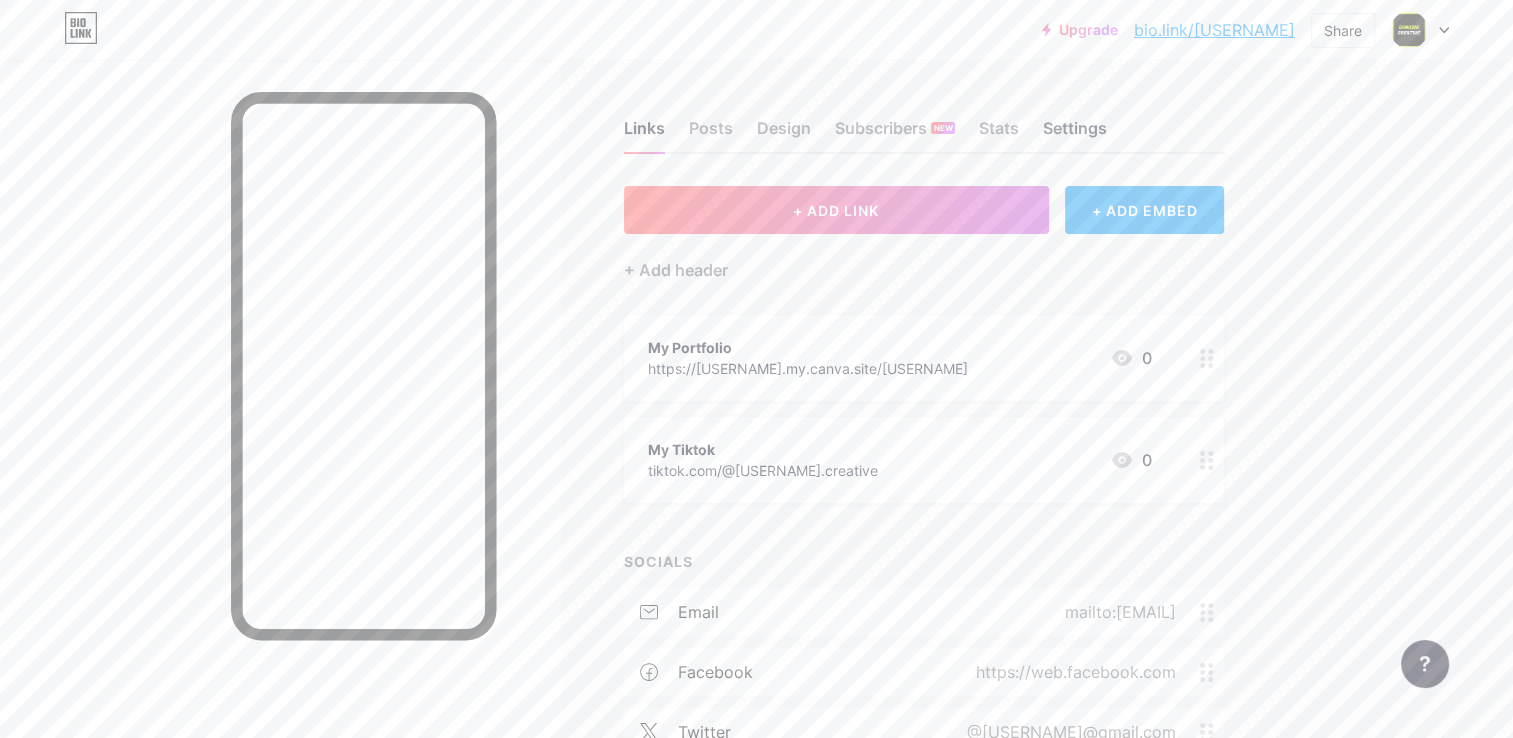 click on "Settings" at bounding box center [1075, 134] 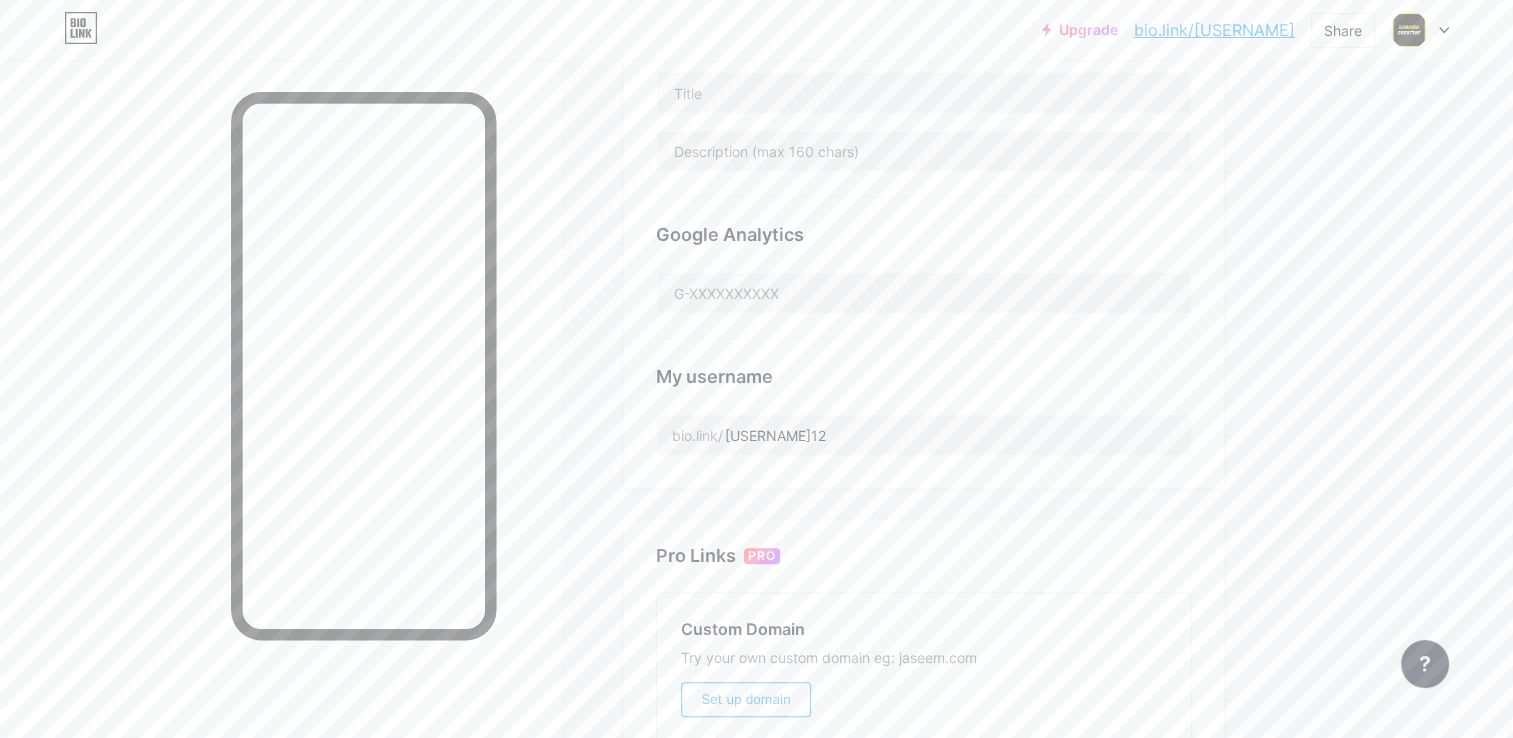 scroll, scrollTop: 499, scrollLeft: 0, axis: vertical 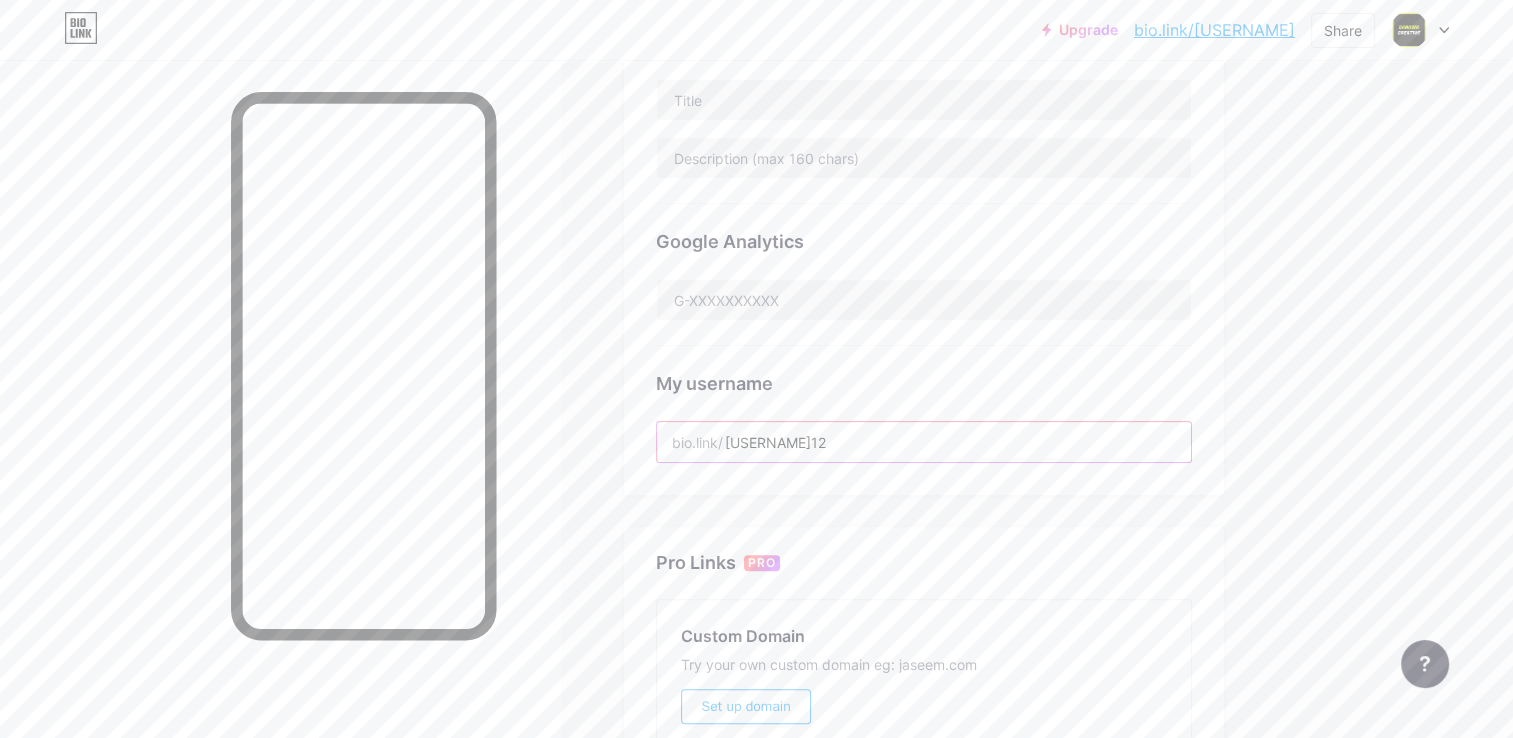 click on "[USERNAME]12" at bounding box center (924, 442) 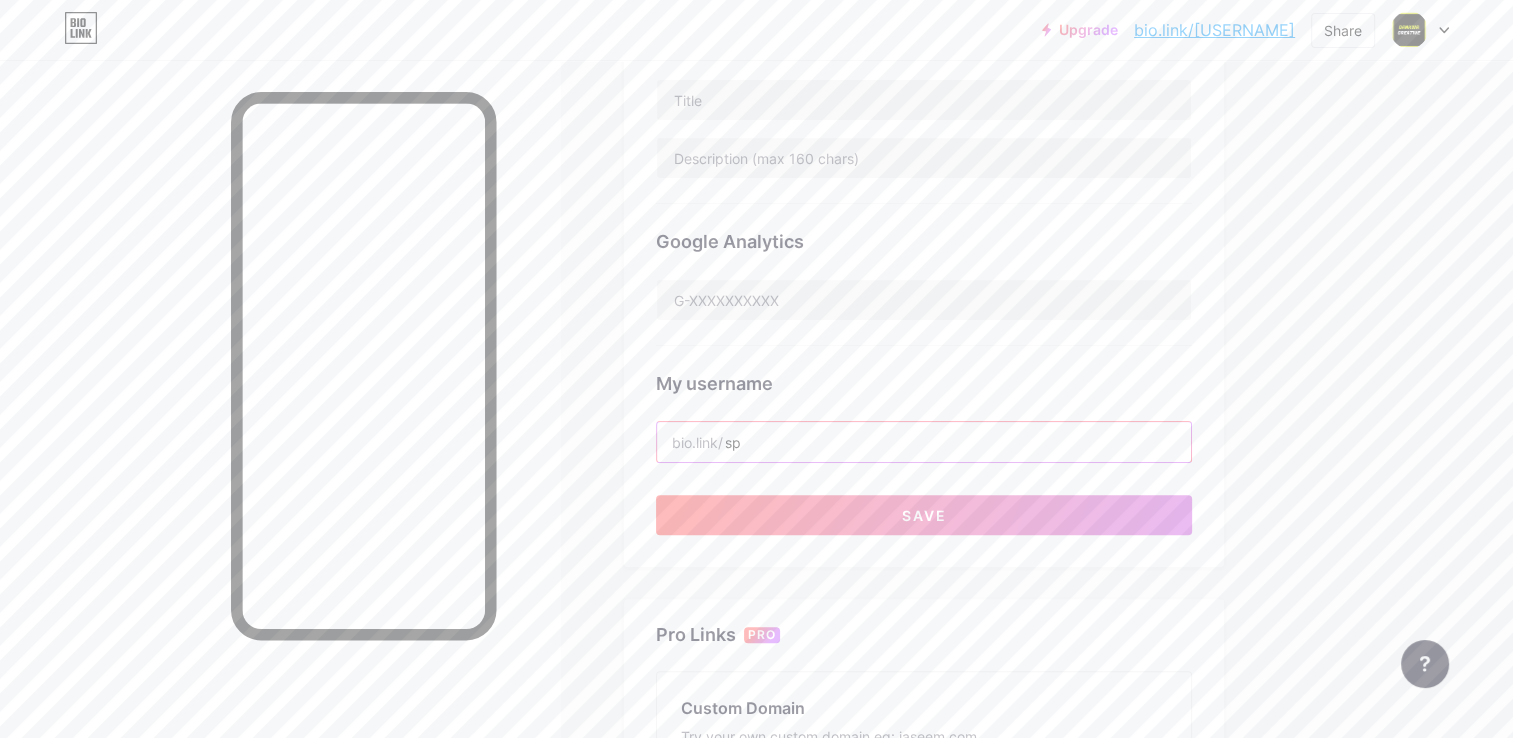 type on "s" 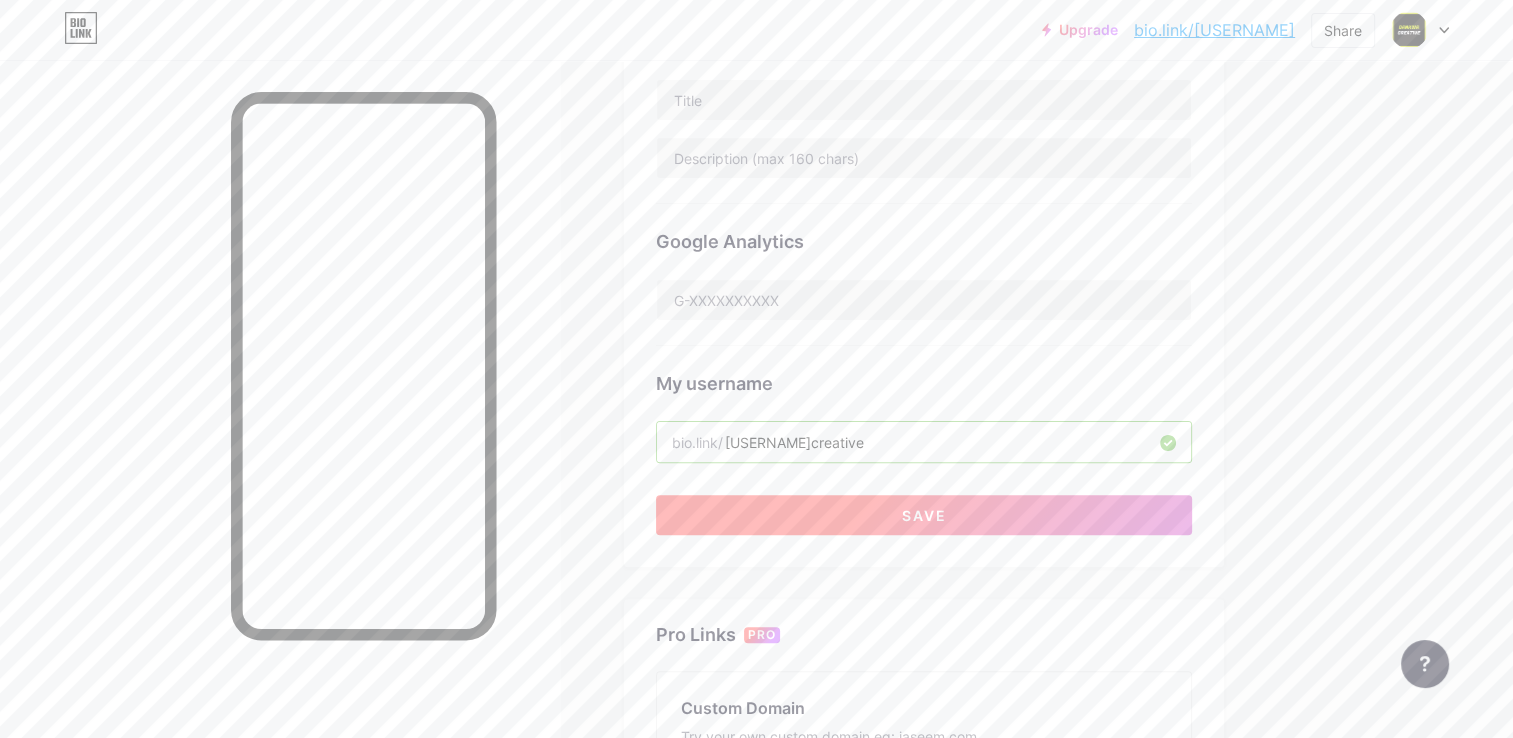 type on "[USERNAME]creative" 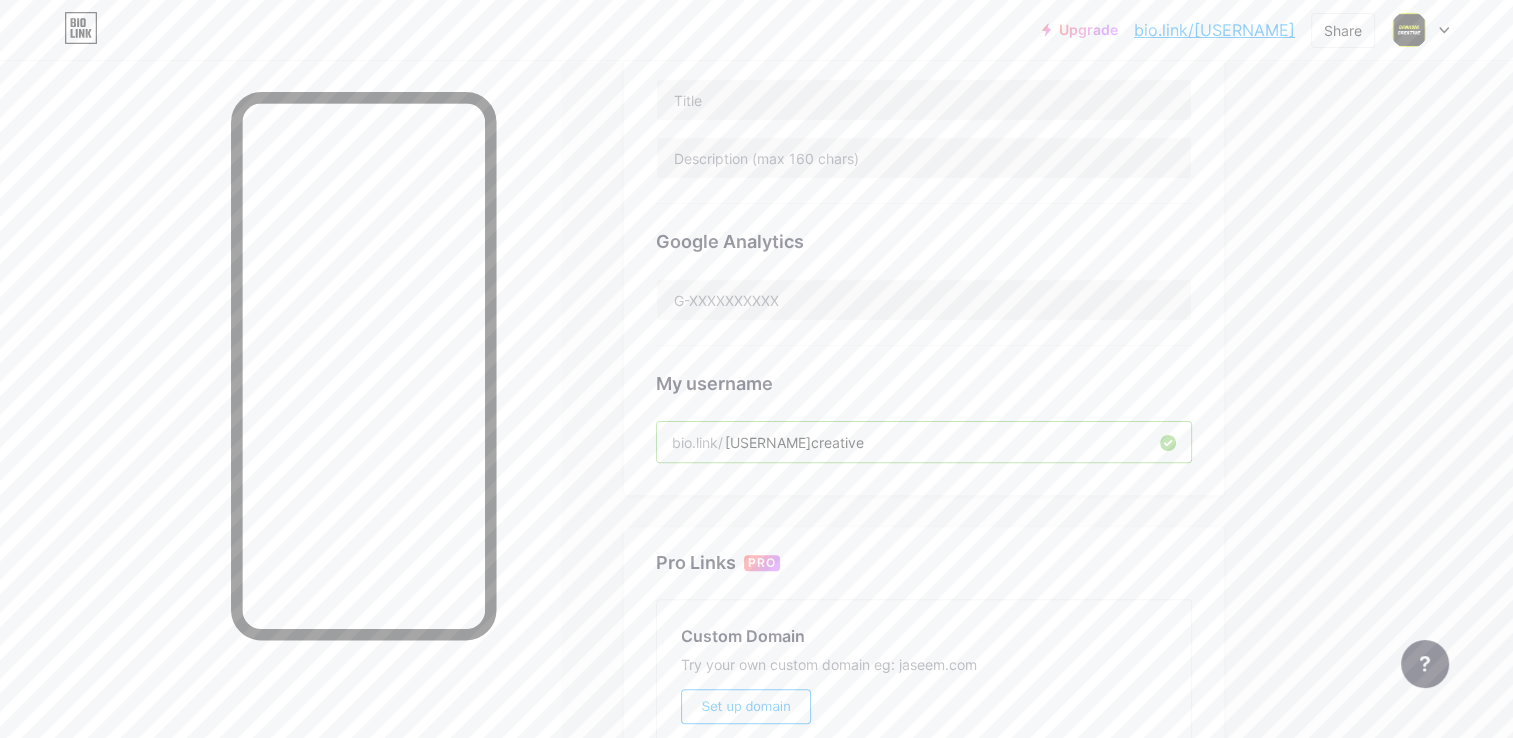 click on "bio.link/[USERNAME]" at bounding box center (1214, 30) 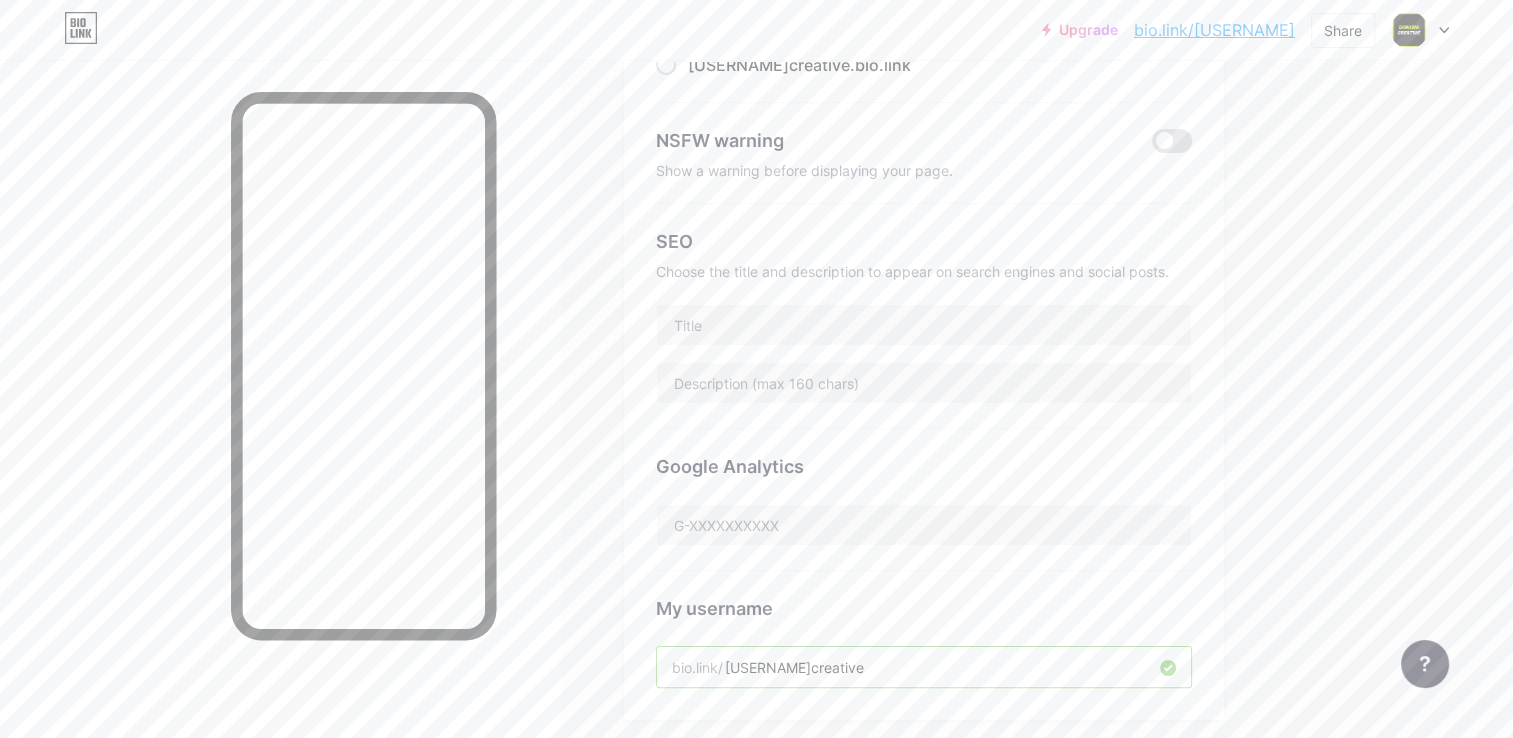 scroll, scrollTop: 276, scrollLeft: 0, axis: vertical 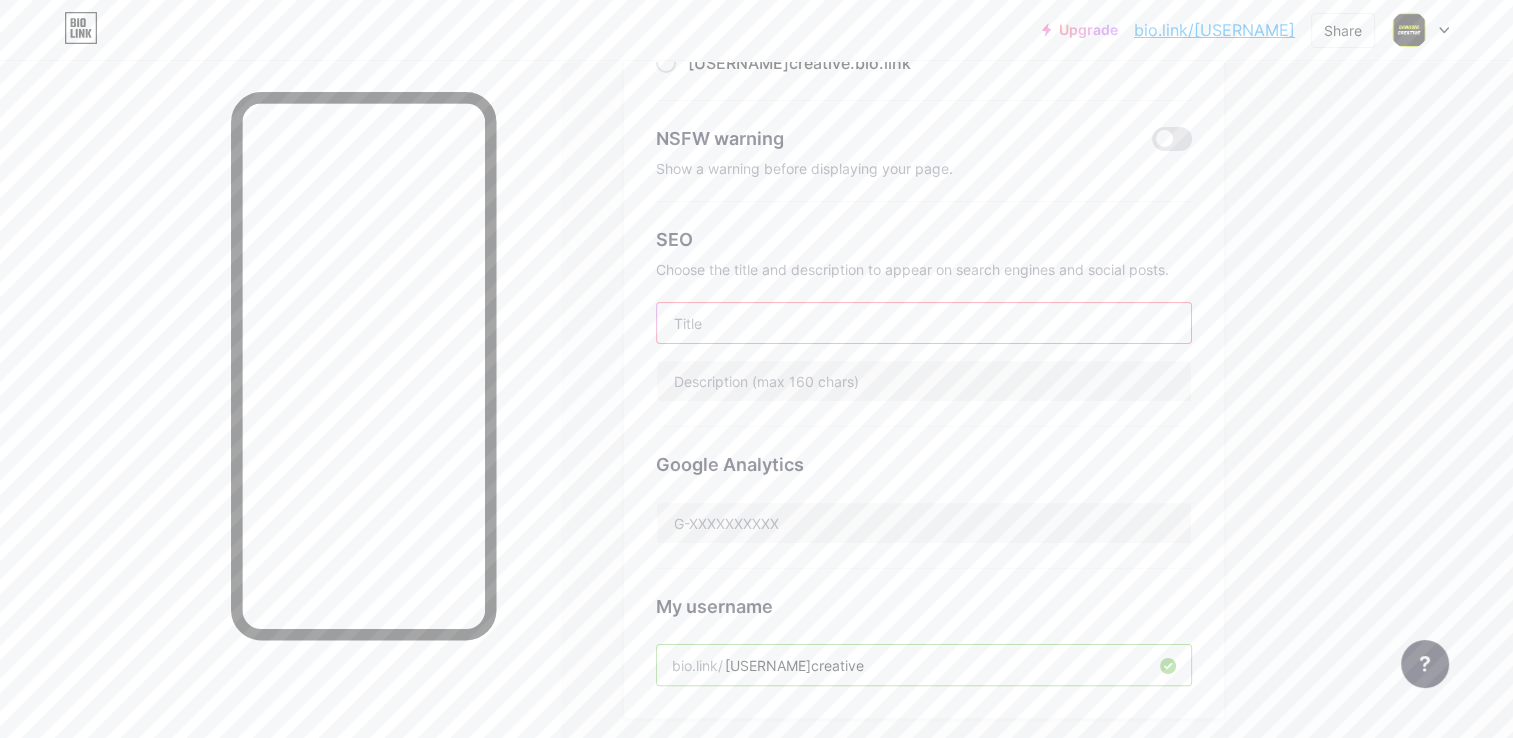 click at bounding box center [924, 323] 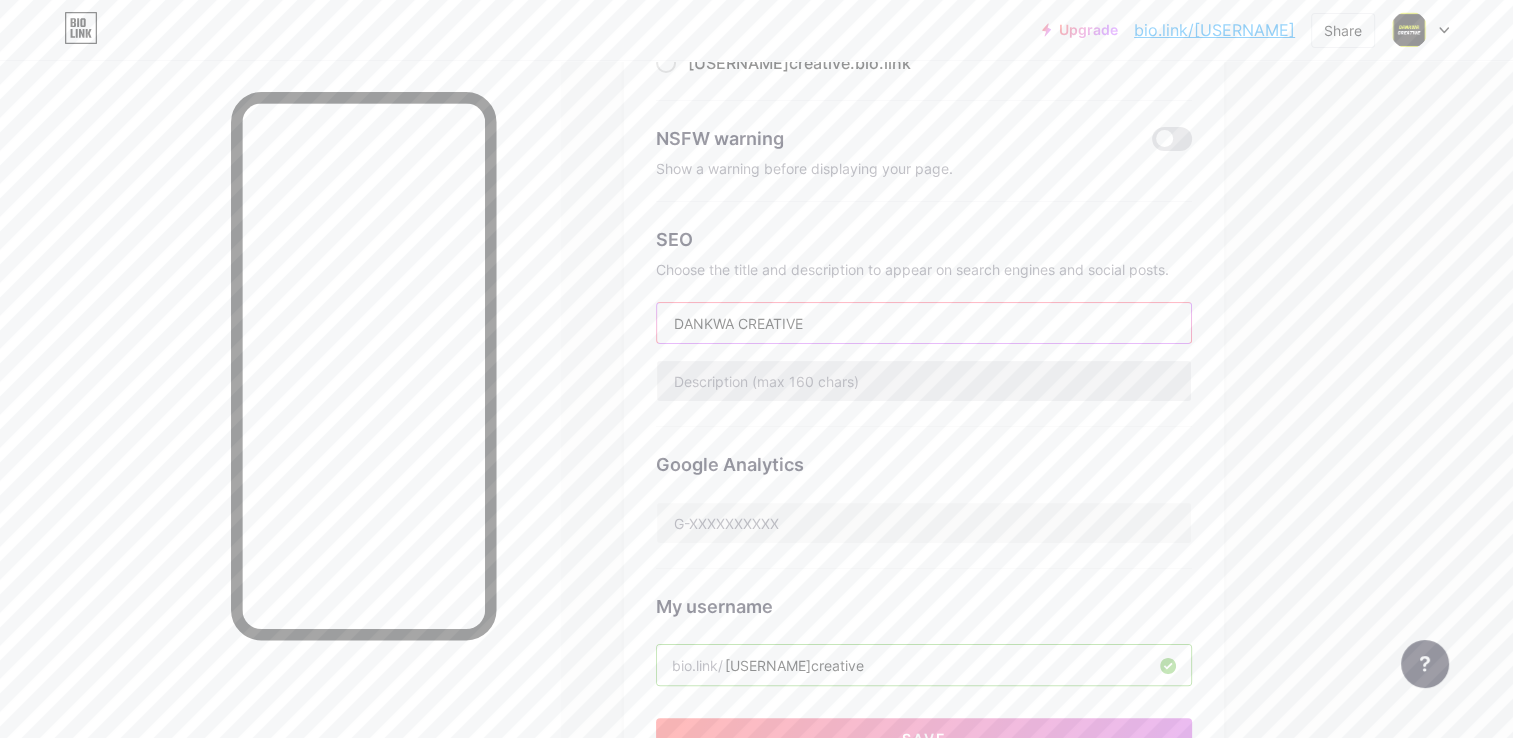 type on "DANKWA CREATIVE" 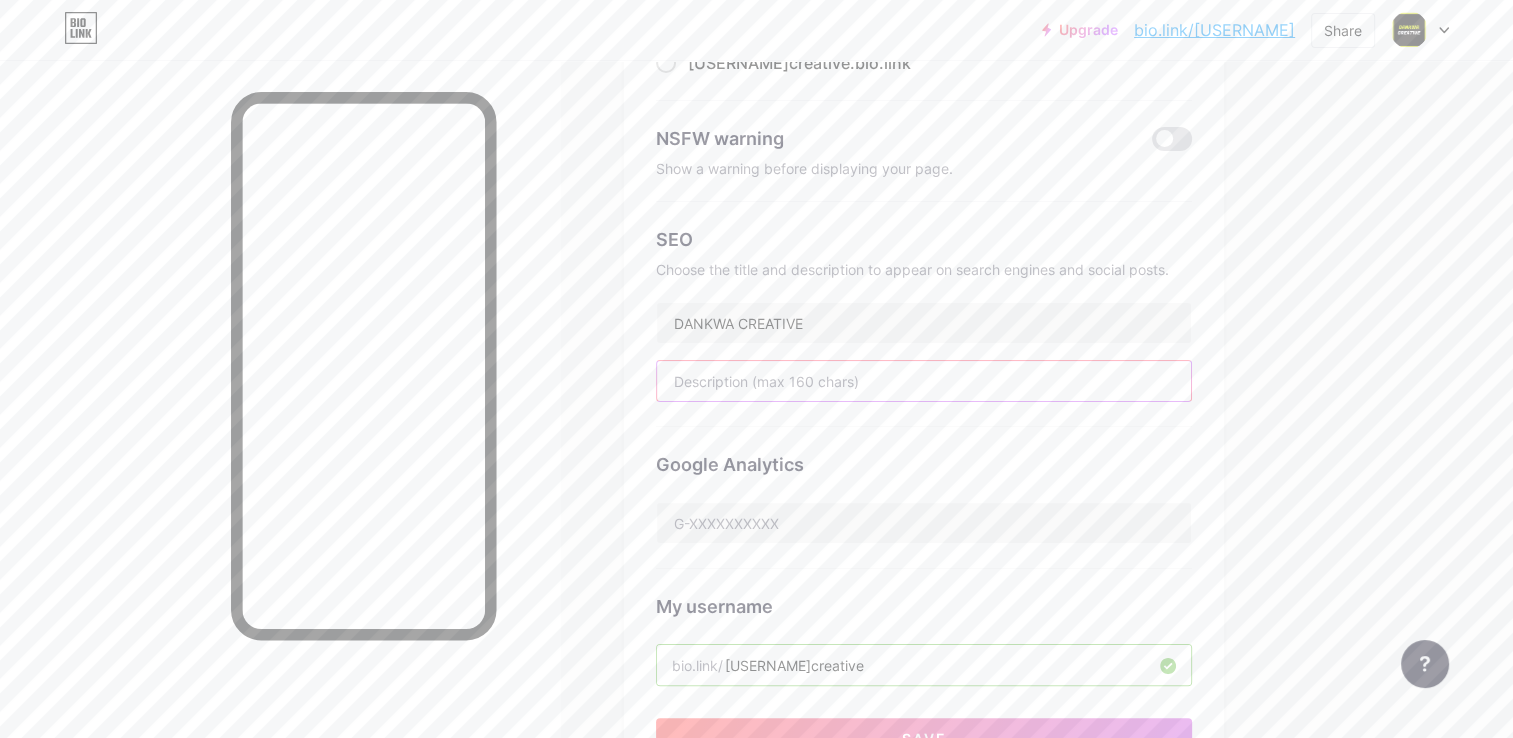 click at bounding box center (924, 381) 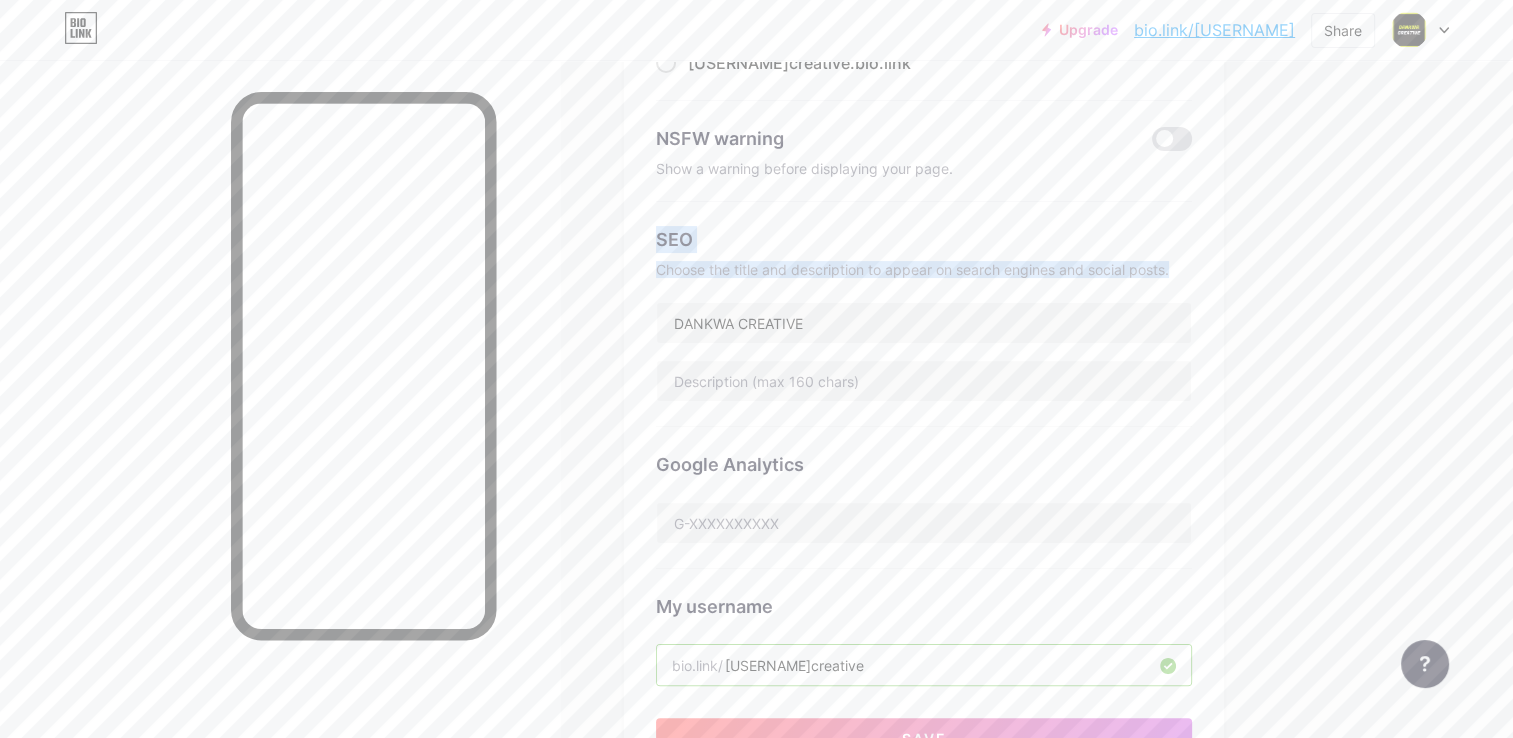 drag, startPoint x: 653, startPoint y: 232, endPoint x: 1198, endPoint y: 267, distance: 546.1227 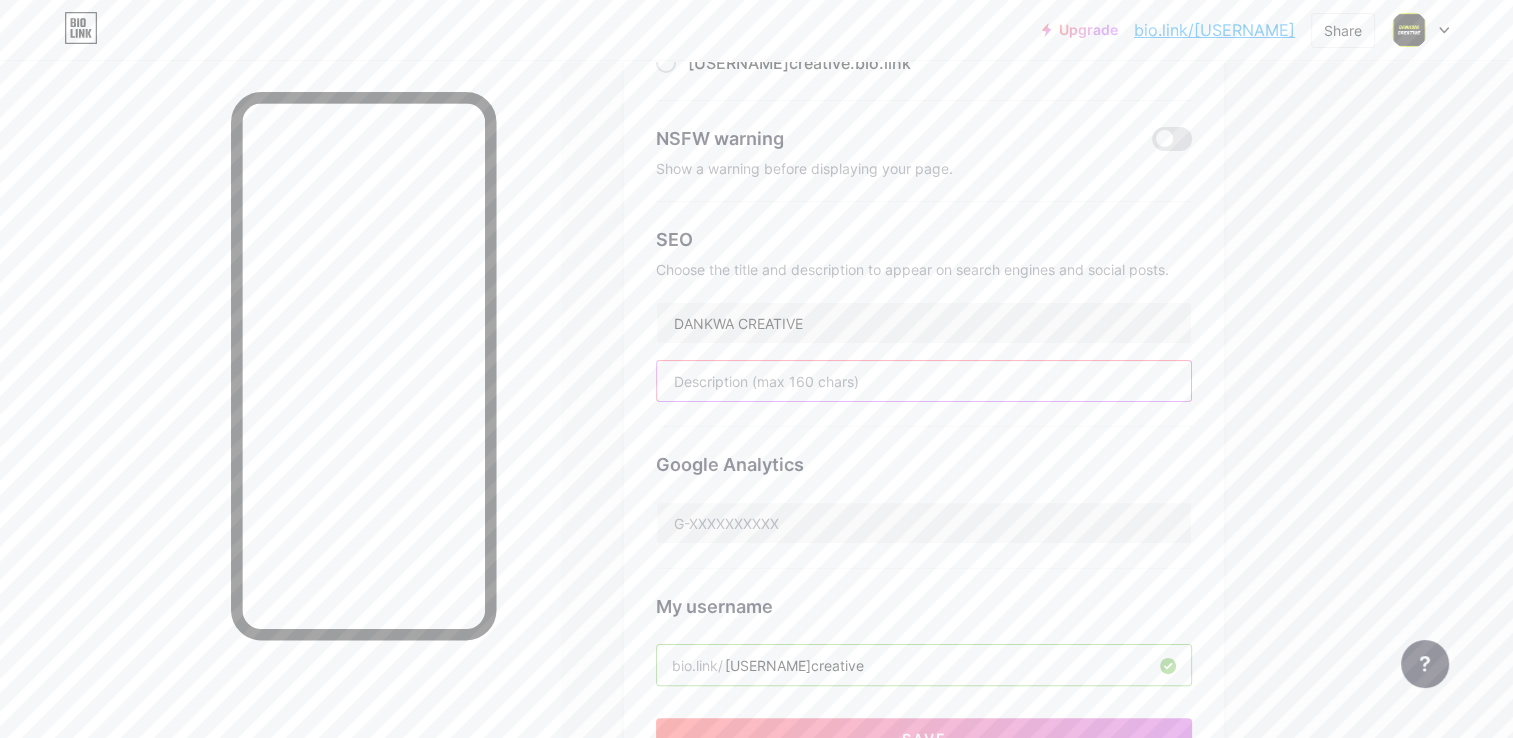 click at bounding box center (924, 381) 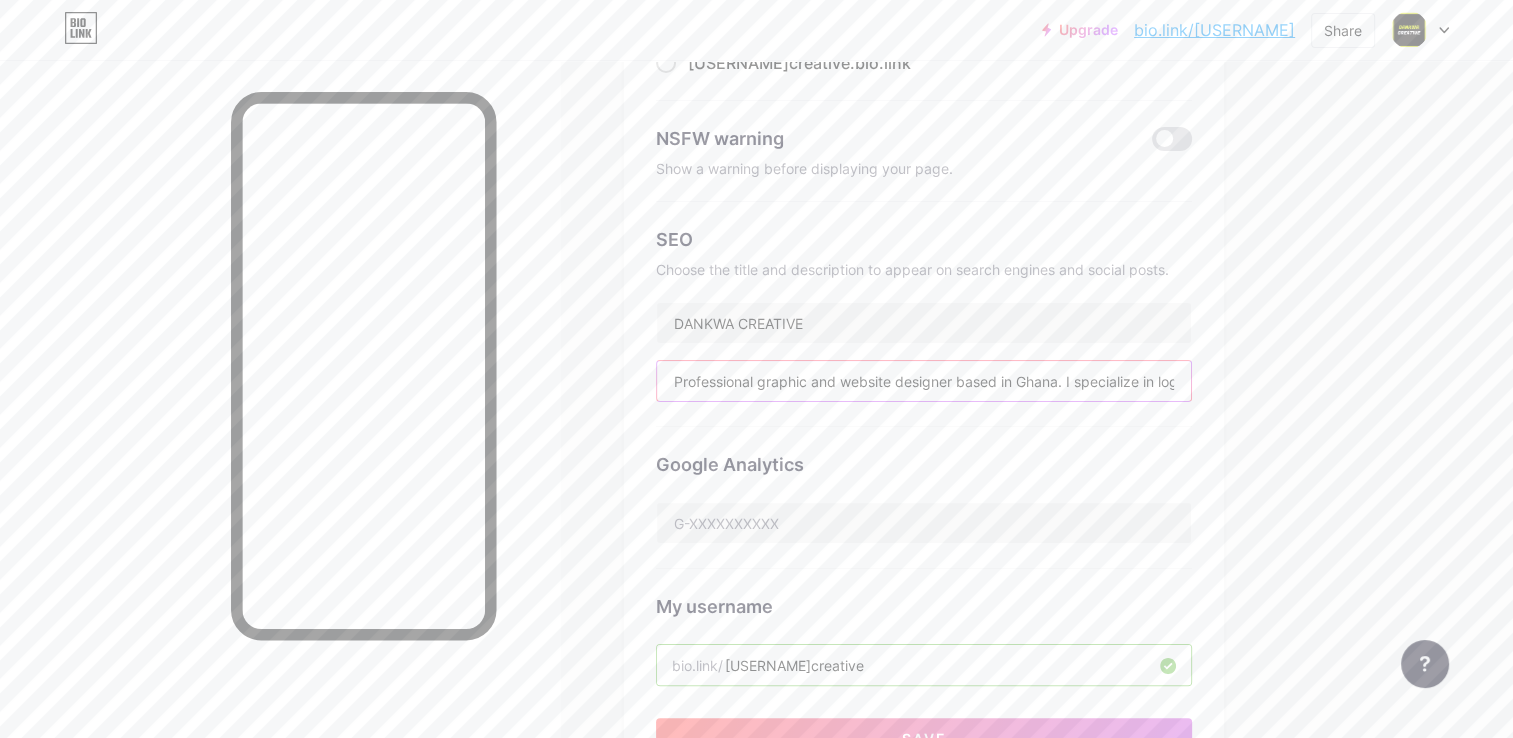 scroll, scrollTop: 0, scrollLeft: 549, axis: horizontal 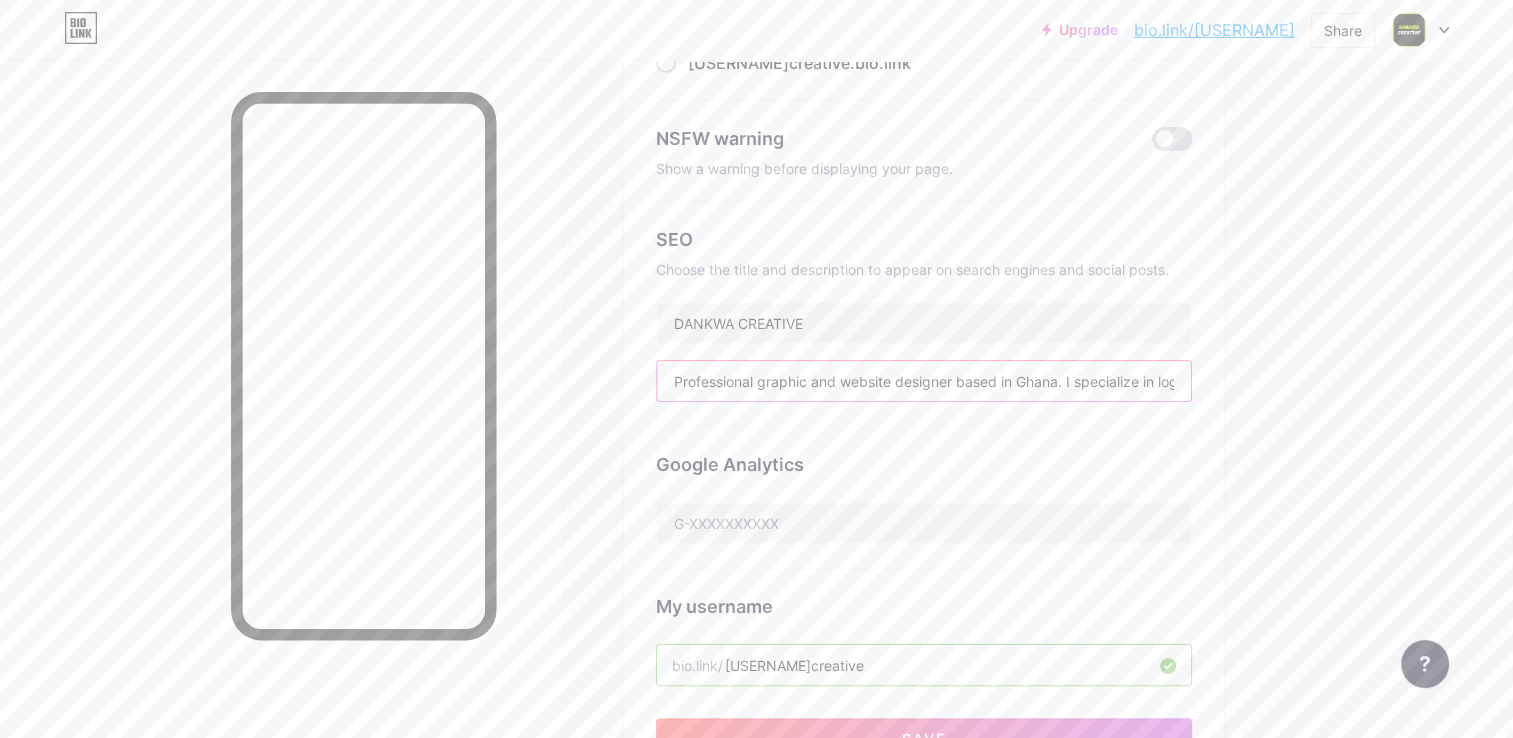 paste on "Graphic & Website Designer in Ghana. I create logos, branding, websites, and digital designs to help businesses stand out." 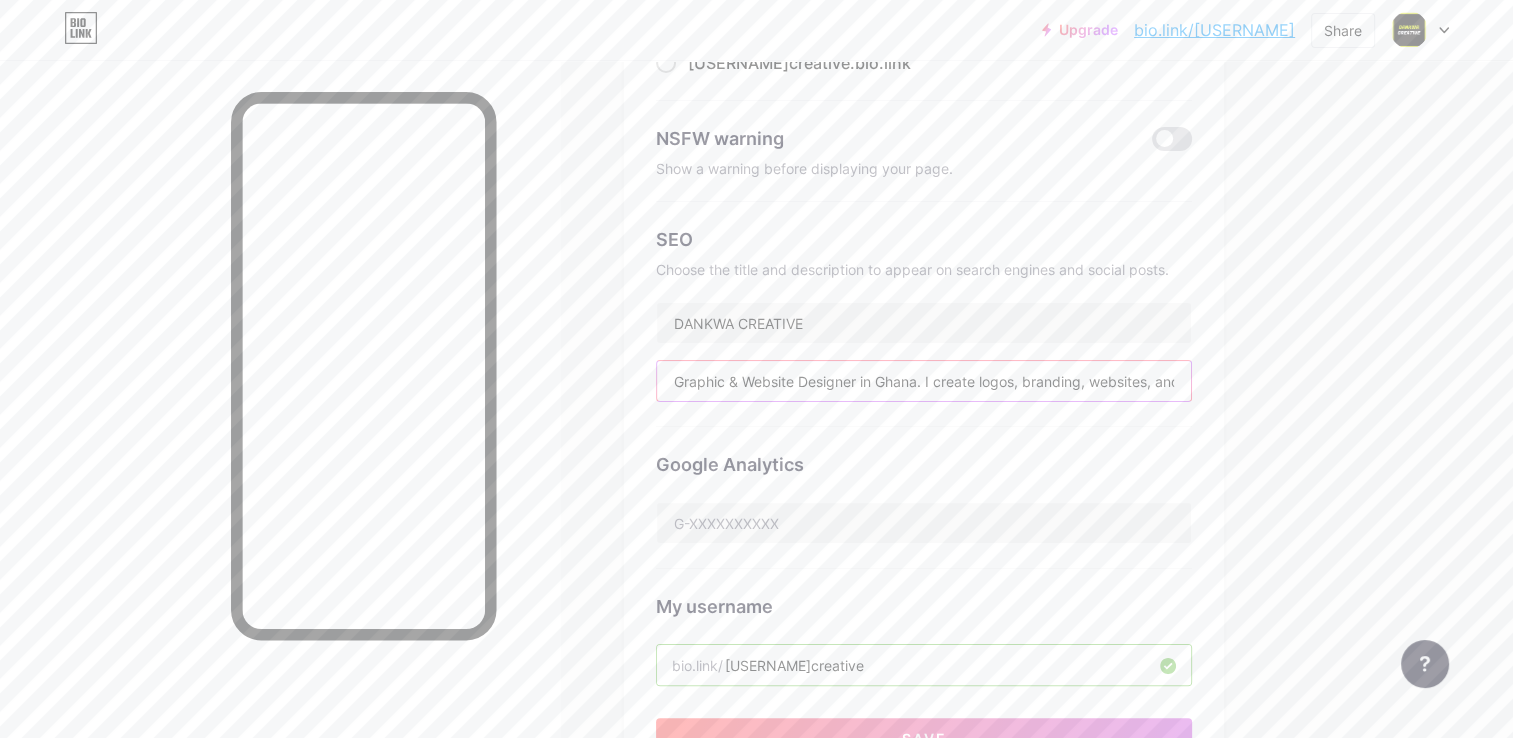 scroll, scrollTop: 0, scrollLeft: 306, axis: horizontal 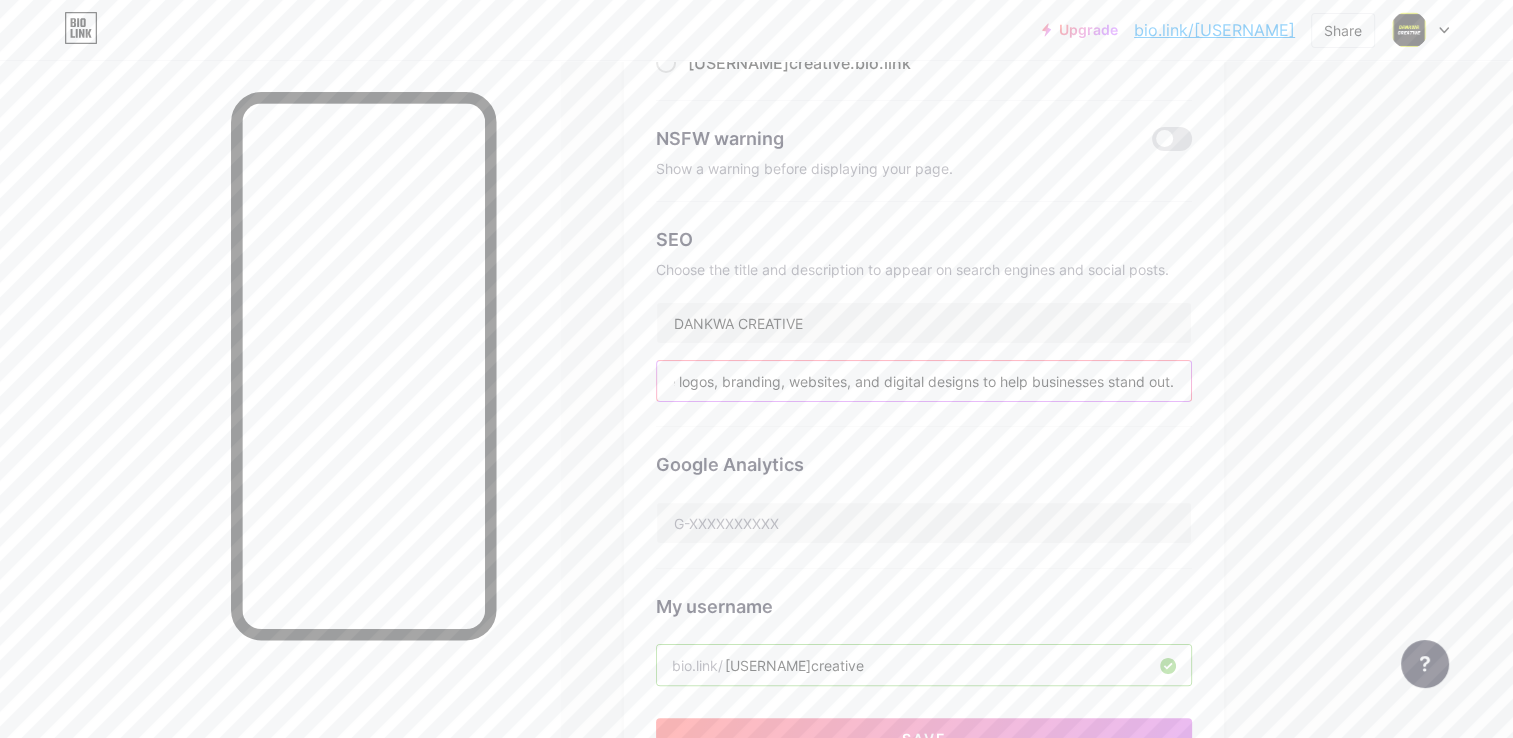 click on "Graphic & Website Designer in Ghana. I create logos, branding, websites, and digital designs to help businesses stand out." at bounding box center [924, 381] 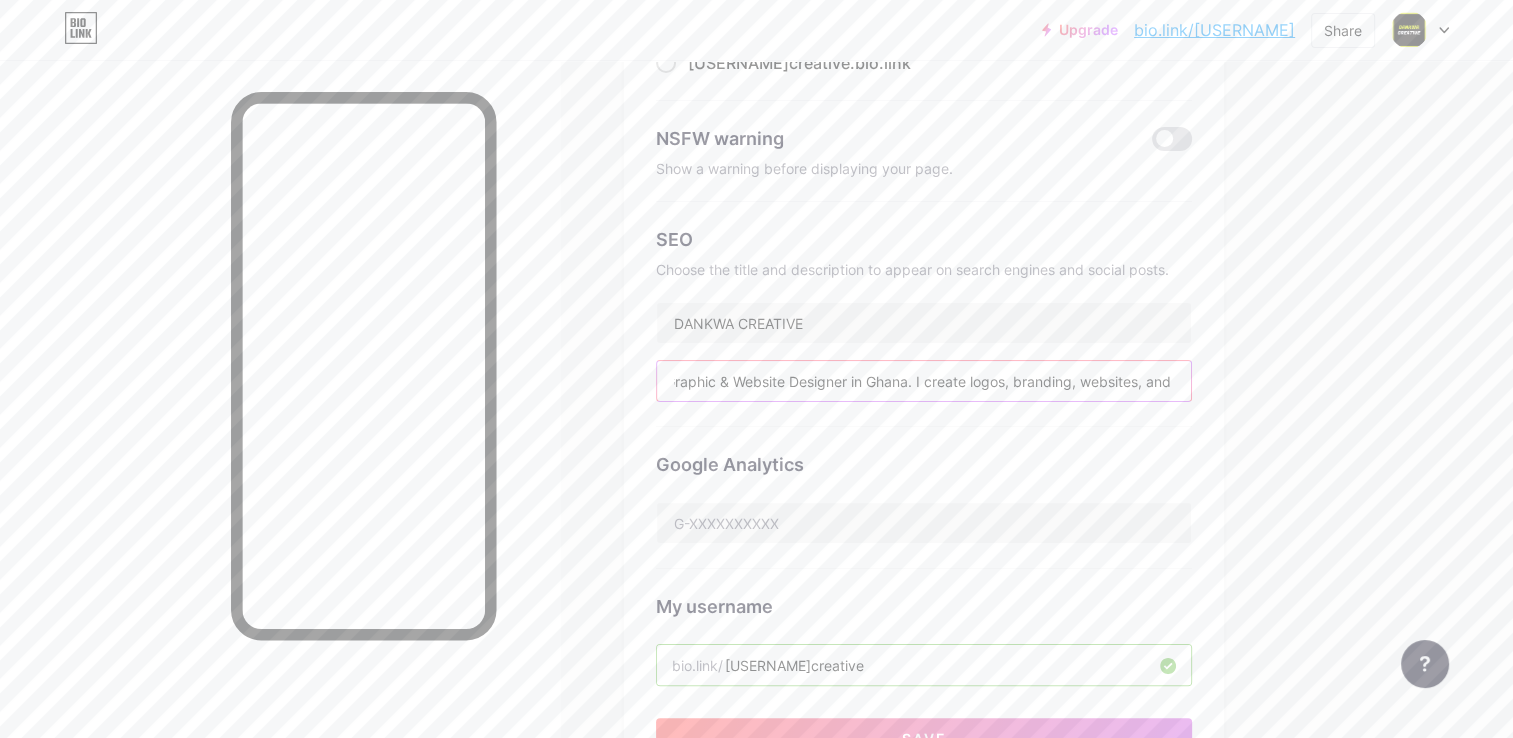 scroll, scrollTop: 0, scrollLeft: 0, axis: both 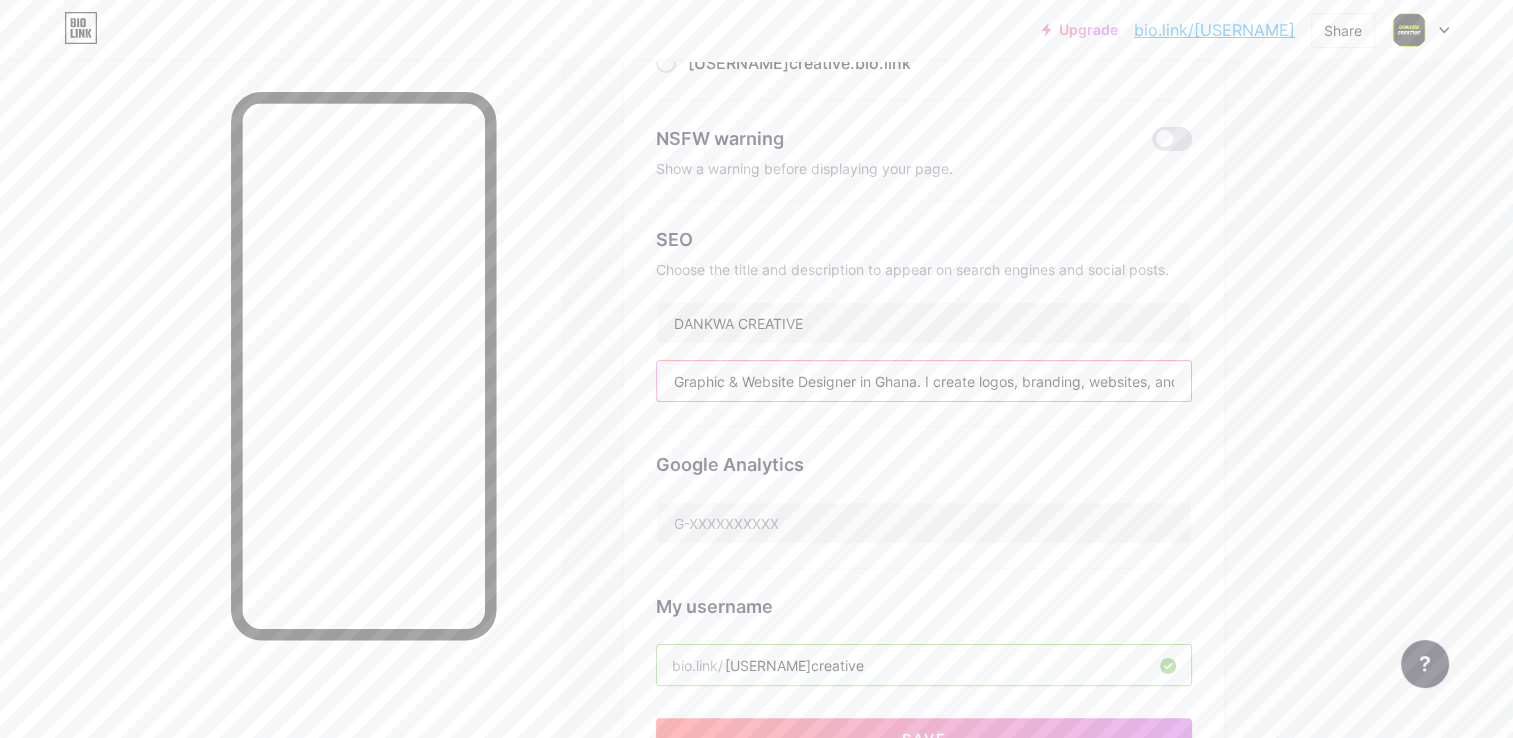 drag, startPoint x: 673, startPoint y: 379, endPoint x: 975, endPoint y: 374, distance: 302.04138 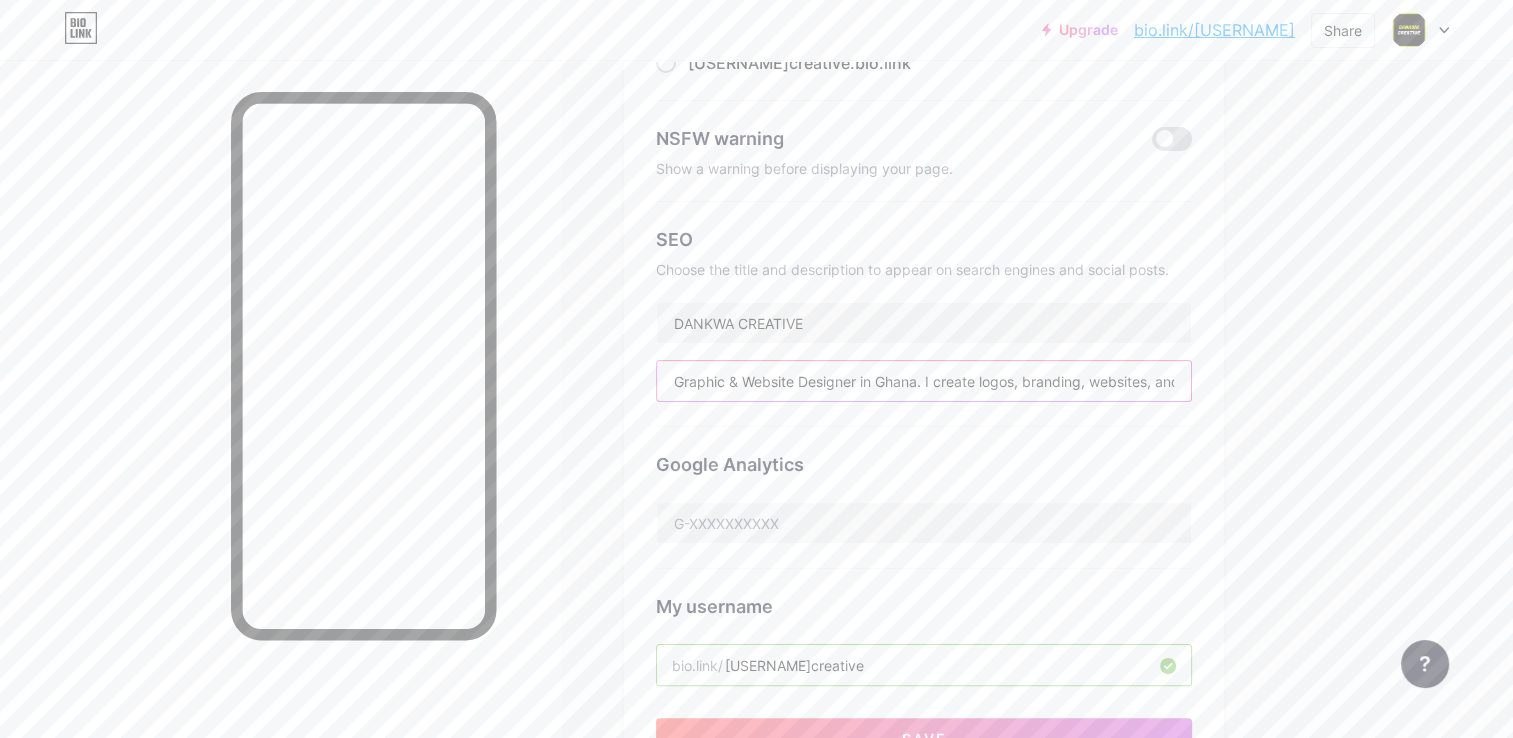 click on "Graphic & Website Designer in Ghana. I create logos, branding, websites, and digital designs to help businesses stand out." at bounding box center (924, 381) 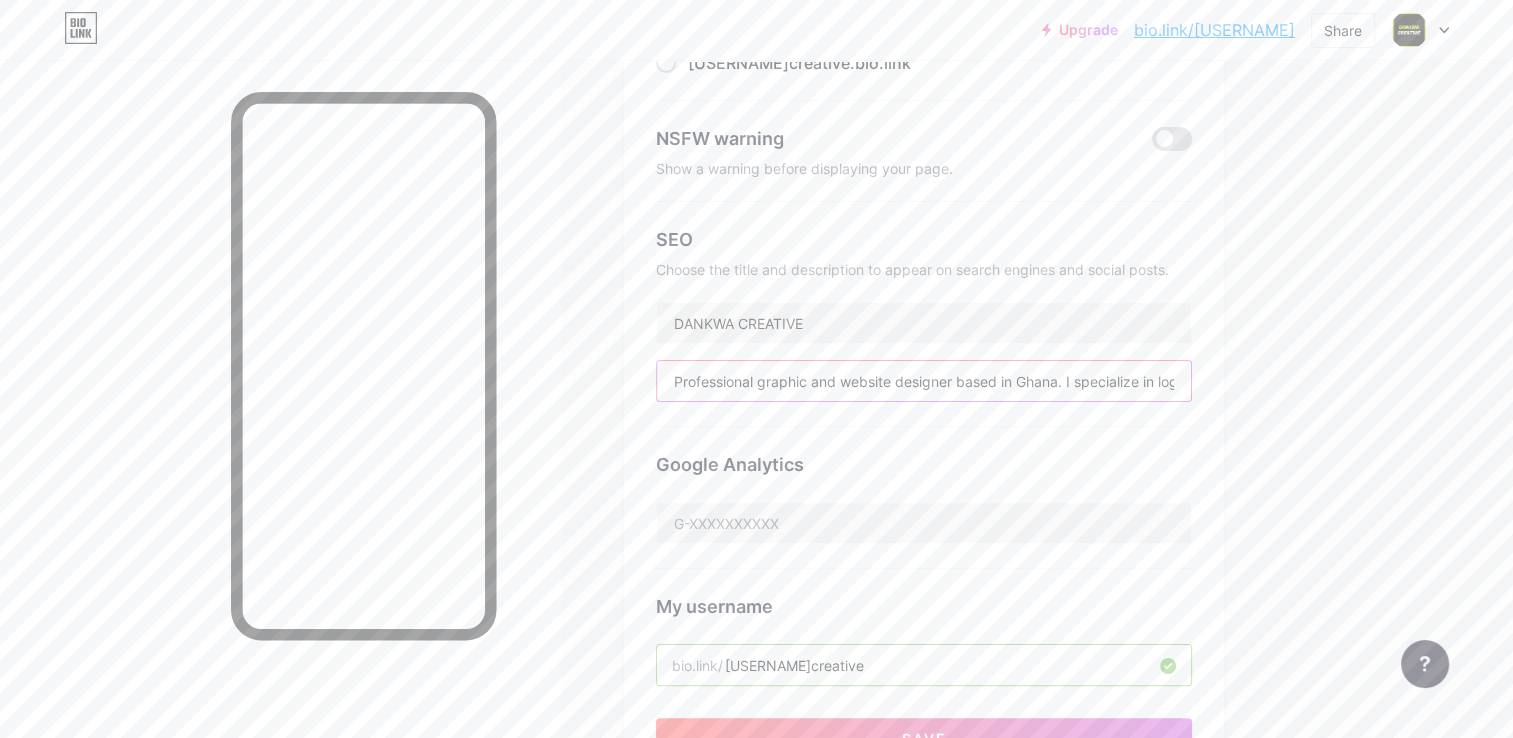 click on "Professional graphic and website designer based in Ghana. I specialize in logos, branding, websites, and digital designs to help businesses stand out." at bounding box center (924, 381) 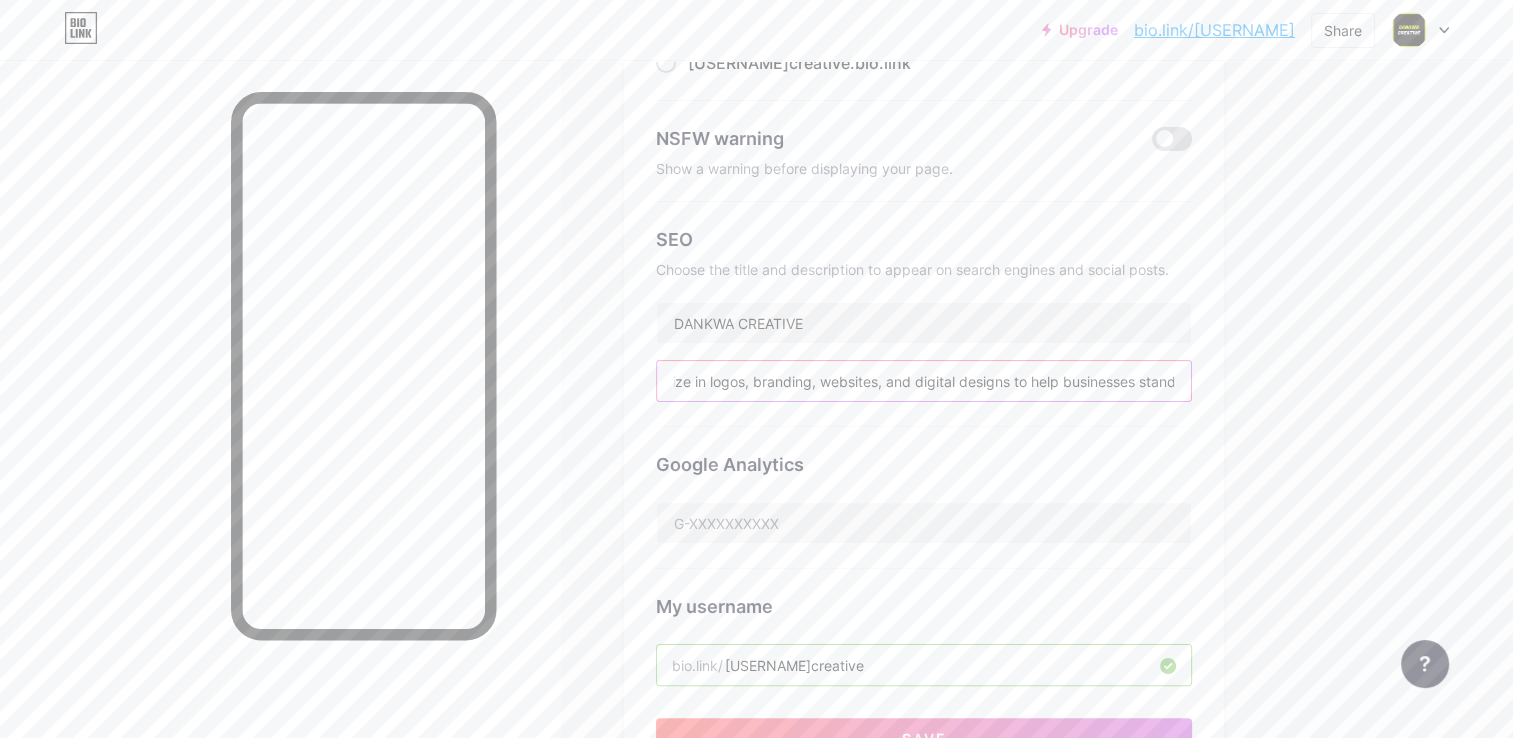 scroll, scrollTop: 0, scrollLeft: 485, axis: horizontal 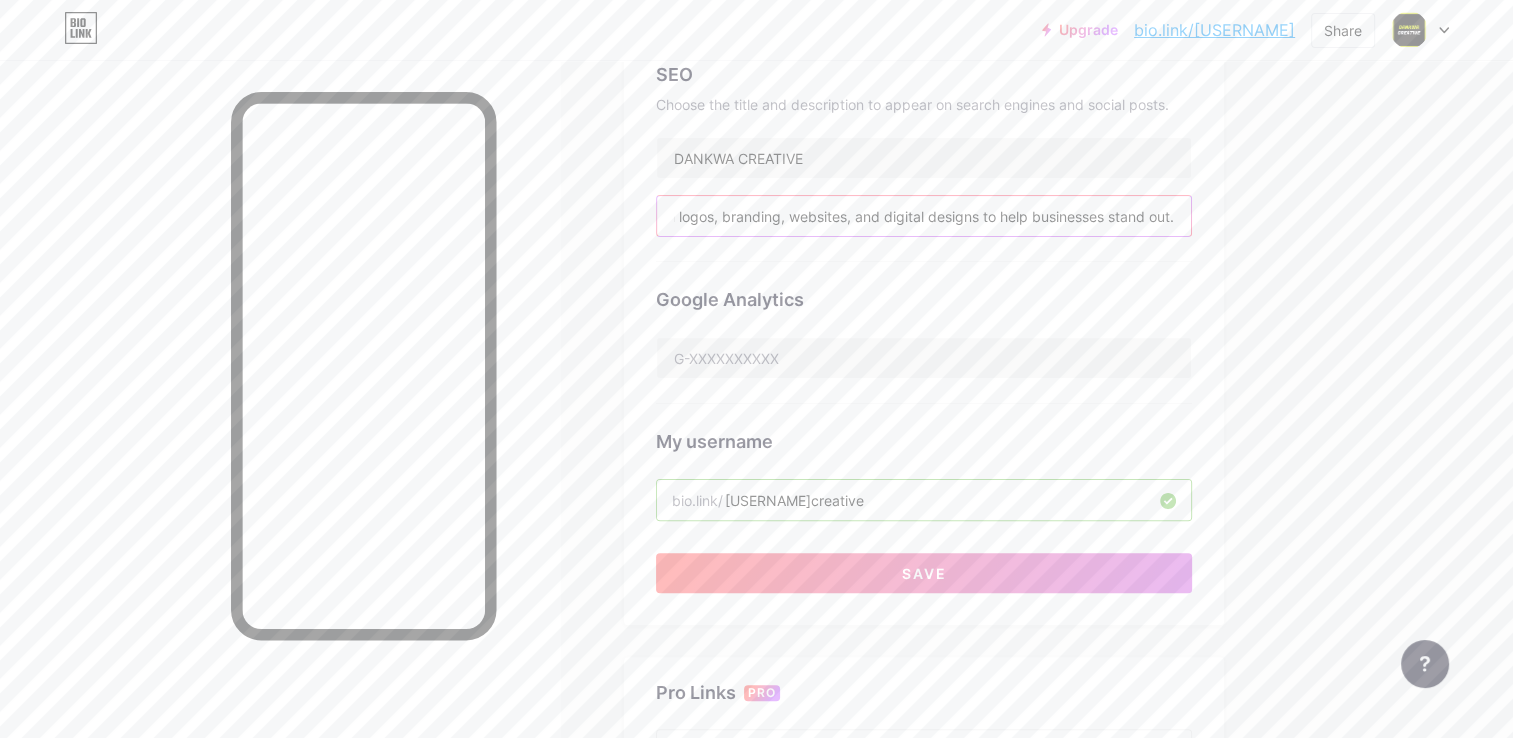 type on "Professional graphic and website designer based in Ghana. I specialize in logos, branding, websites, and digital designs to help businesses stand out." 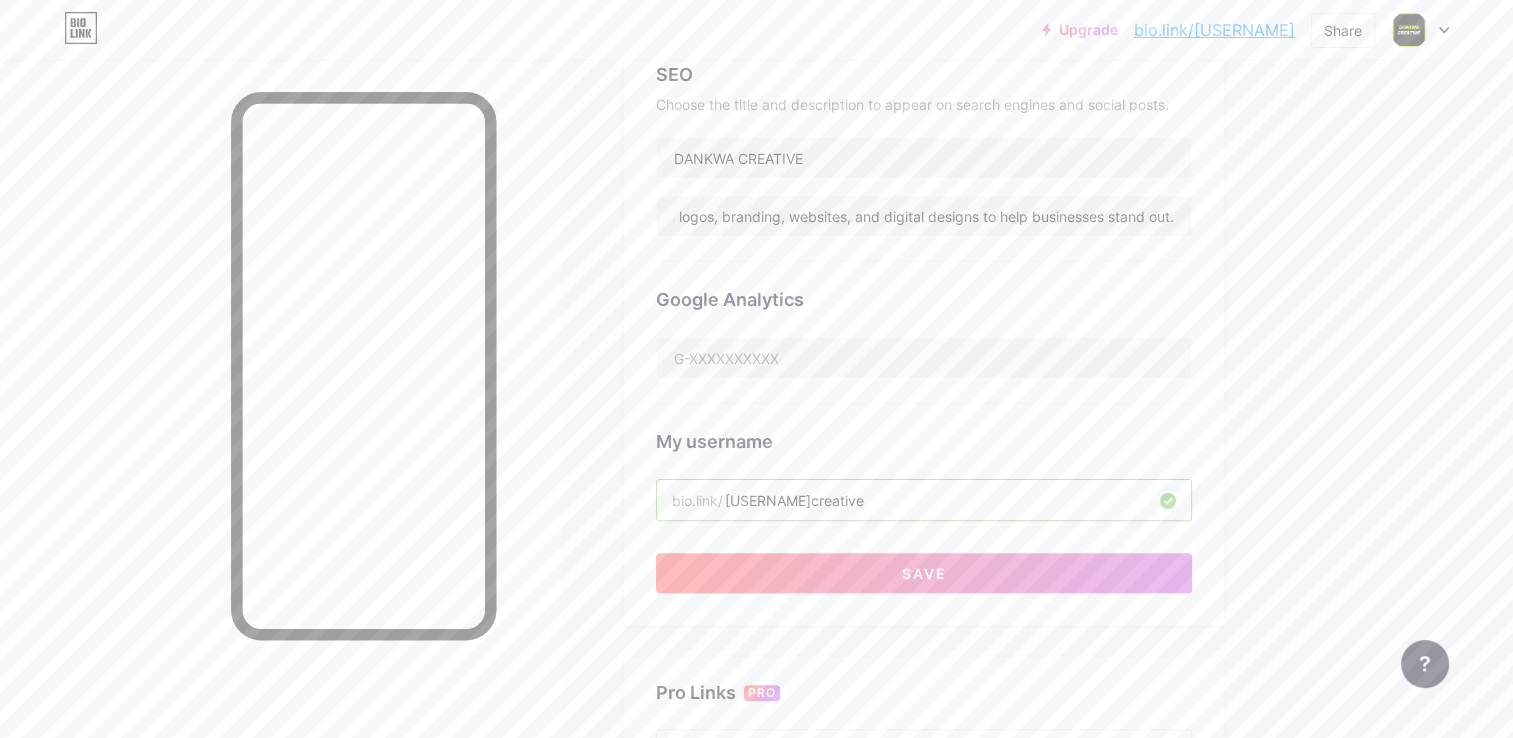 scroll, scrollTop: 0, scrollLeft: 0, axis: both 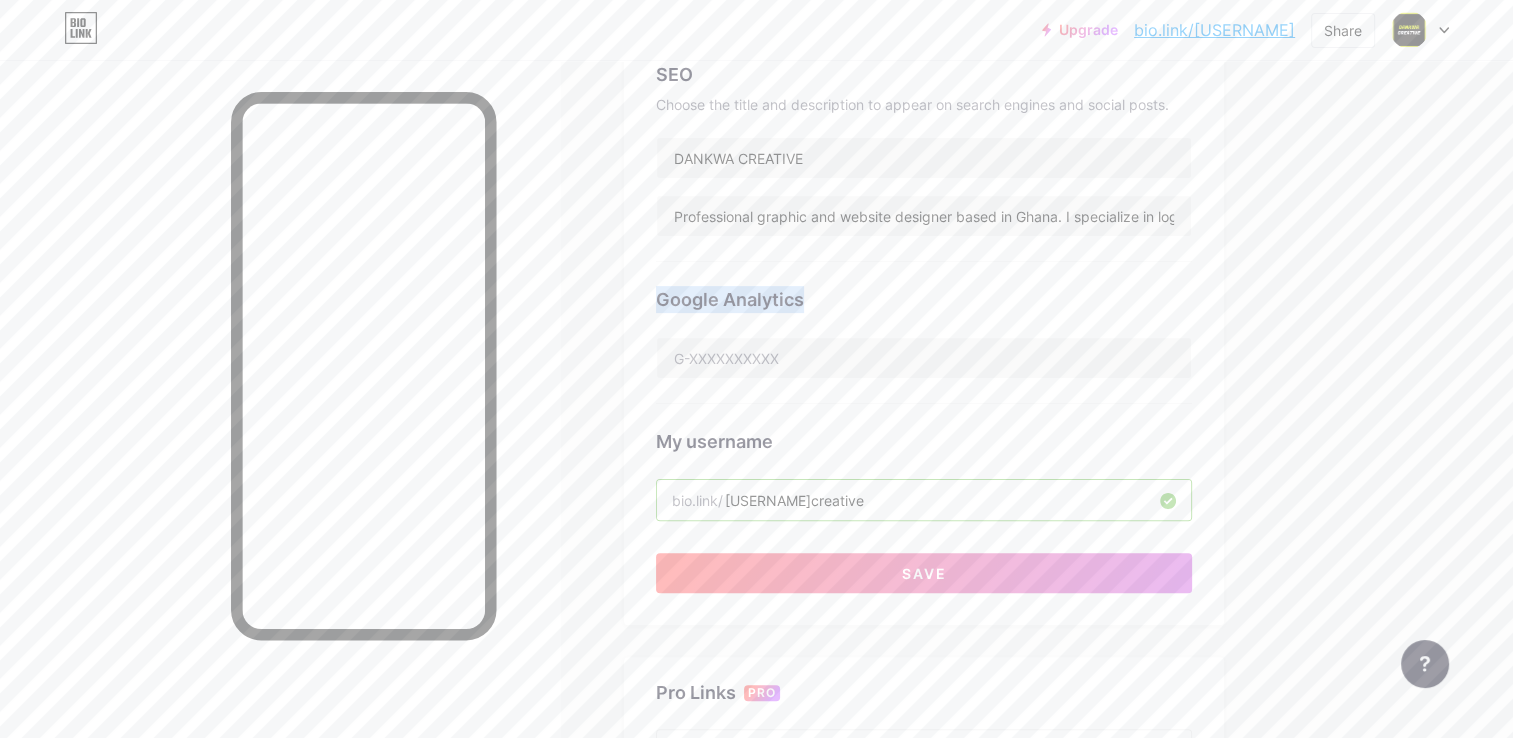 drag, startPoint x: 657, startPoint y: 297, endPoint x: 830, endPoint y: 300, distance: 173.02602 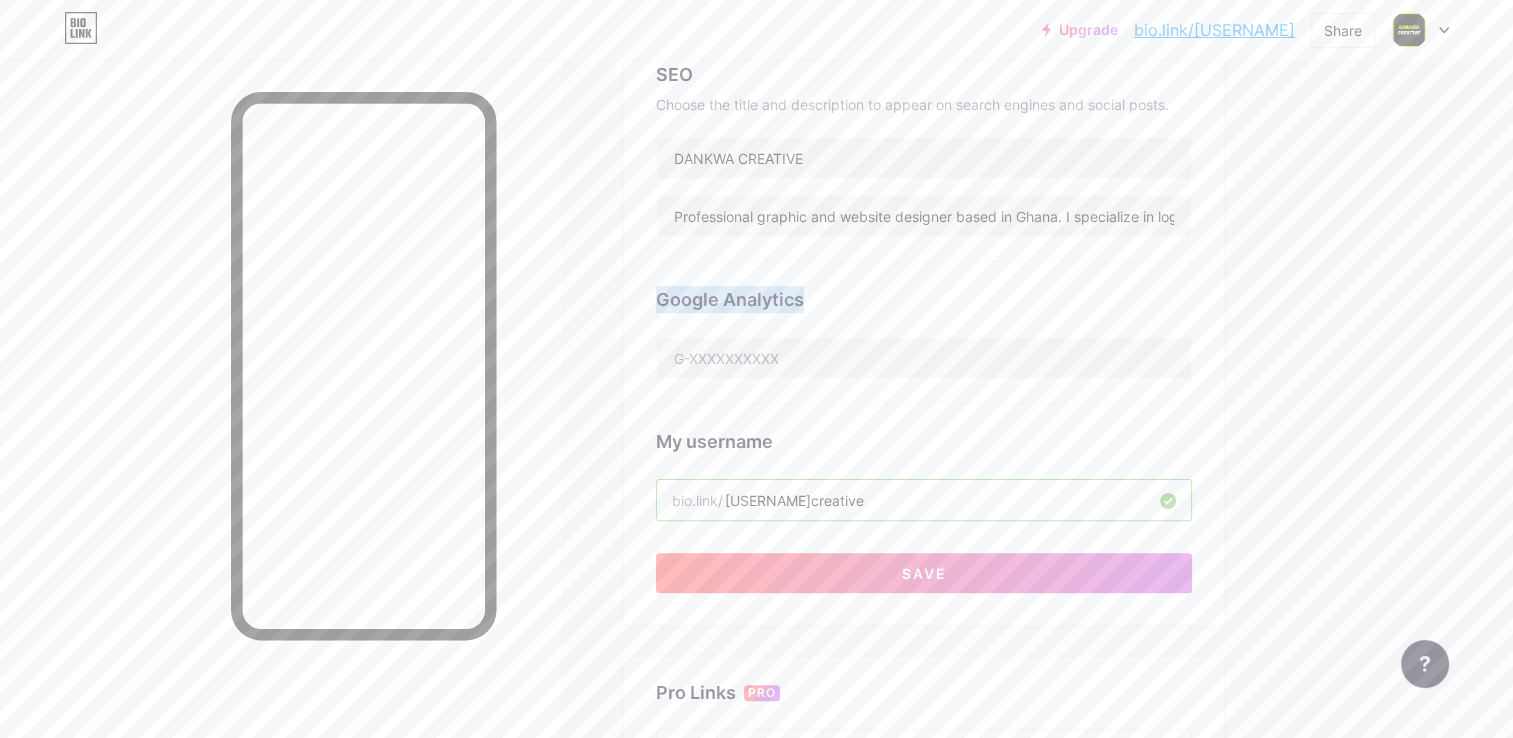 copy on "Google Analytics" 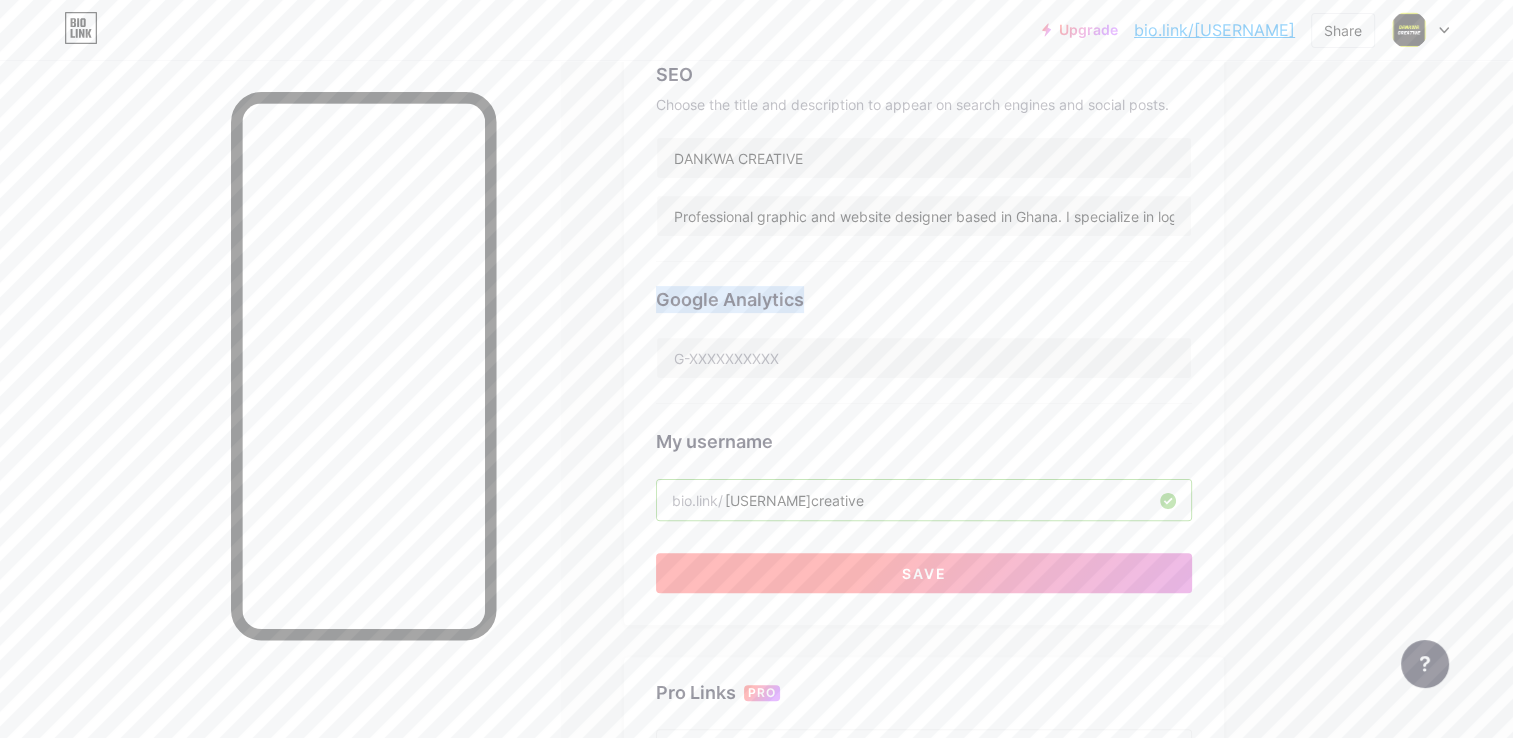 click on "Save" at bounding box center [924, 573] 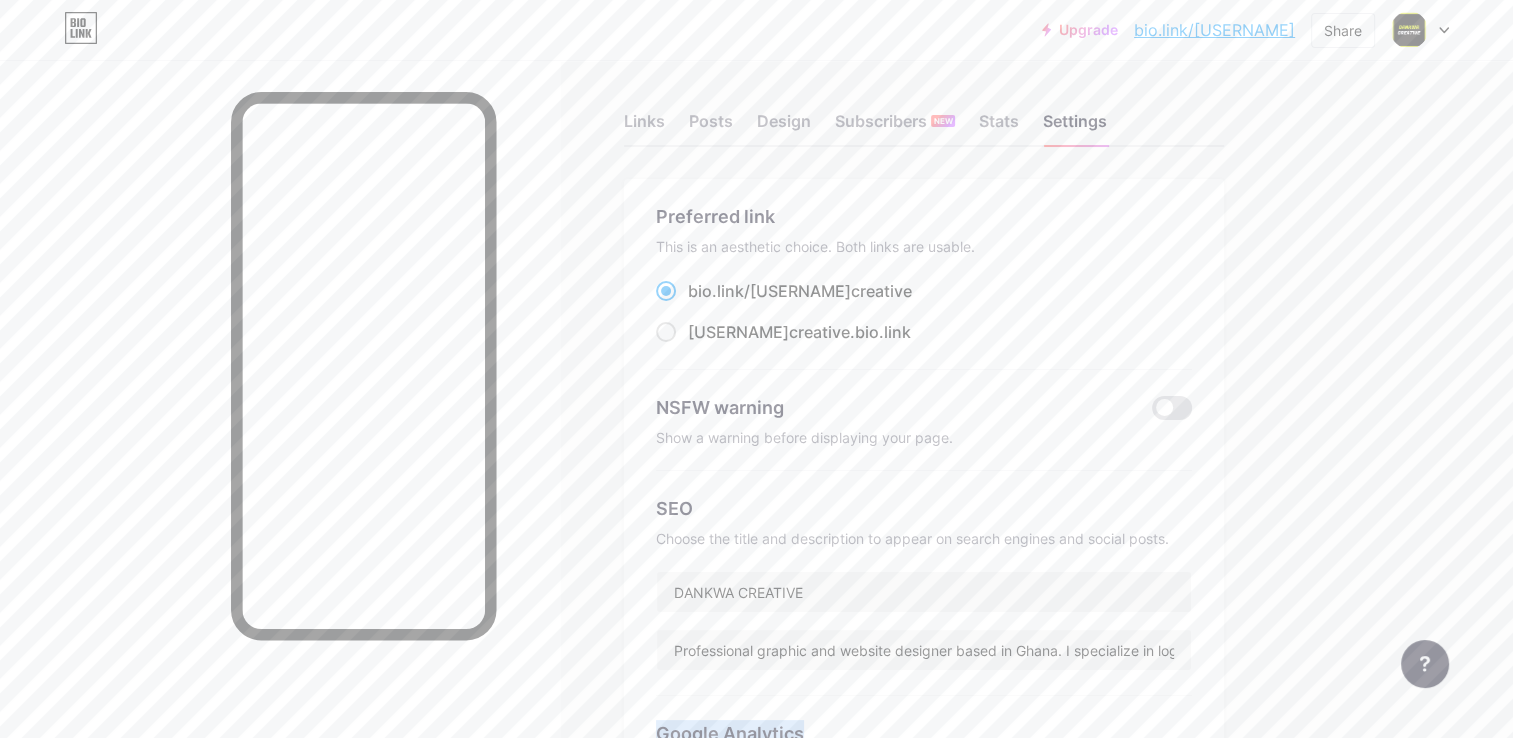 scroll, scrollTop: 0, scrollLeft: 0, axis: both 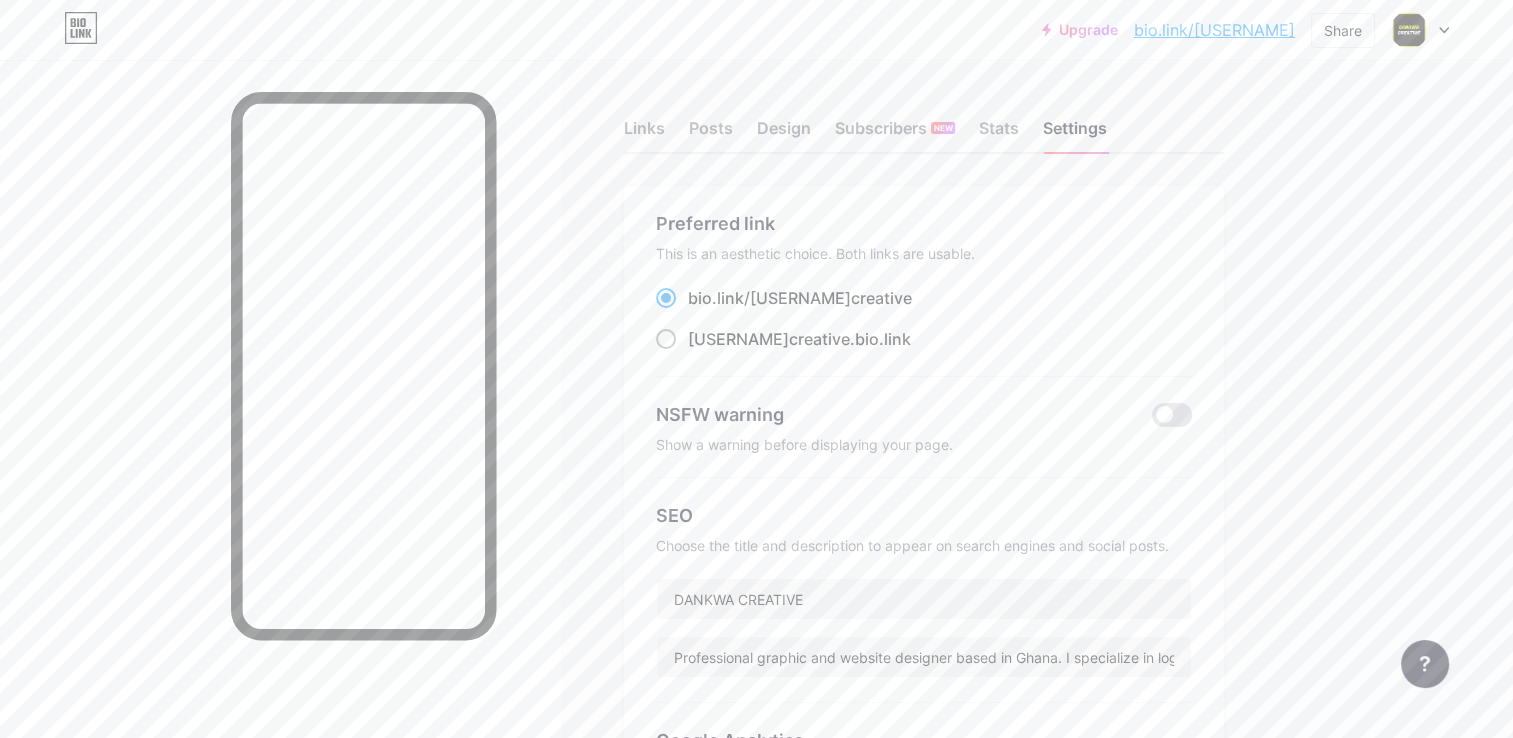 click at bounding box center (666, 339) 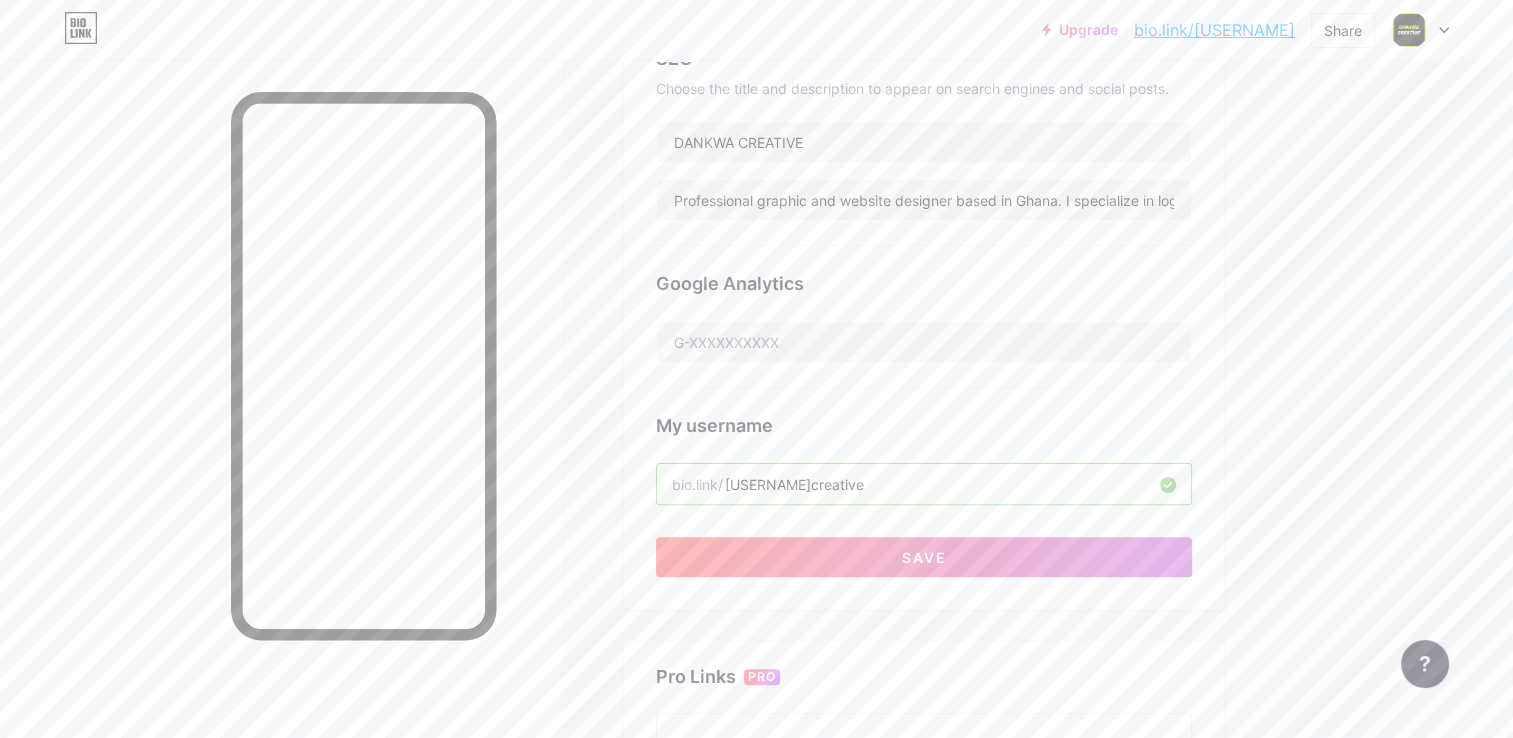 scroll, scrollTop: 476, scrollLeft: 0, axis: vertical 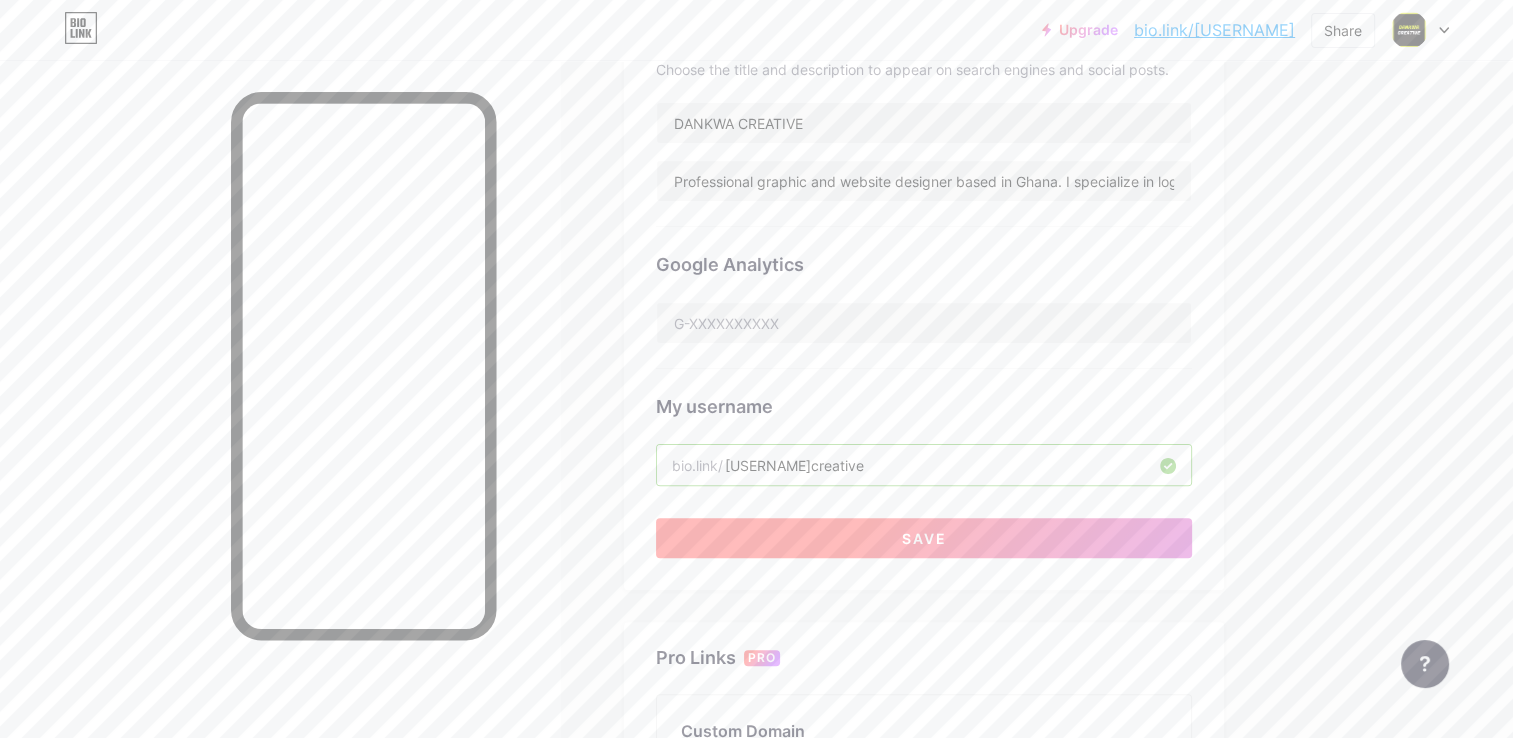 click on "Save" at bounding box center [924, 538] 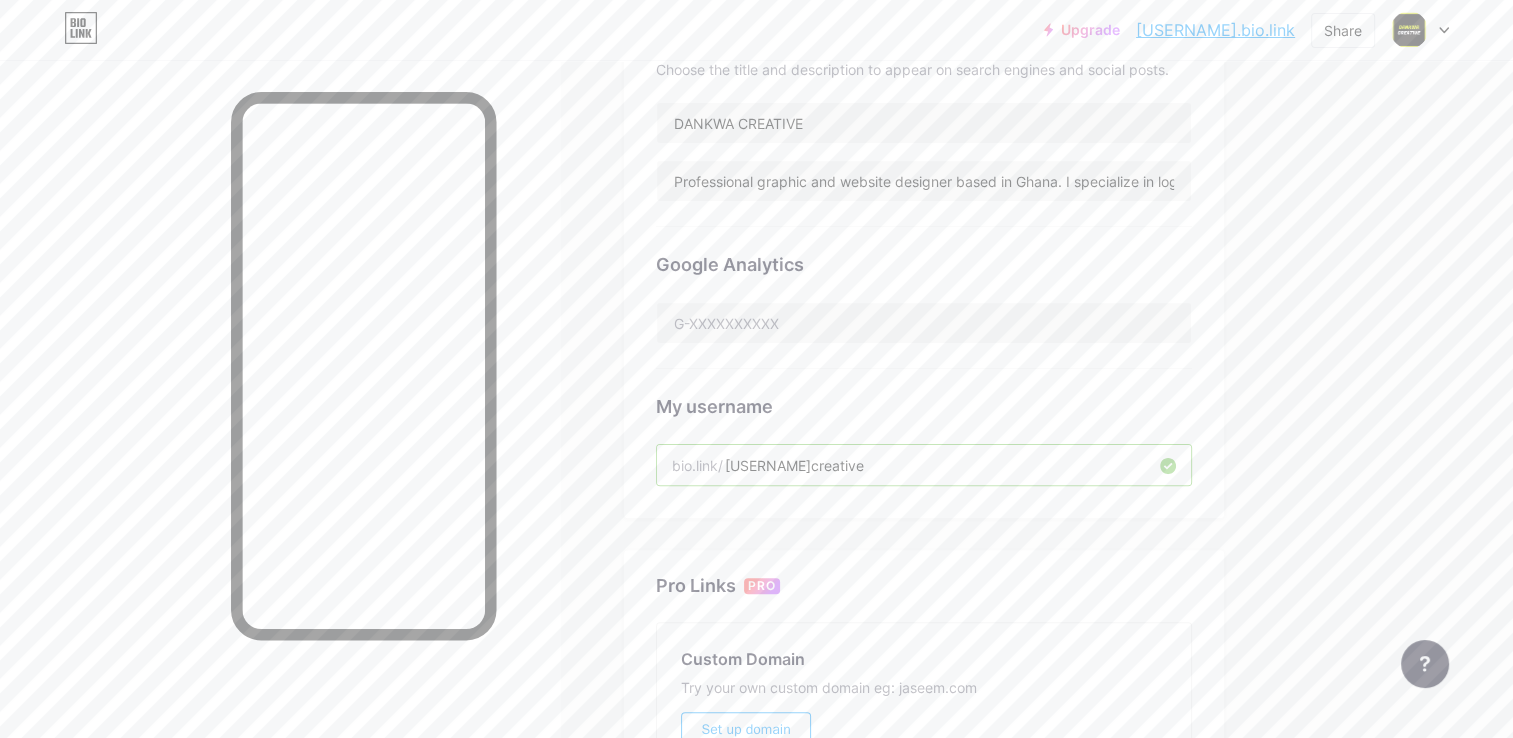 scroll, scrollTop: 0, scrollLeft: 0, axis: both 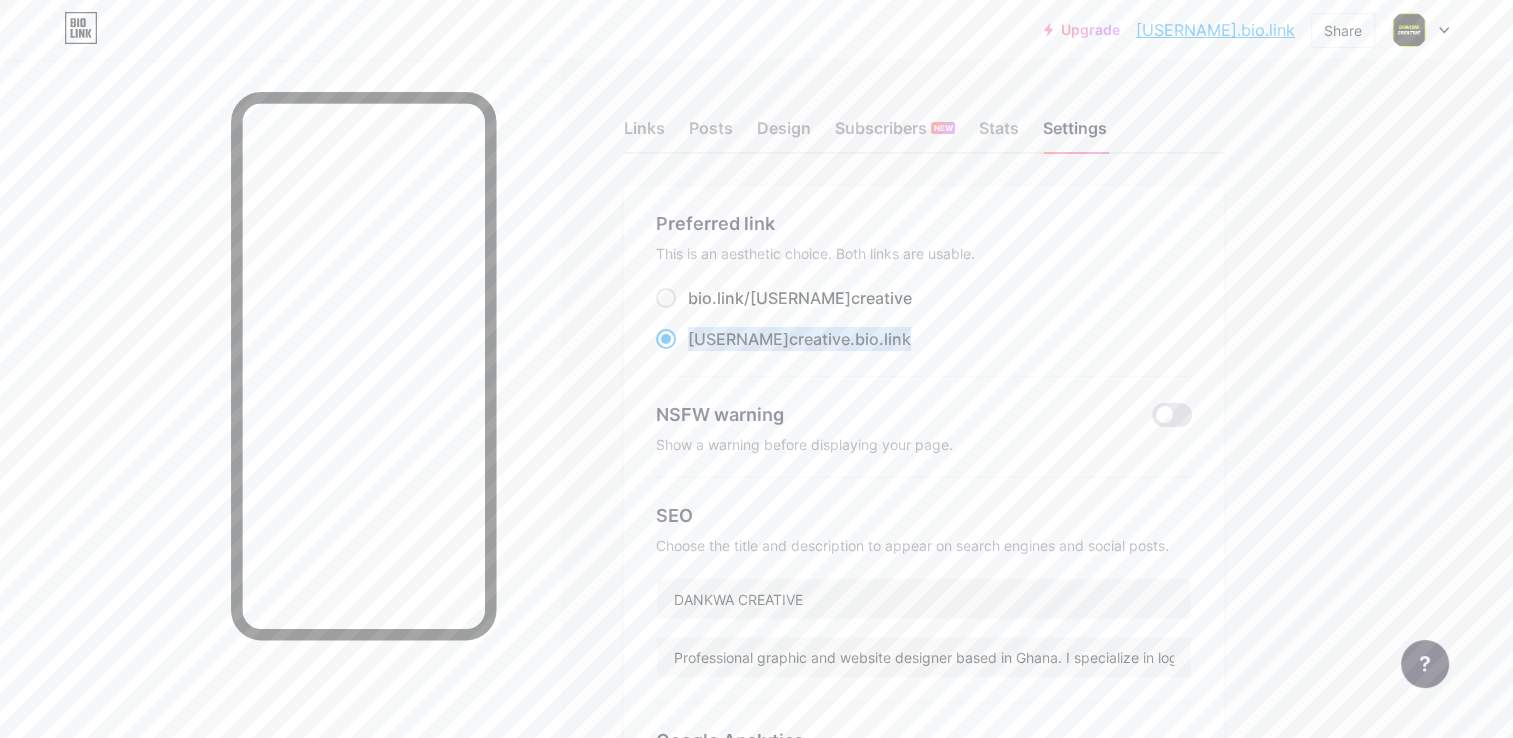 drag, startPoint x: 897, startPoint y: 334, endPoint x: 687, endPoint y: 339, distance: 210.05951 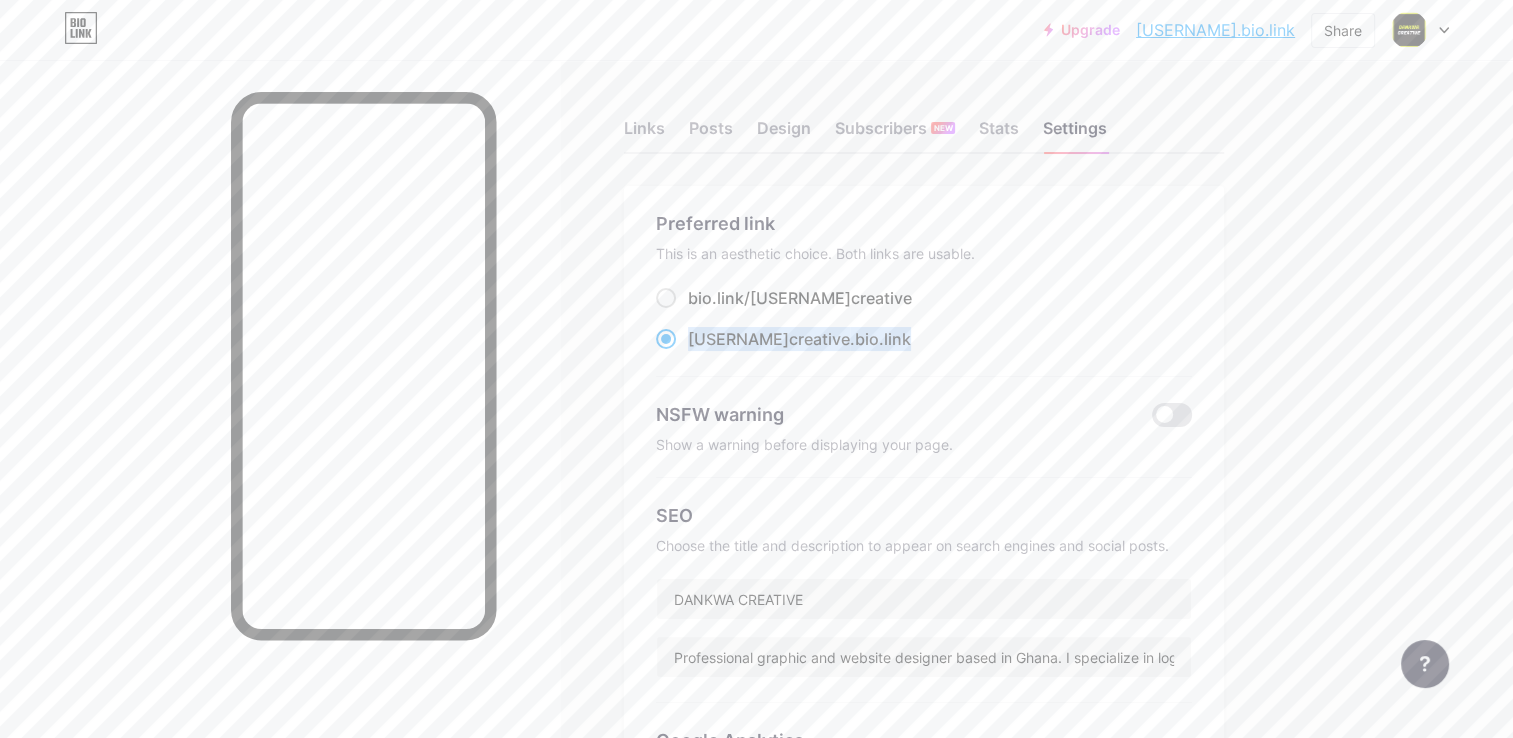 click on "[USERNAME]creative .bio.link" at bounding box center [924, 339] 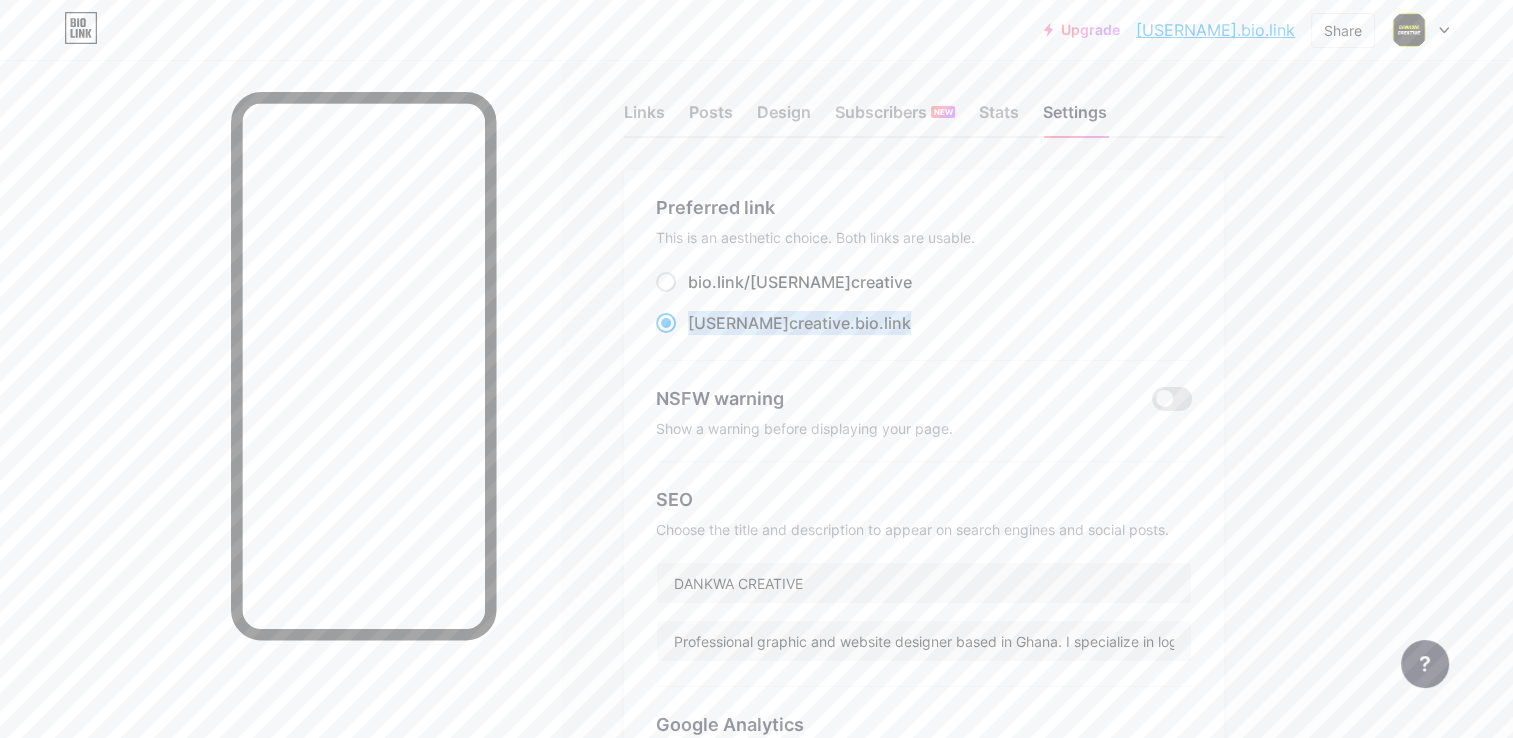 scroll, scrollTop: 0, scrollLeft: 0, axis: both 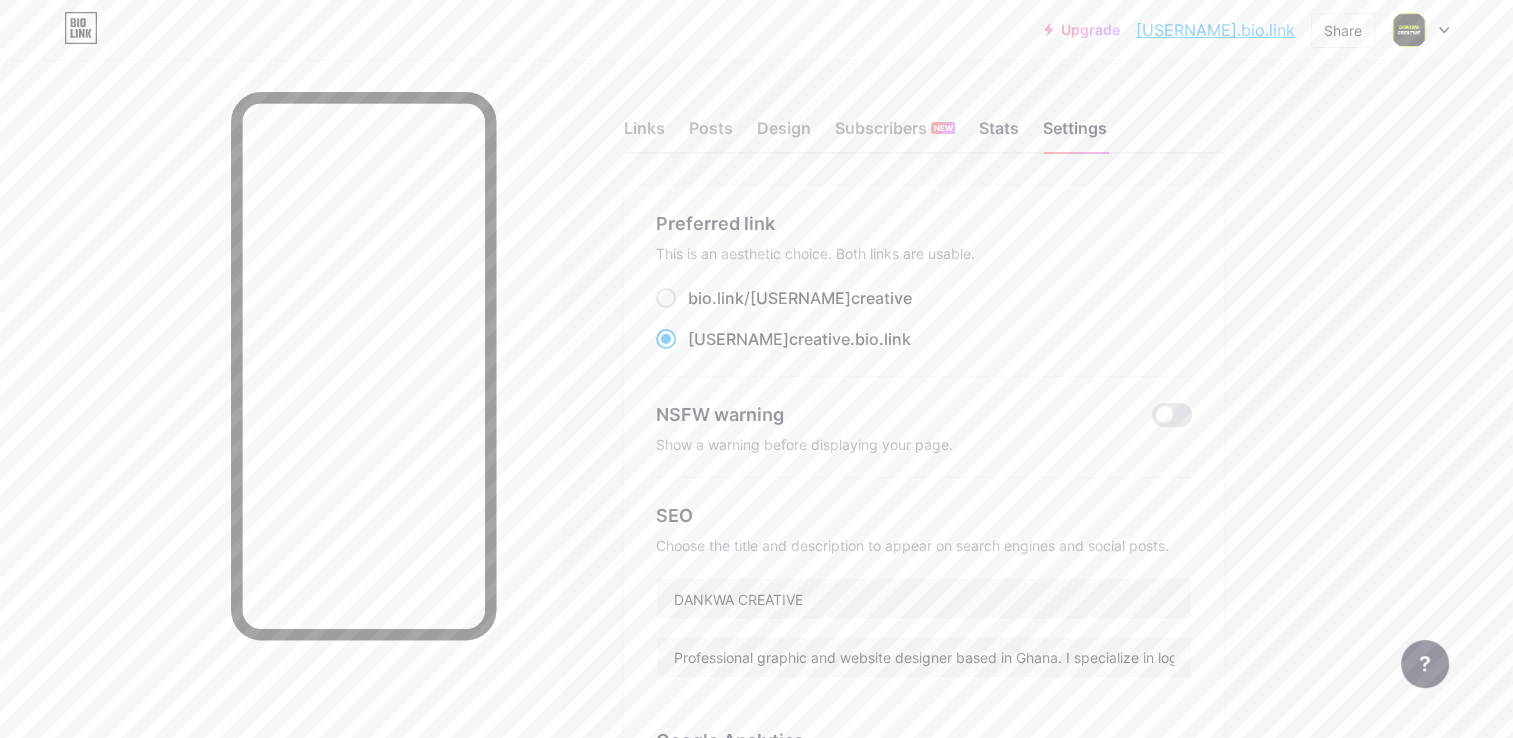click on "Stats" at bounding box center (999, 134) 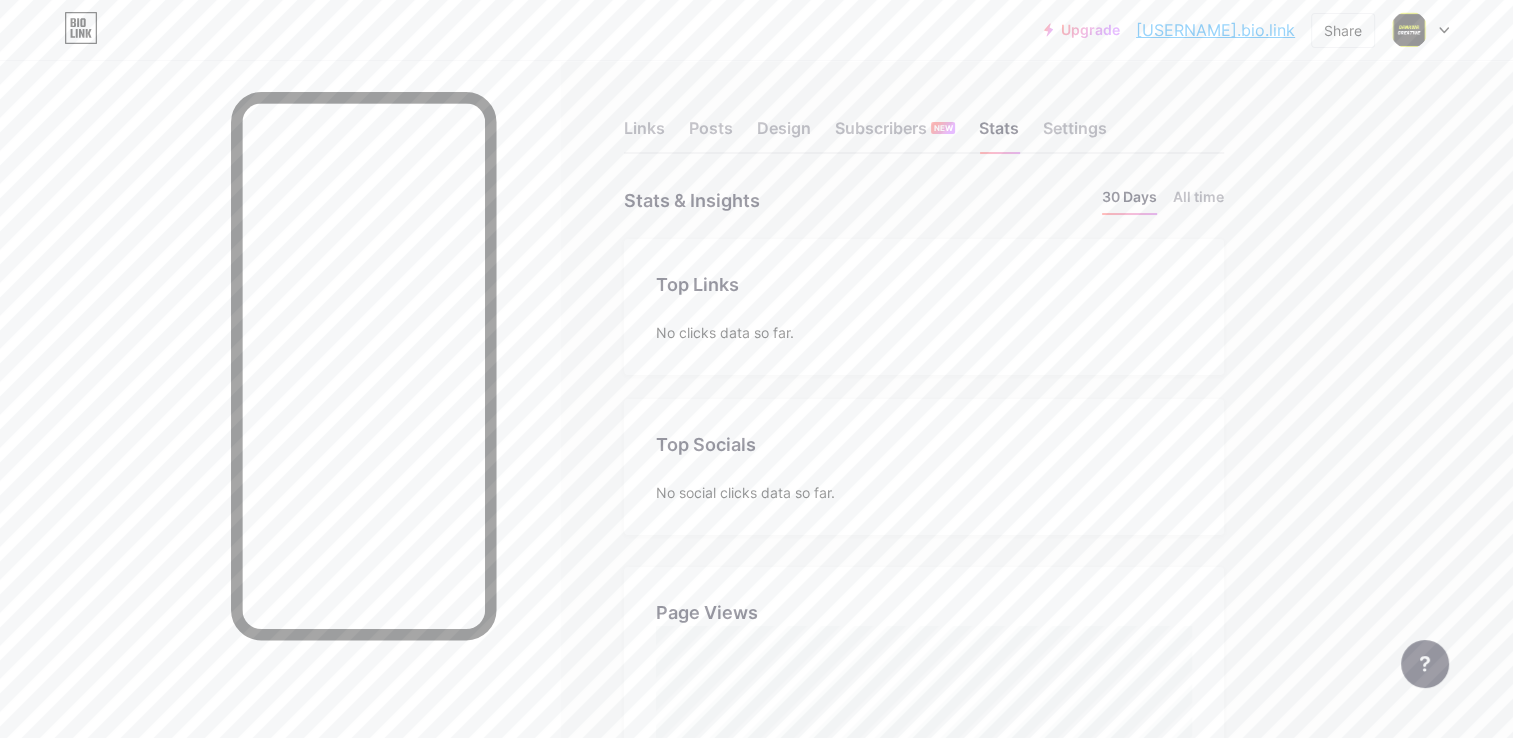 scroll, scrollTop: 999261, scrollLeft: 998487, axis: both 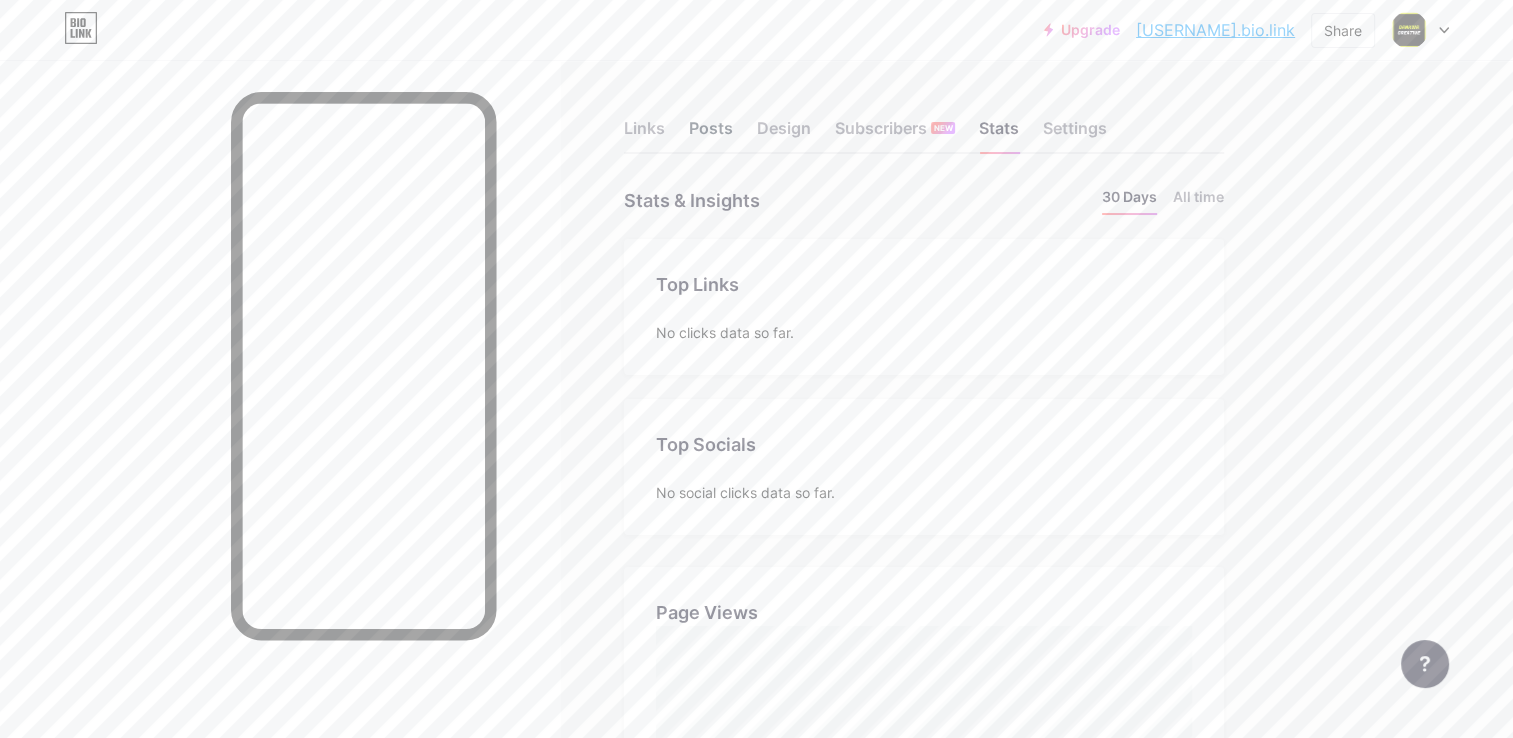 click on "Posts" at bounding box center (711, 134) 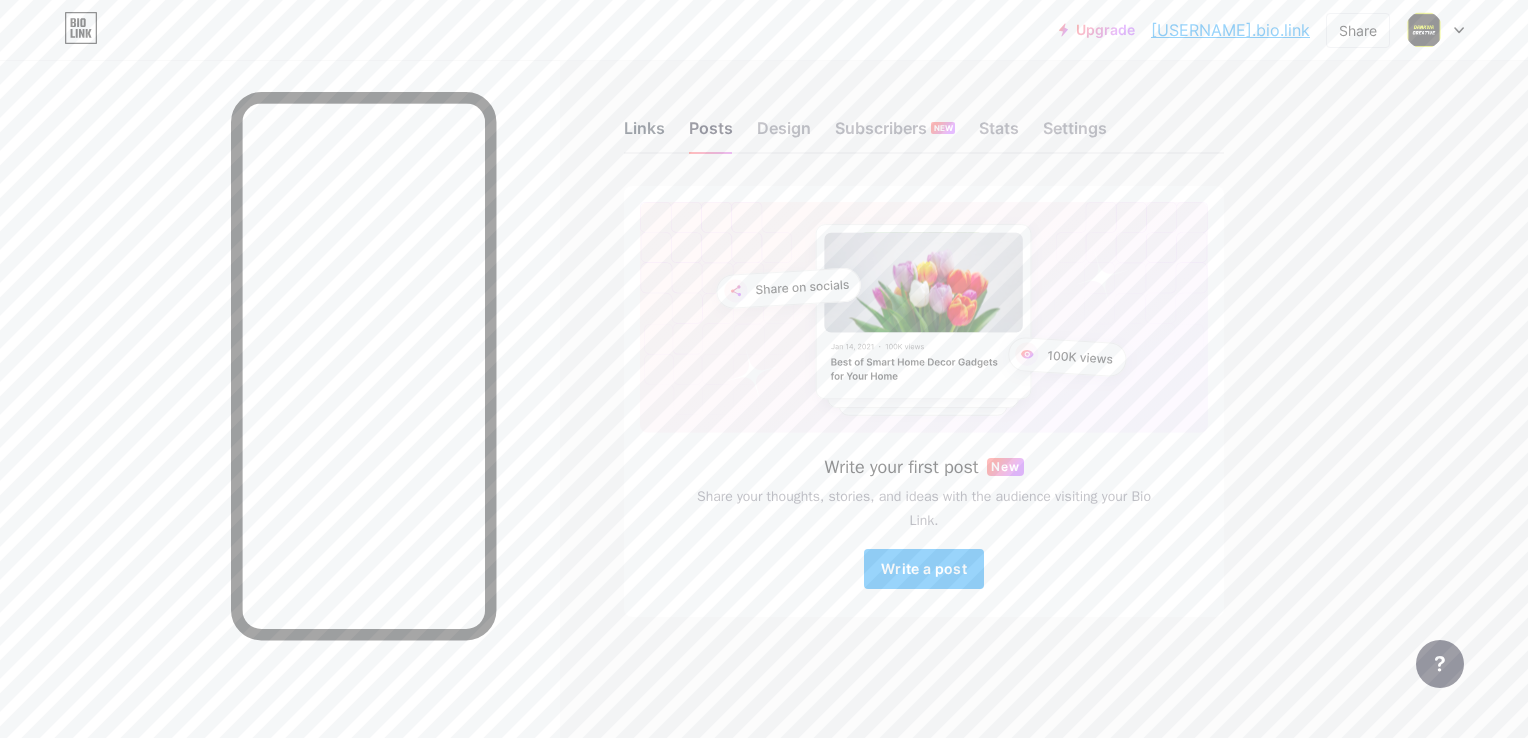 click on "Links" at bounding box center (644, 134) 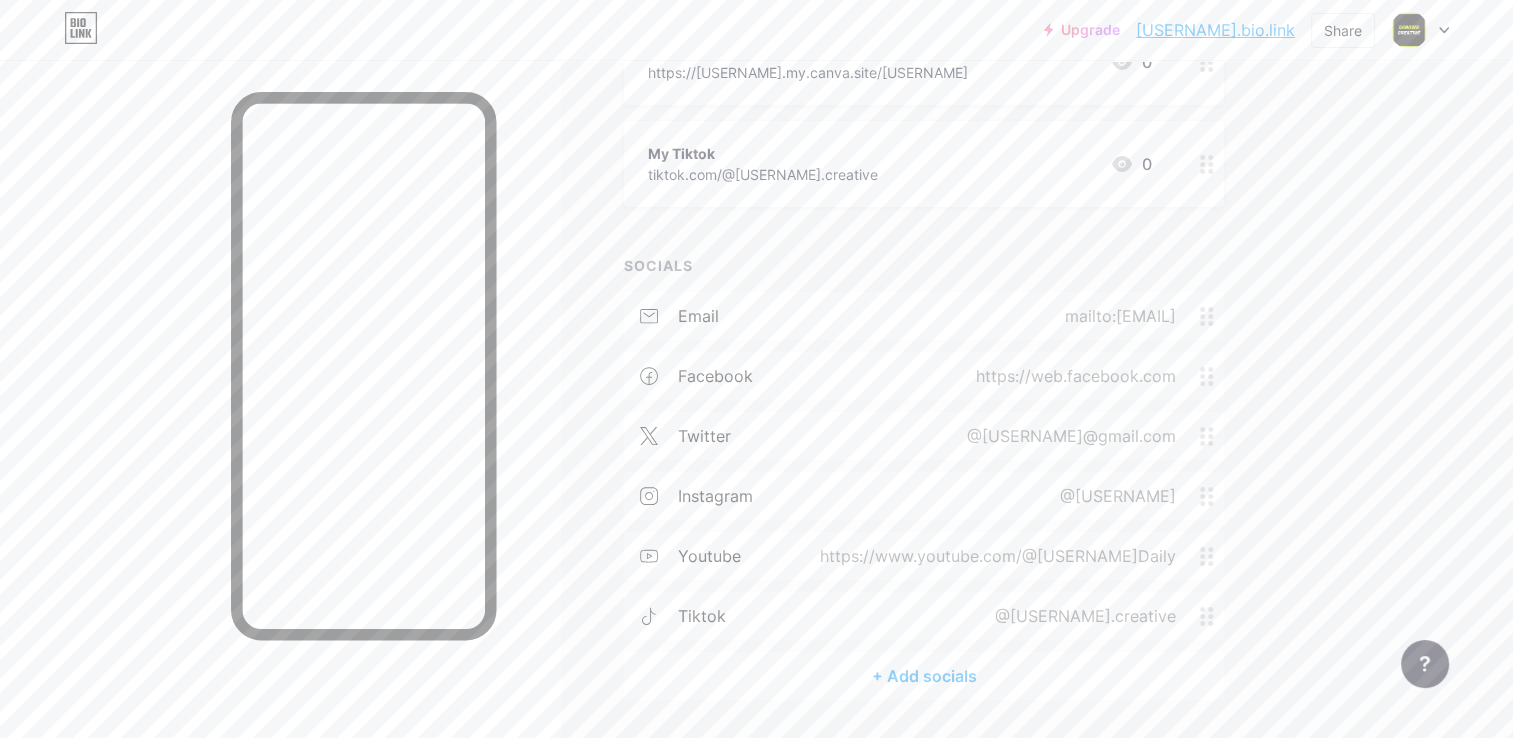 scroll, scrollTop: 296, scrollLeft: 0, axis: vertical 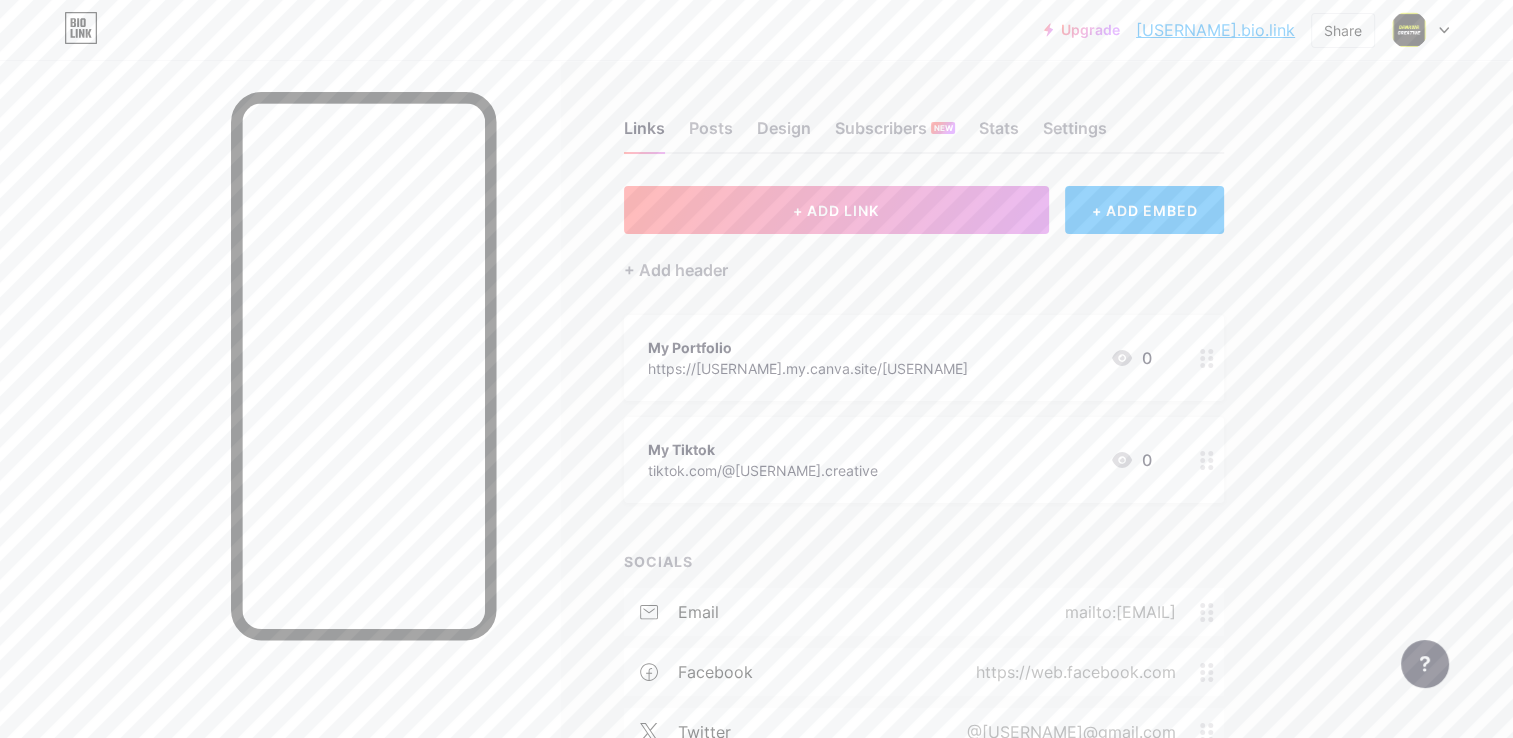 click at bounding box center (1420, 30) 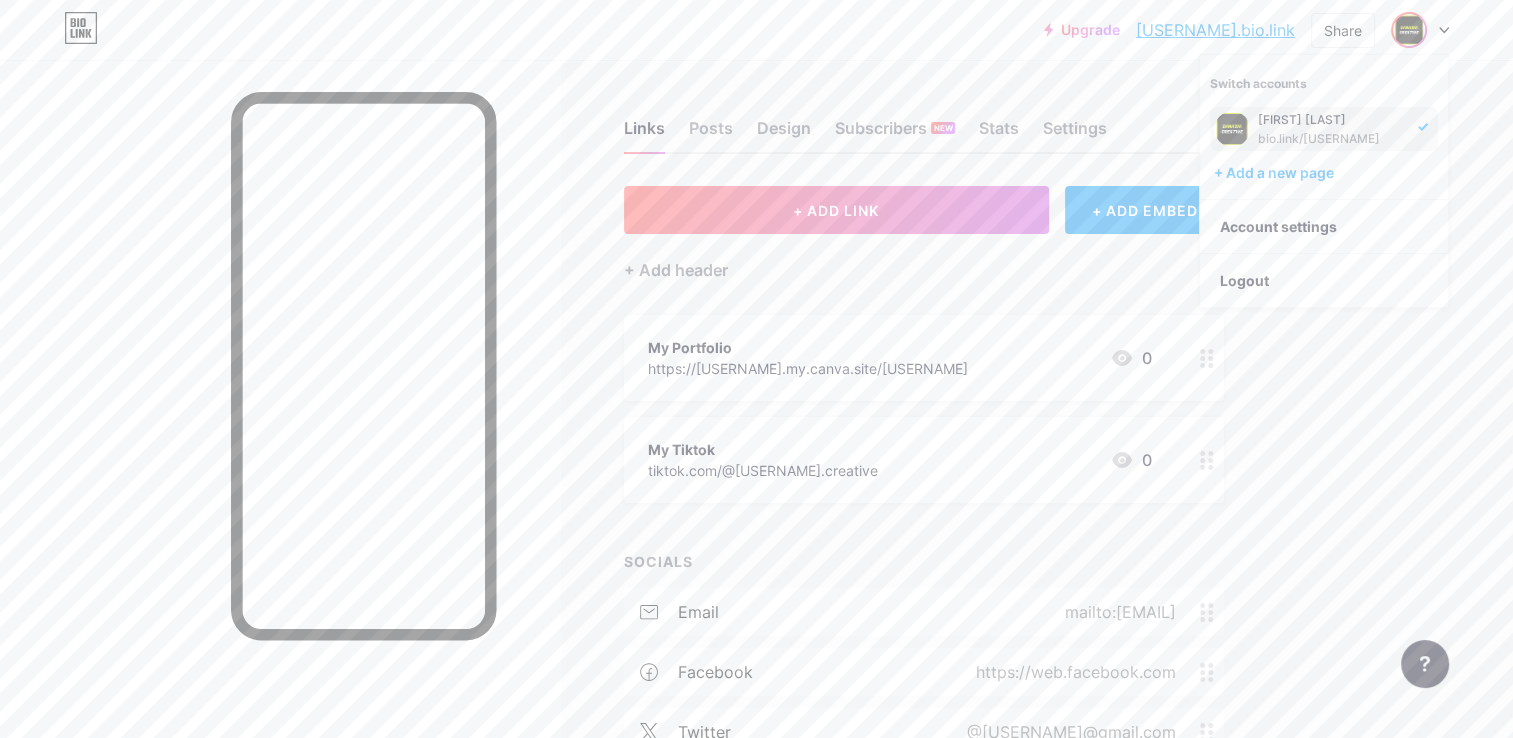 click at bounding box center (1409, 30) 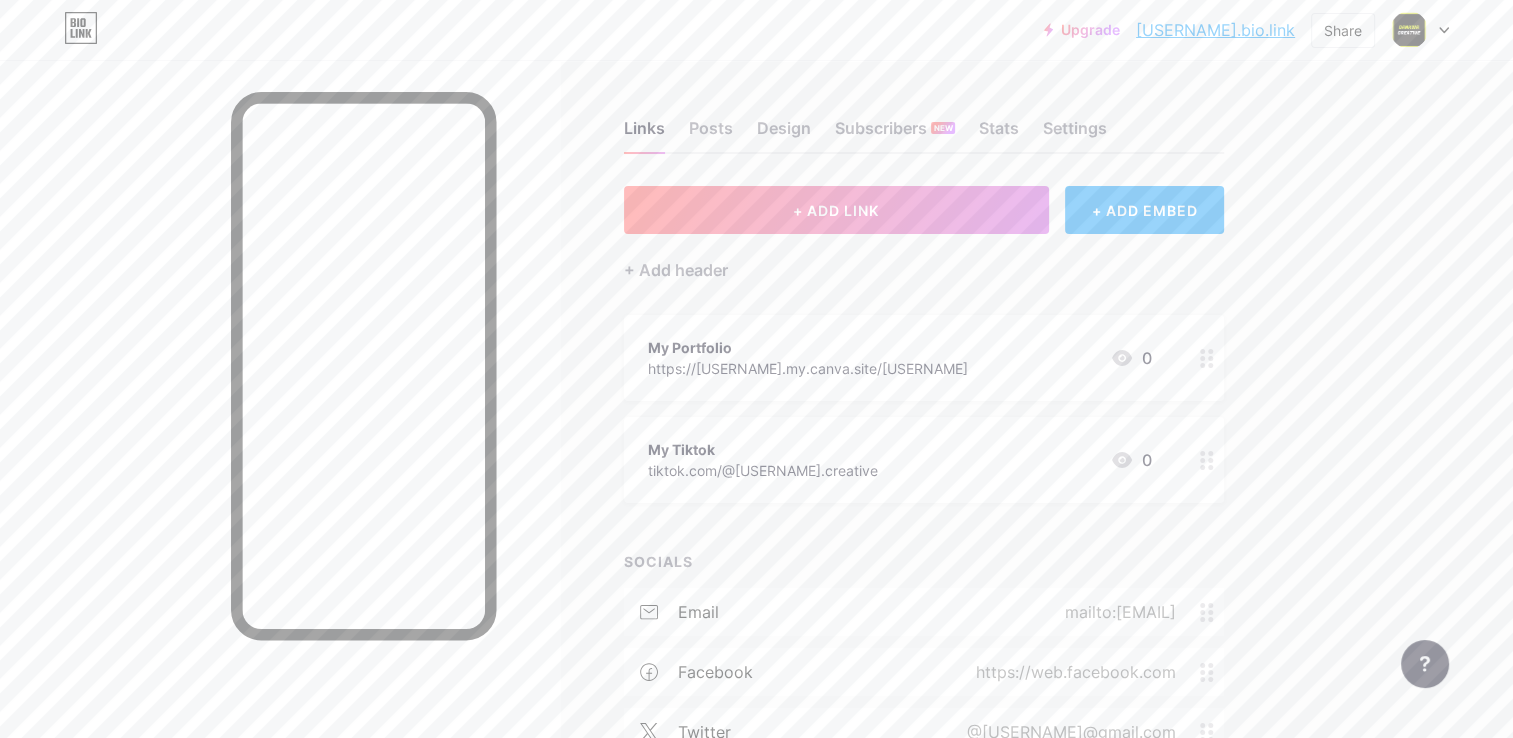 click at bounding box center [1420, 30] 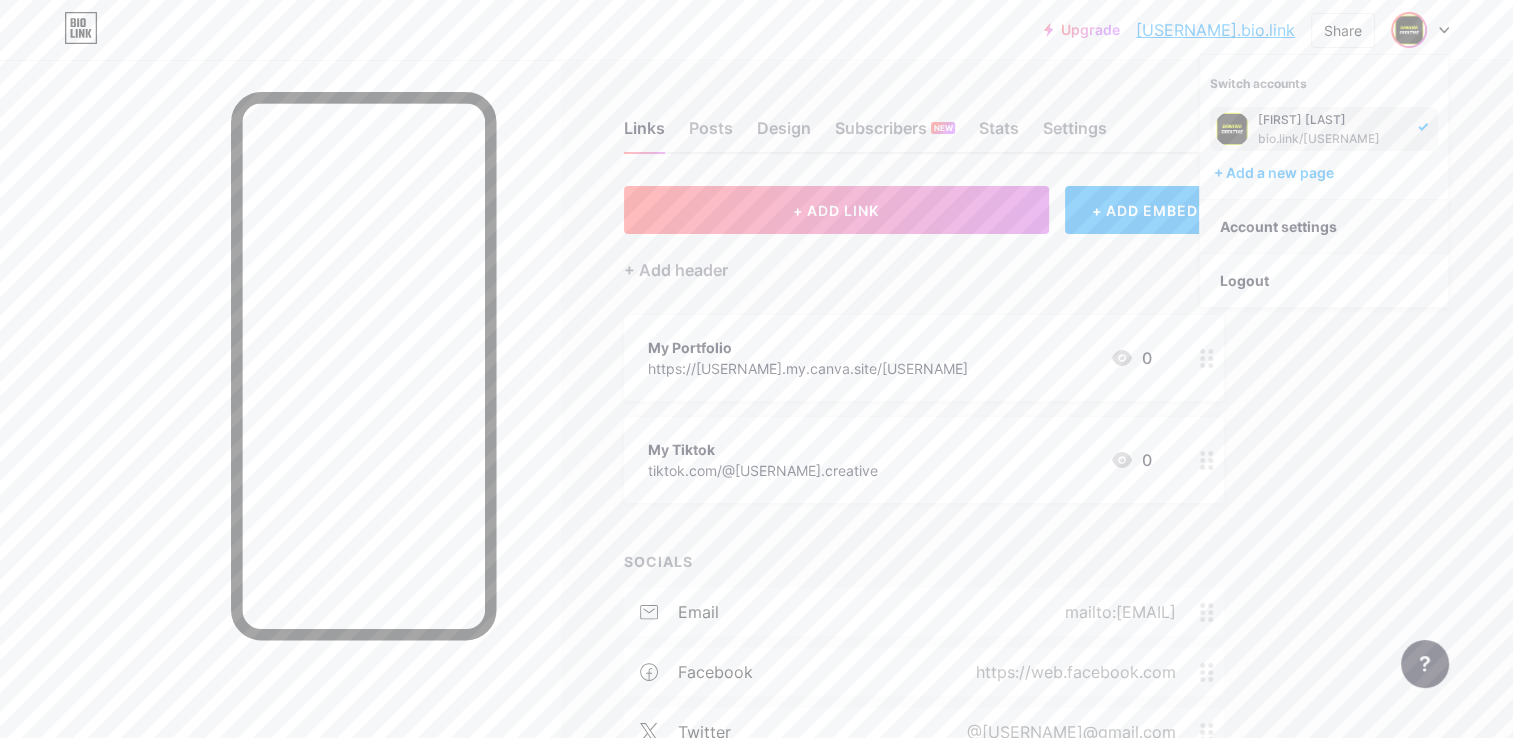 click on "Account settings" at bounding box center (1324, 227) 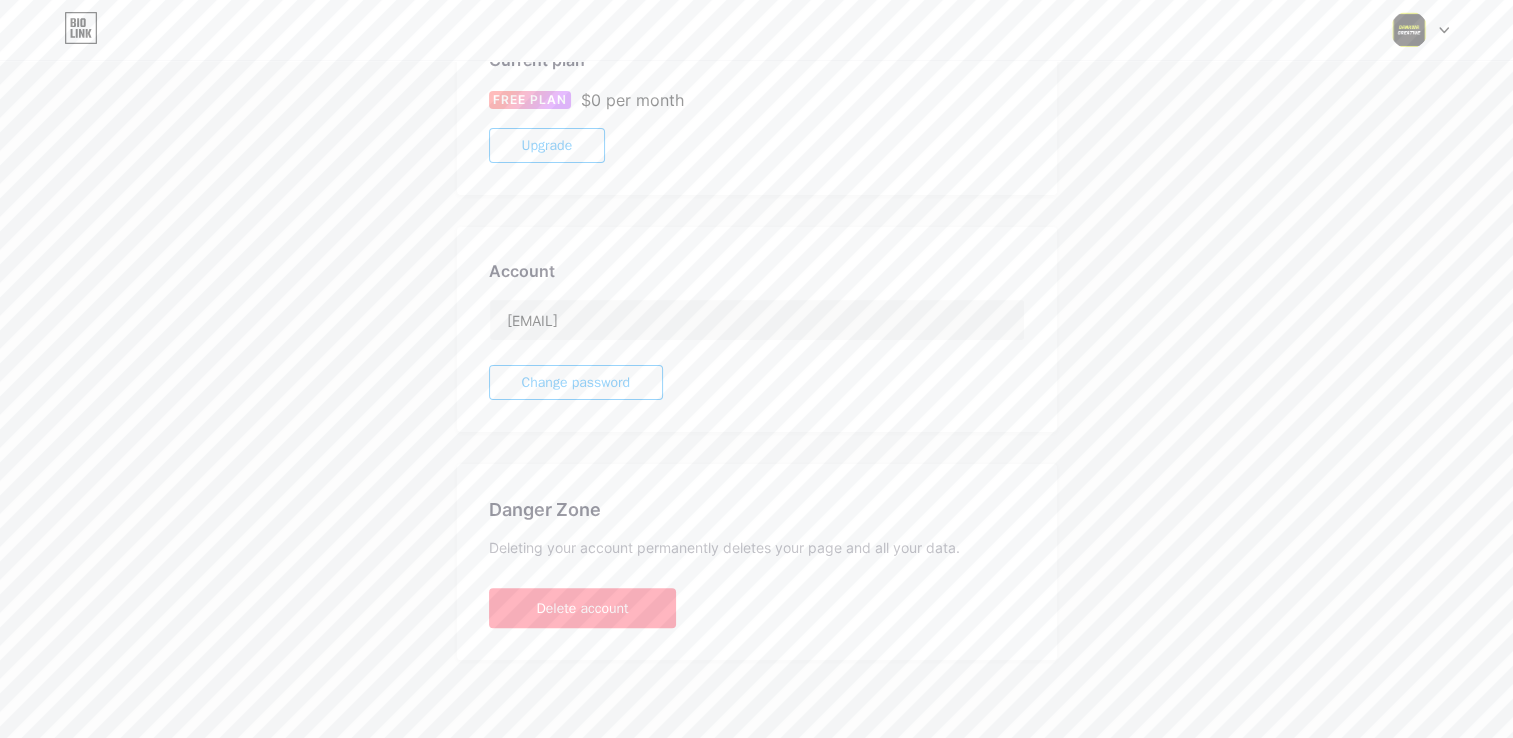 scroll, scrollTop: 0, scrollLeft: 0, axis: both 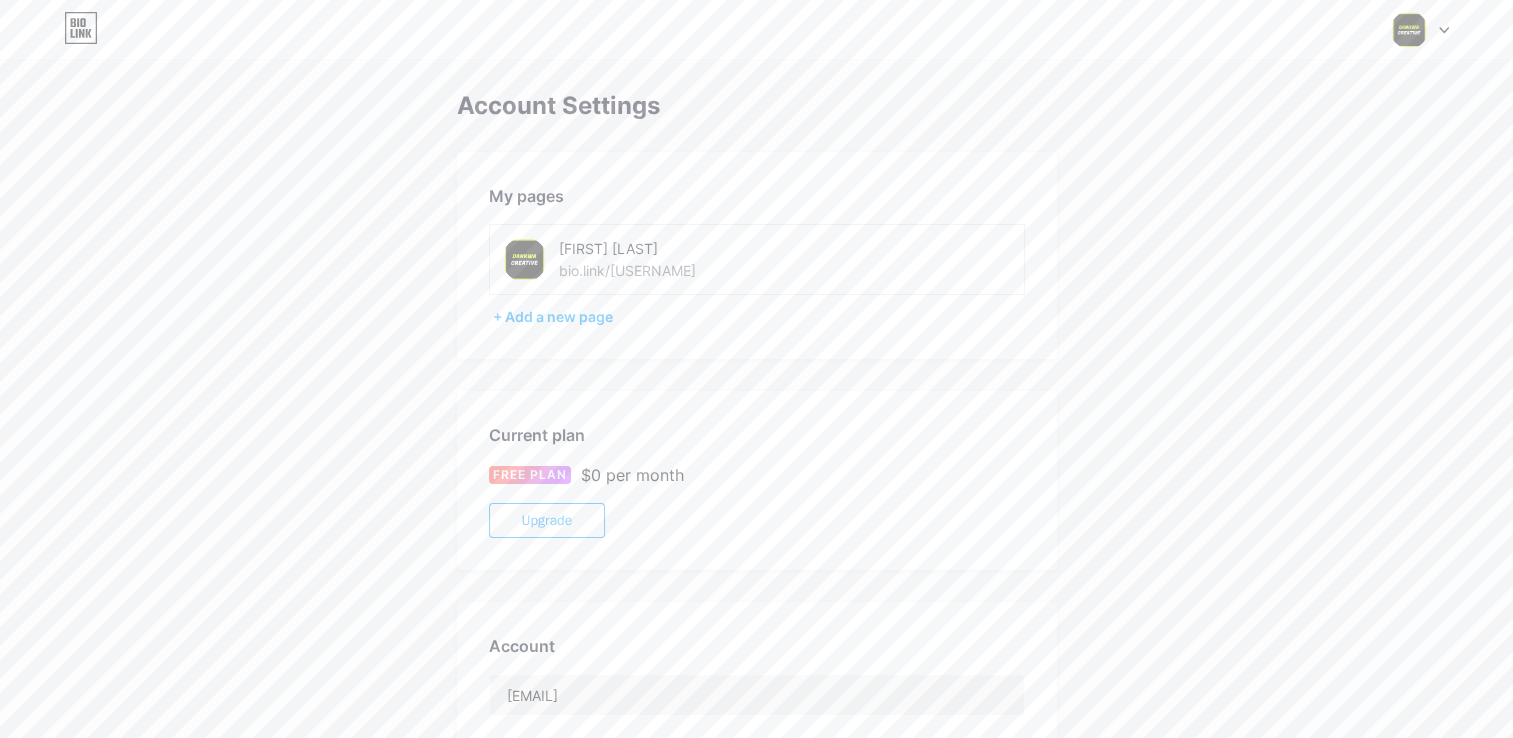 drag, startPoint x: 727, startPoint y: 275, endPoint x: 557, endPoint y: 274, distance: 170.00294 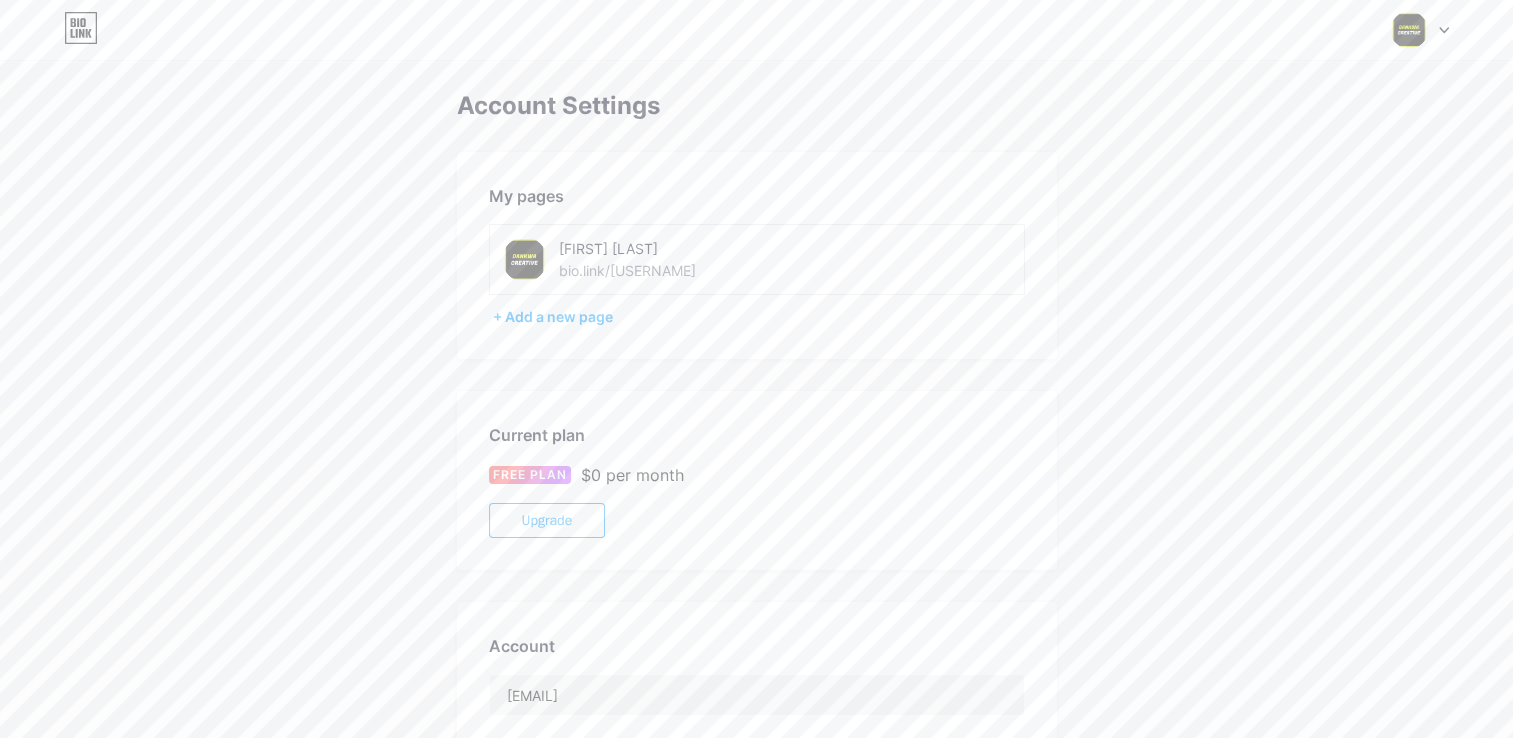 click on "[FIRST] [LAST]   bio.link/[USERNAME]" at bounding box center (677, 259) 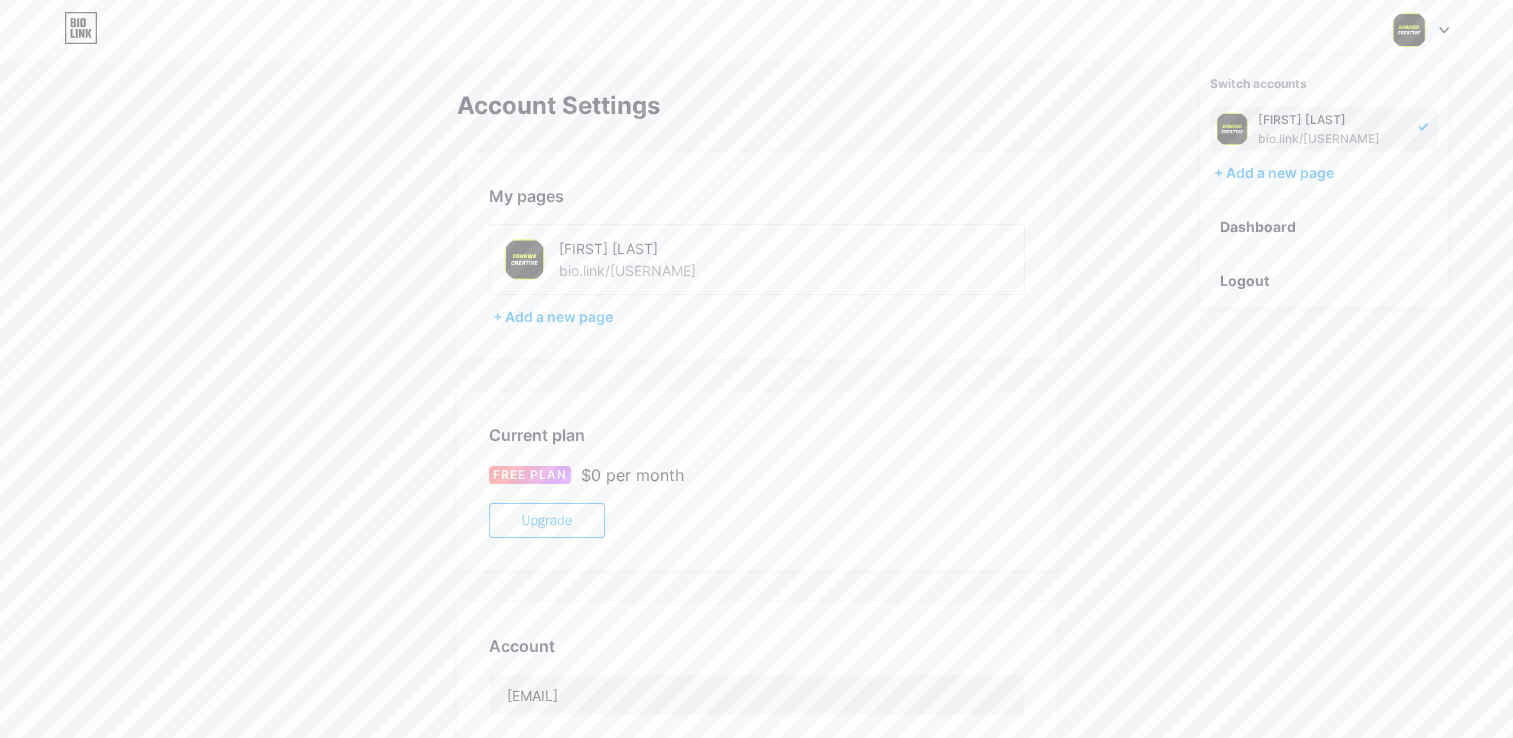 click on "bio.link/[USERNAME]" at bounding box center [1332, 139] 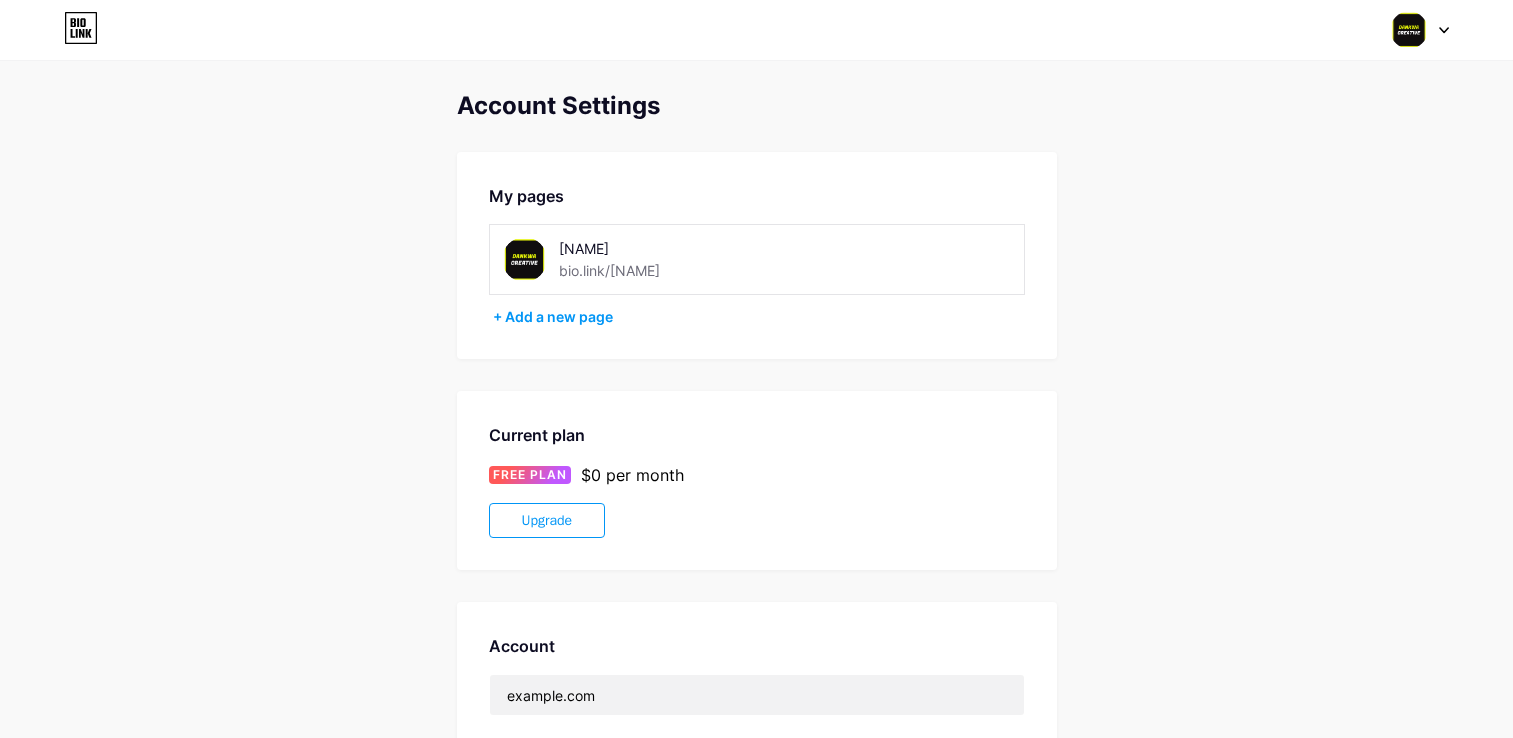 scroll, scrollTop: 0, scrollLeft: 0, axis: both 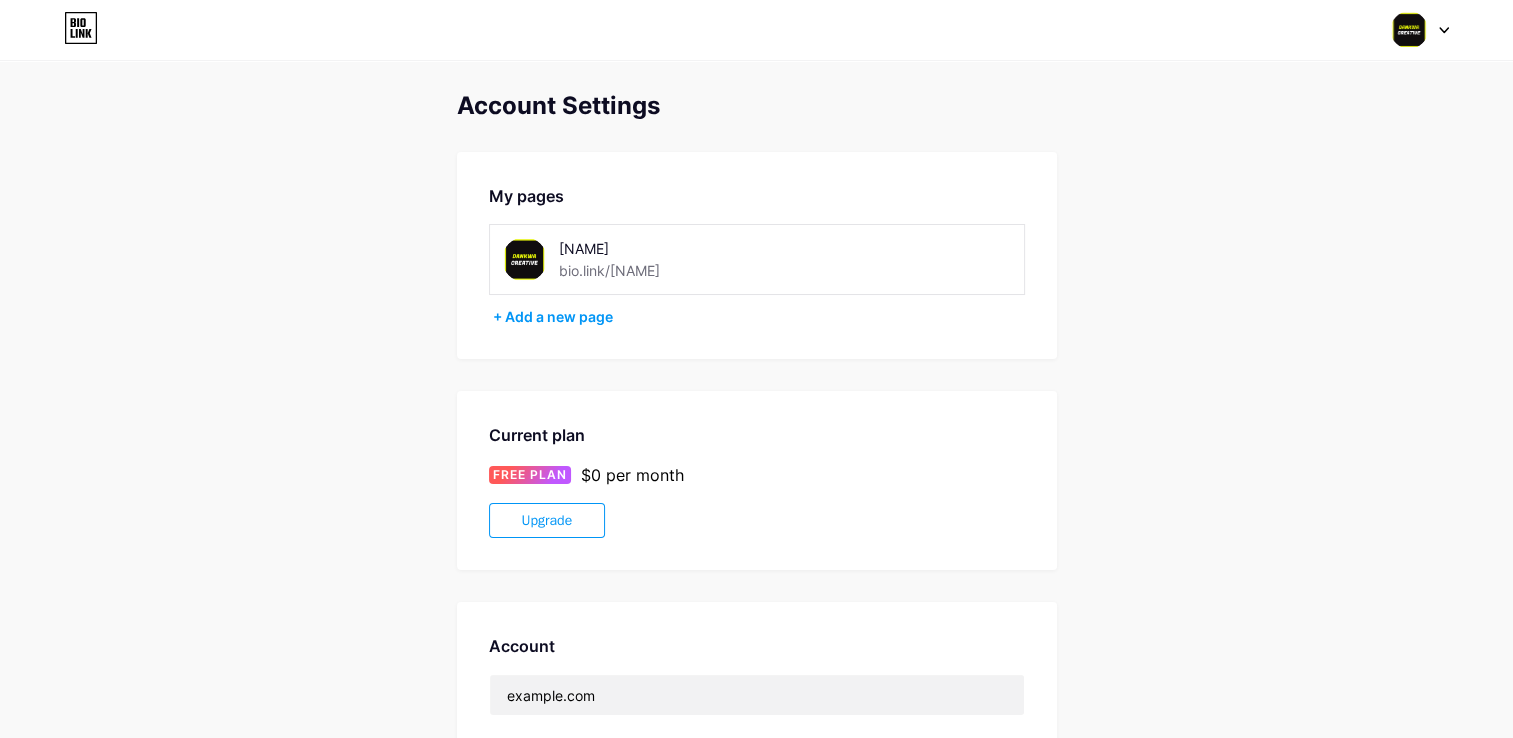 click on "Switch accounts     [NAME]   bio.link/[NAME]       + Add a new page      Dashboard     Logout" at bounding box center [756, 30] 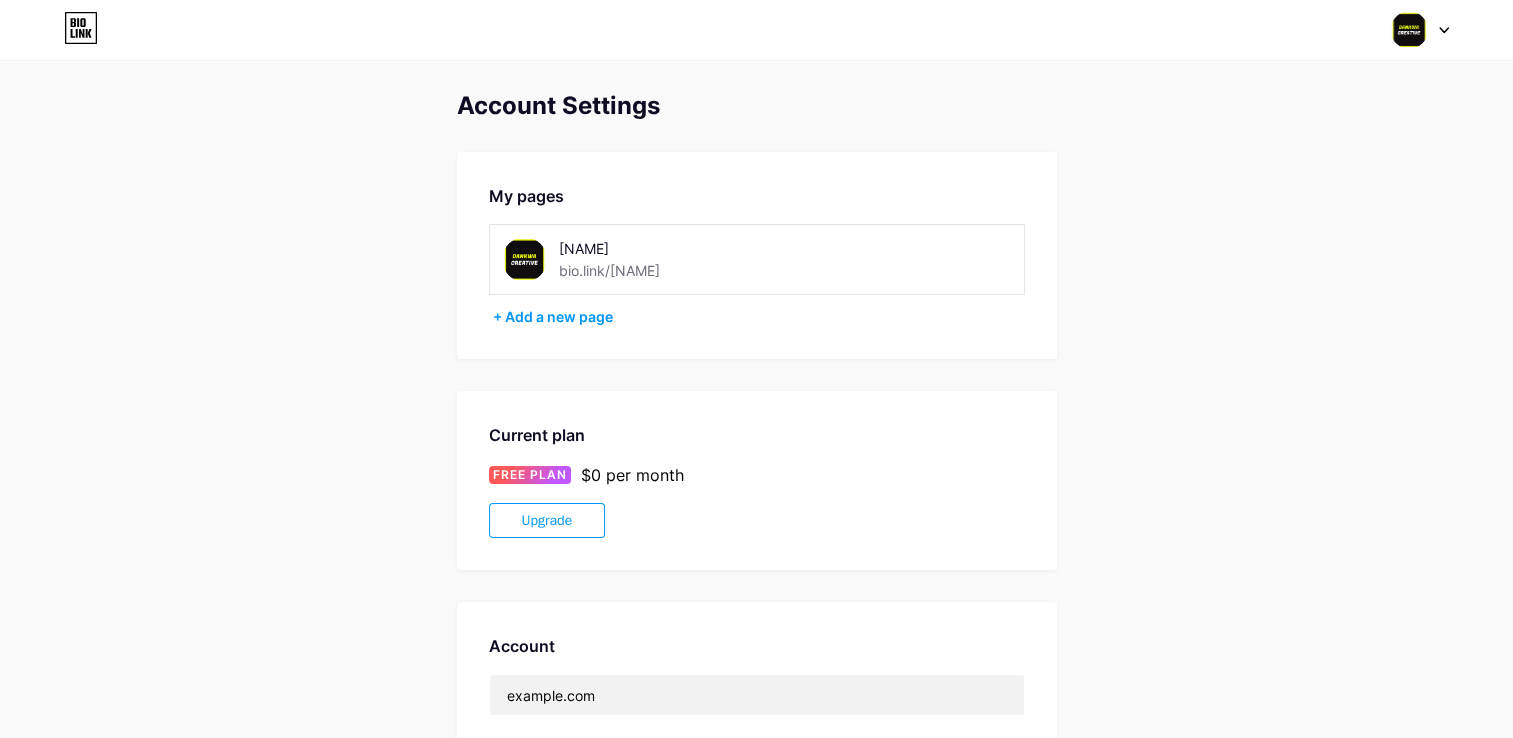 click at bounding box center [1420, 30] 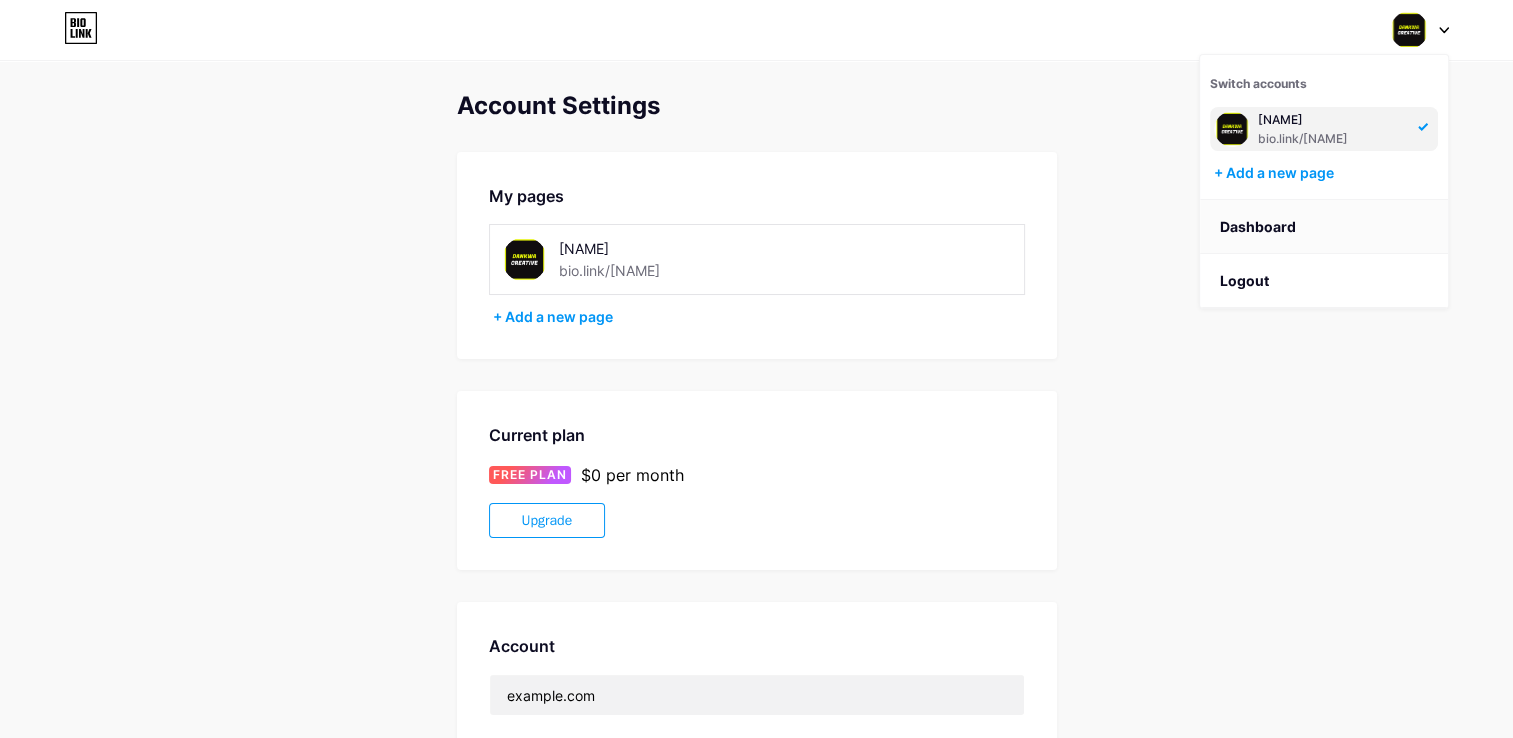 click on "Dashboard" at bounding box center [1324, 227] 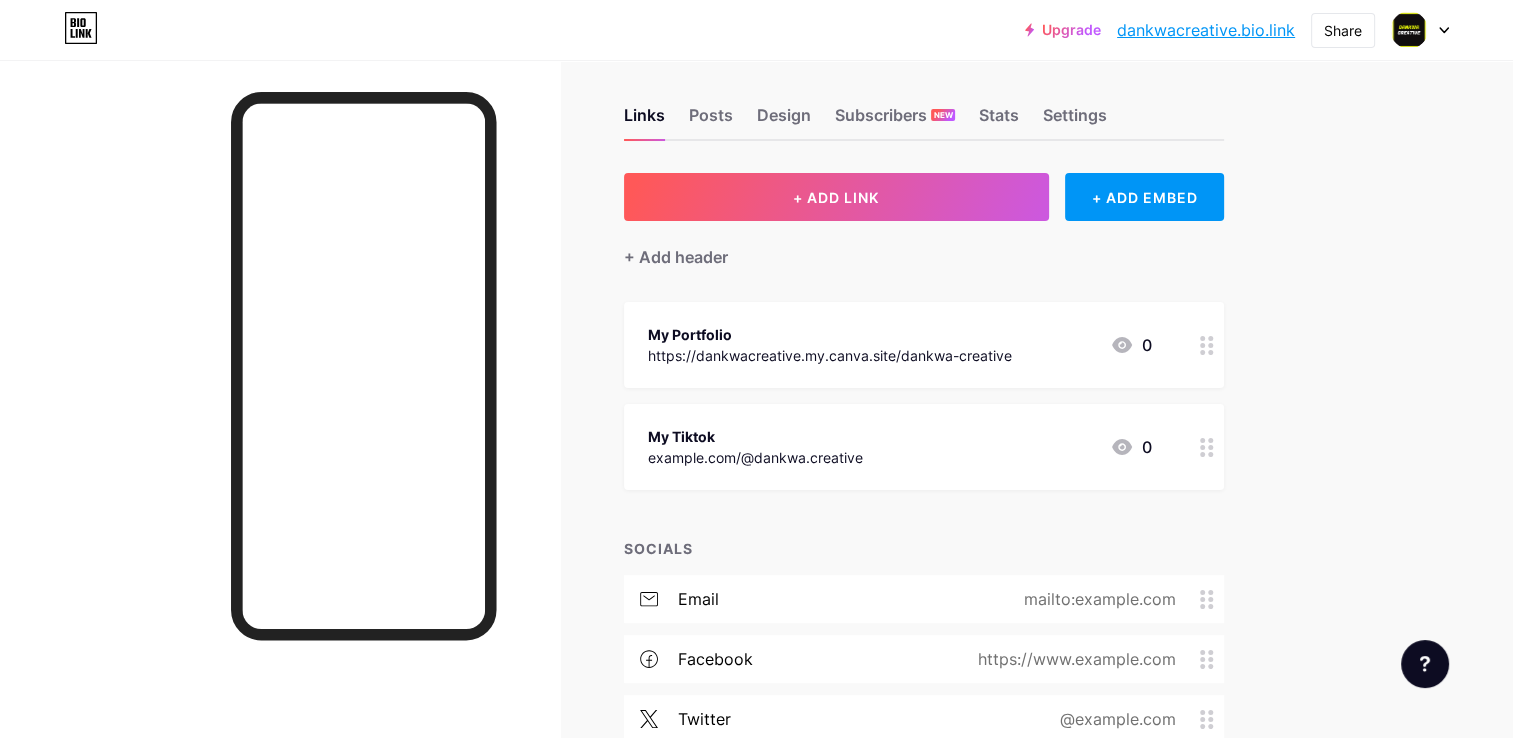 scroll, scrollTop: 0, scrollLeft: 0, axis: both 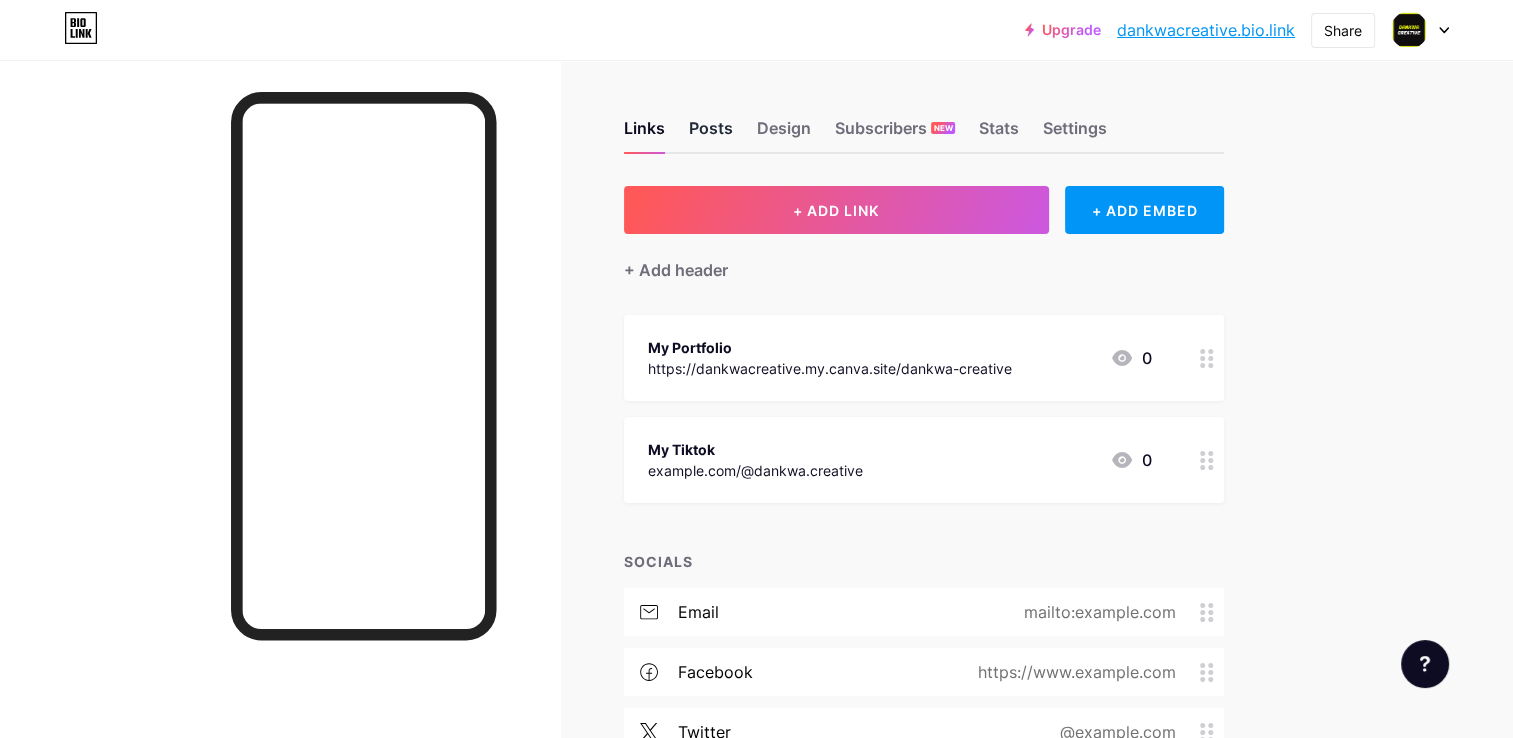 click on "Posts" at bounding box center [711, 134] 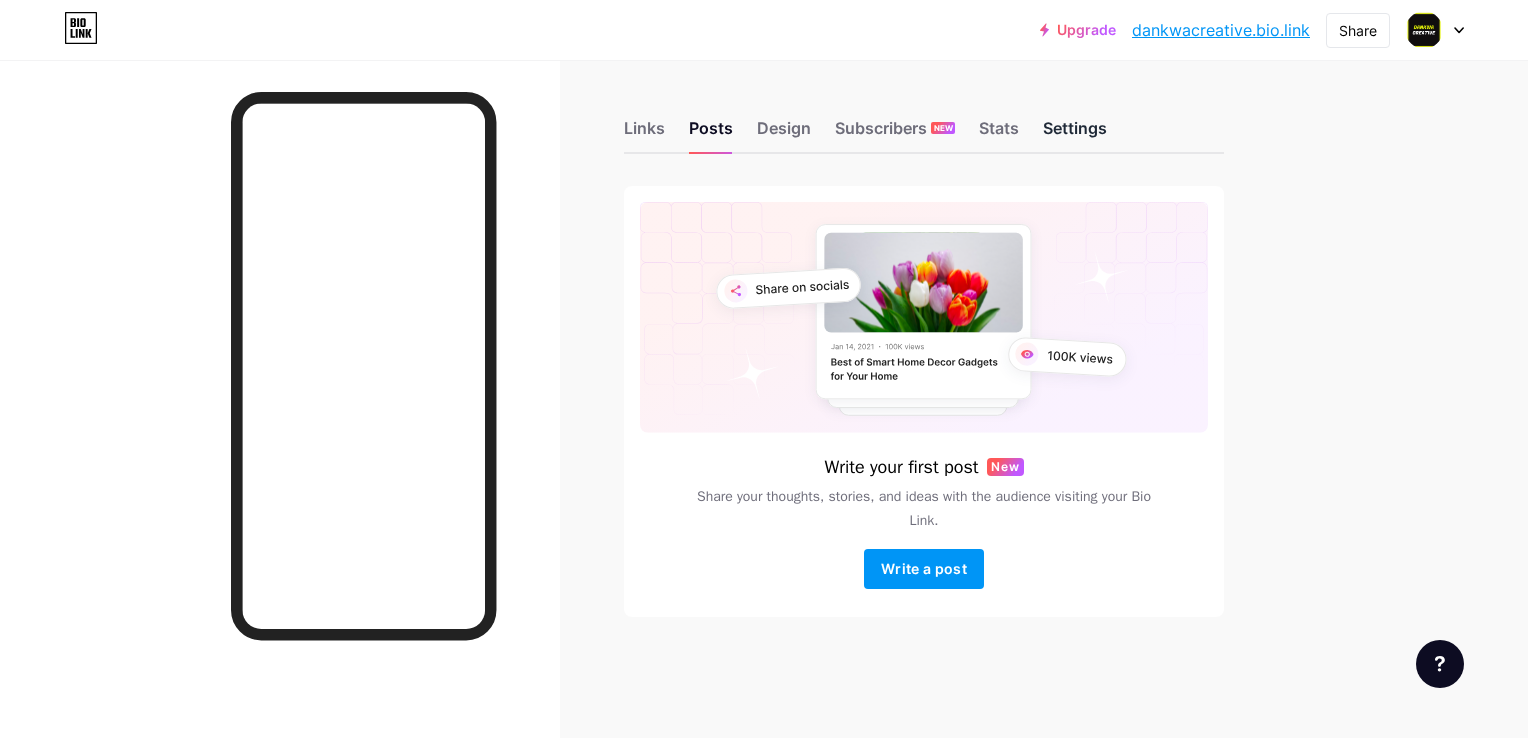 click on "Settings" at bounding box center [1075, 134] 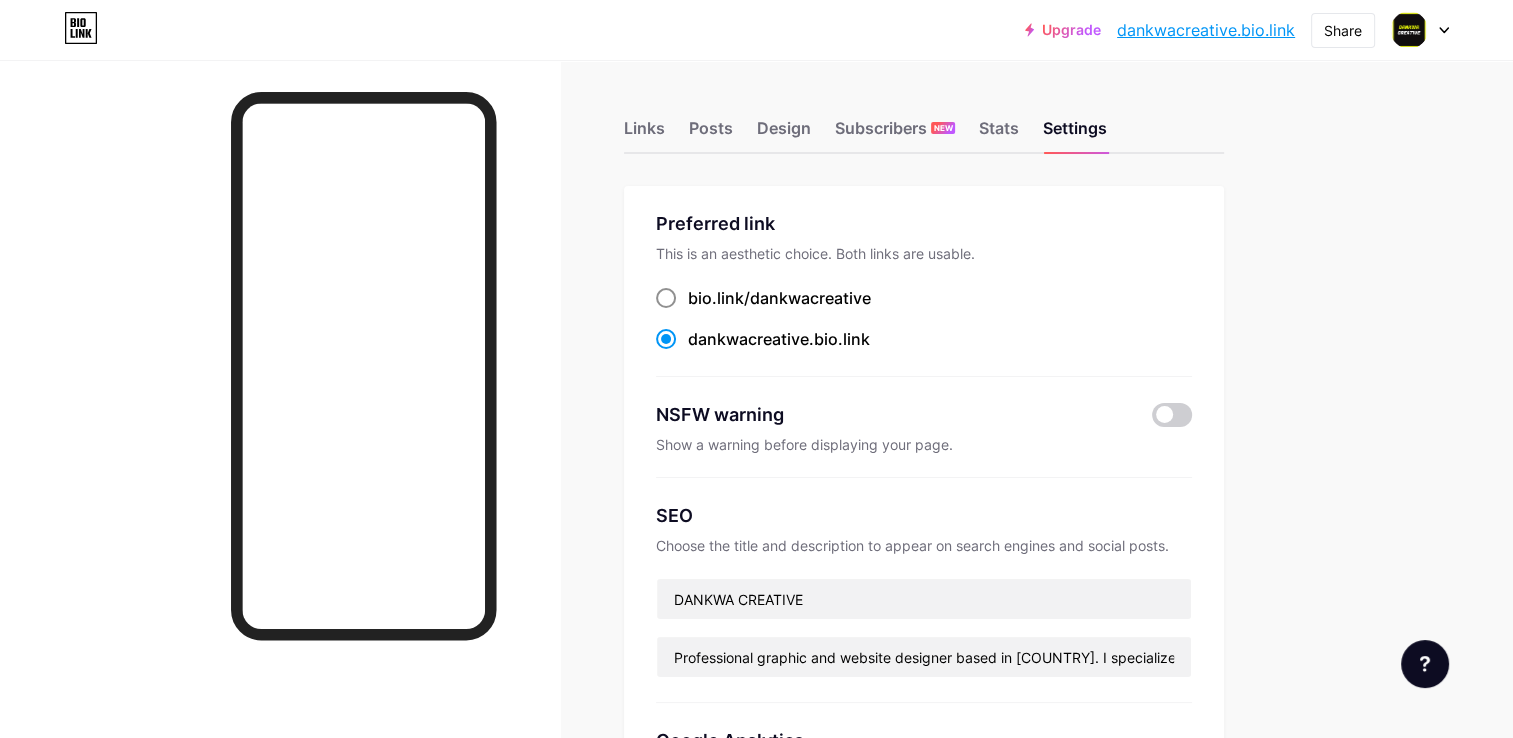 drag, startPoint x: 874, startPoint y: 298, endPoint x: 689, endPoint y: 304, distance: 185.09727 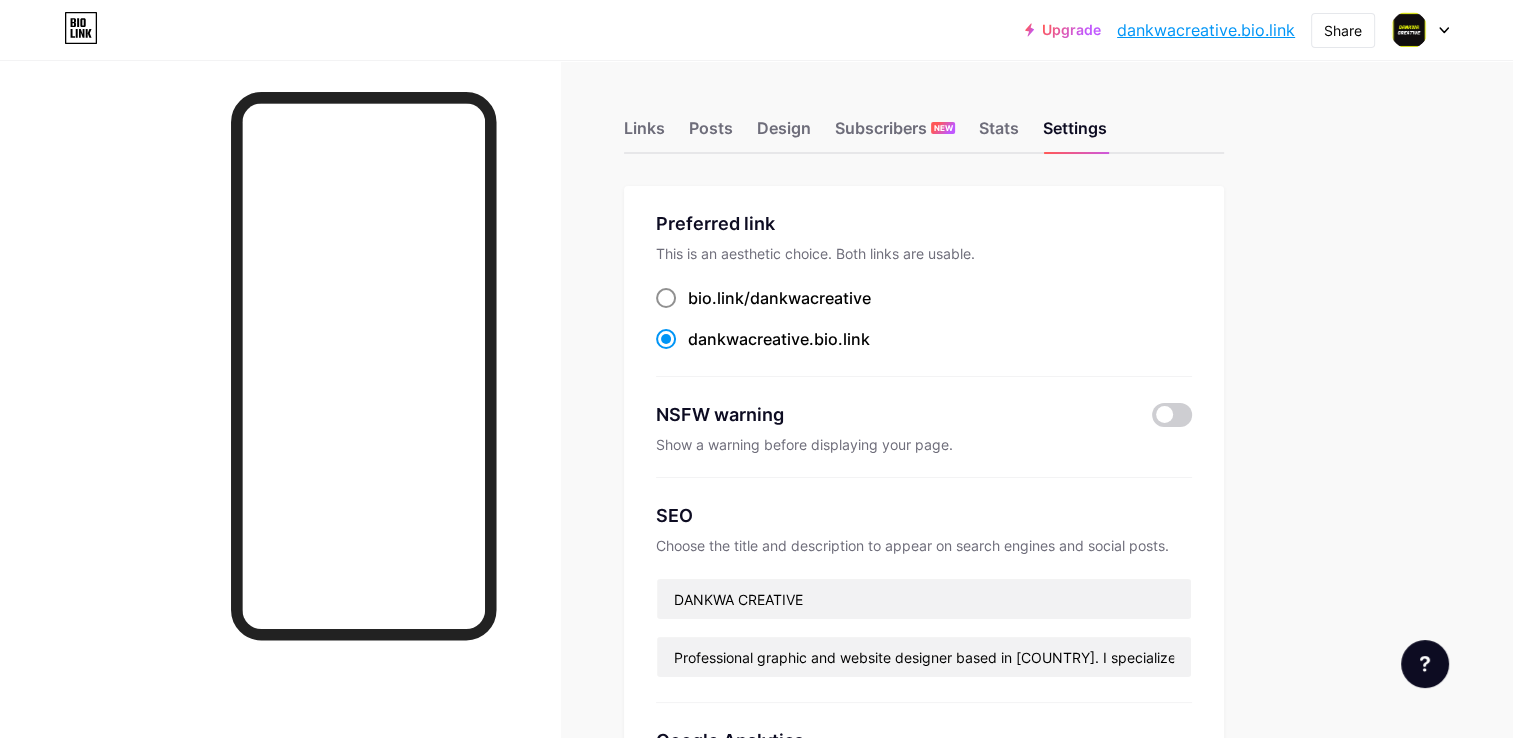 click on "bio.link/ dankwacreative" at bounding box center (924, 298) 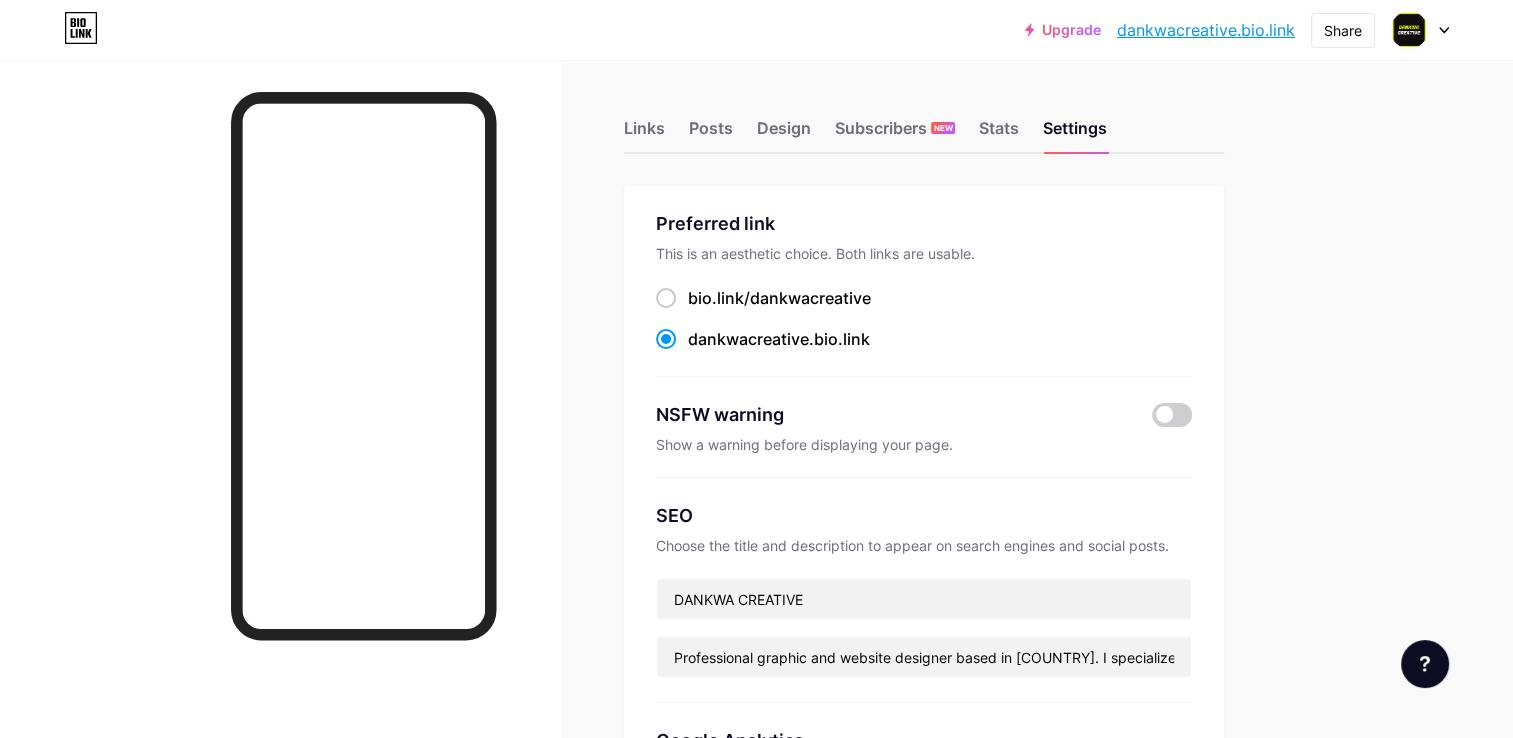 click 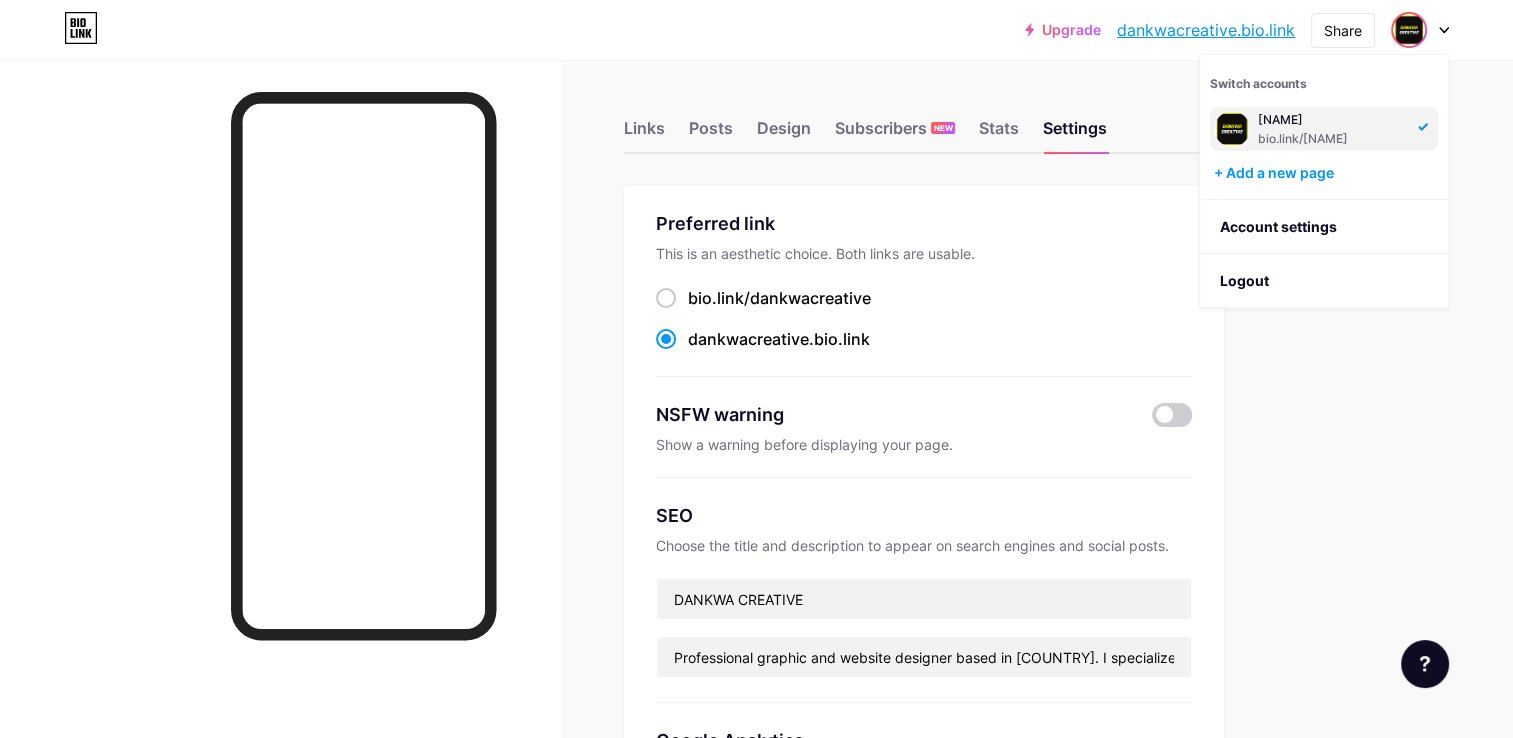 click on "bio.link/[NAME]" at bounding box center [1332, 139] 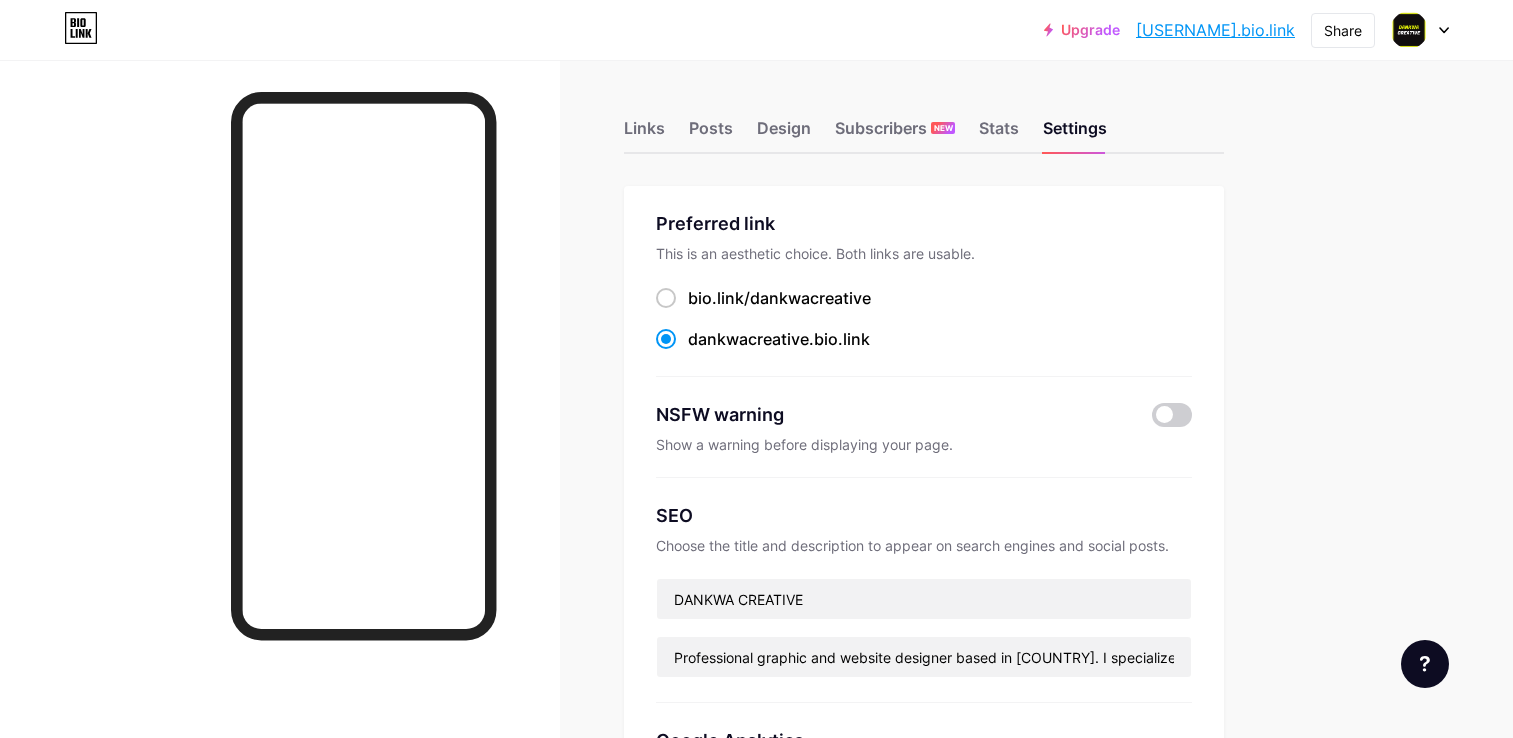 scroll, scrollTop: 0, scrollLeft: 0, axis: both 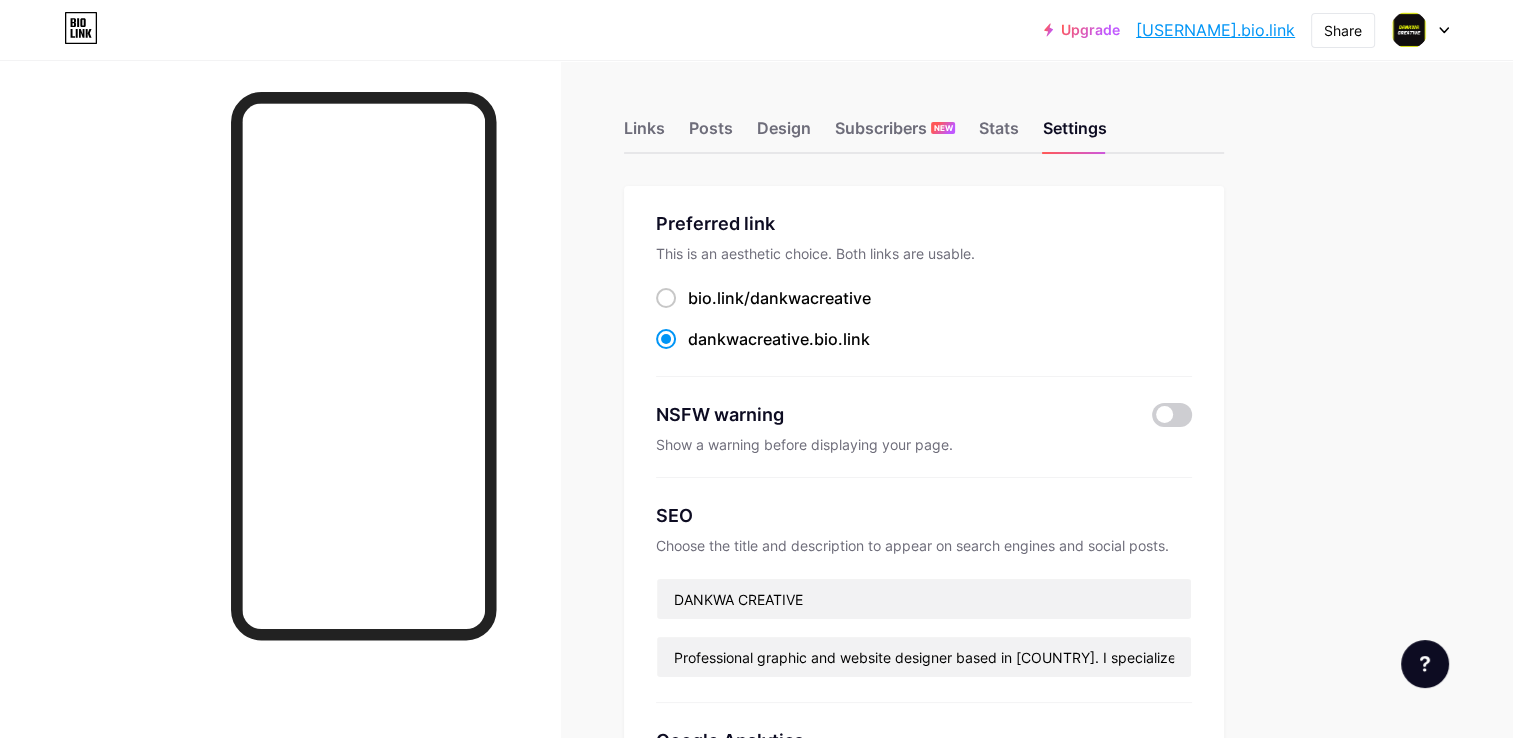 click on "[USERNAME].bio.link" at bounding box center (1215, 30) 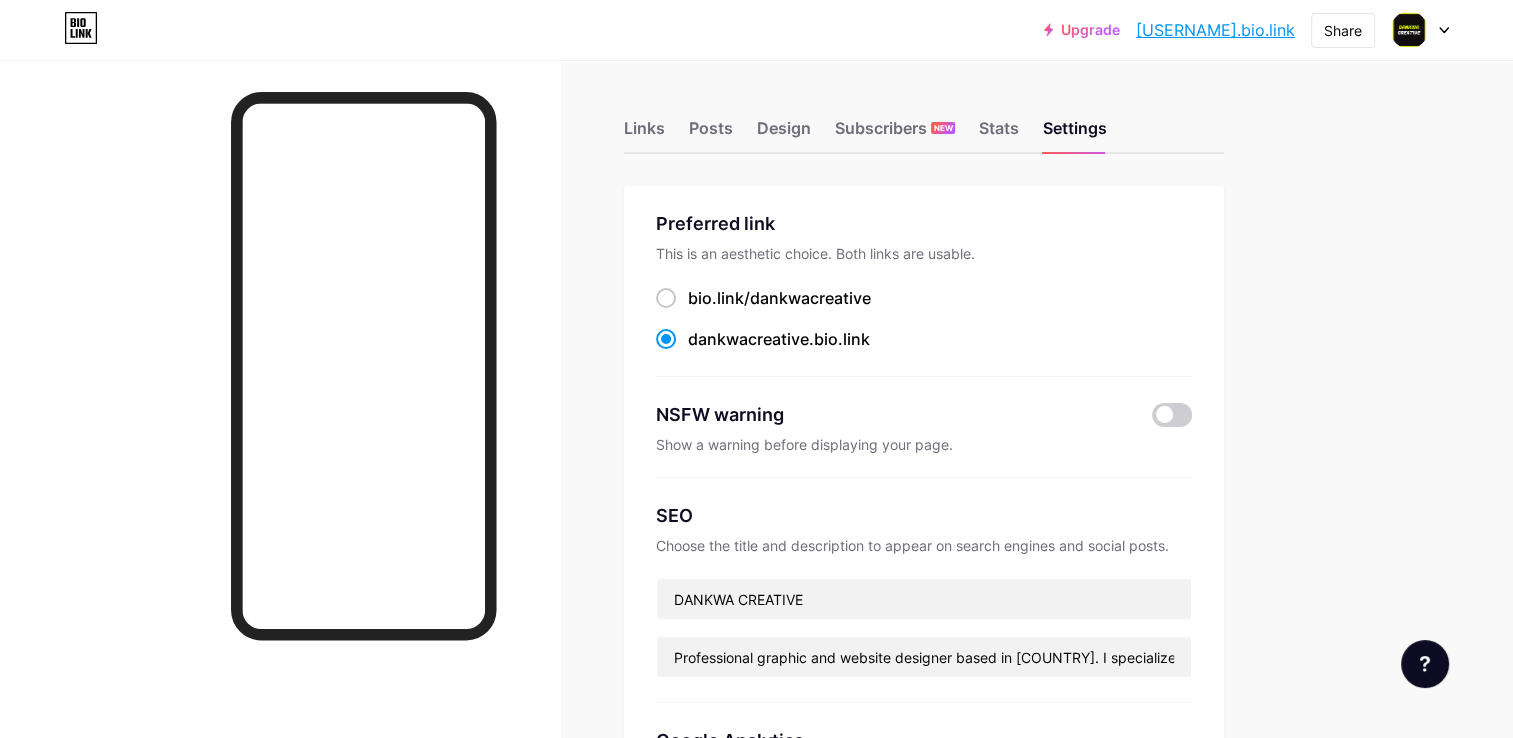 drag, startPoint x: 875, startPoint y: 294, endPoint x: 687, endPoint y: 281, distance: 188.44893 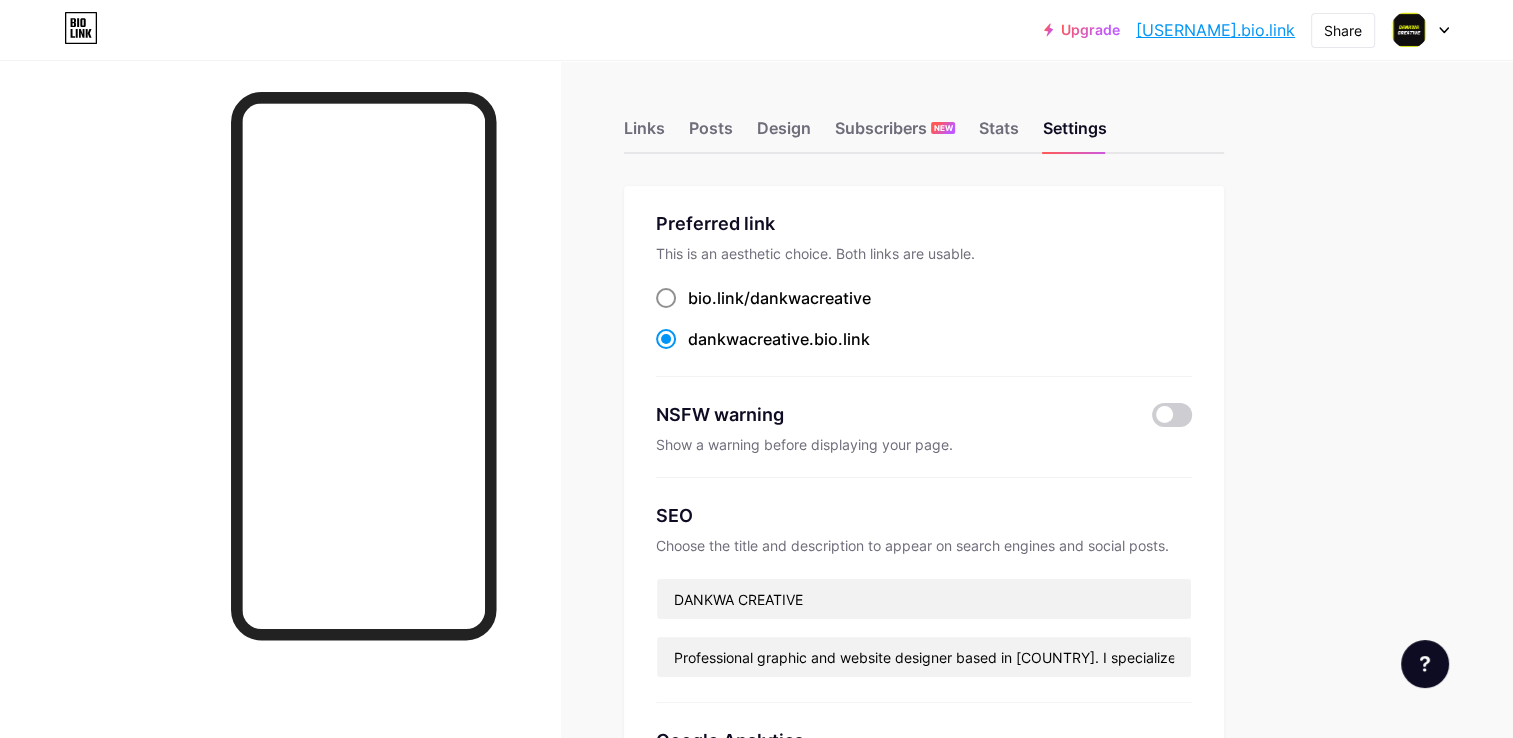 copy on "bio.link/ dankwacreative" 